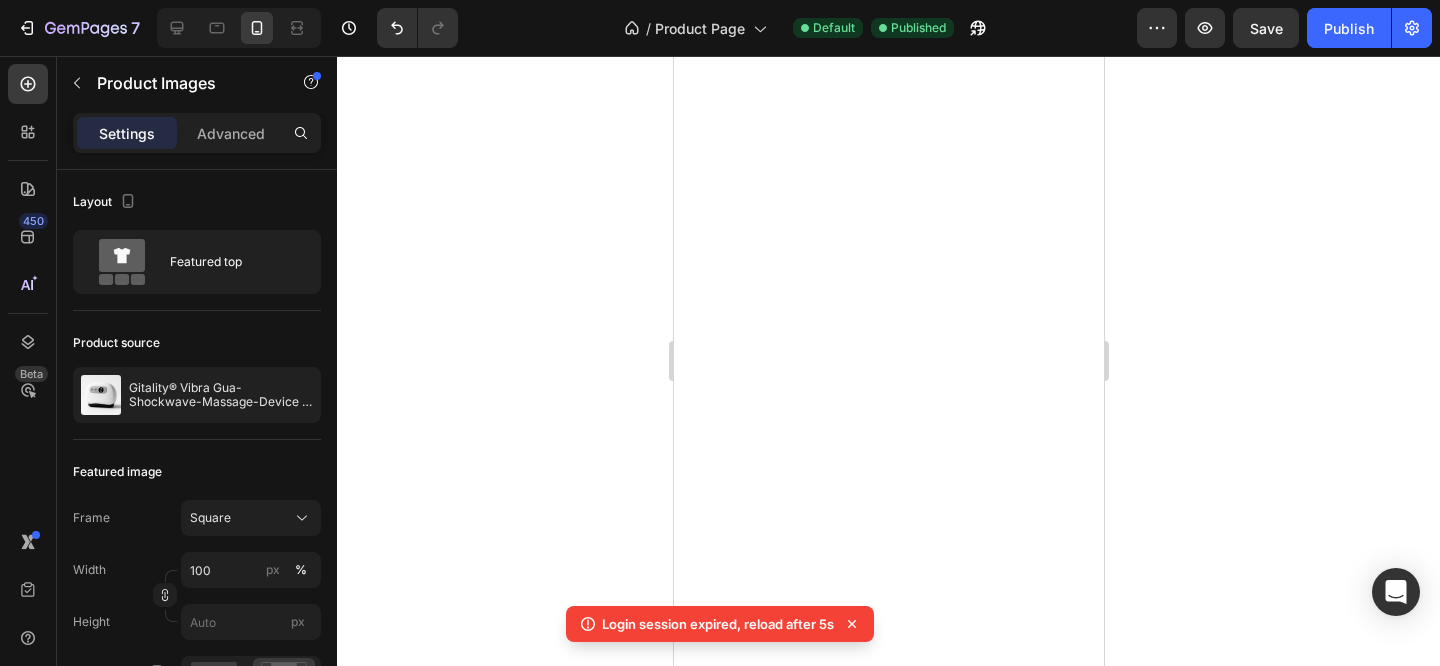 scroll, scrollTop: 0, scrollLeft: 0, axis: both 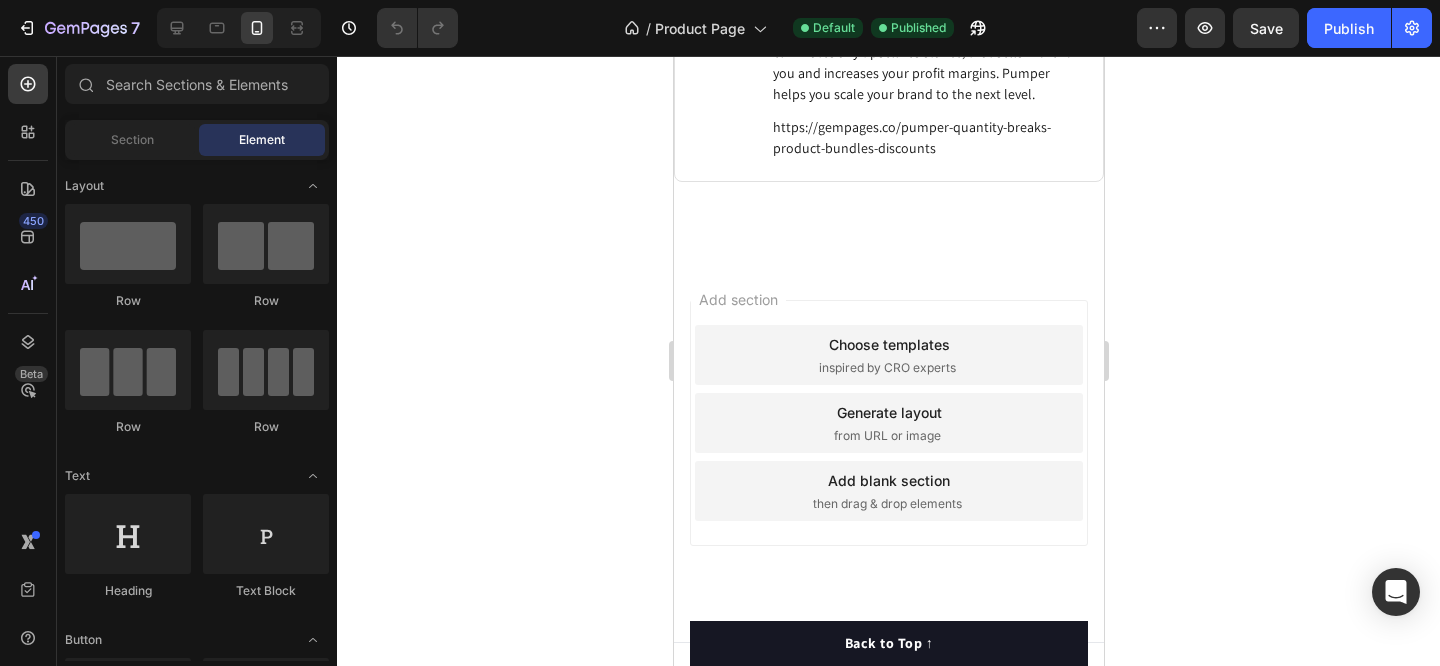click on "Add section Choose templates inspired by CRO experts Generate layout from URL or image Add blank section then drag & drop elements" at bounding box center (888, 423) 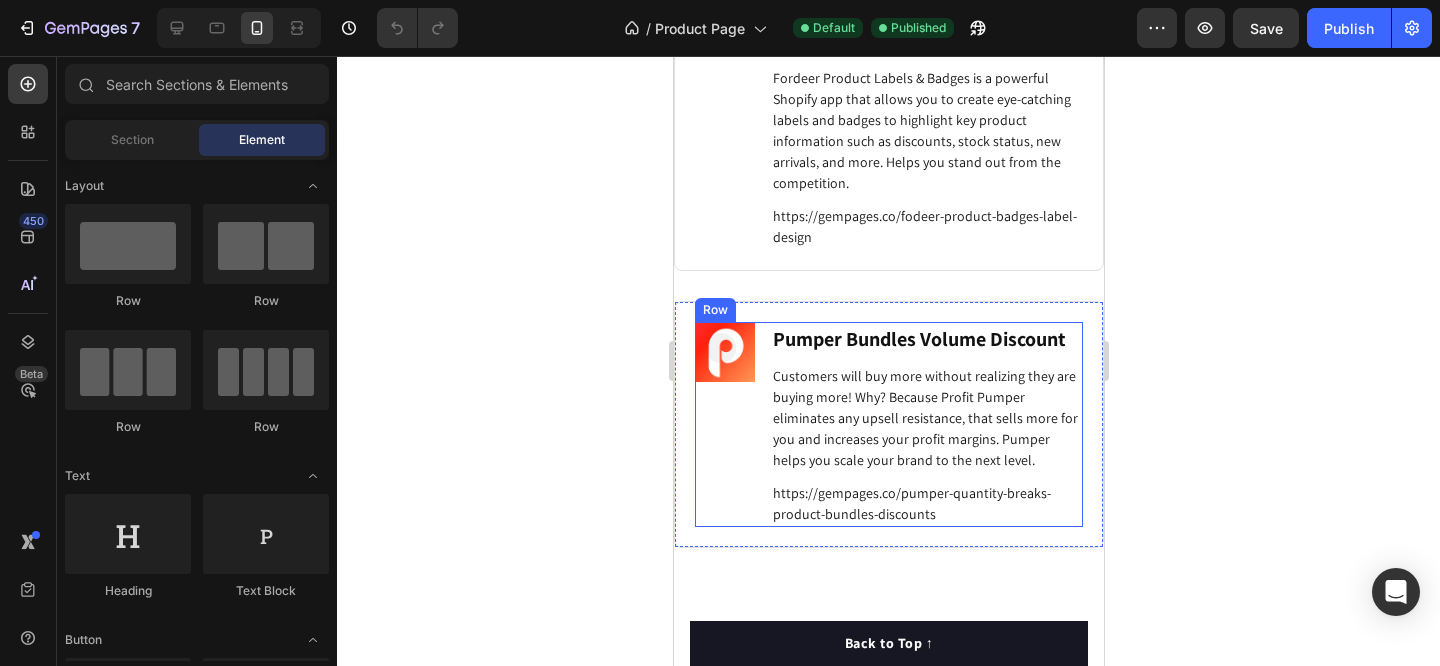 scroll, scrollTop: 8304, scrollLeft: 0, axis: vertical 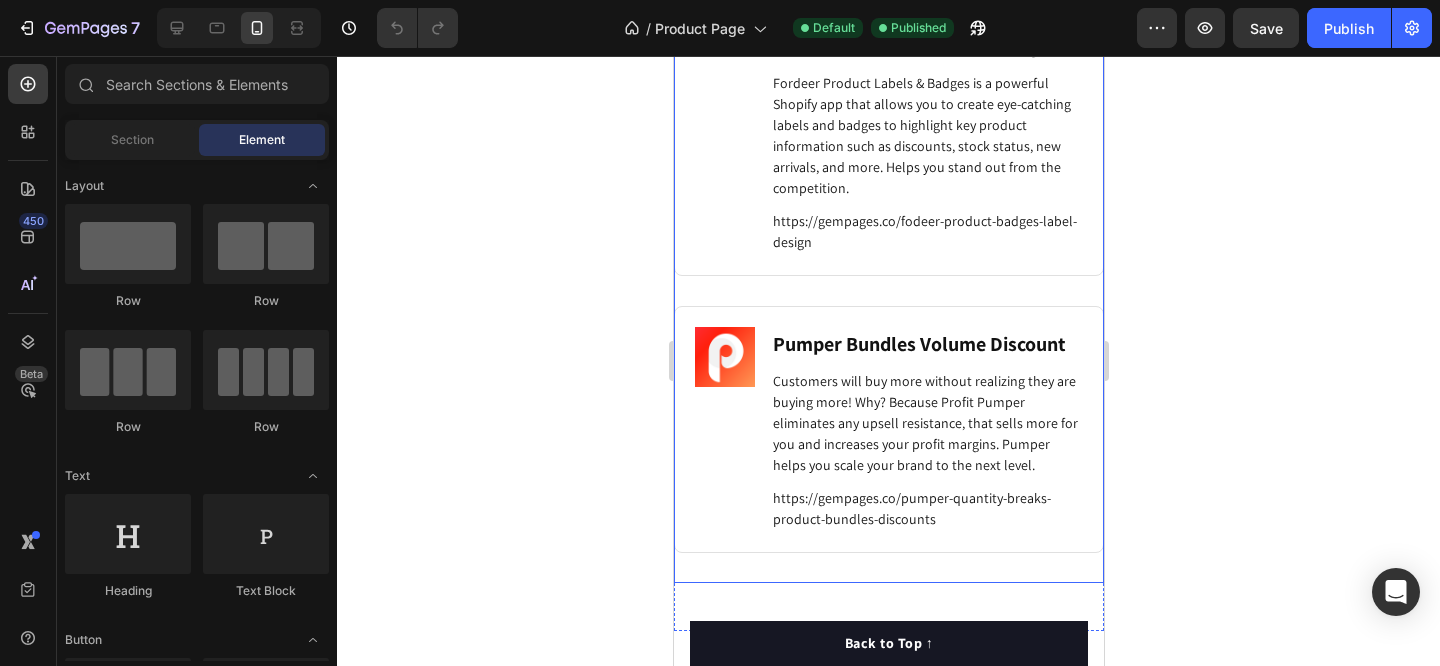 click on "Image Pumper Bundles Volume Discount Heading Customers will buy more without realizing they are buying more! Why? Because Profit Pumper eliminates any upsell resistance, that sells more for you and increases your profit margins. Pumper helps you scale your brand to the next level. Text Block https://gempages.co/pumper-quantity-breaks-product-bundles-discounts Text Block Row Row" at bounding box center [888, 444] 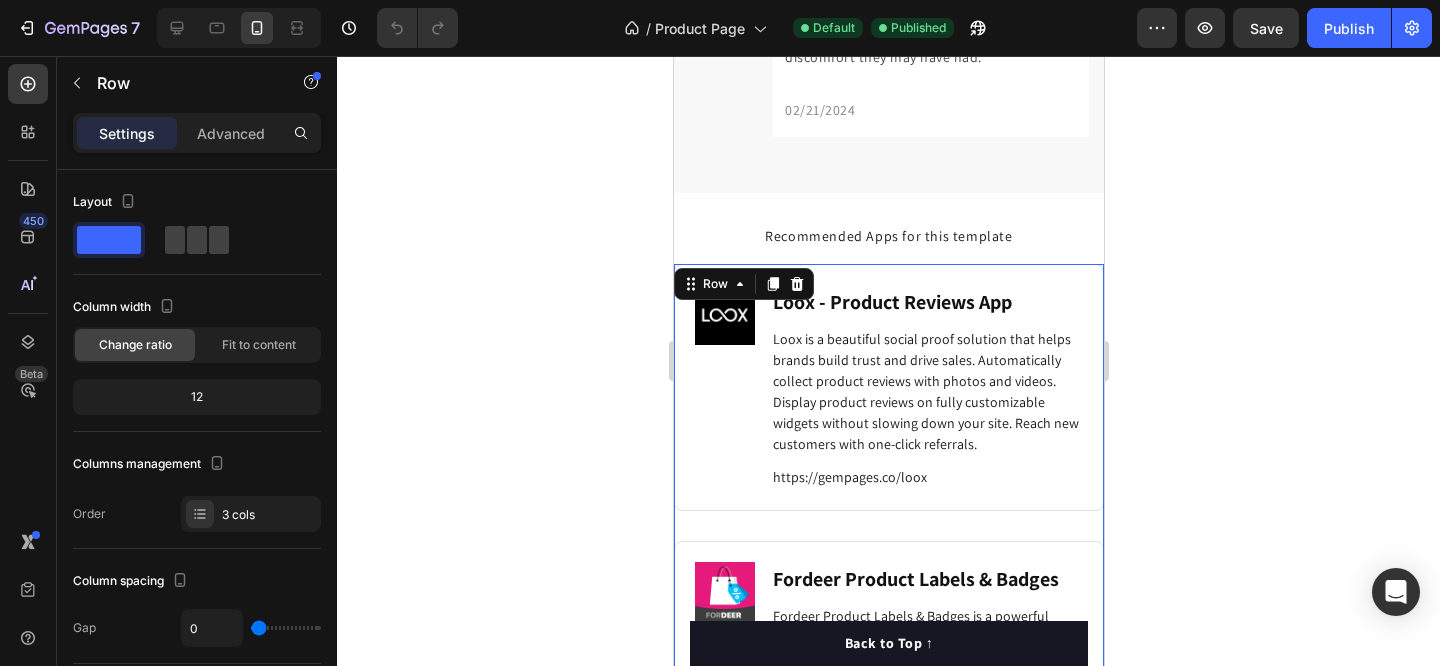 scroll, scrollTop: 7763, scrollLeft: 0, axis: vertical 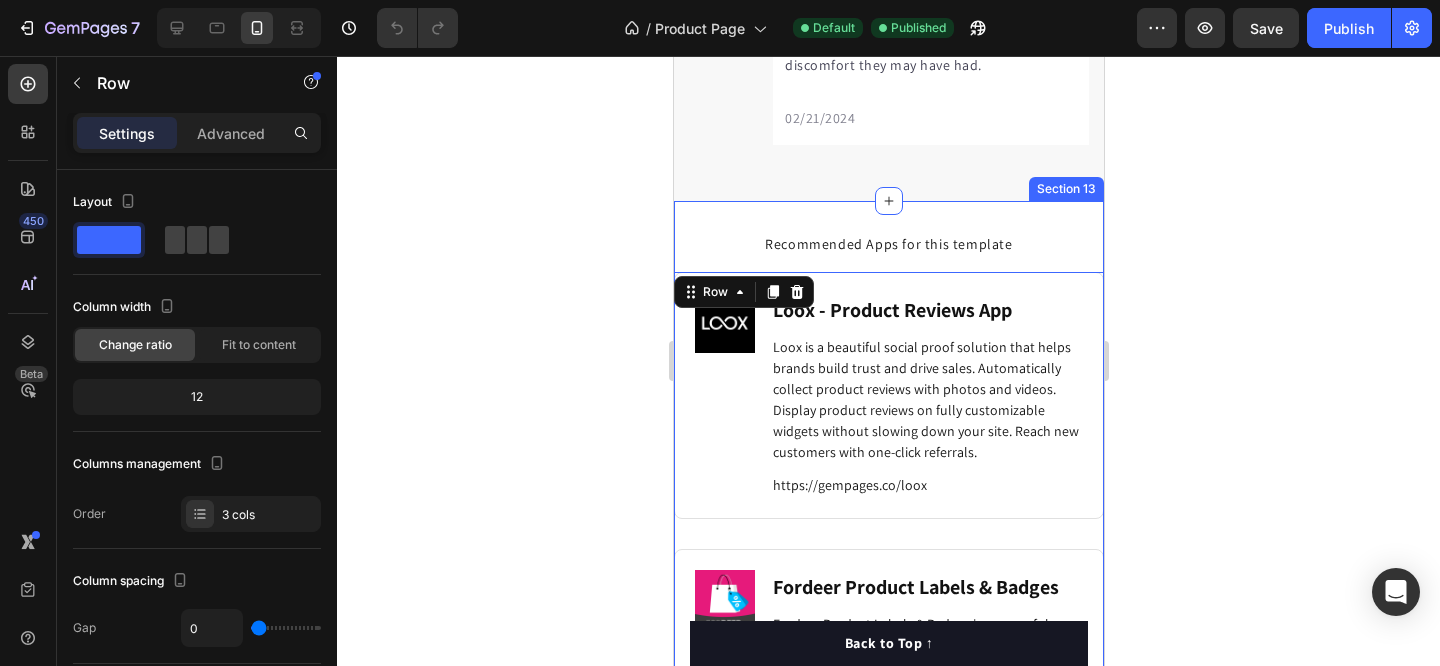 click on "Recommended Apps for this template Heading Image Loox ‑ Product Reviews App Heading Loox is a beautiful social proof solution that helps brands build trust and drive sales. Automatically collect product reviews with photos and videos. Display product reviews on fully customizable widgets without slowing down your site. Reach new customers with one-click referrals. Text Block https://gempages.co/loox Text Block Row Row Image Fordeer Product Labels & Badges Heading Fordeer Product Labels & Badges is a powerful Shopify app that allows you to create eye-catching labels and badges to highlight key product information such as discounts, stock status, new arrivals, and more. Helps you stand out from the competition. Text Block https://gempages.co/fodeer-product-badges-label-design Text Block Row Row Image Pumper Bundles Volume Discount Heading Text Block https://gempages.co/pumper-quantity-breaks-product-bundles-discounts Text Block Row Row Row   16 Section 13" at bounding box center [888, 687] 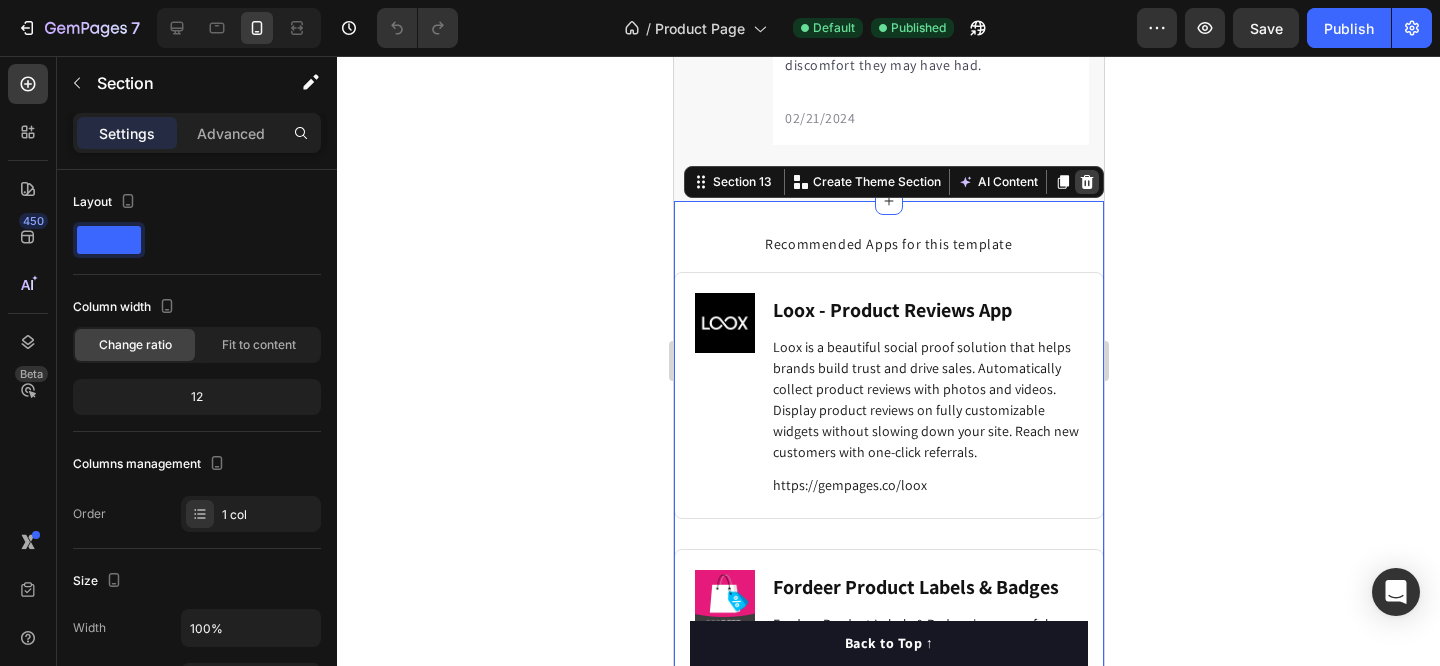 click 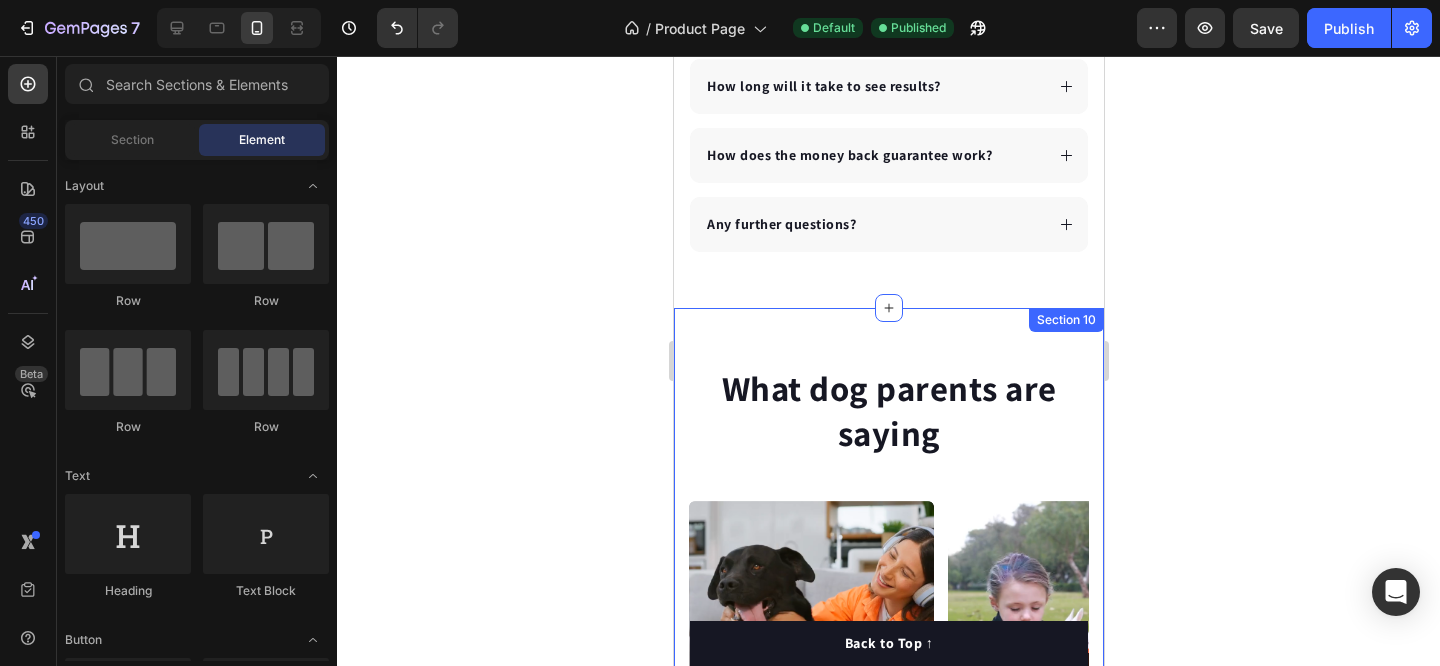 scroll, scrollTop: 5813, scrollLeft: 0, axis: vertical 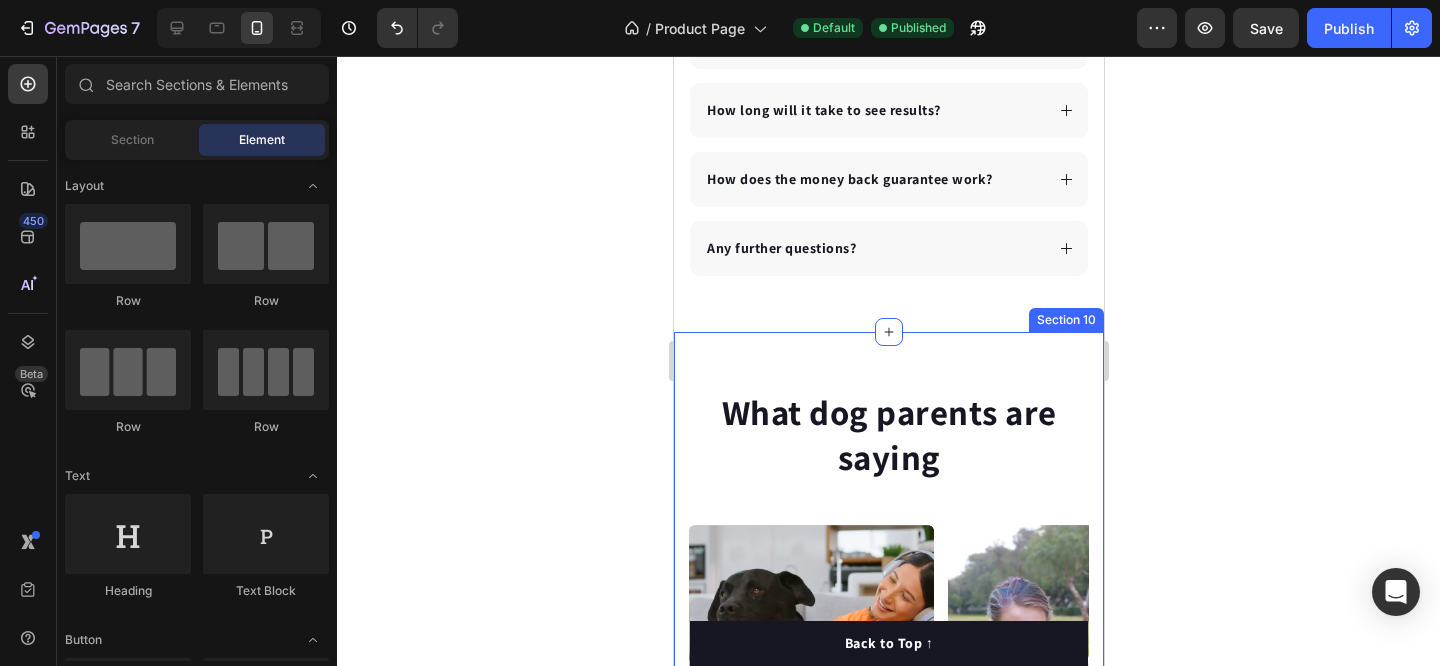 click on "What dog parents are saying Heading Video Video Video Video Video Carousel Row Section 10" at bounding box center [888, 642] 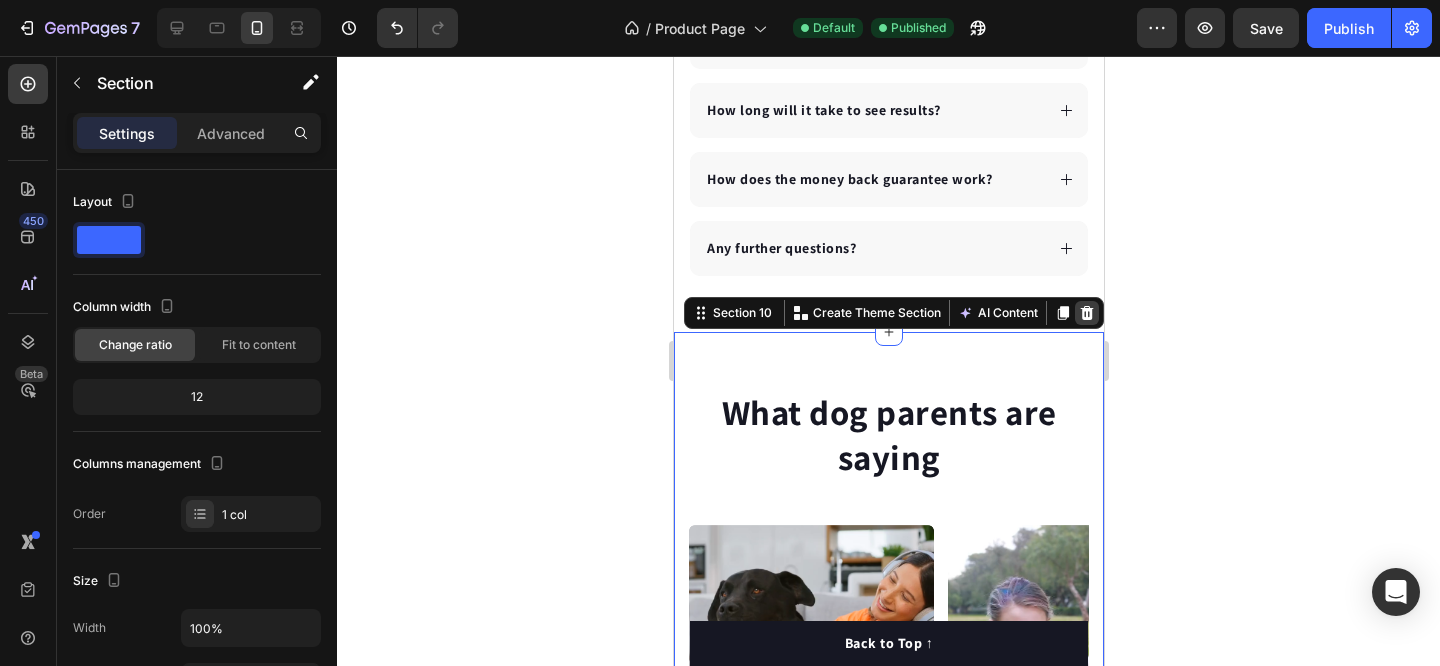 click 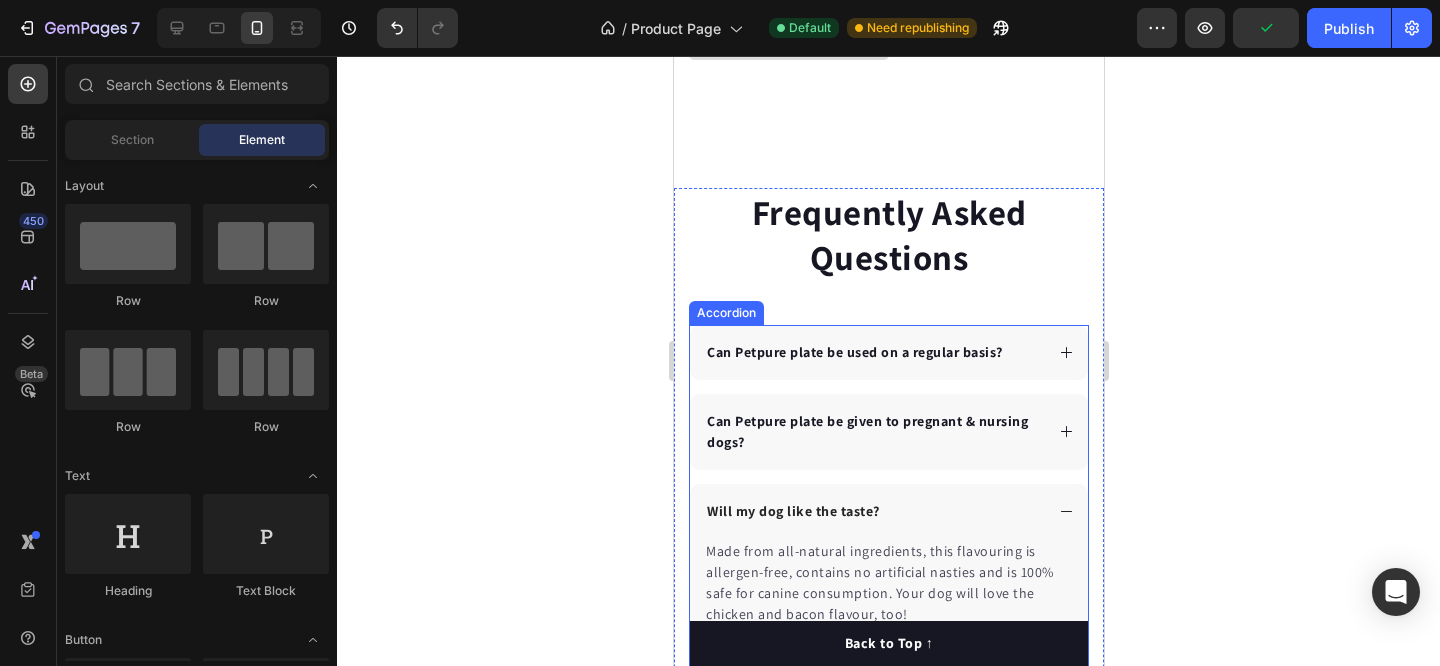 scroll, scrollTop: 5208, scrollLeft: 0, axis: vertical 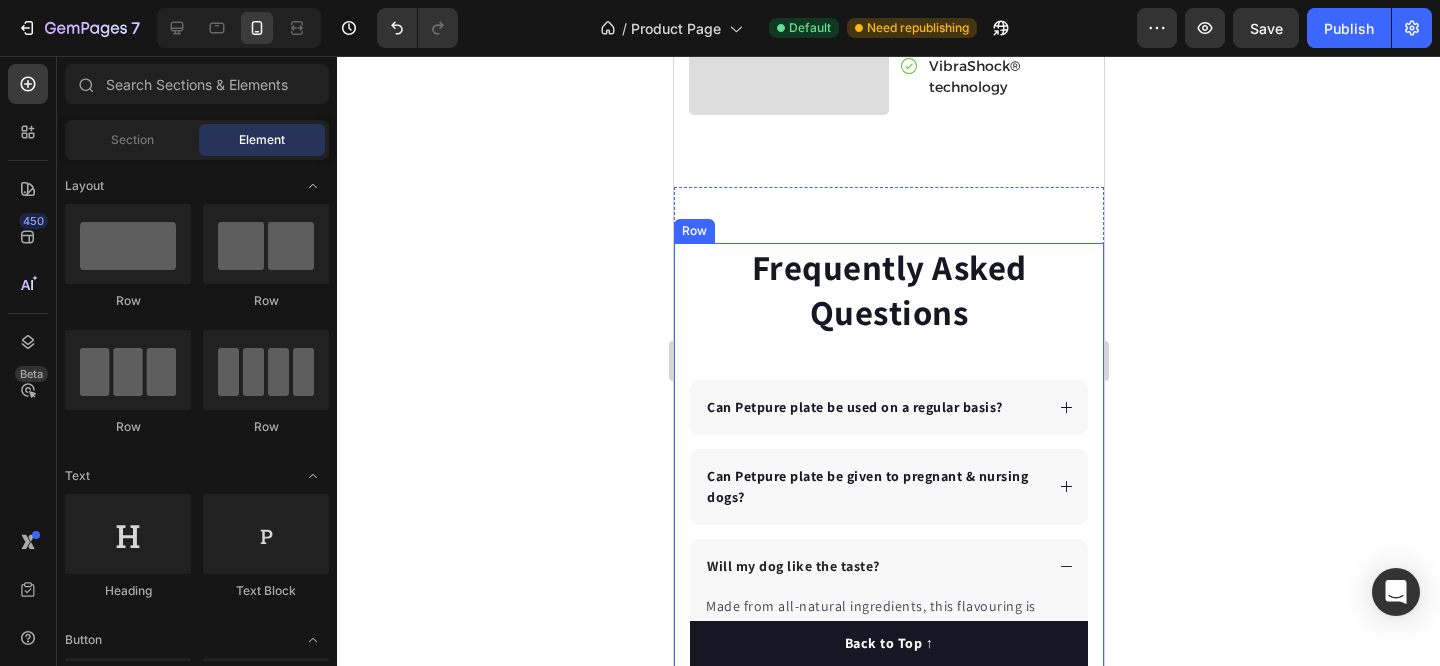 click on "Frequently Asked Questions Heading
Can Petpure plate be used on a regular basis?
Can Petpure plate be given to pregnant & nursing dogs?
Will my dog like the taste? Made from all-natural ingredients, this flavouring is allergen-free, contains no artificial nasties and is 100% safe for canine consumption. Your dog will love the chicken and bacon flavour, too! Text block
How long will it take to see results?
How does the money back guarantee work?
Any further questions? Accordion Row" at bounding box center (888, 573) 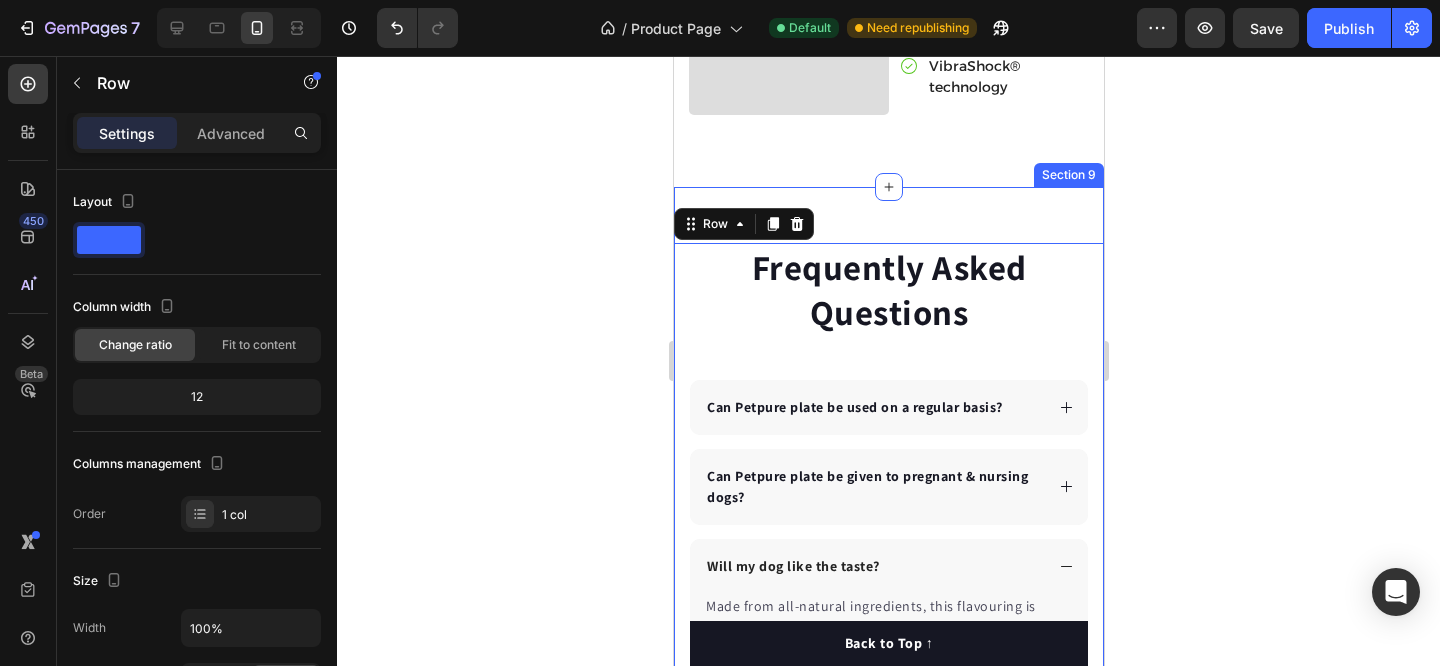 click on "Frequently Asked Questions Heading
Can Petpure plate be used on a regular basis?
Can Petpure plate be given to pregnant & nursing dogs?
Will my dog like the taste? Made from all-natural ingredients, this flavouring is allergen-free, contains no artificial nasties and is 100% safe for canine consumption. Your dog will love the chicken and bacon flavour, too! Text block
How long will it take to see results?
How does the money back guarantee work?
Any further questions? Accordion Row   0 Section 9" at bounding box center (888, 573) 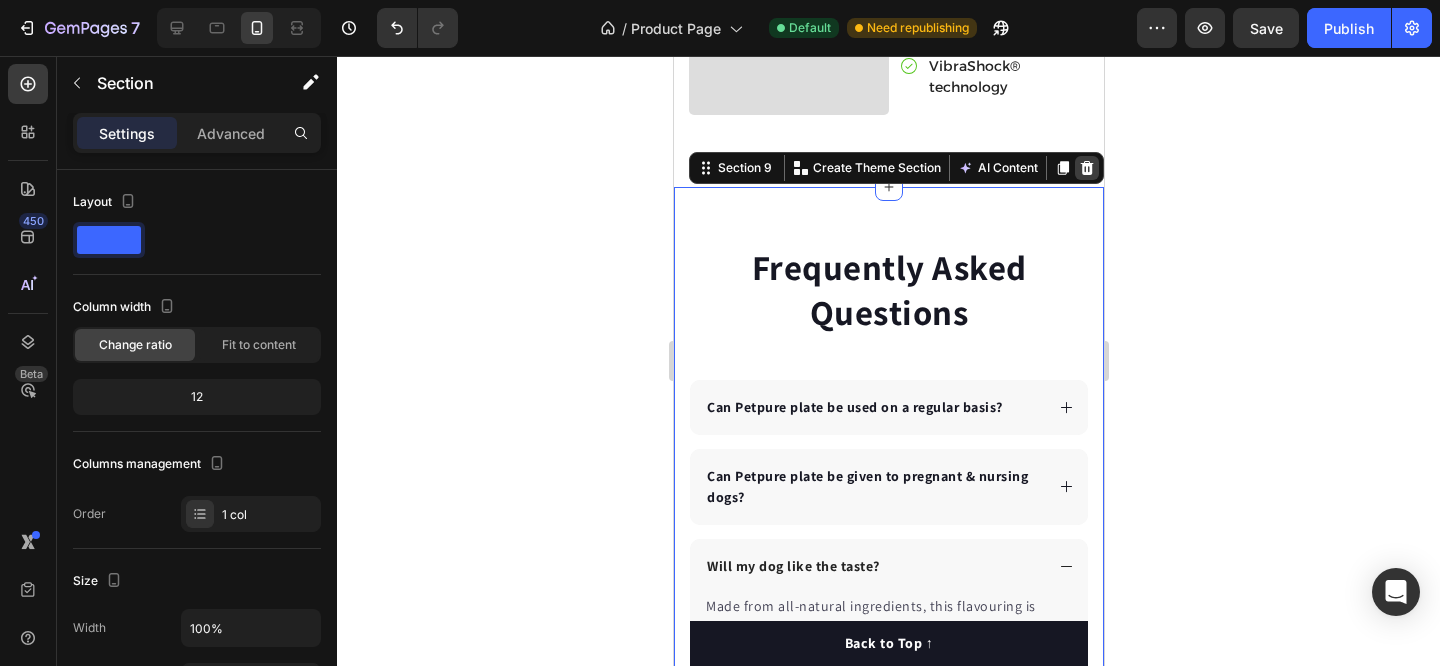 click 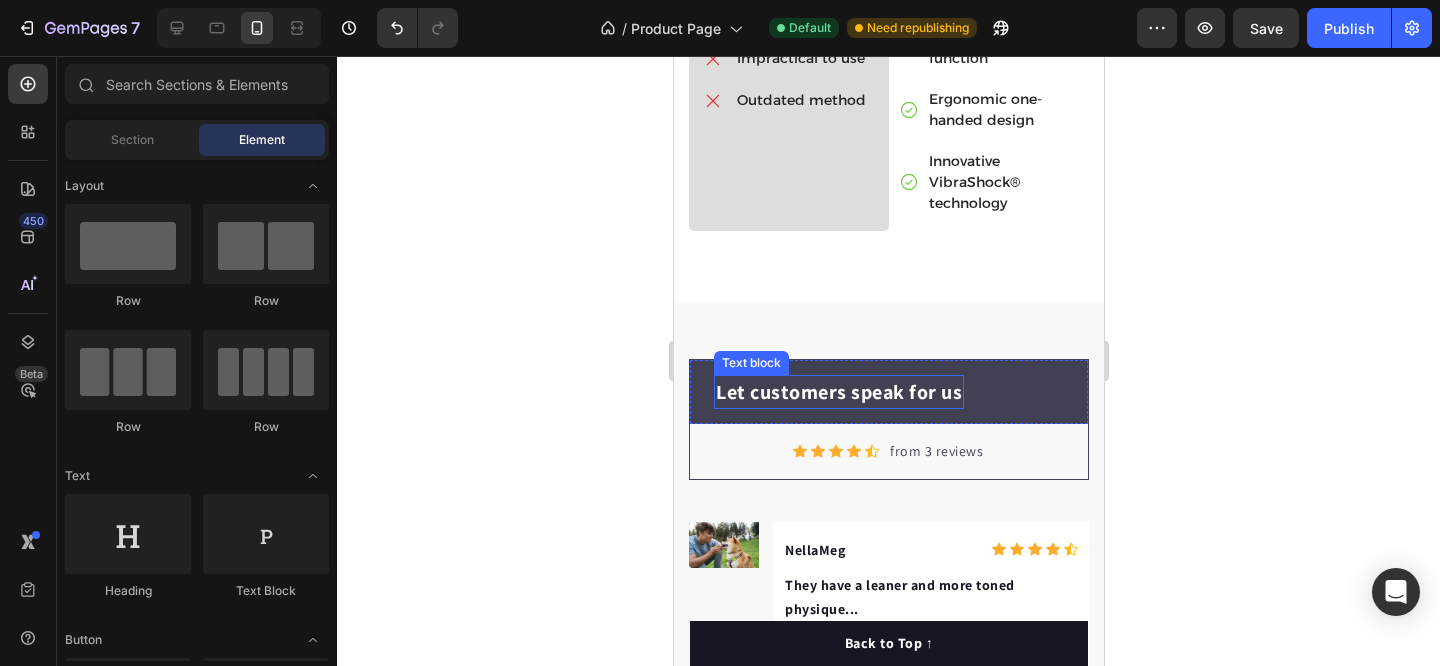 scroll, scrollTop: 5076, scrollLeft: 0, axis: vertical 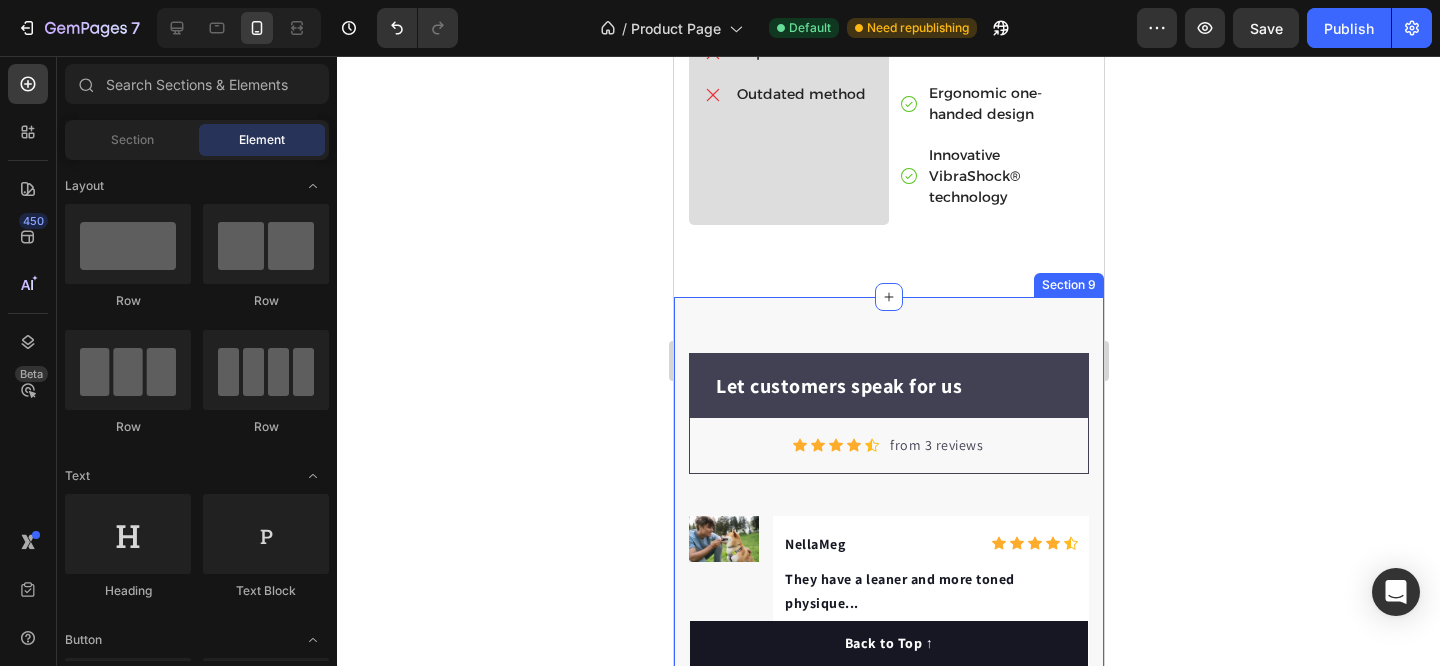click on "Let customers speak for us Text block Row Icon Icon Icon Icon
Icon Icon List Hoz from 3 reviews Text block Row Row Image NellaMeg Text block Icon Icon Icon Icon
Icon Icon List Hoz Row They have a leaner and more toned physique... Text block The carefully selected protein sources in this dog food have made a noticeable difference in my dog's muscle development and strength. They have a leaner and more toned physique, which is a testament to the high-quality ingredients in this food. Text block 02/21/2024 Text block Row Row Image LeighPop Text block Icon Icon Icon Icon
Icon Icon List Hoz Row I am grateful... Text block I am grateful for the inclusion of joint-supporting ingredients like glucosamine and chondroitin in this dog food. It has had a significant impact on my dog's mobility and has alleviated any discomfort they may have experienced previously. Text block 02/21/2024 Text block Row Row Image AndiMel Text block Icon Icon Icon Icon" at bounding box center (888, 896) 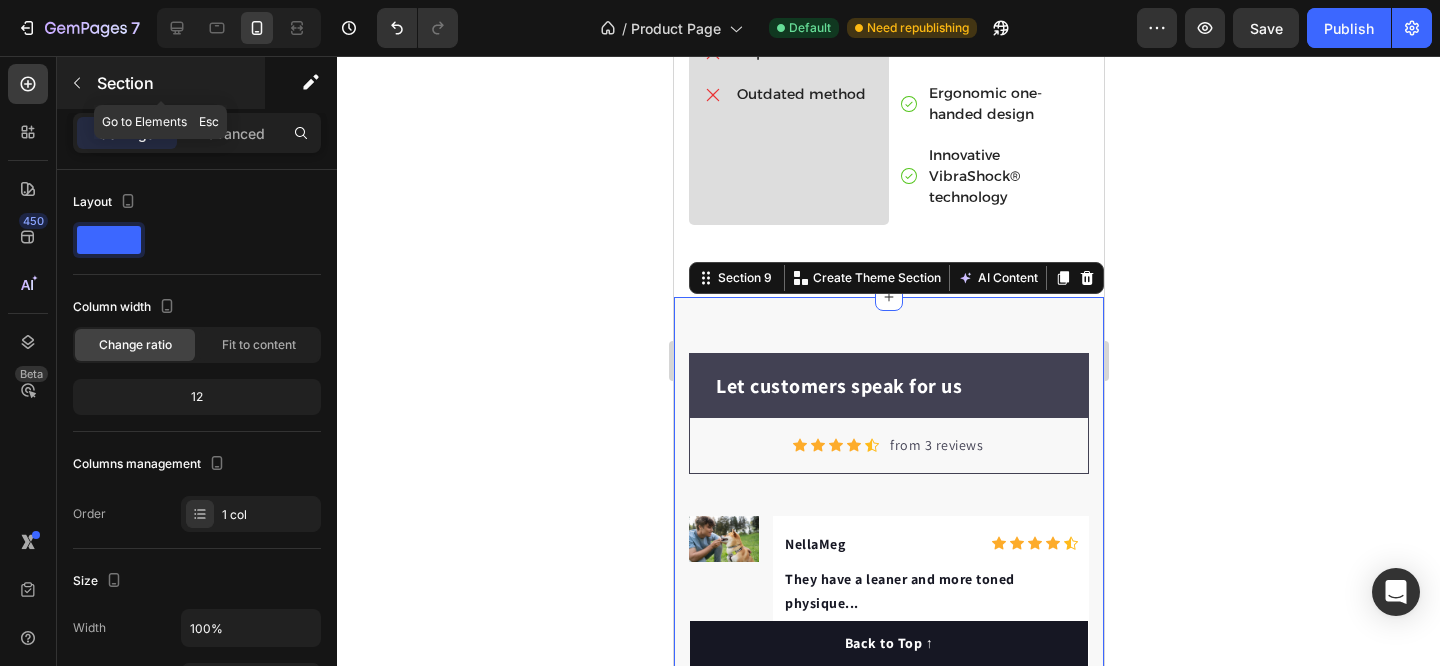 click at bounding box center (77, 83) 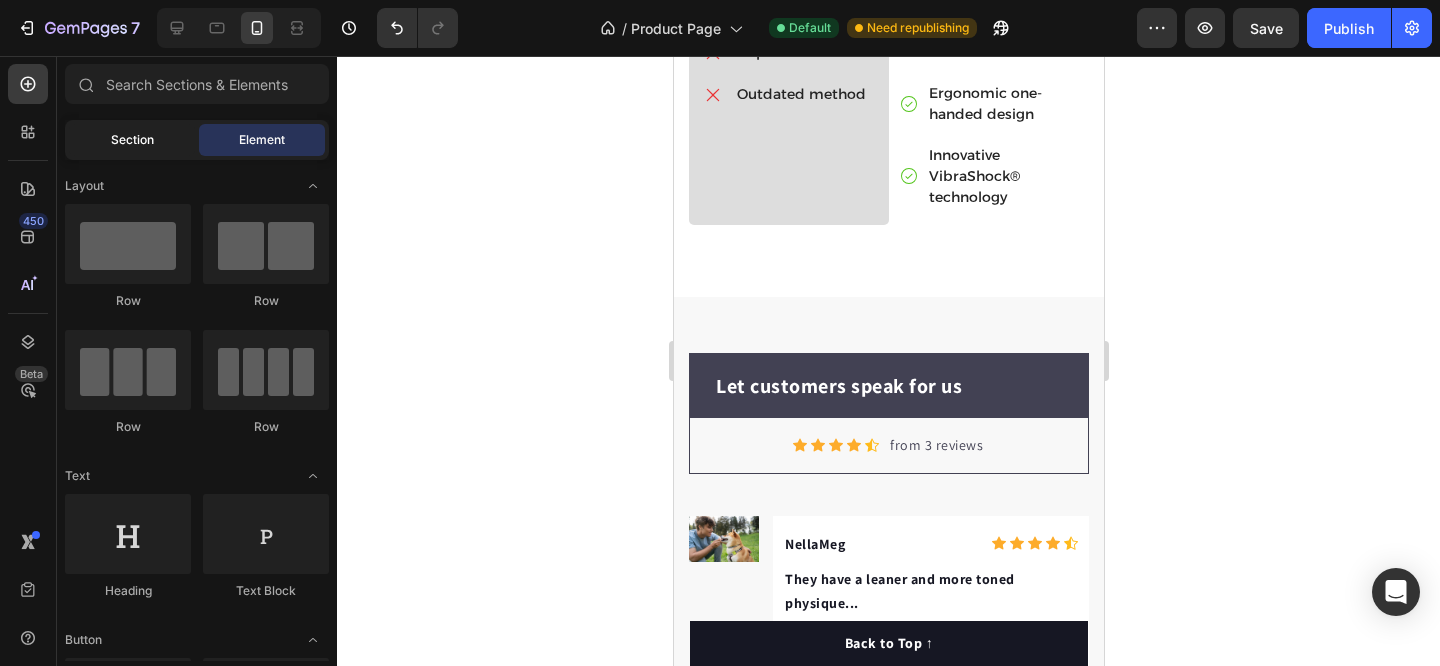 click on "Section" 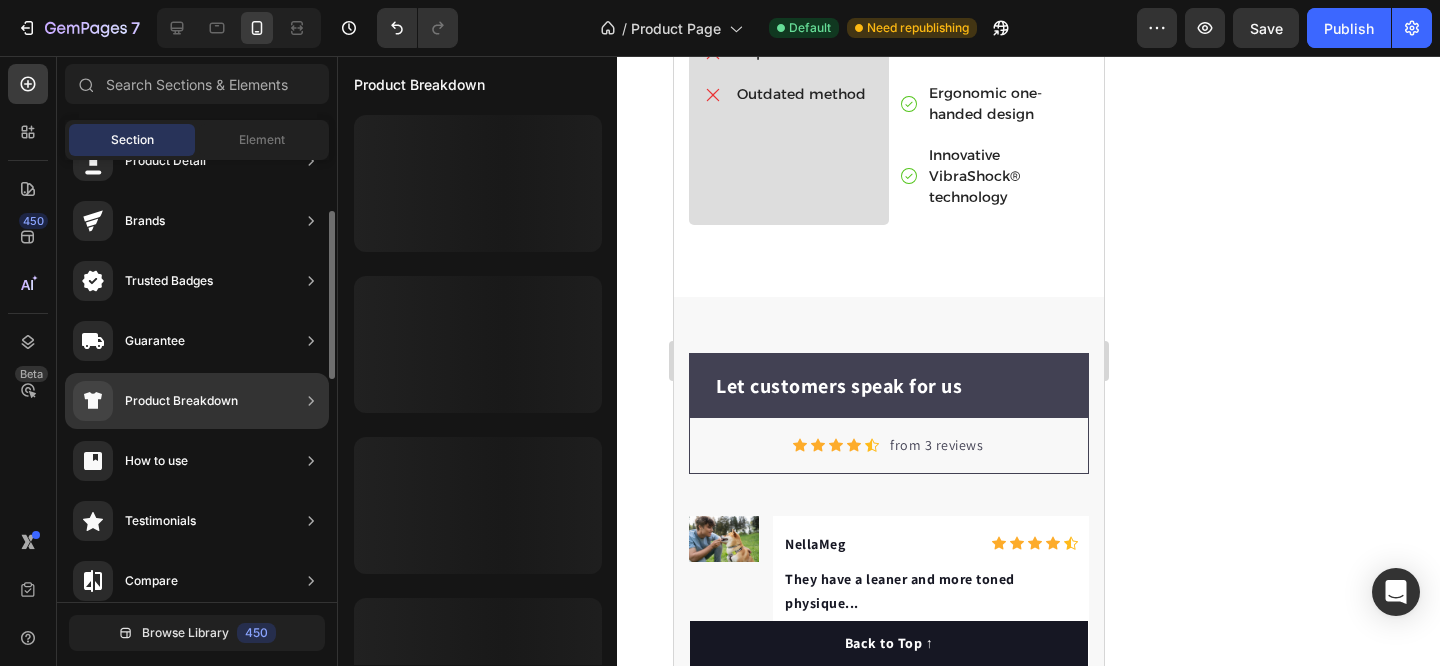 scroll, scrollTop: 192, scrollLeft: 0, axis: vertical 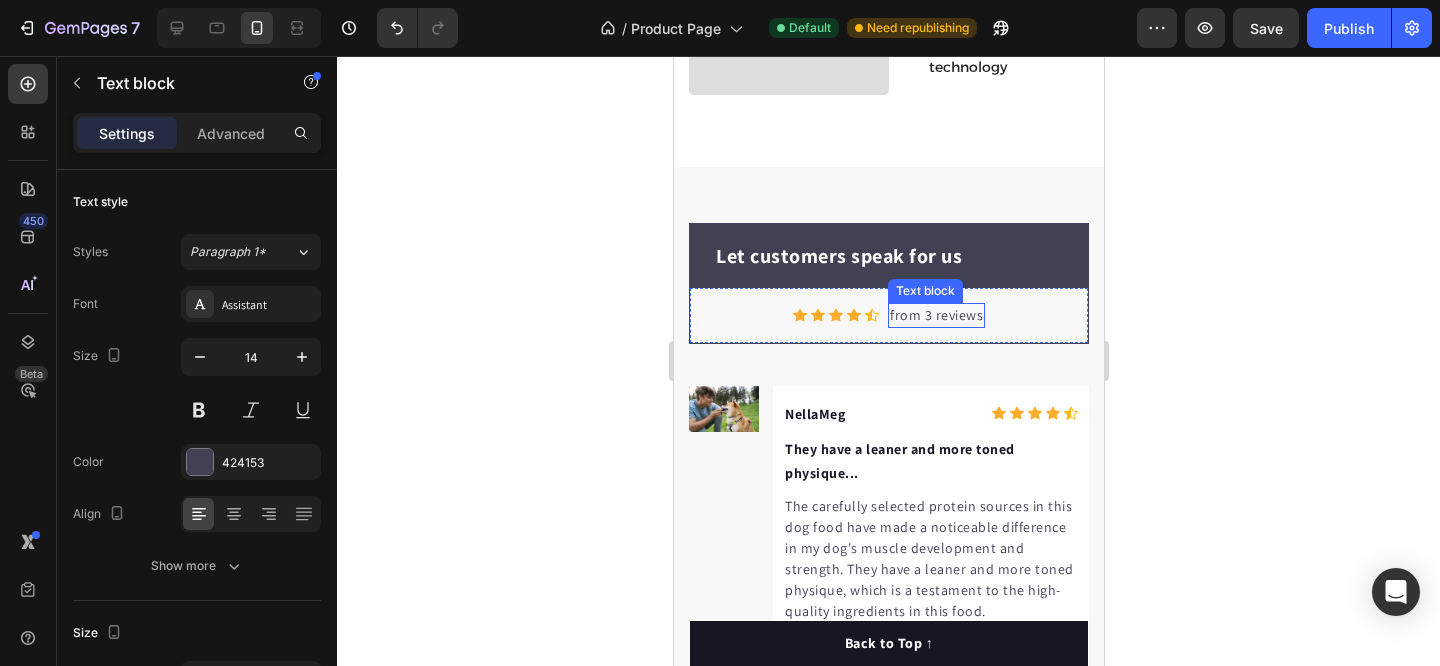 click on "from 3 reviews" at bounding box center (935, 315) 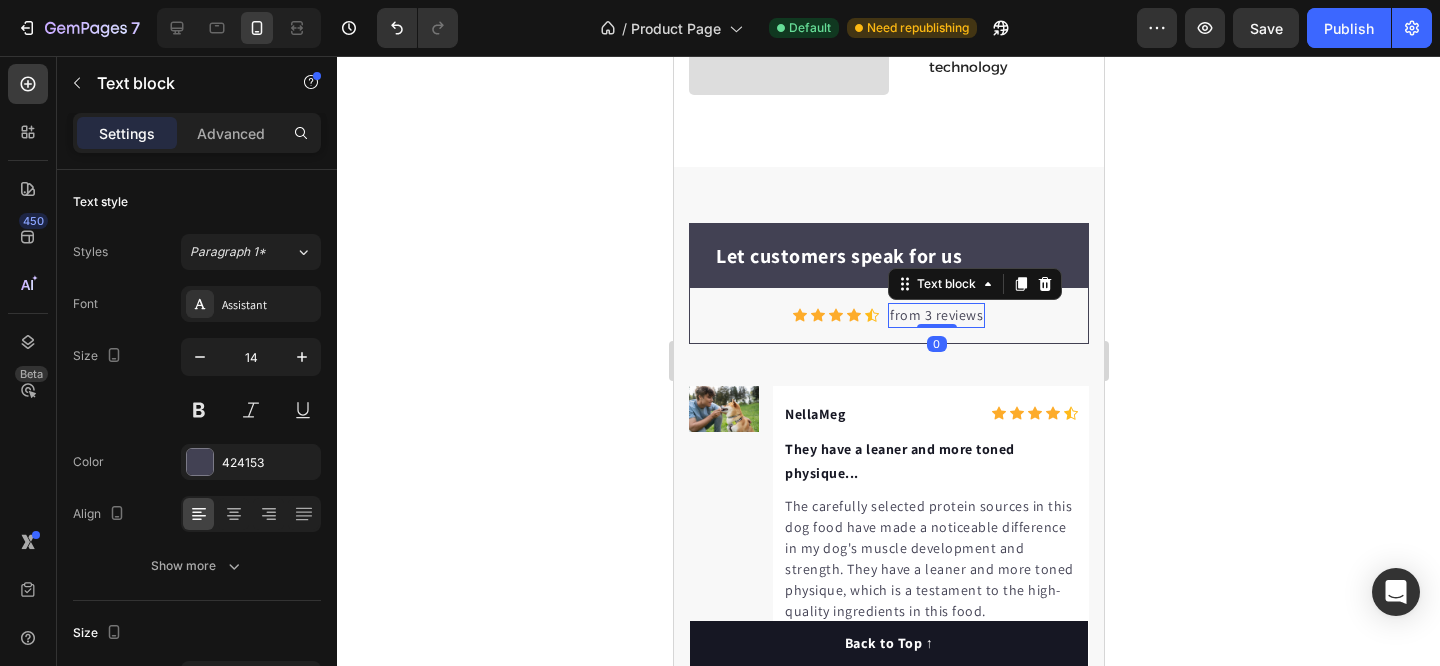 click on "from 3 reviews" at bounding box center [935, 315] 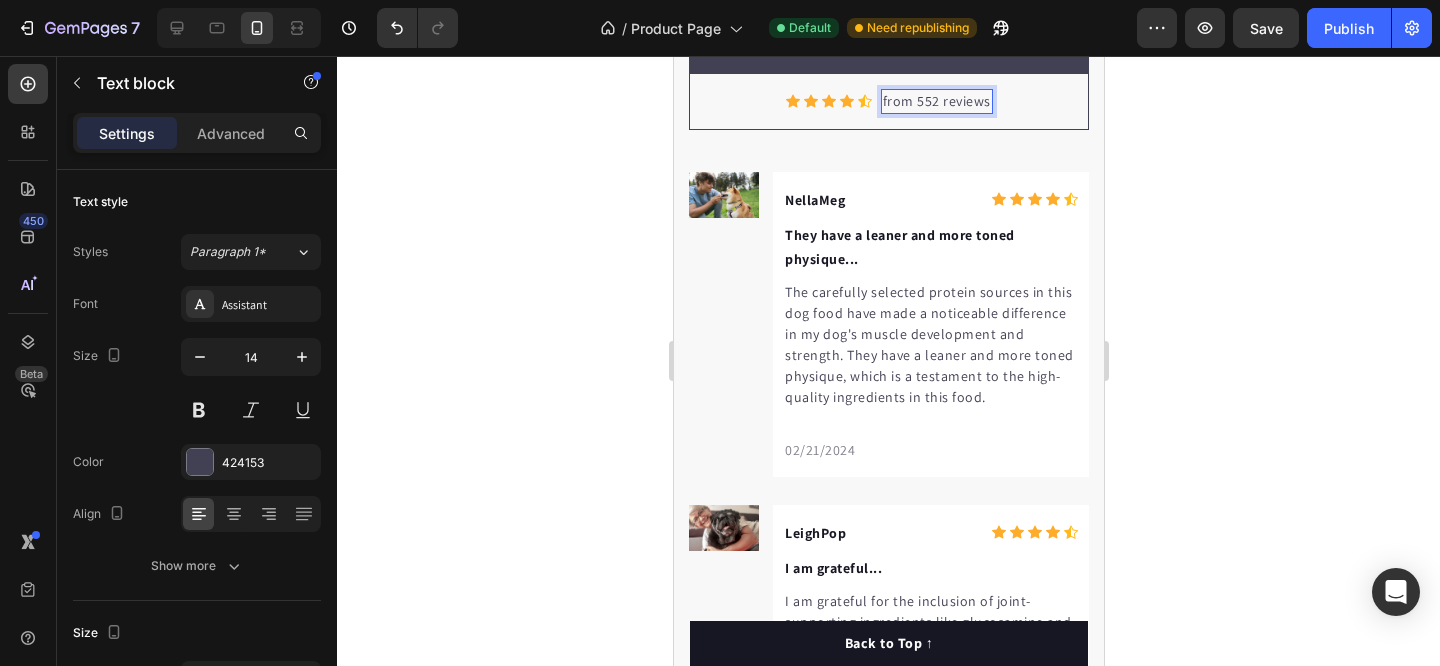 scroll, scrollTop: 5401, scrollLeft: 0, axis: vertical 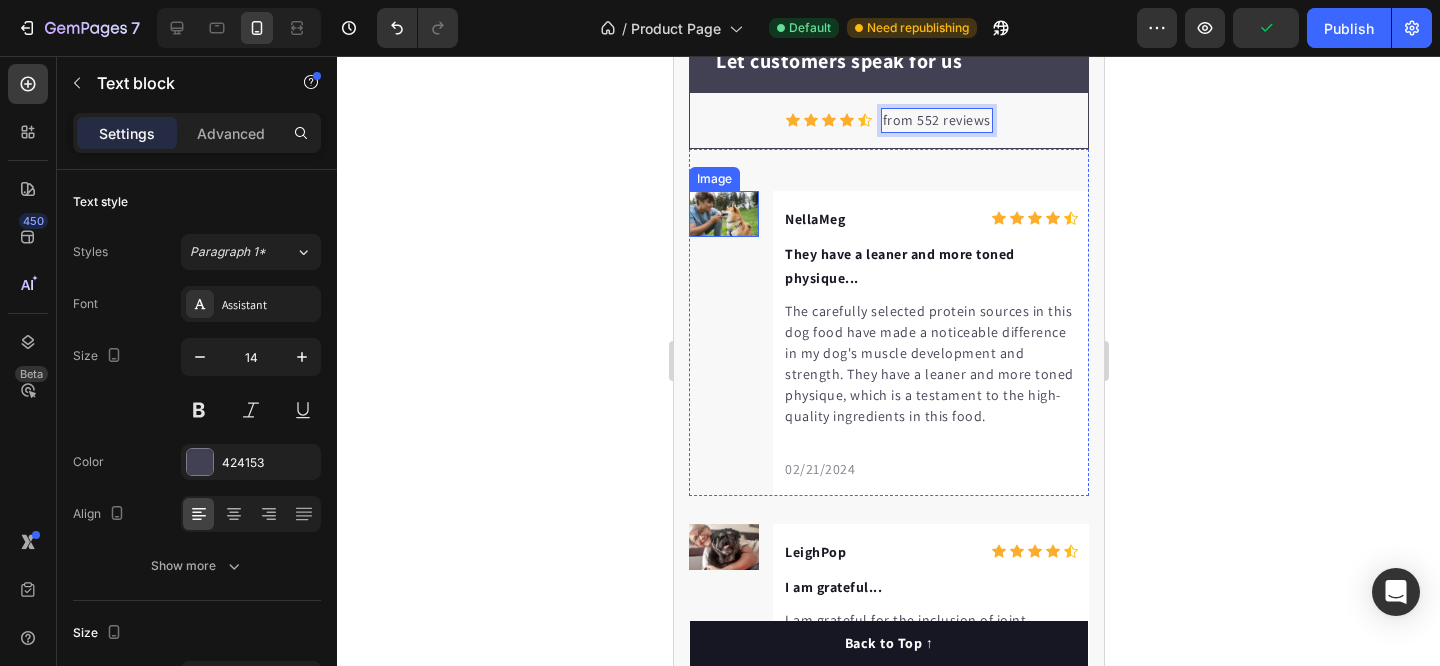 click at bounding box center (723, 214) 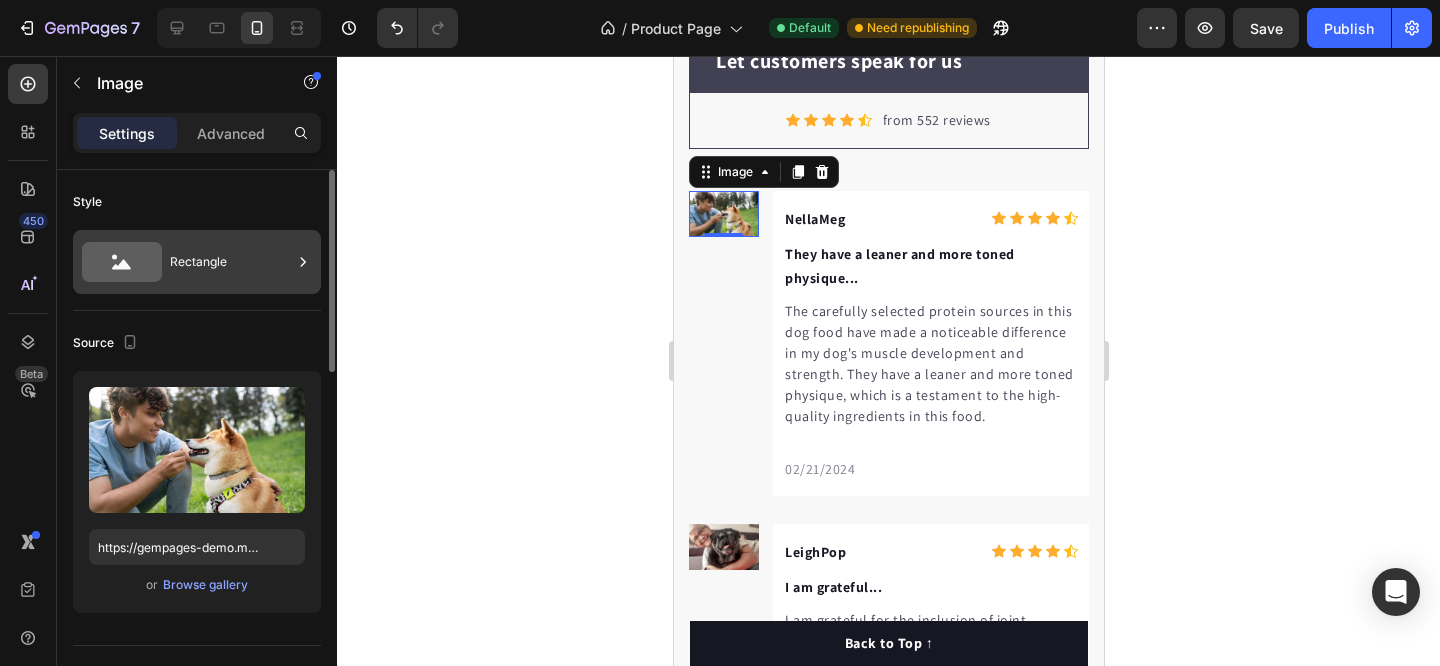 click 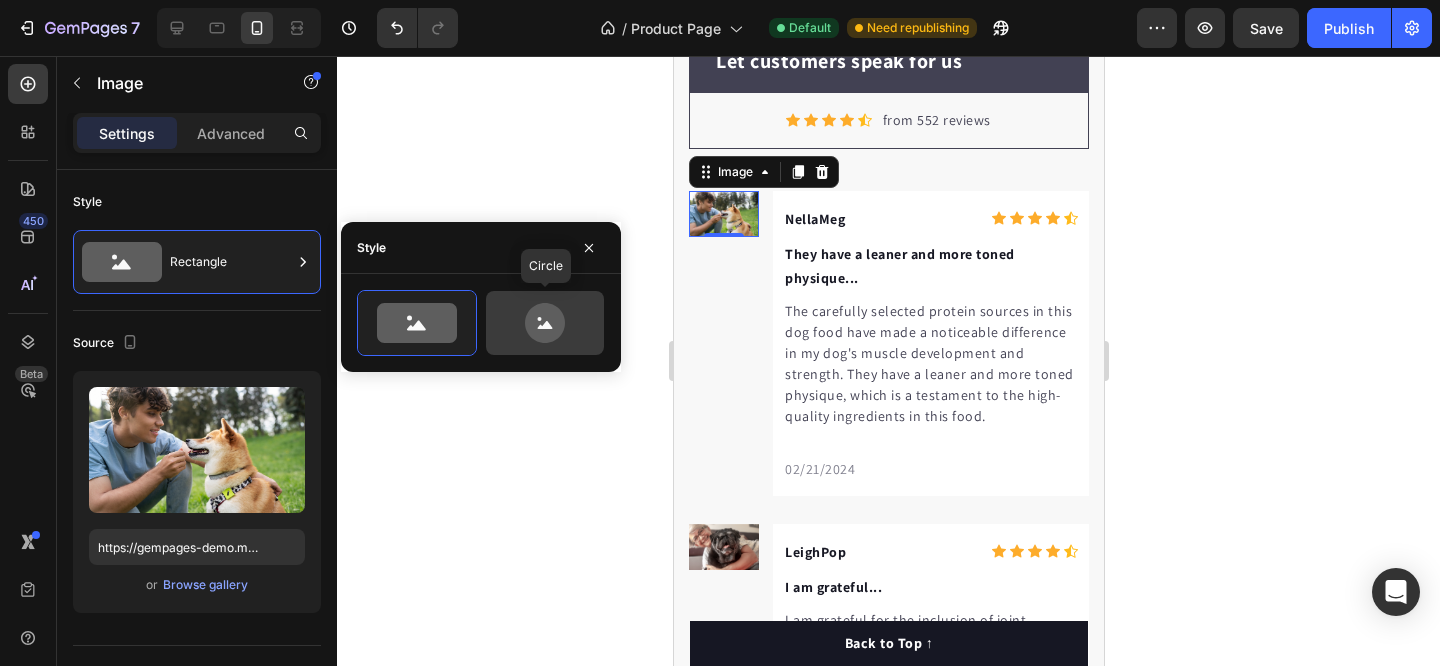 click 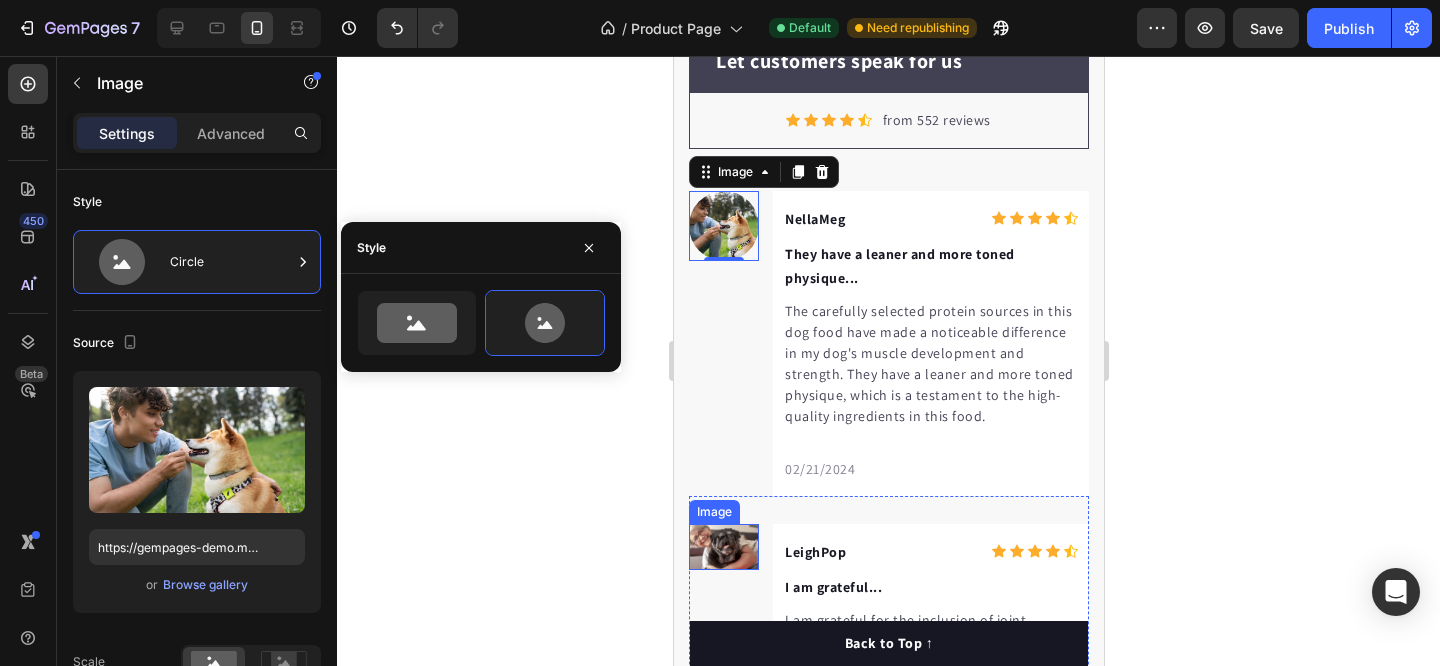 click at bounding box center (723, 547) 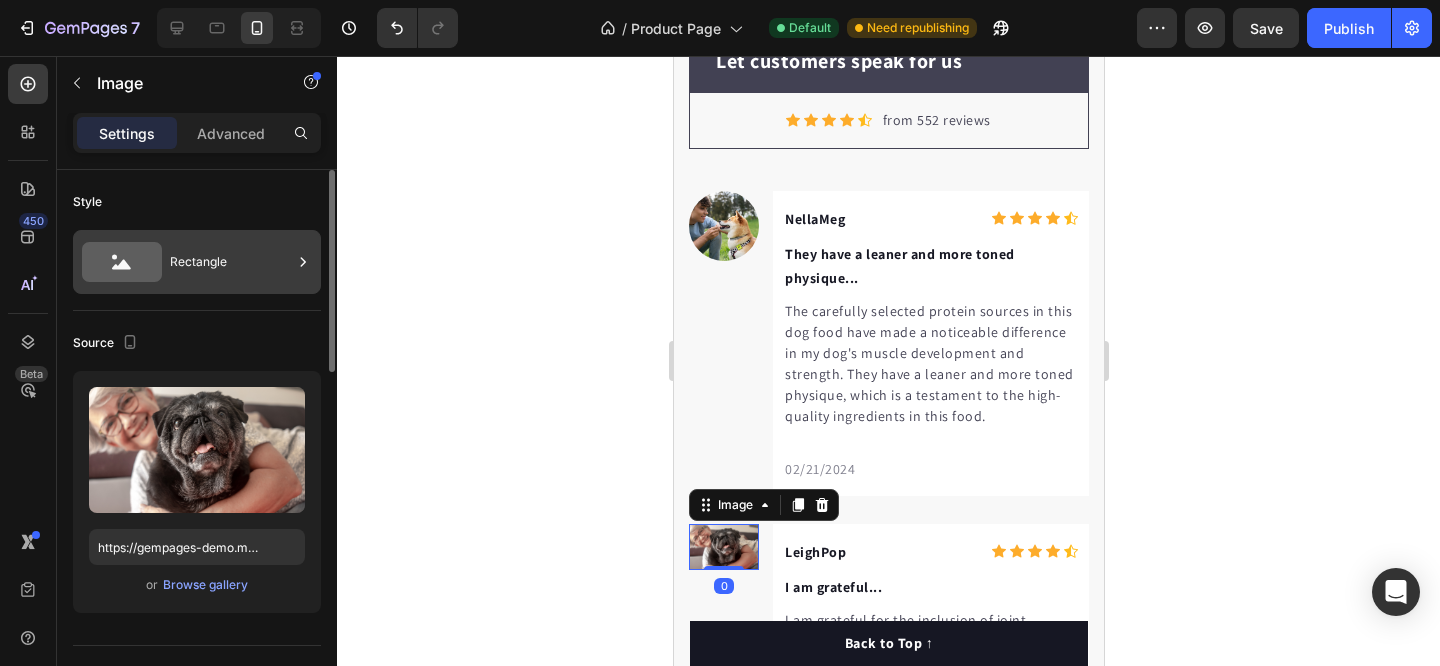 click on "Rectangle" at bounding box center (231, 262) 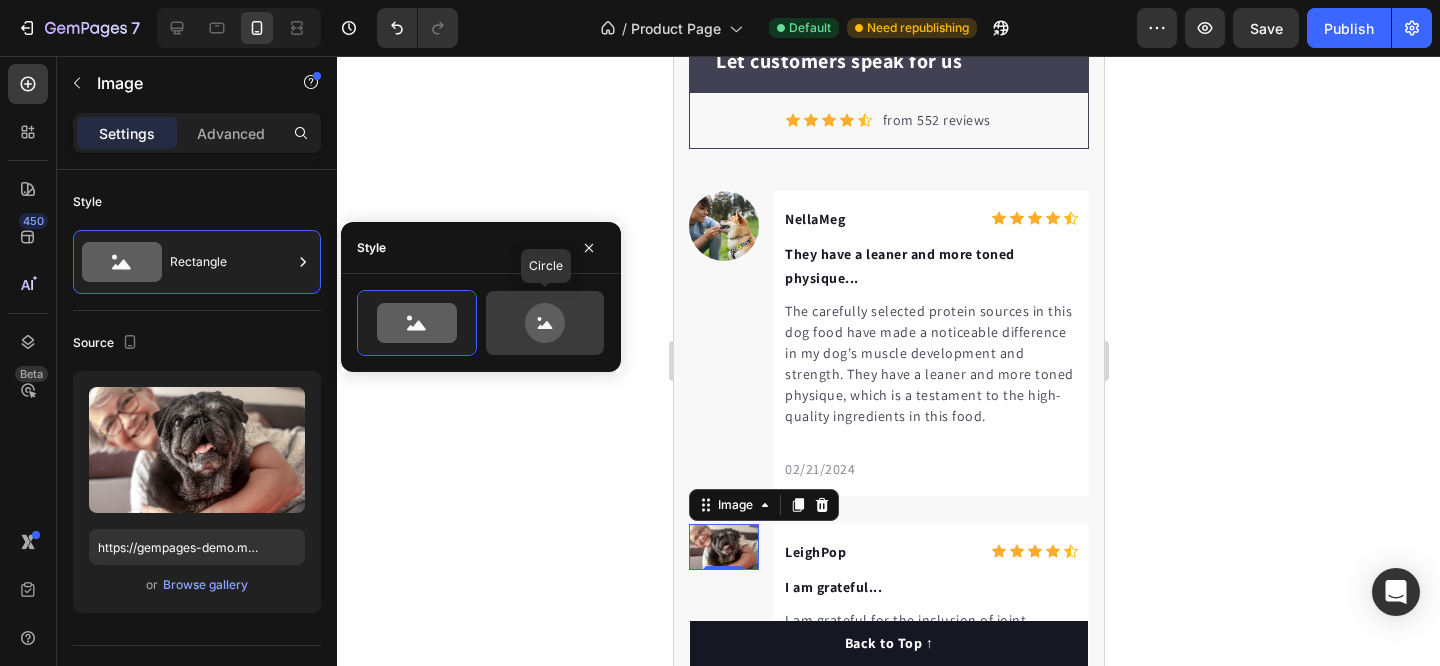 click 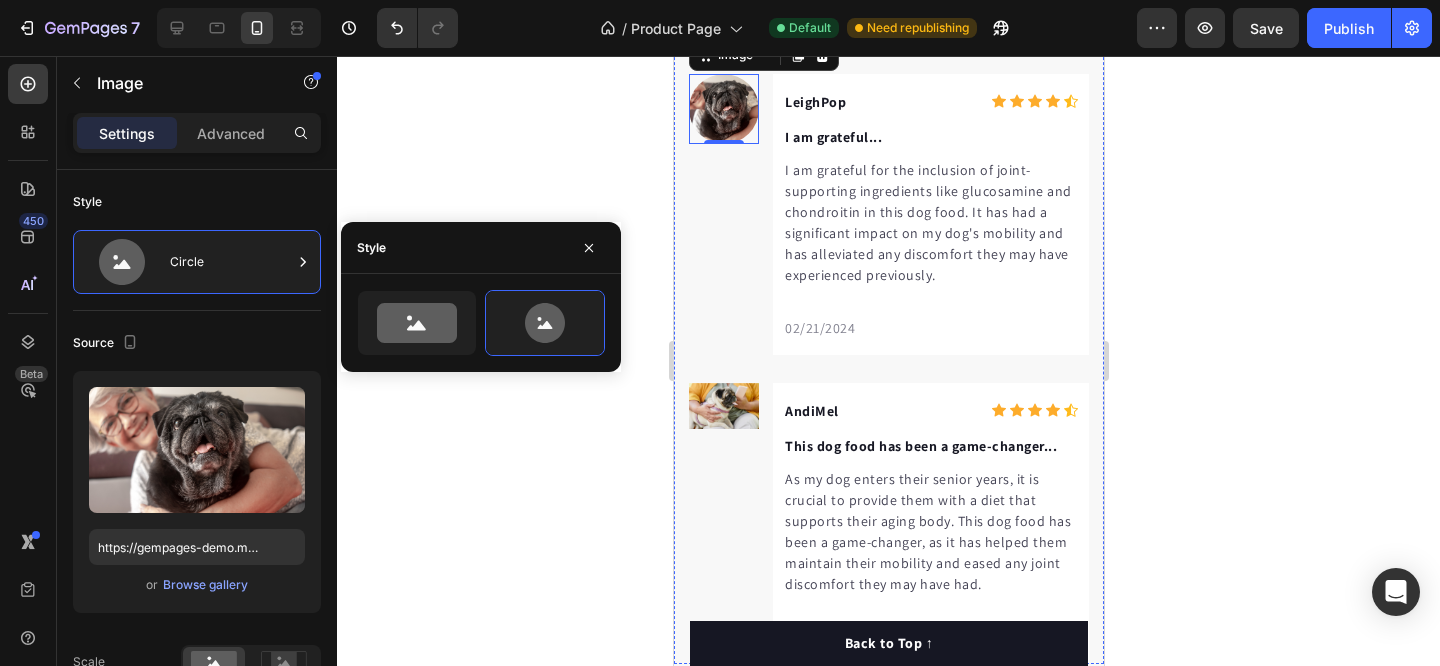 scroll, scrollTop: 5865, scrollLeft: 0, axis: vertical 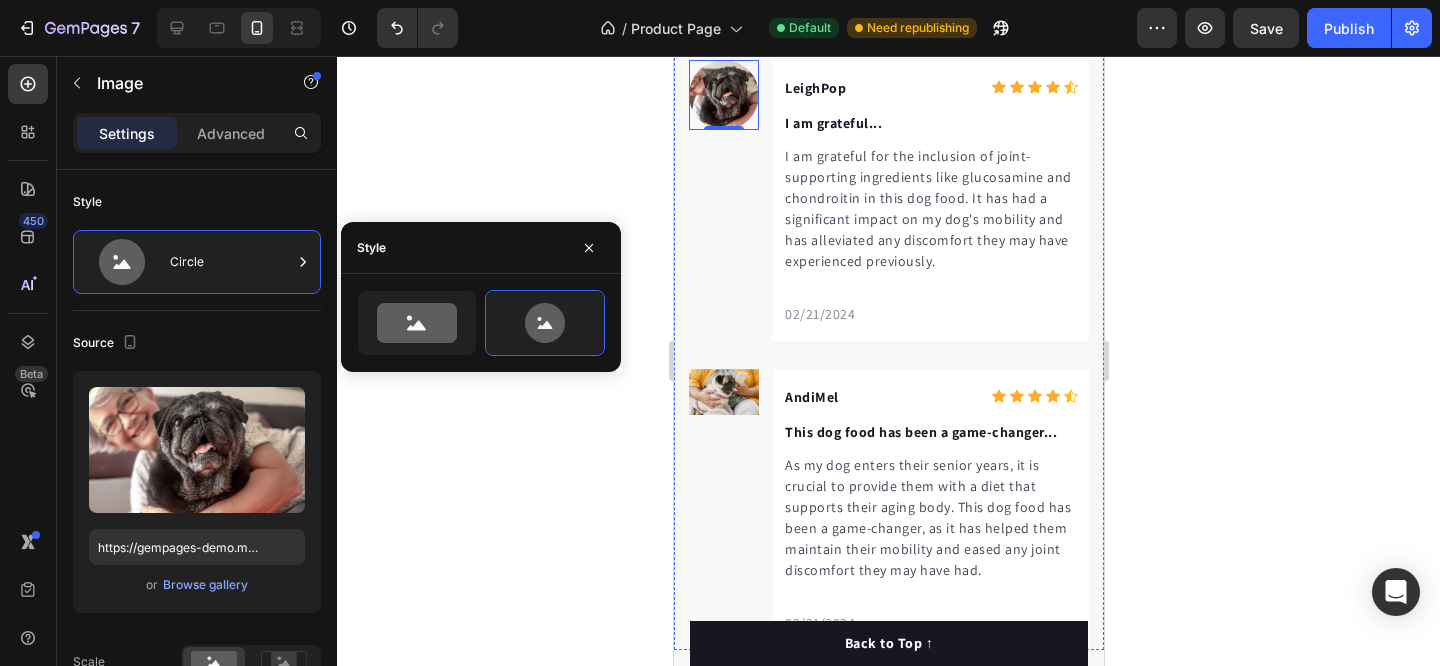 click at bounding box center [723, 392] 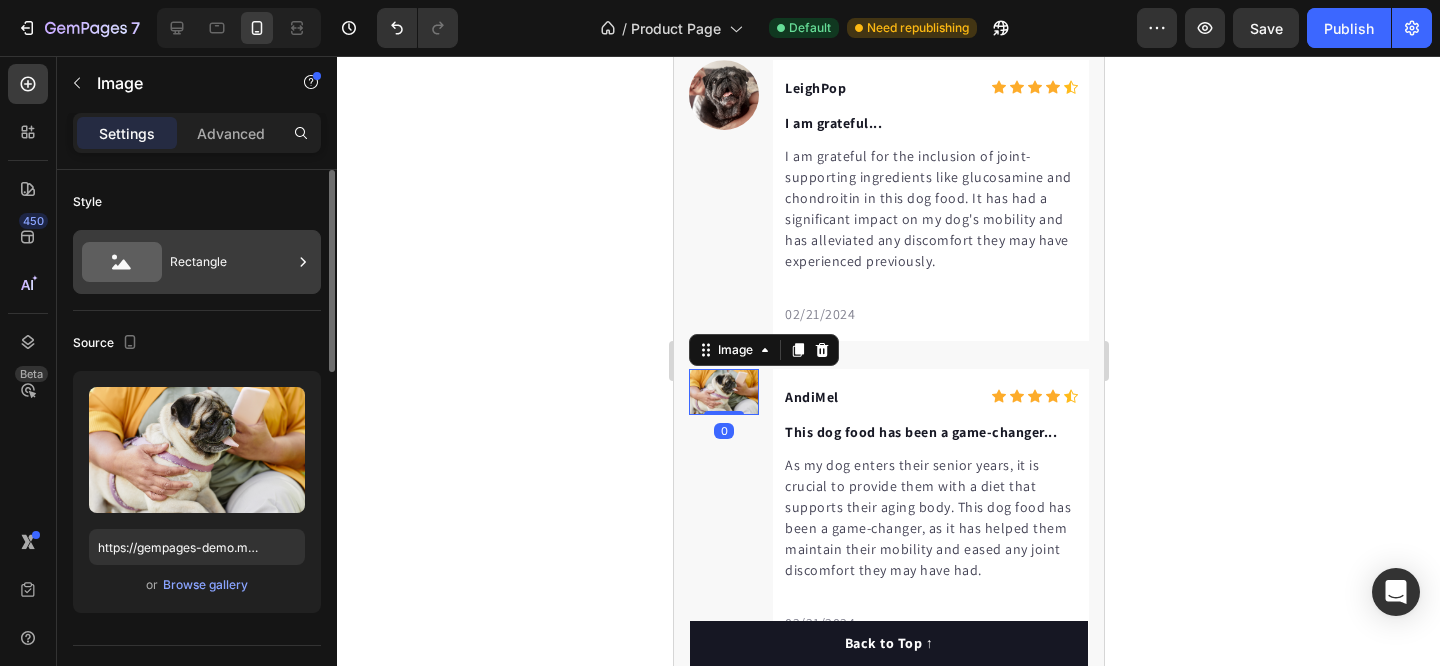 click on "Rectangle" at bounding box center (231, 262) 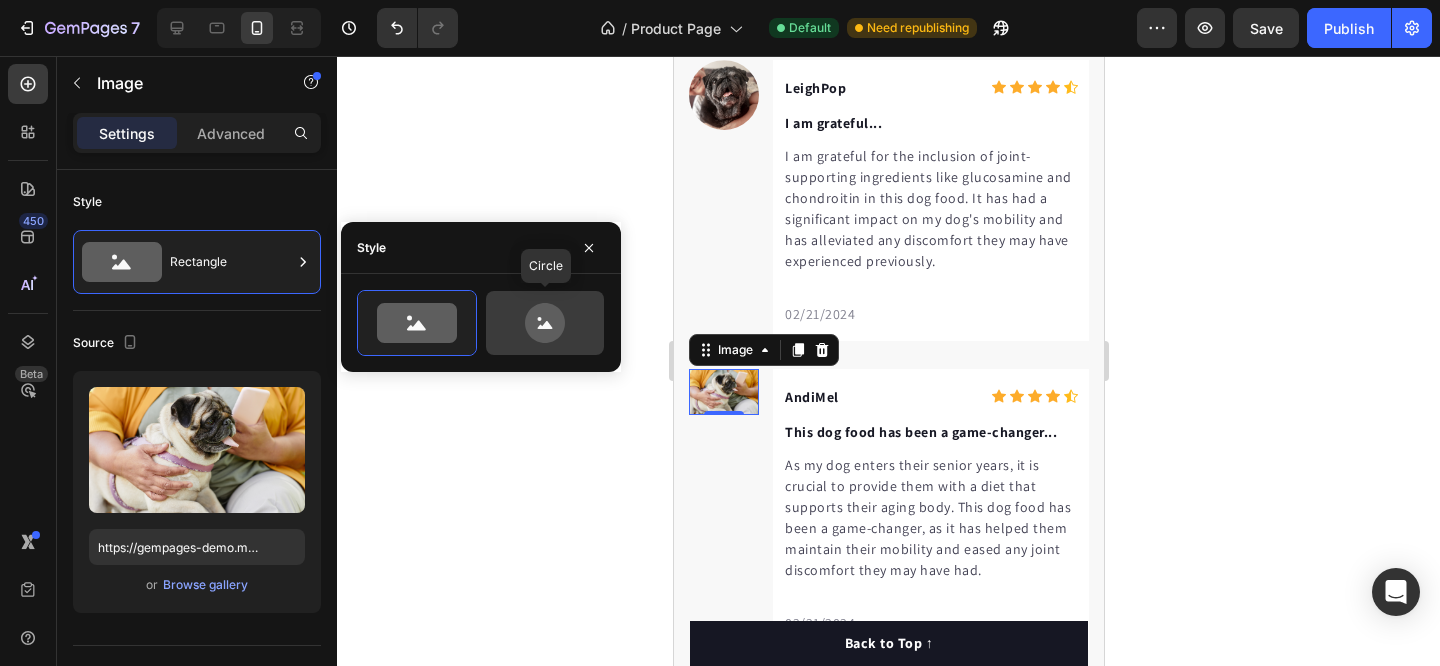 click 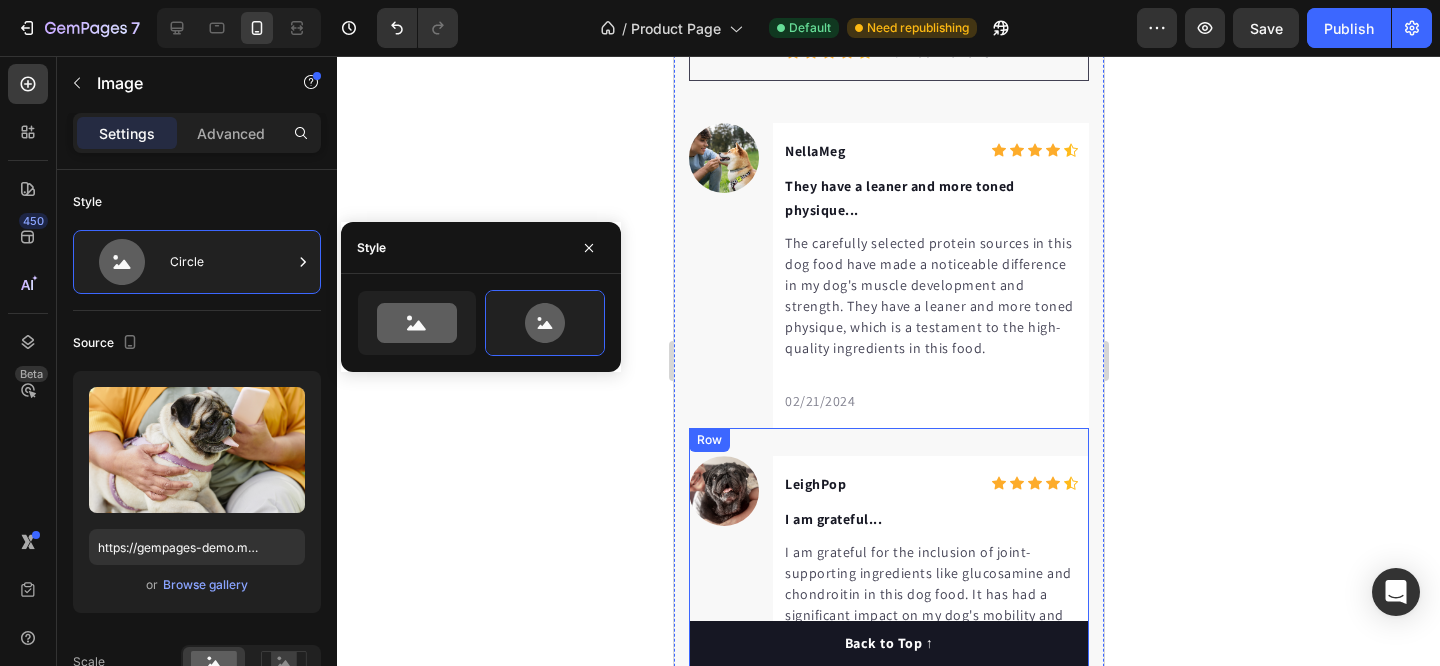 scroll, scrollTop: 5430, scrollLeft: 0, axis: vertical 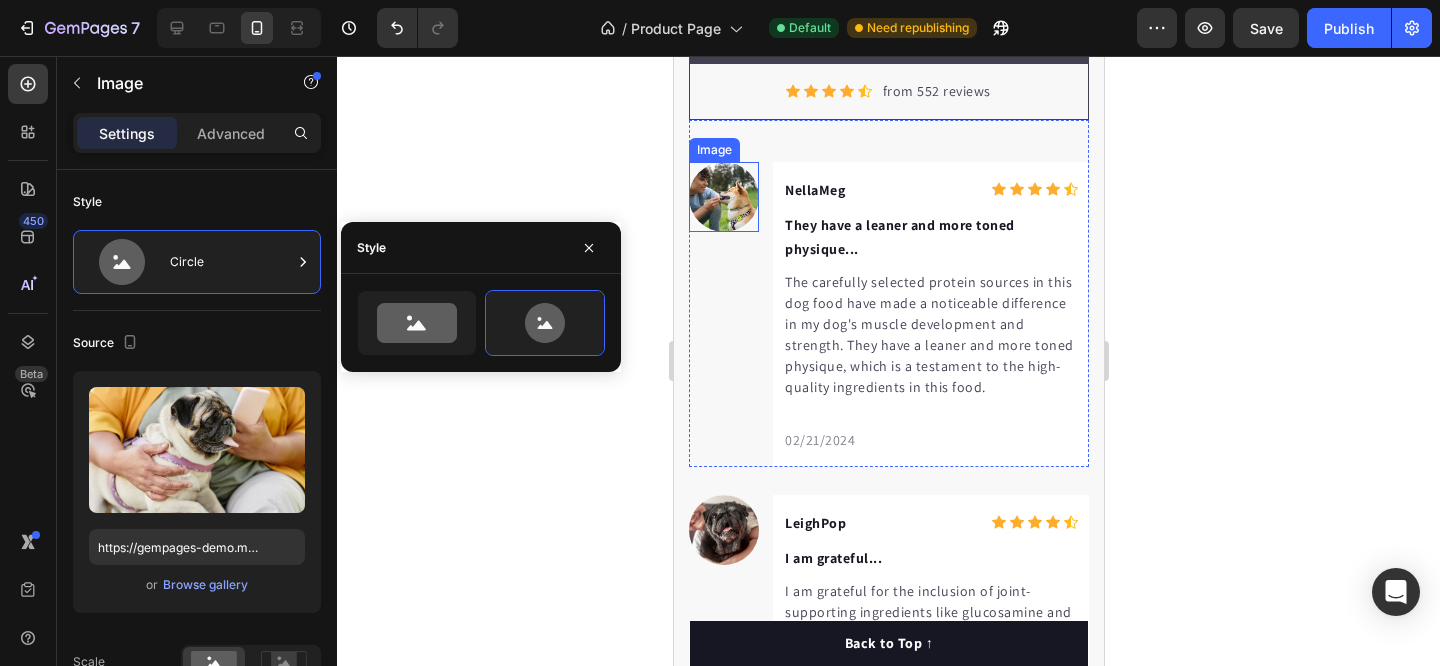 click at bounding box center [723, 197] 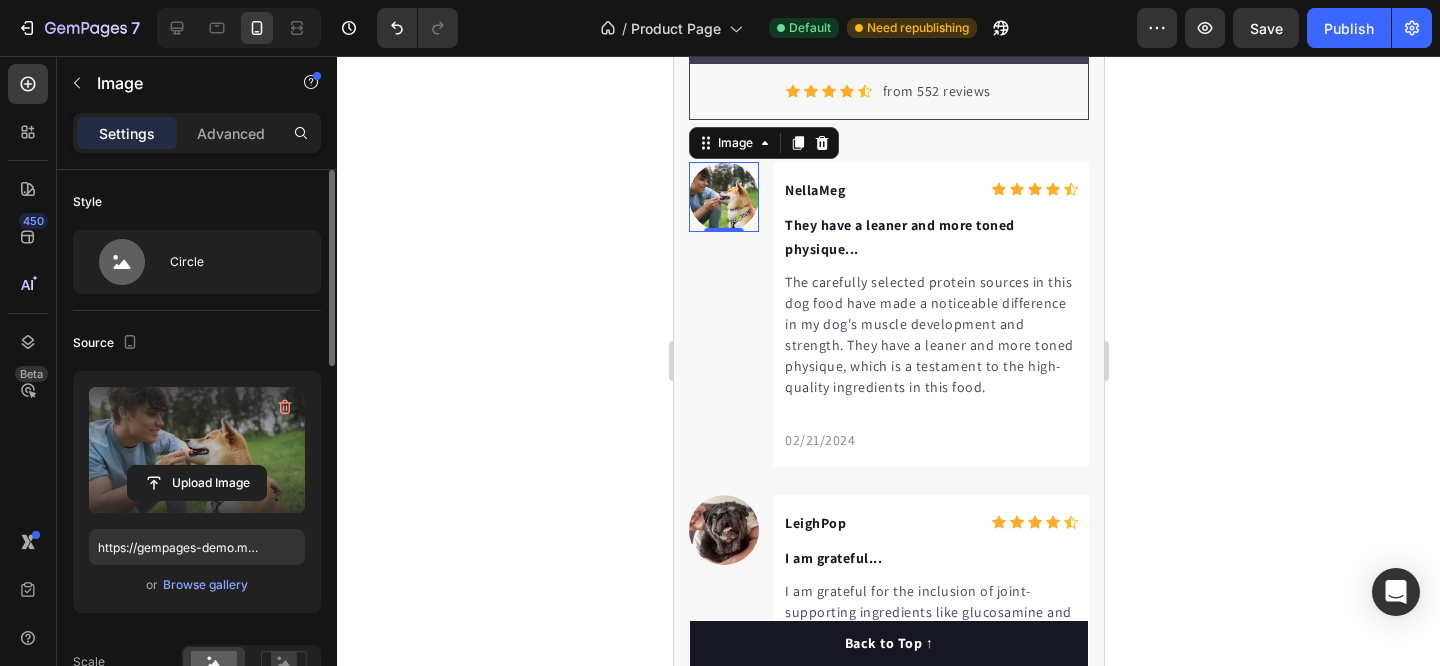 click at bounding box center [197, 450] 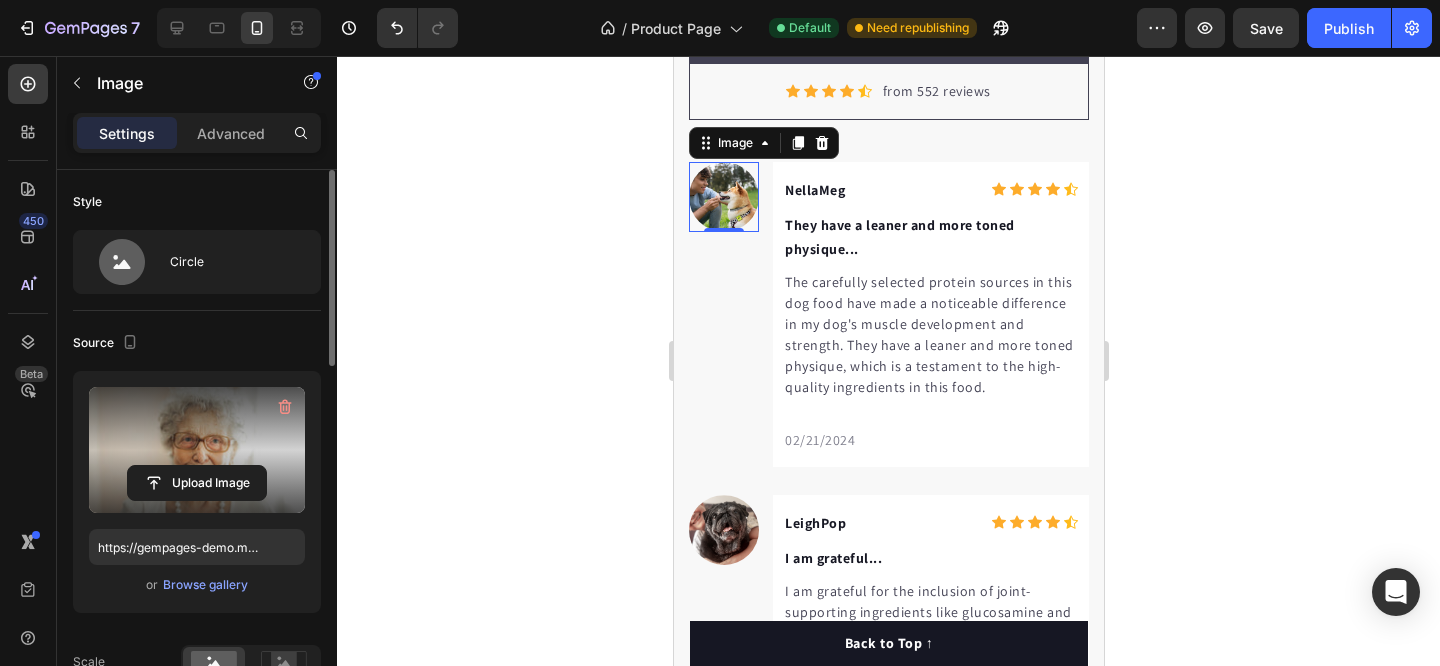 type on "https://cdn.shopify.com/s/files/1/0912/1719/9485/files/gempages_577612096653492924-26d55a87-c883-44a5-8839-5cf98adb6dcd.jpg" 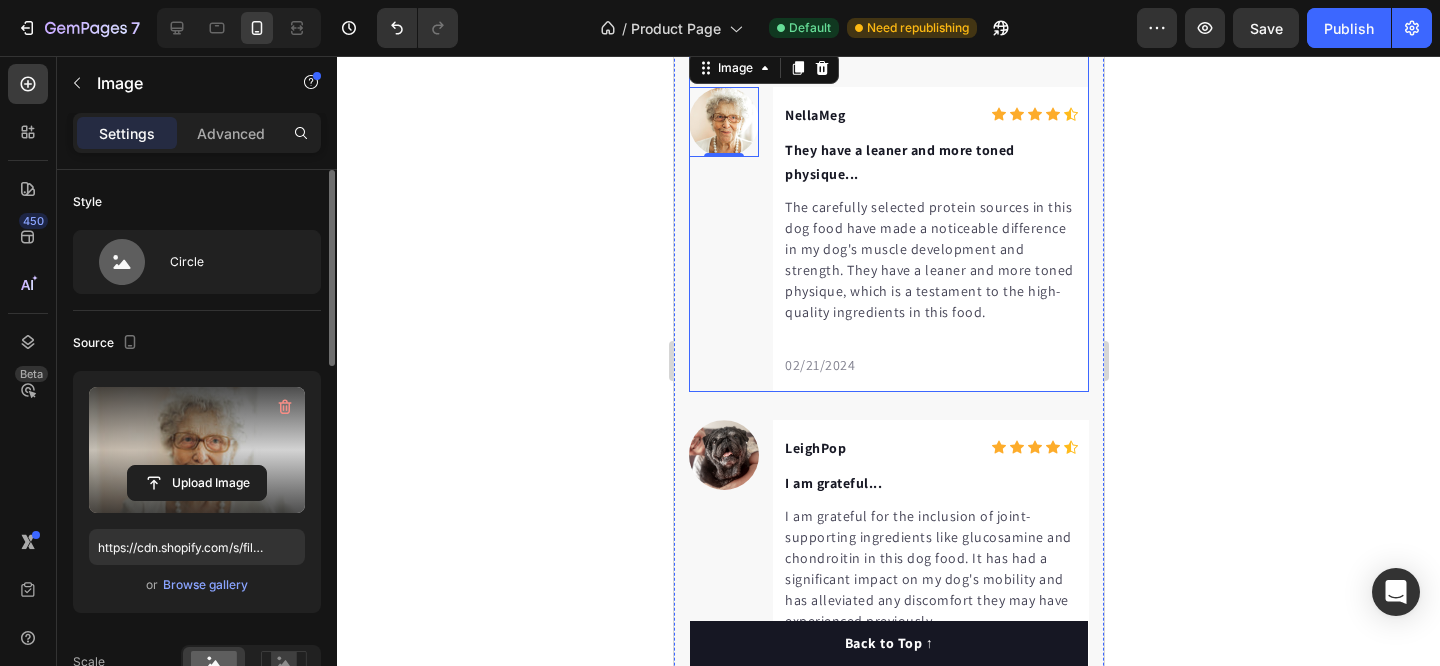 scroll, scrollTop: 5646, scrollLeft: 0, axis: vertical 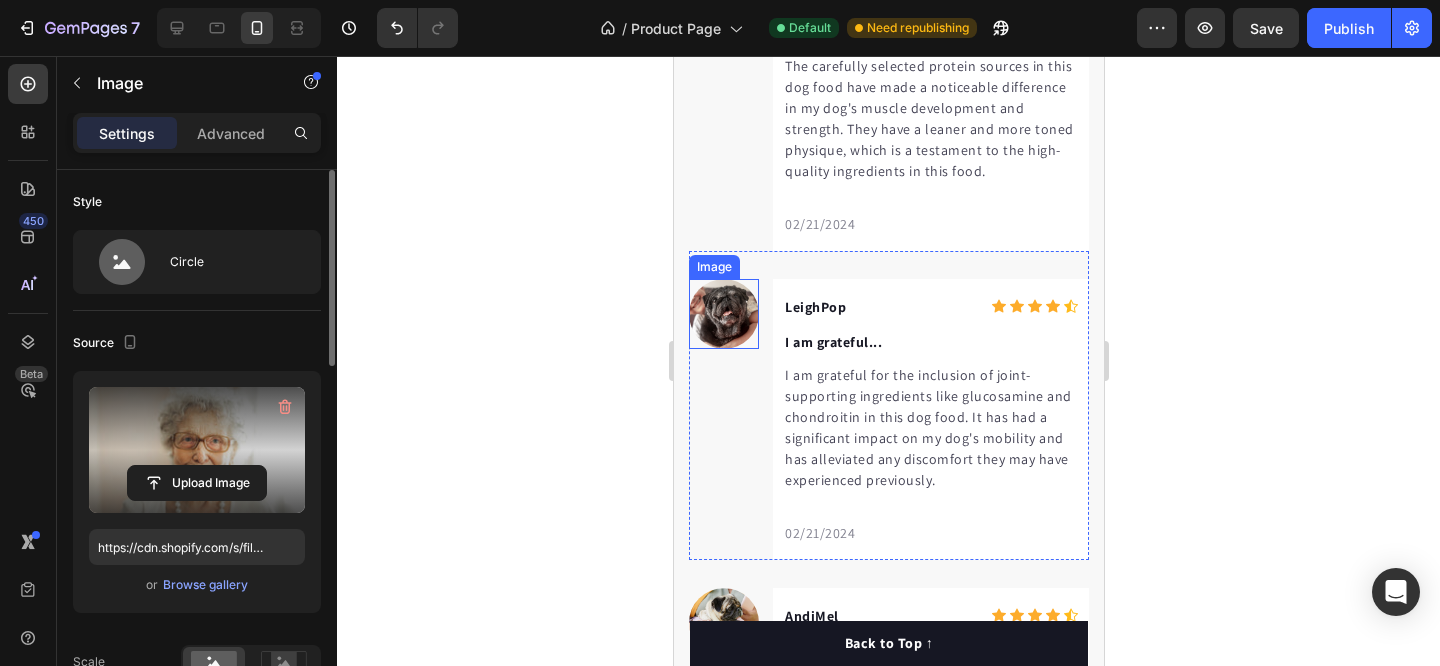 click at bounding box center (723, 314) 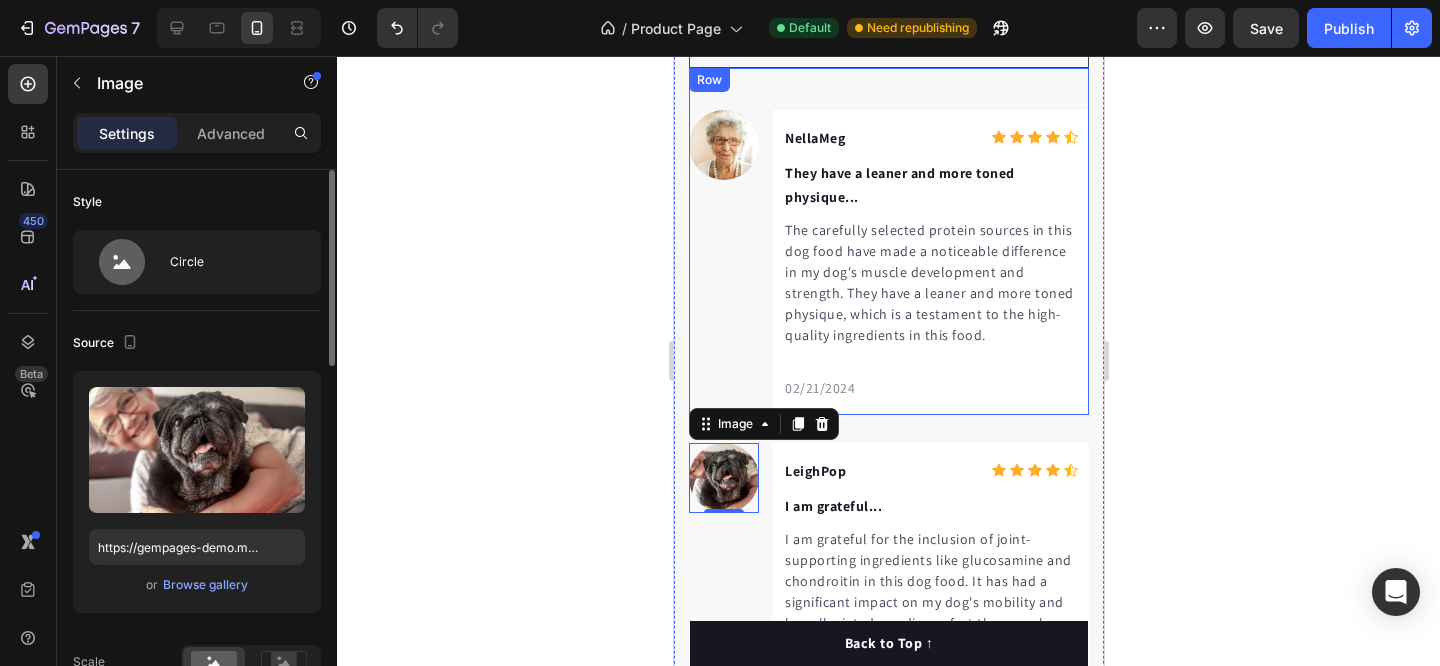 scroll, scrollTop: 5443, scrollLeft: 0, axis: vertical 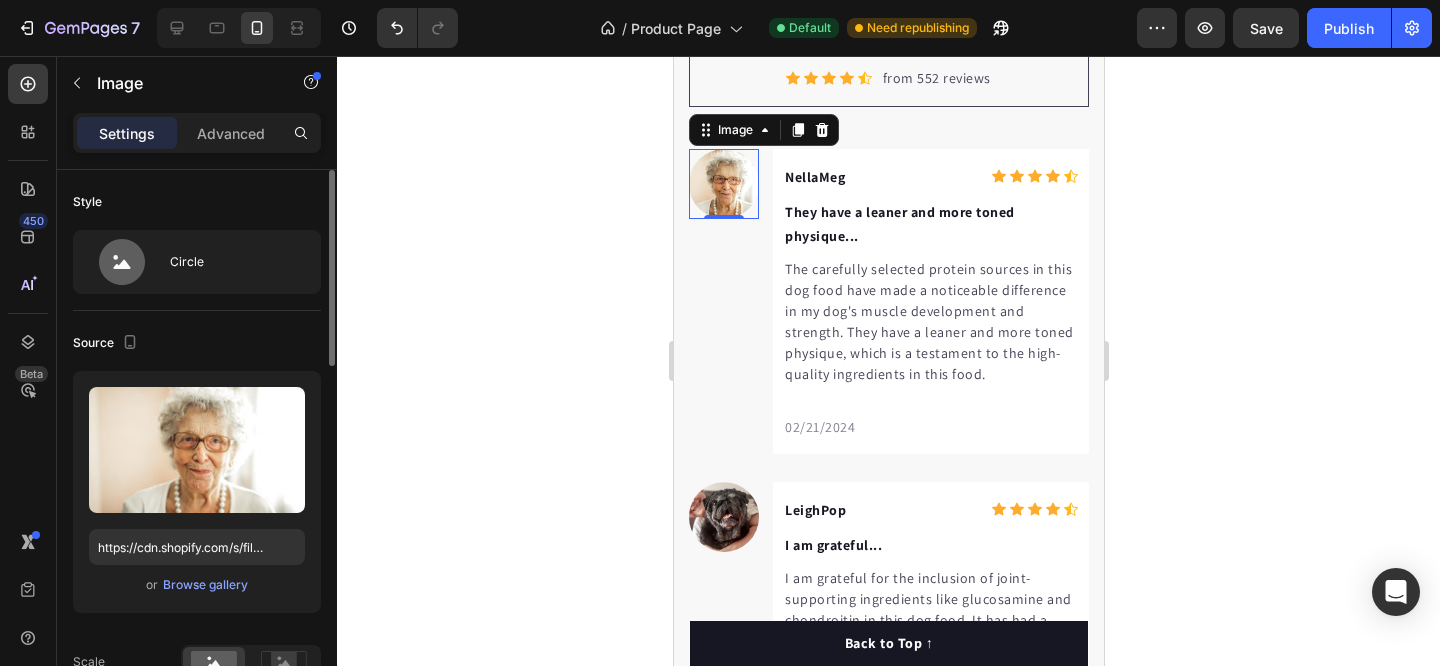 click at bounding box center [723, 184] 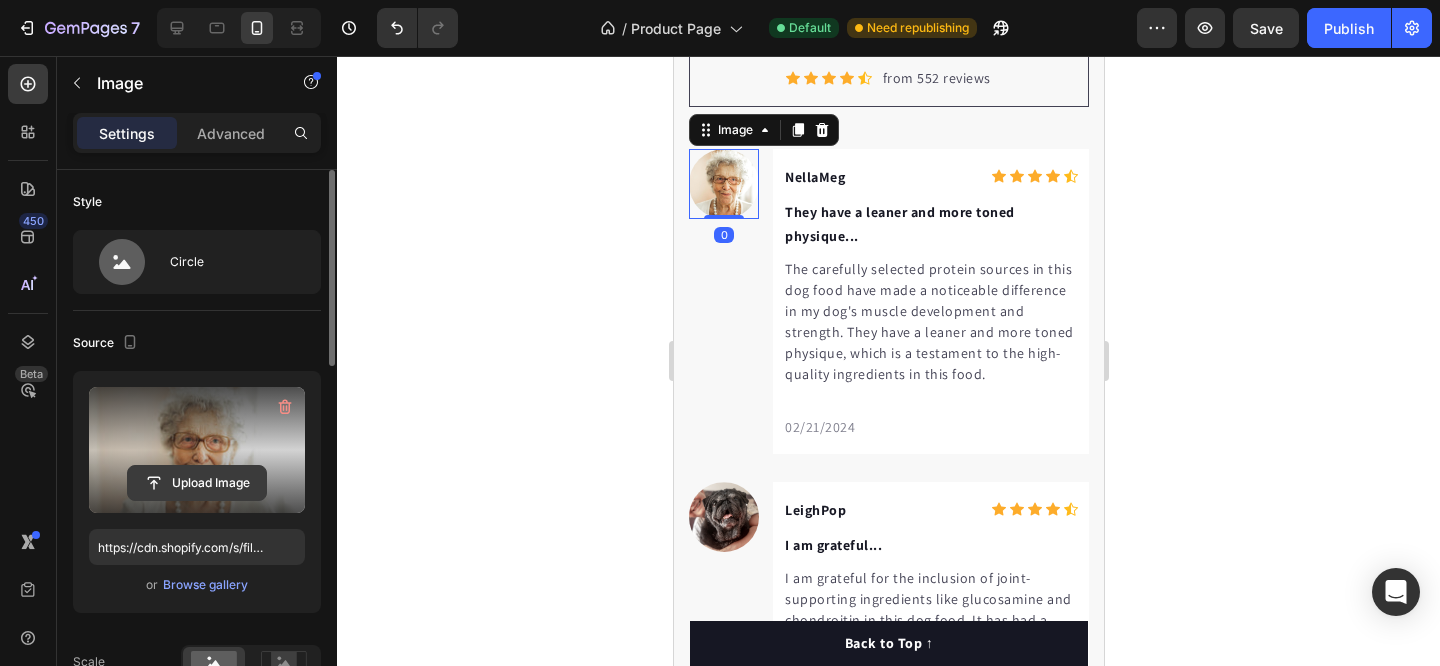 click 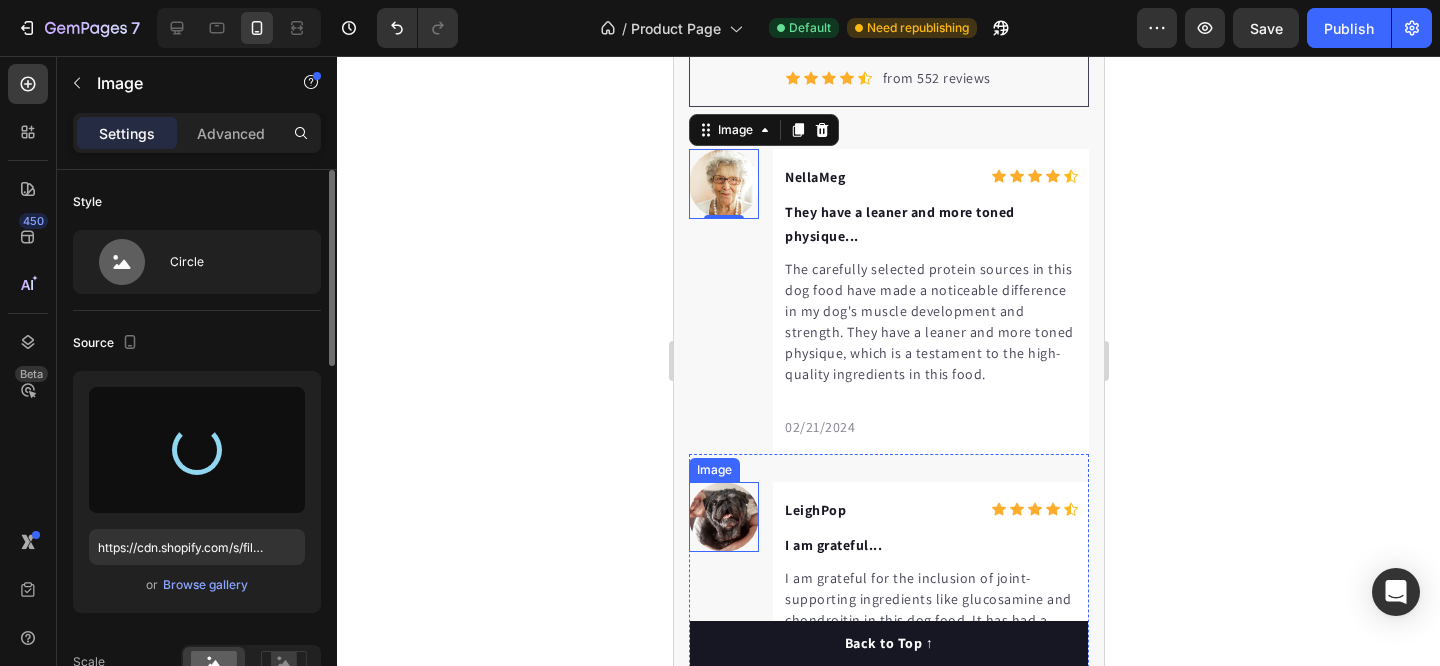 click at bounding box center [723, 517] 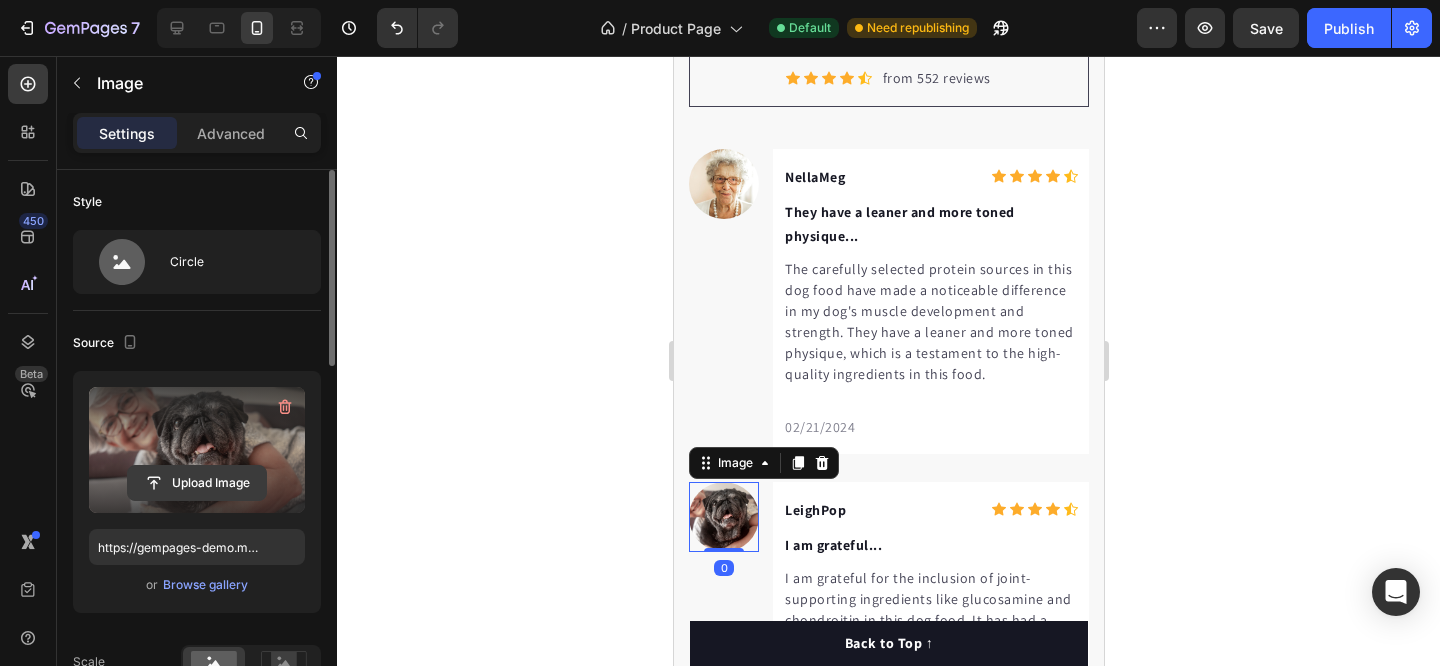 click 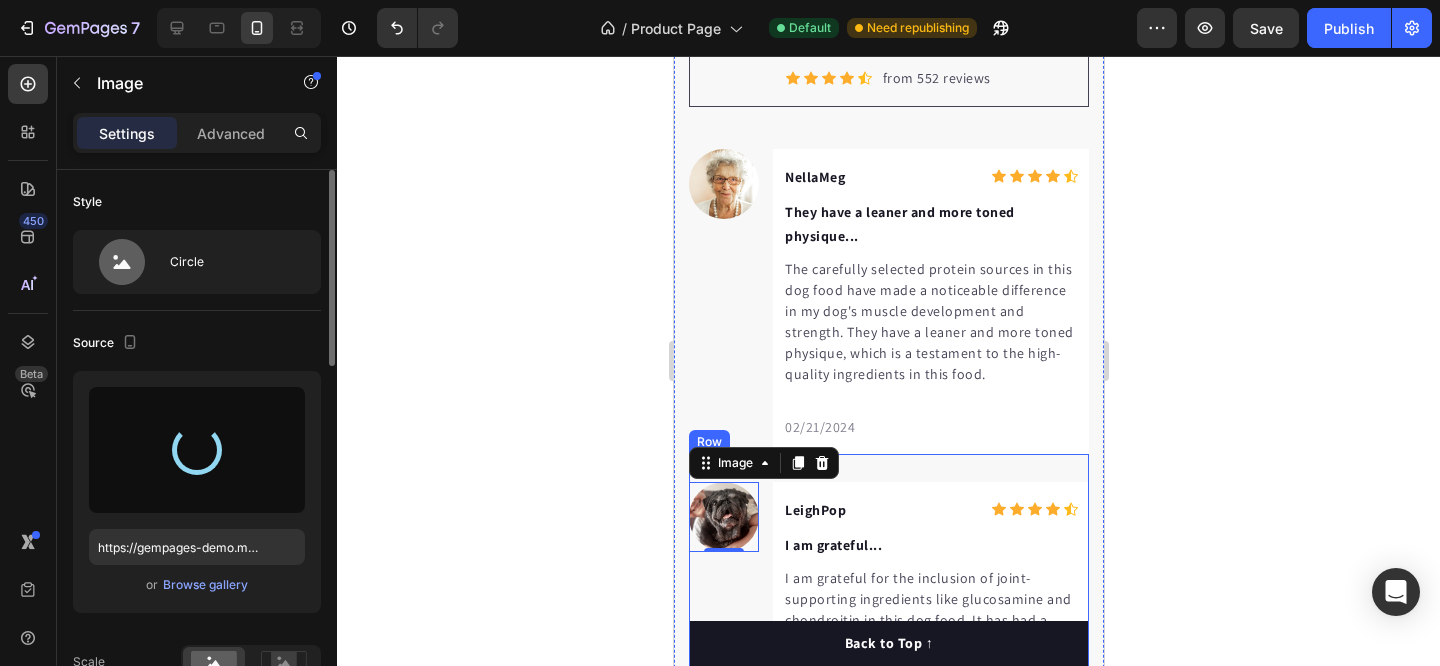 type on "https://cdn.shopify.com/s/files/1/0912/1719/9485/files/gempages_577612096653492924-26d55a87-c883-44a5-8839-5cf98adb6dcd.jpg" 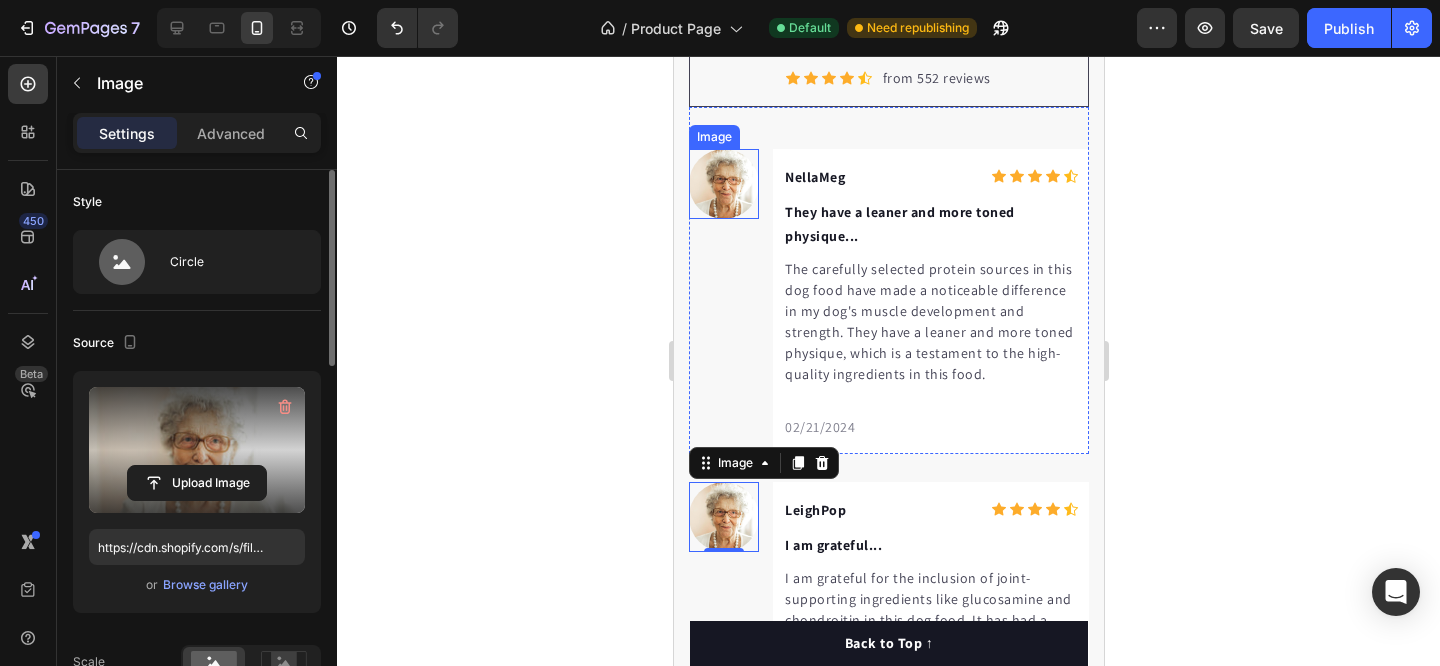 click at bounding box center (723, 184) 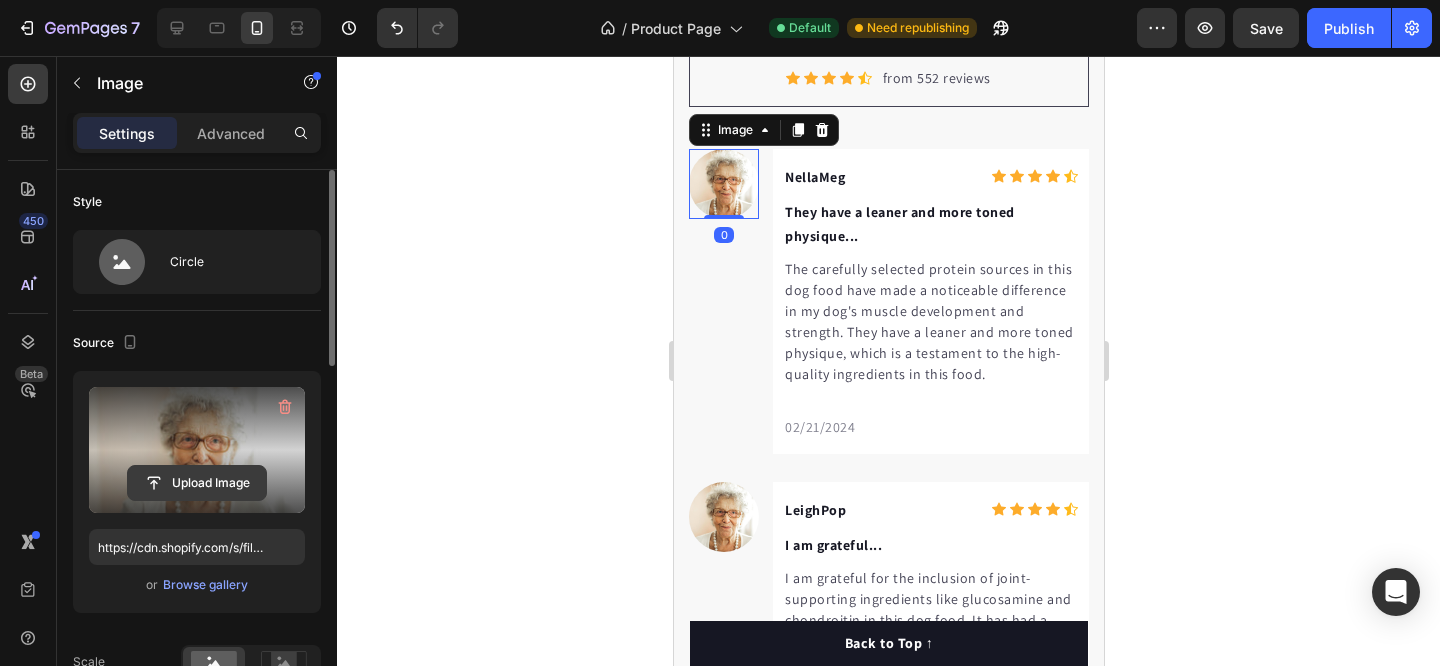 click 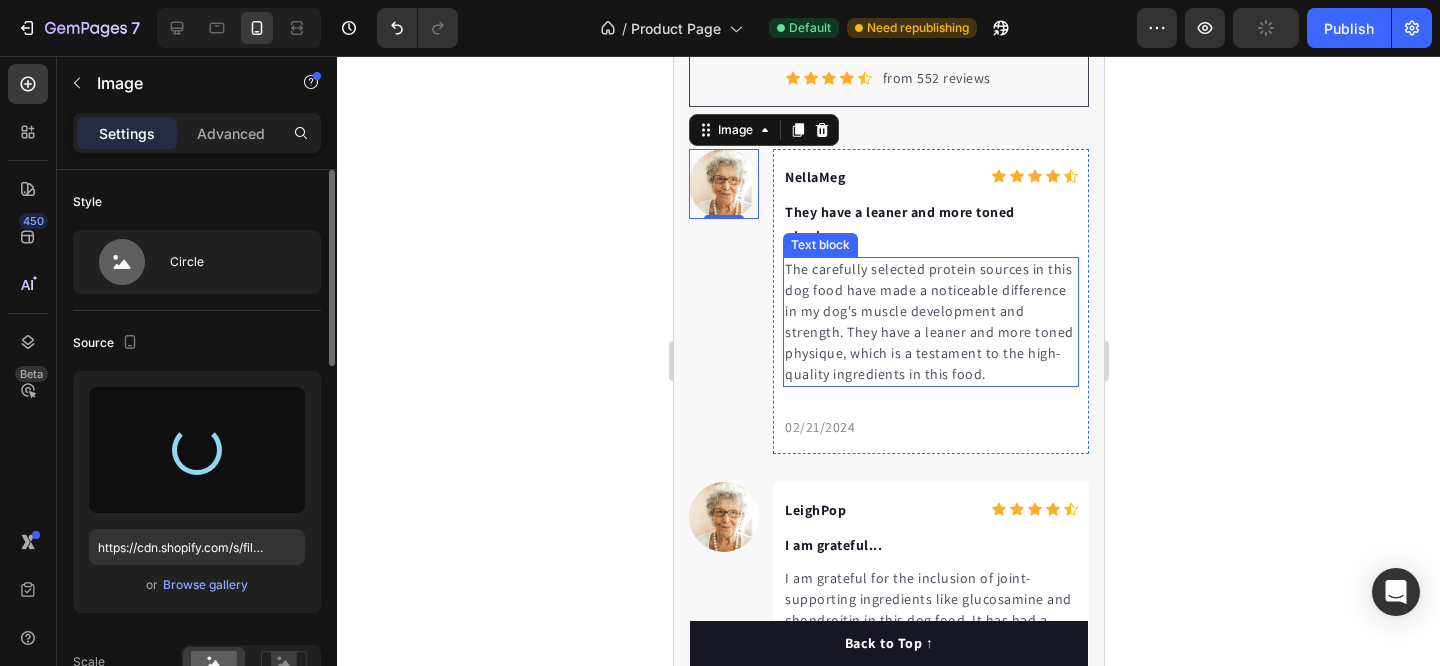 type on "https://cdn.shopify.com/s/files/1/0912/1719/9485/files/gempages_577612096653492924-5a207c21-1dce-4360-bbc7-cf69426bb931.jpg" 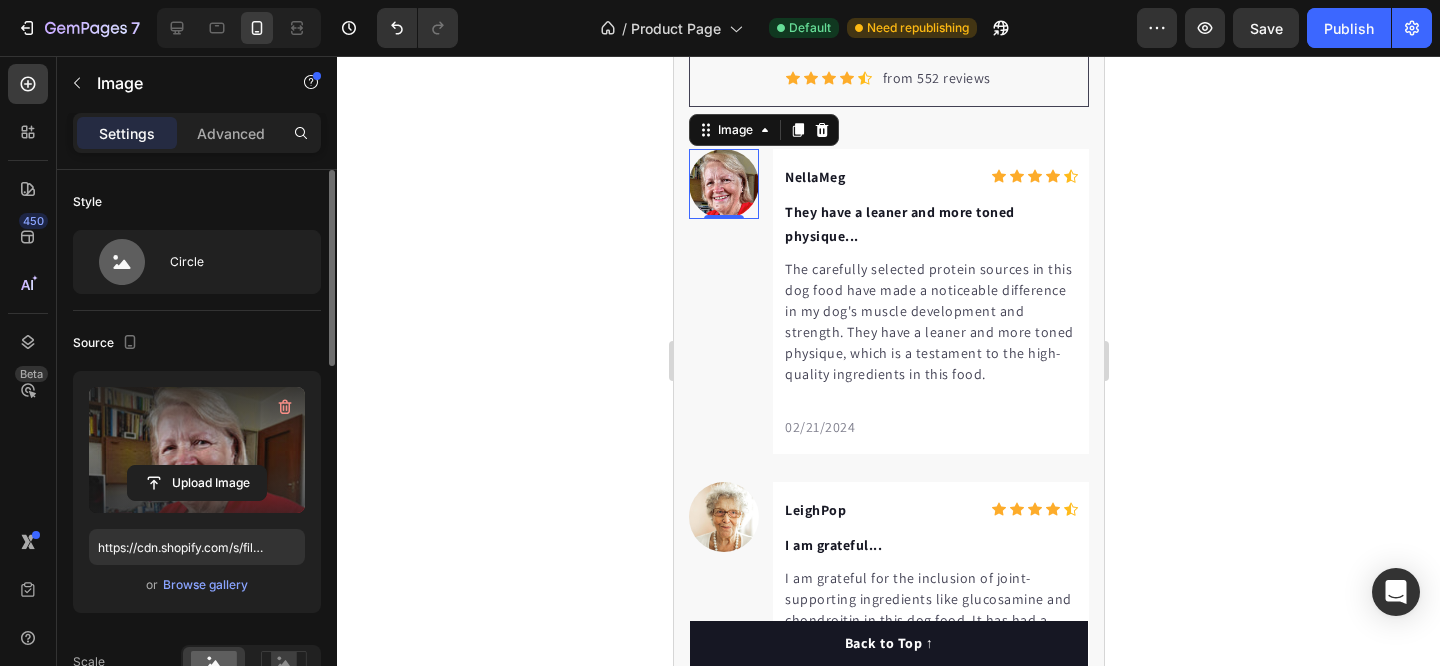 click 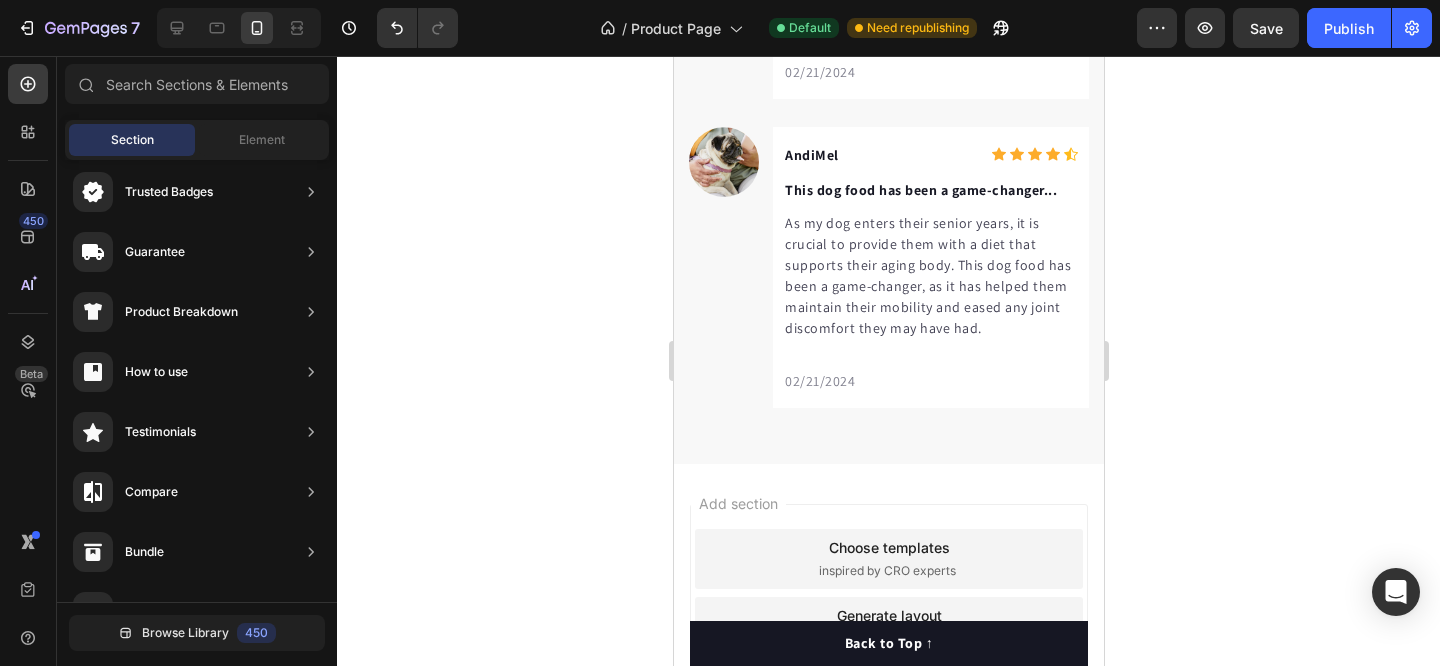 click at bounding box center (723, 162) 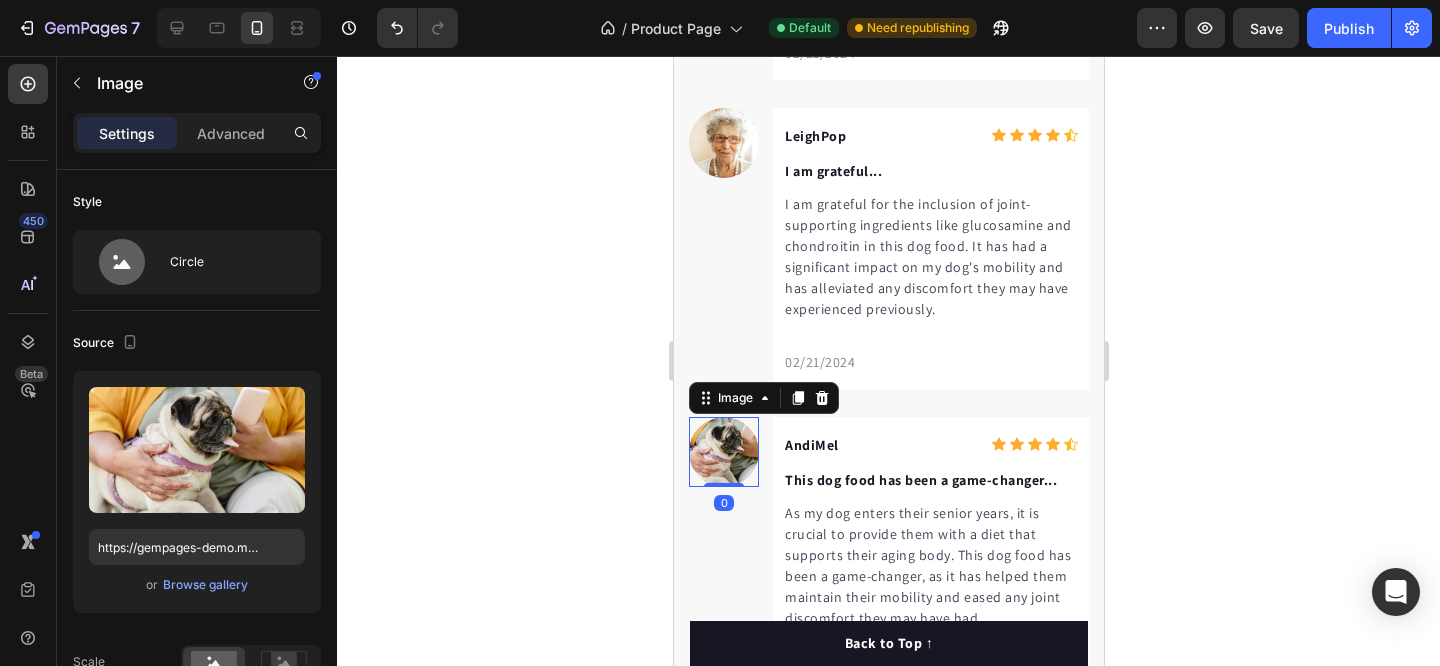 scroll, scrollTop: 5752, scrollLeft: 0, axis: vertical 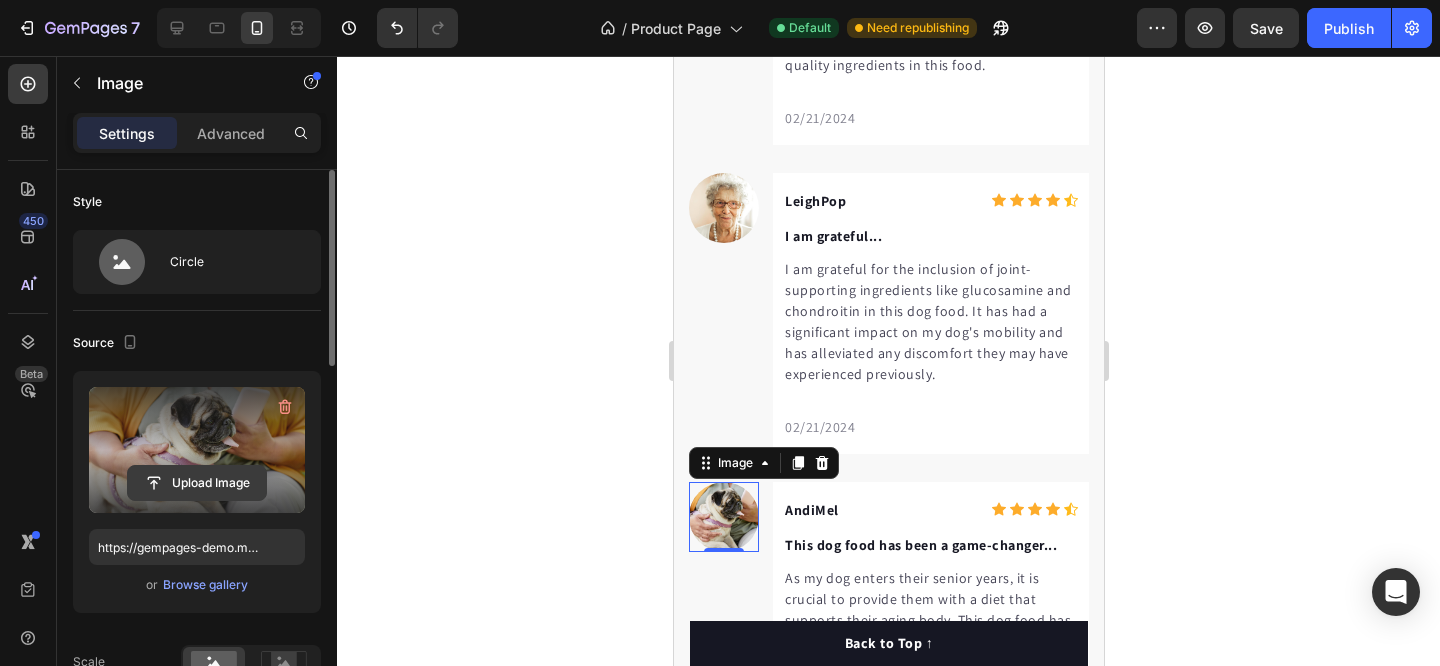 click 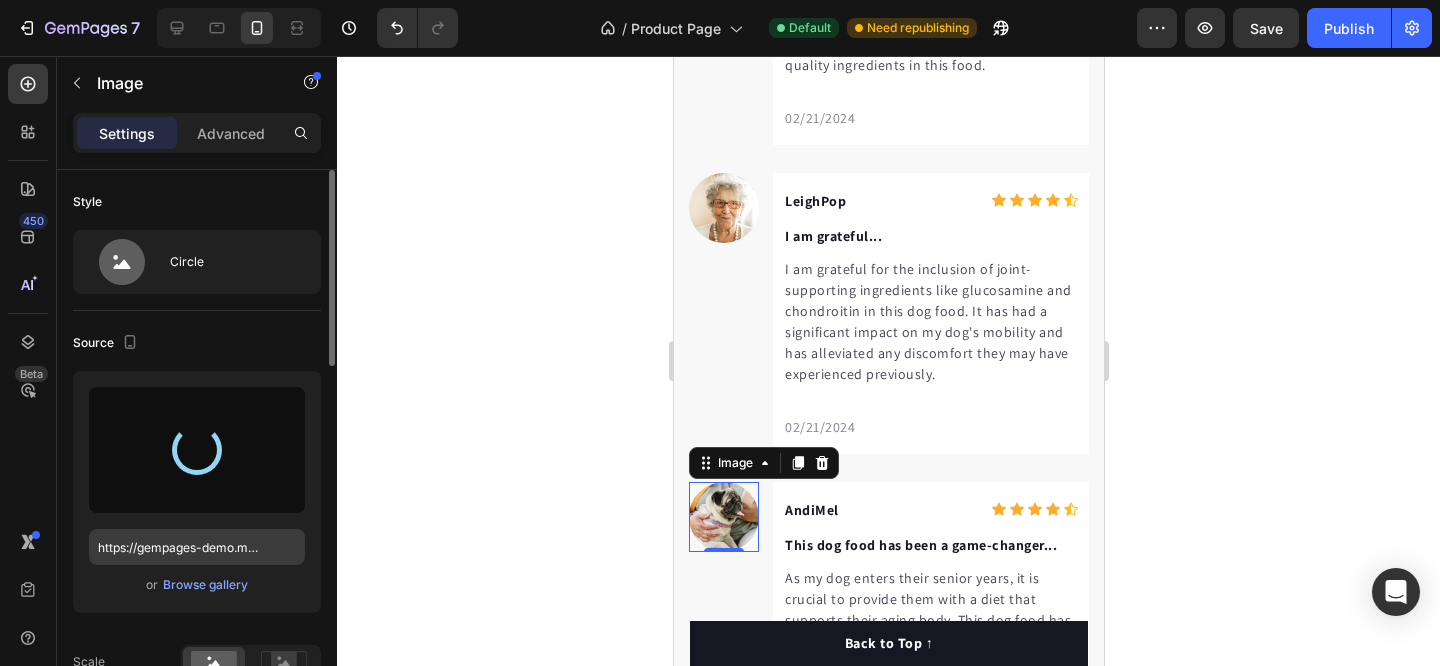 type on "https://cdn.shopify.com/s/files/1/0912/1719/9485/files/gempages_577612096653492924-7daaf2b7-e698-4c00-8ac2-a62adb62f1e3.jpg" 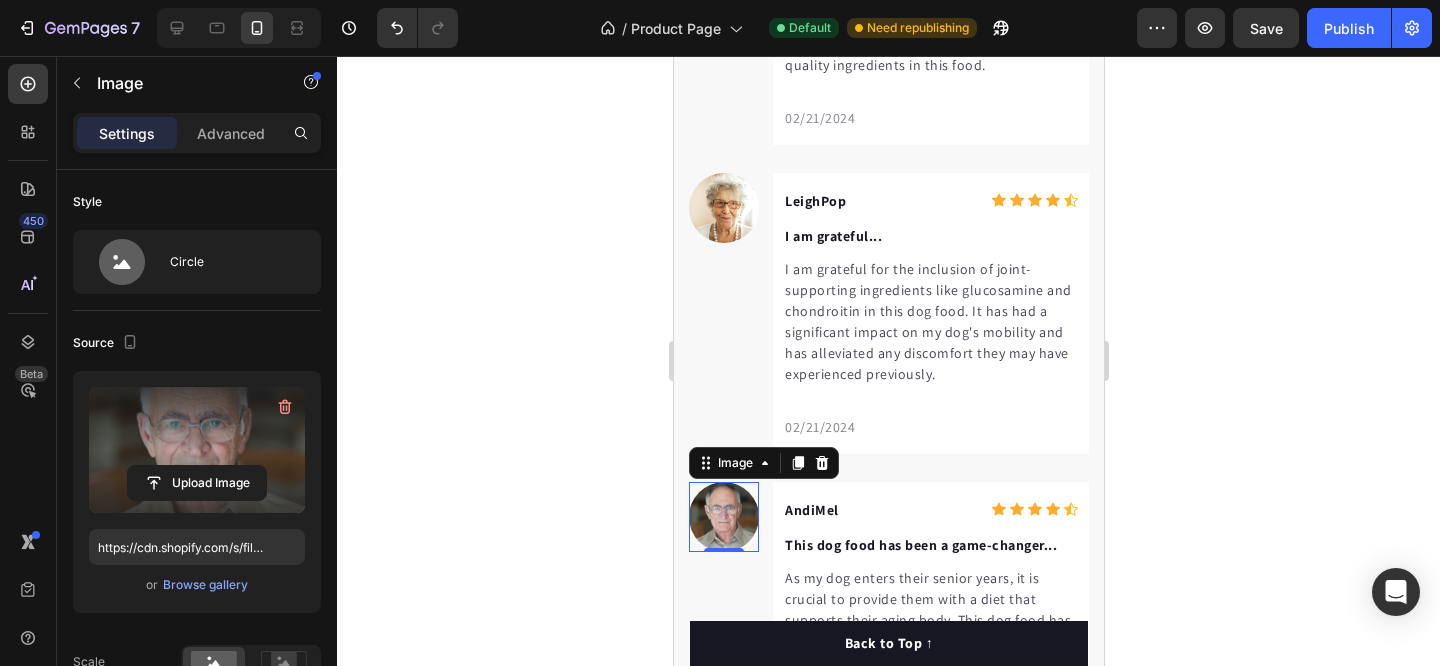 click 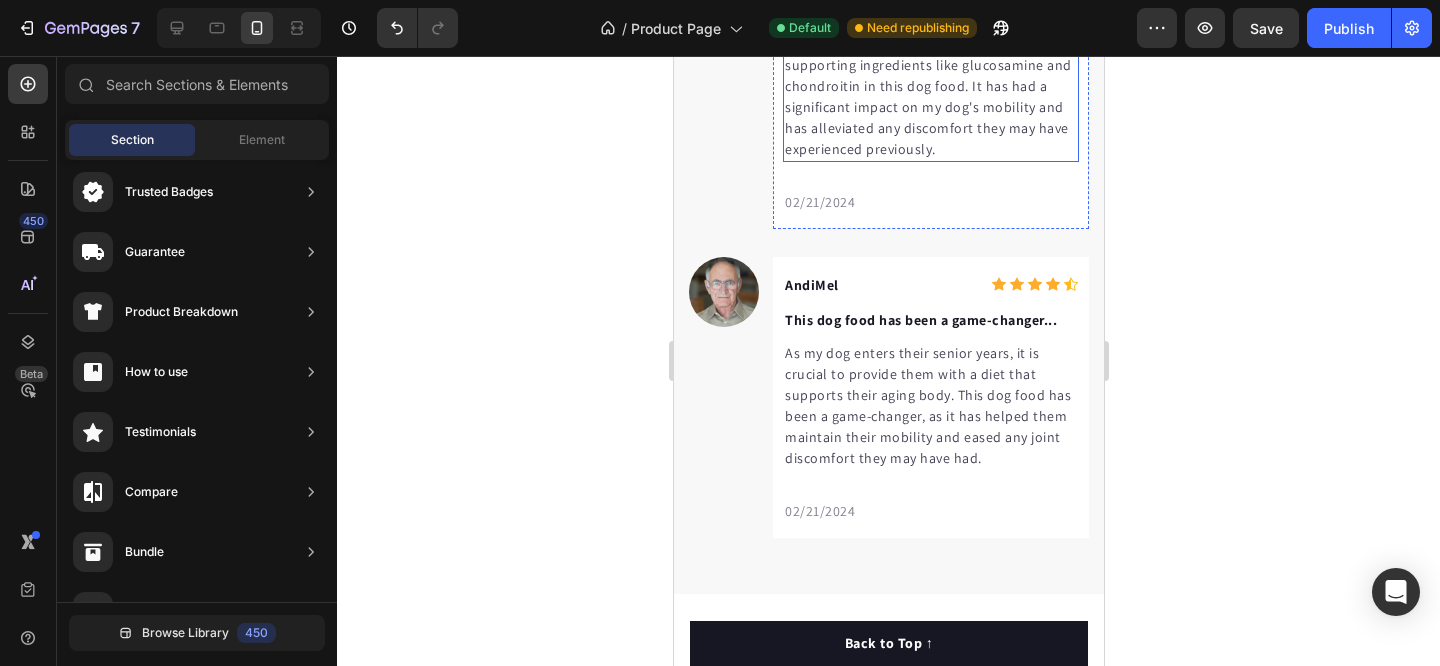 scroll, scrollTop: 5930, scrollLeft: 0, axis: vertical 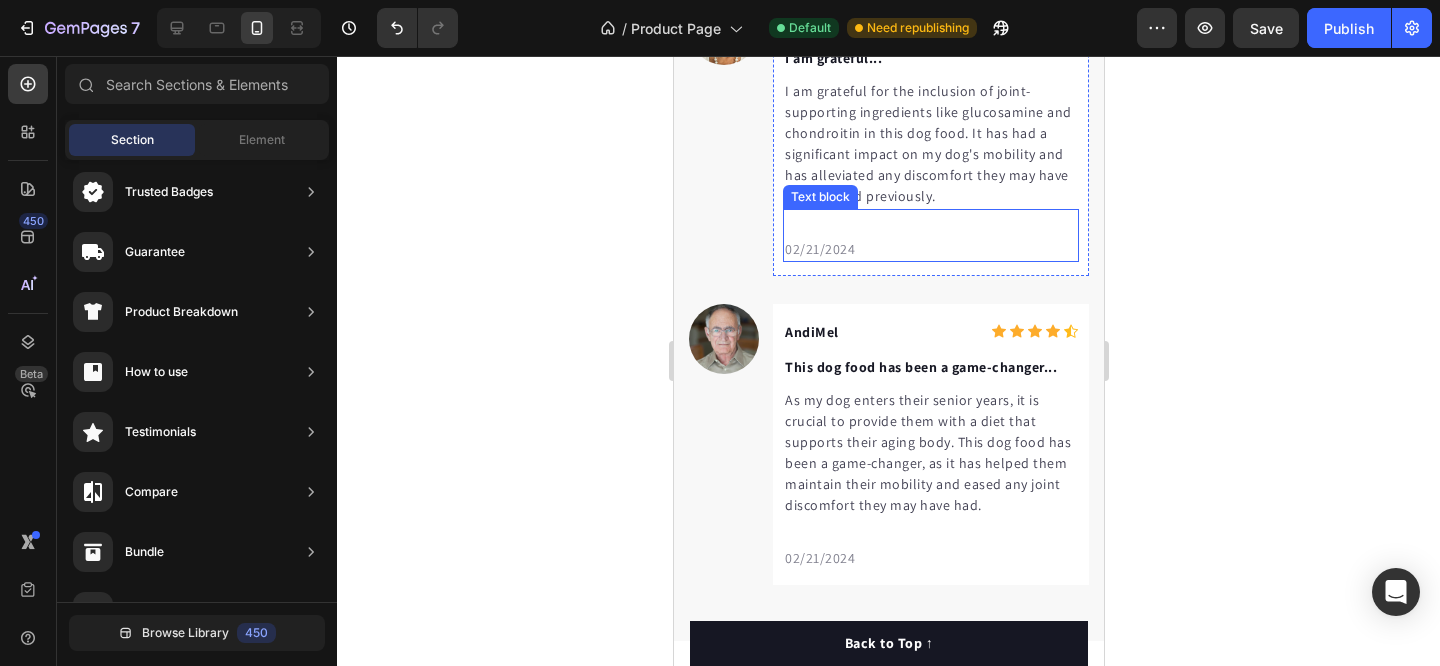 click on "02/21/2024" at bounding box center (930, 249) 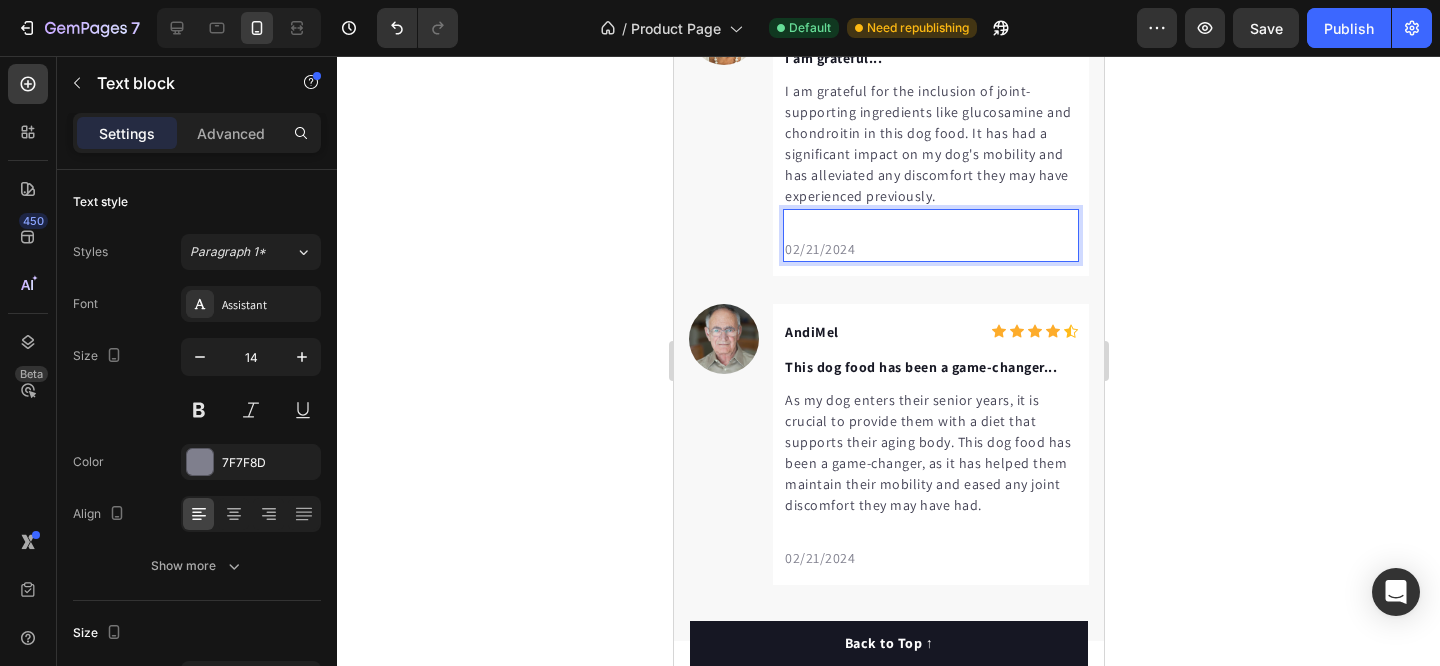 click on "02/21/2024" at bounding box center [930, 249] 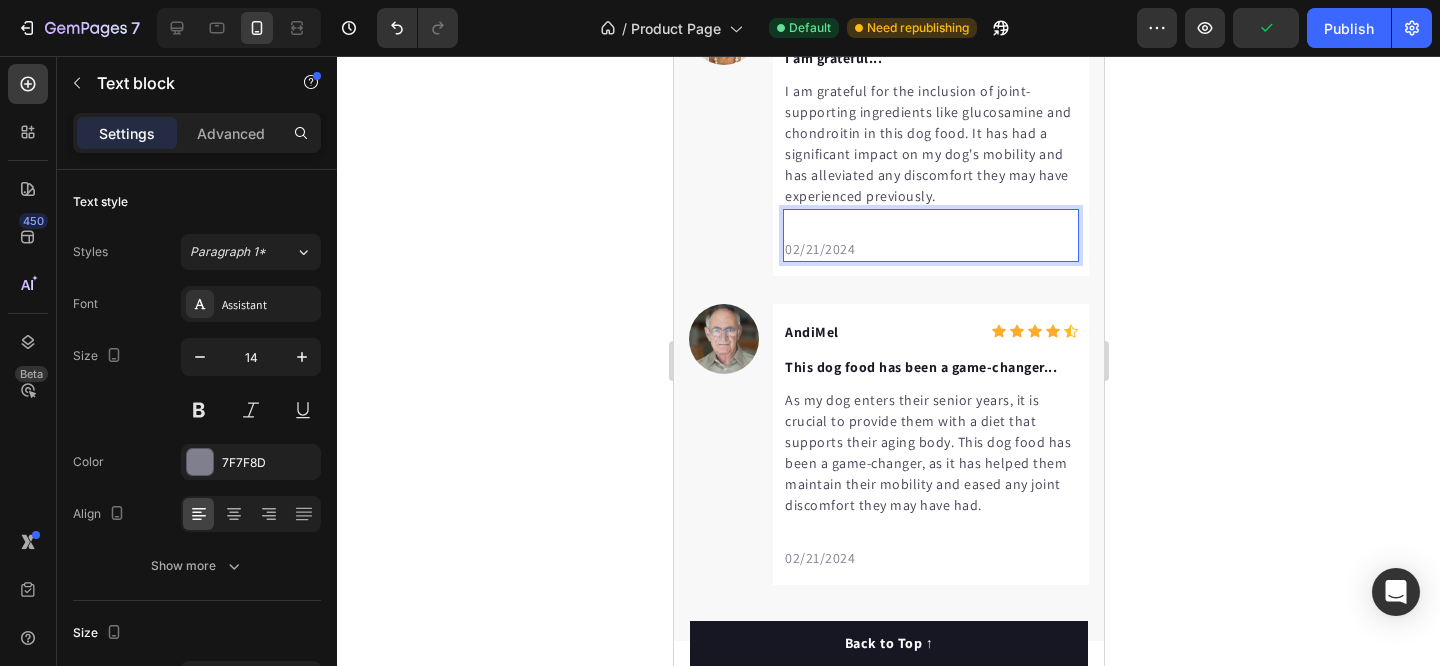 click on "02/21/2024" at bounding box center [930, 249] 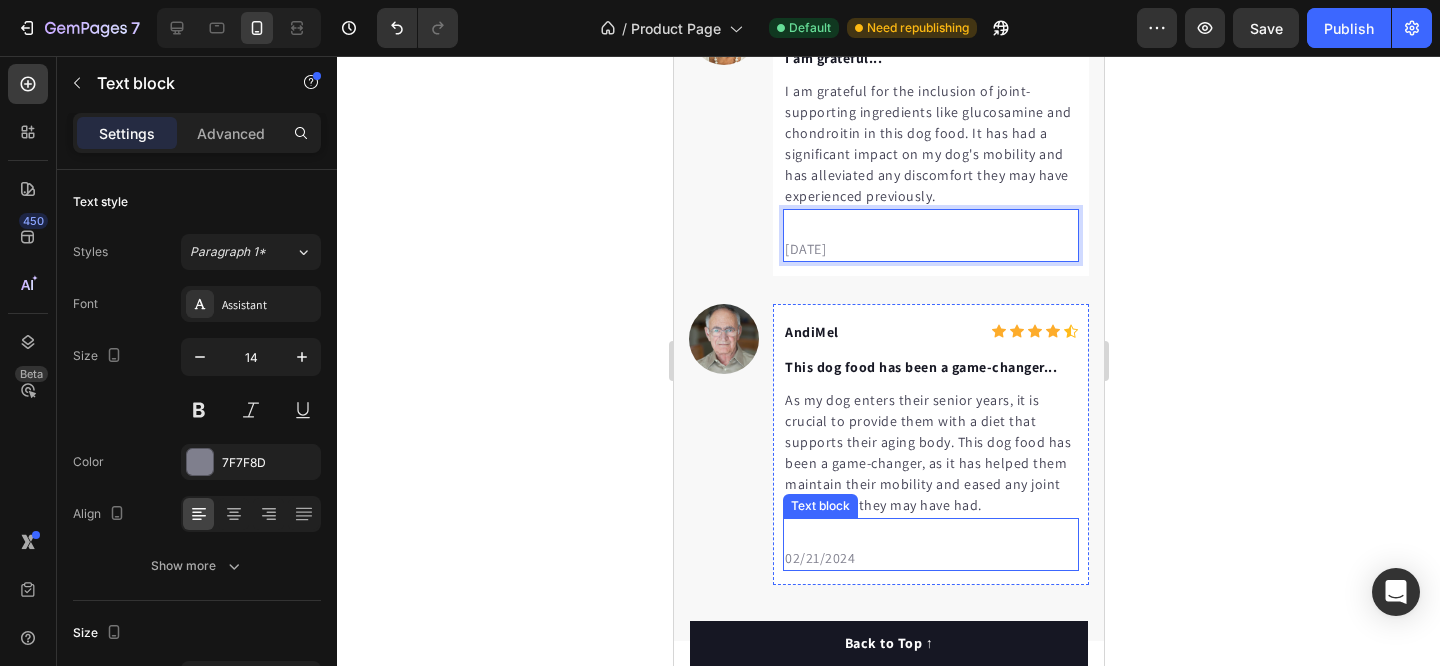 click on "02/21/2024" at bounding box center [930, 558] 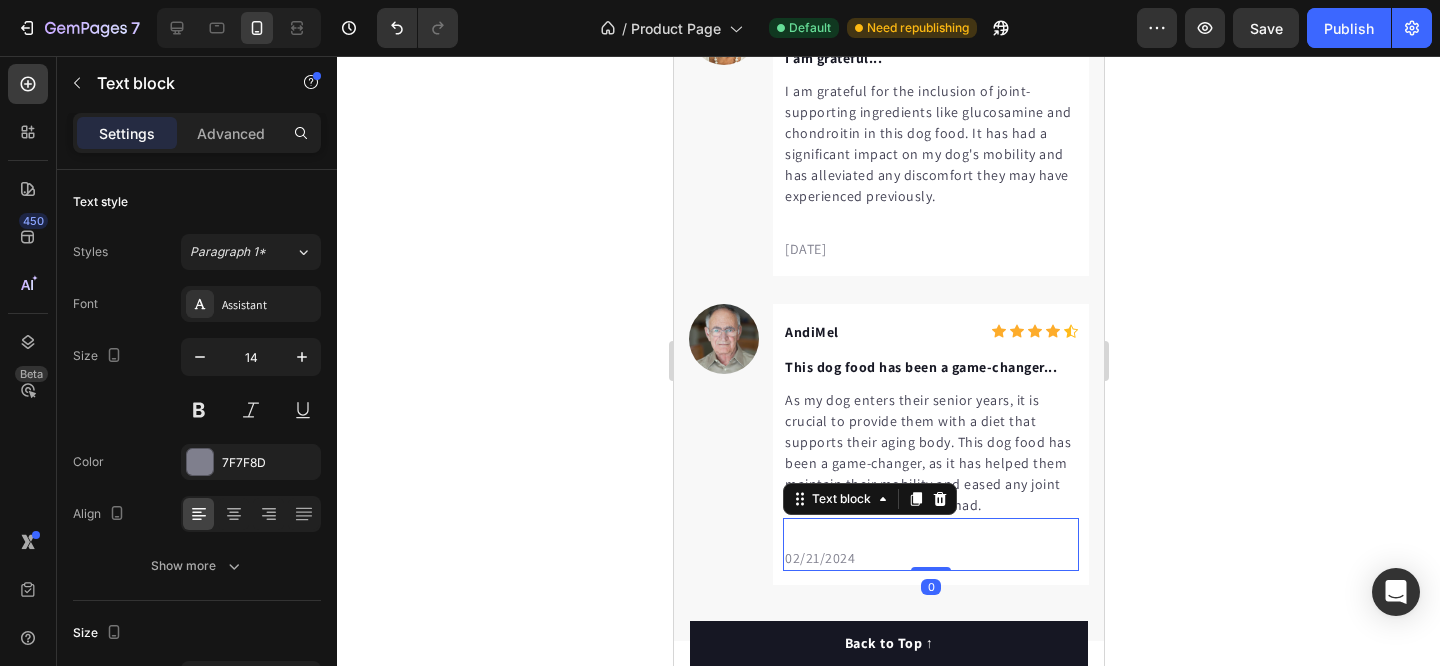 click on "02/21/2024" at bounding box center [930, 558] 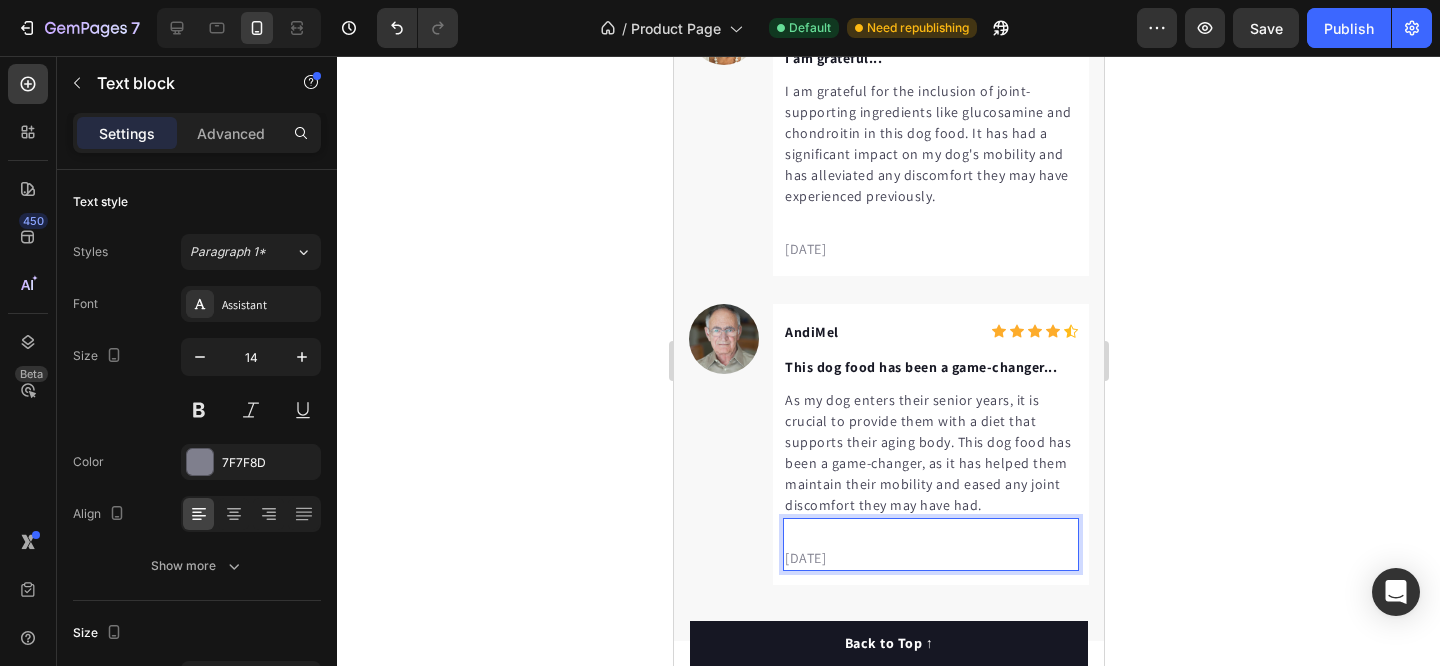 click on "02/21/2025" at bounding box center (930, 558) 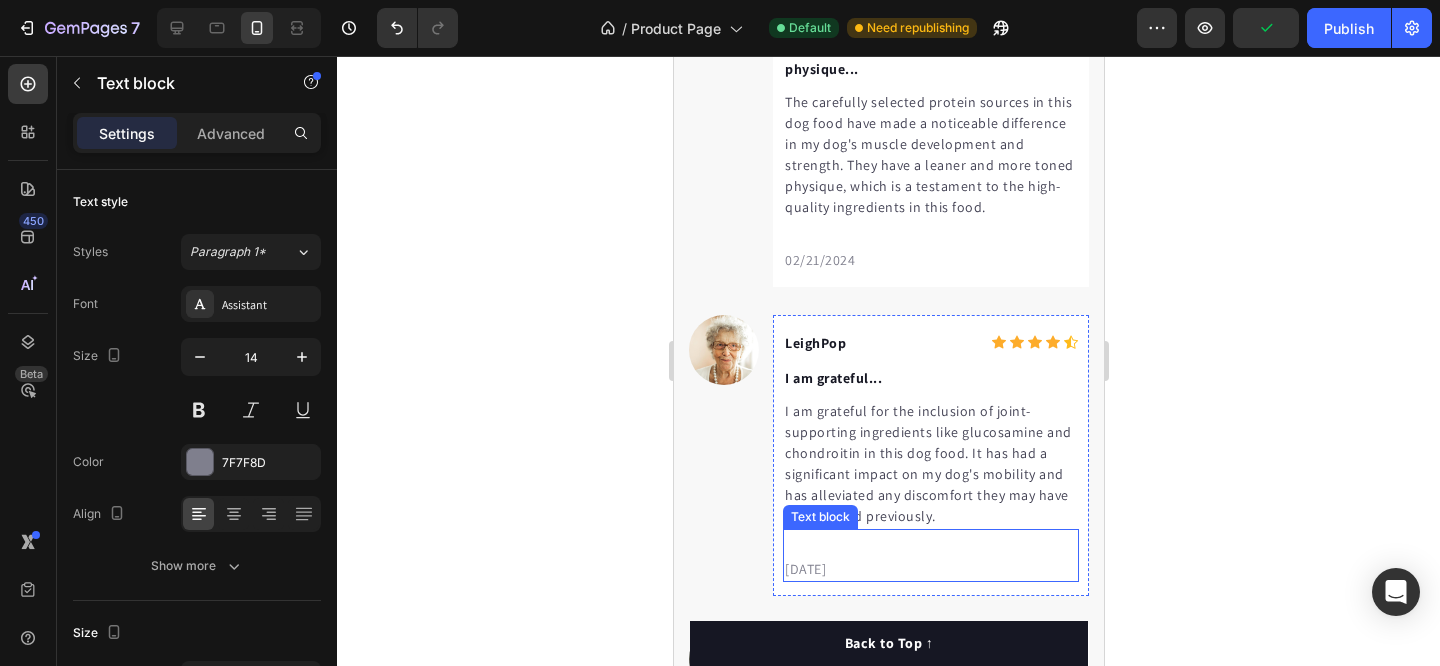 scroll, scrollTop: 5591, scrollLeft: 0, axis: vertical 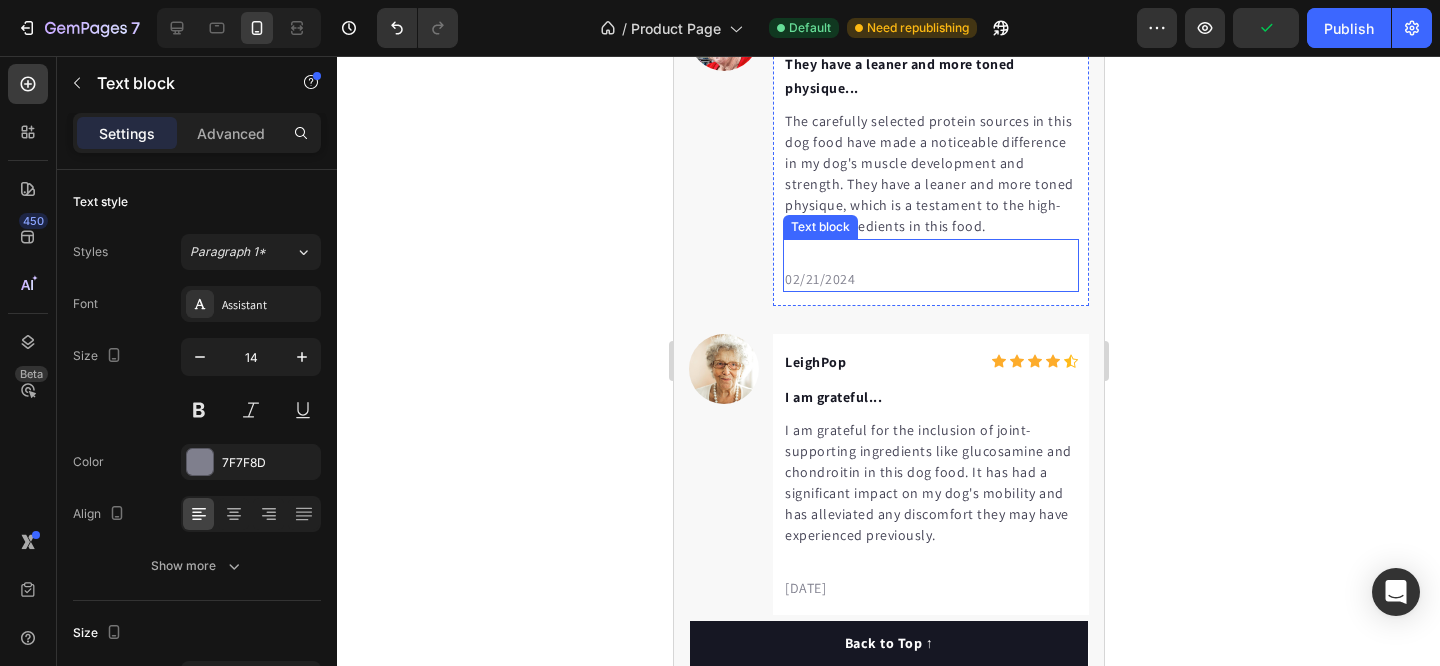 click on "02/21/2024" at bounding box center [930, 279] 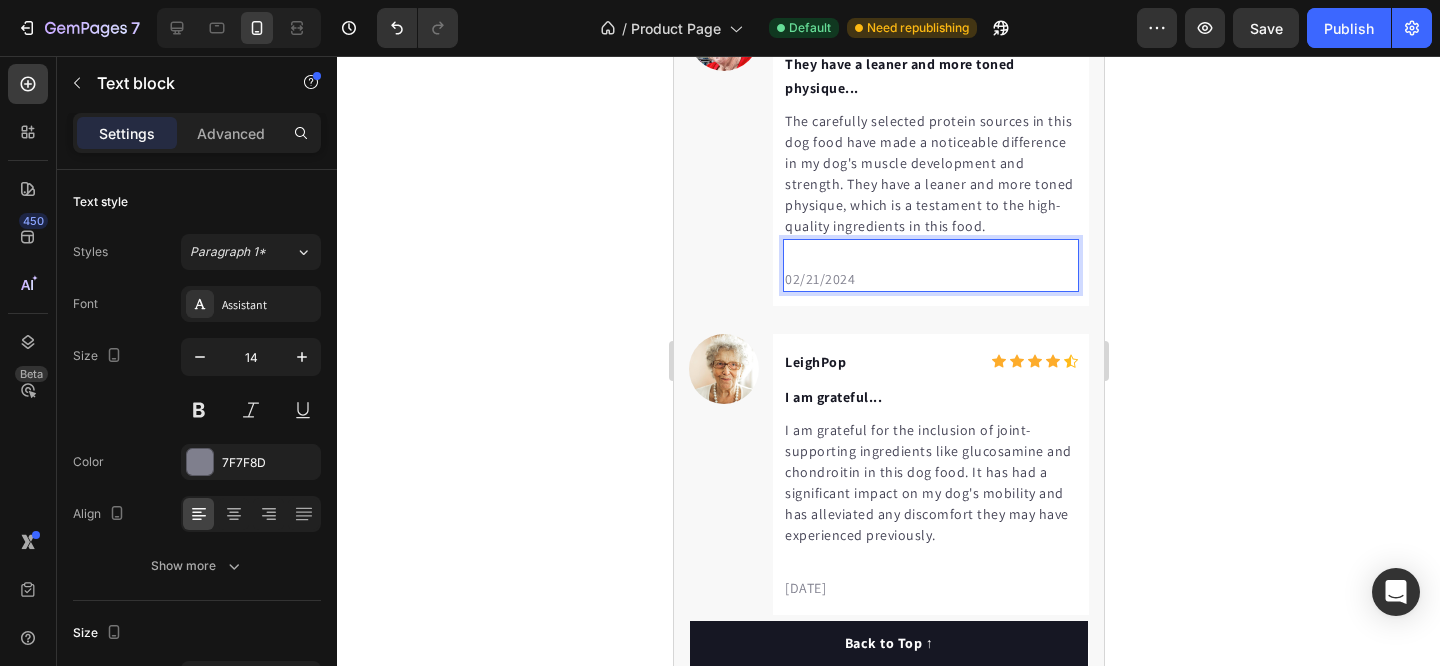 click on "02/21/2024" at bounding box center (930, 279) 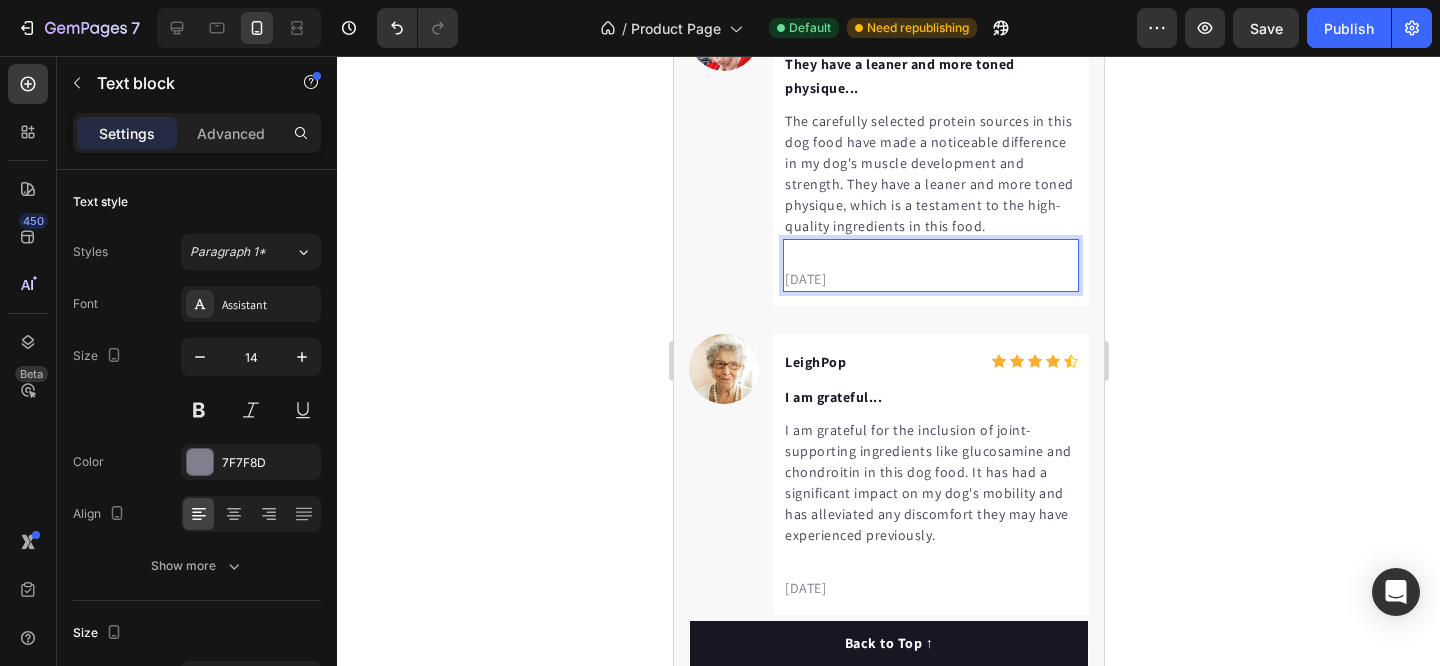 click on "03/21/2024" at bounding box center (930, 279) 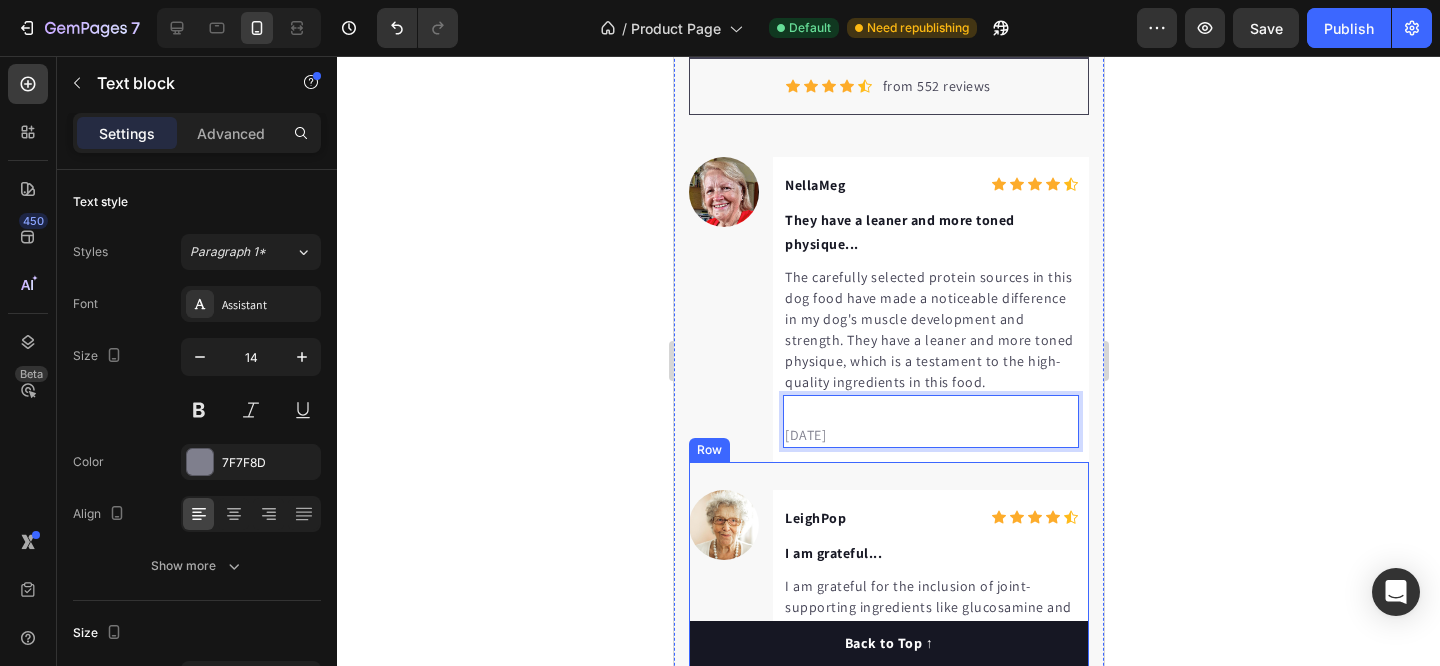 scroll, scrollTop: 5428, scrollLeft: 0, axis: vertical 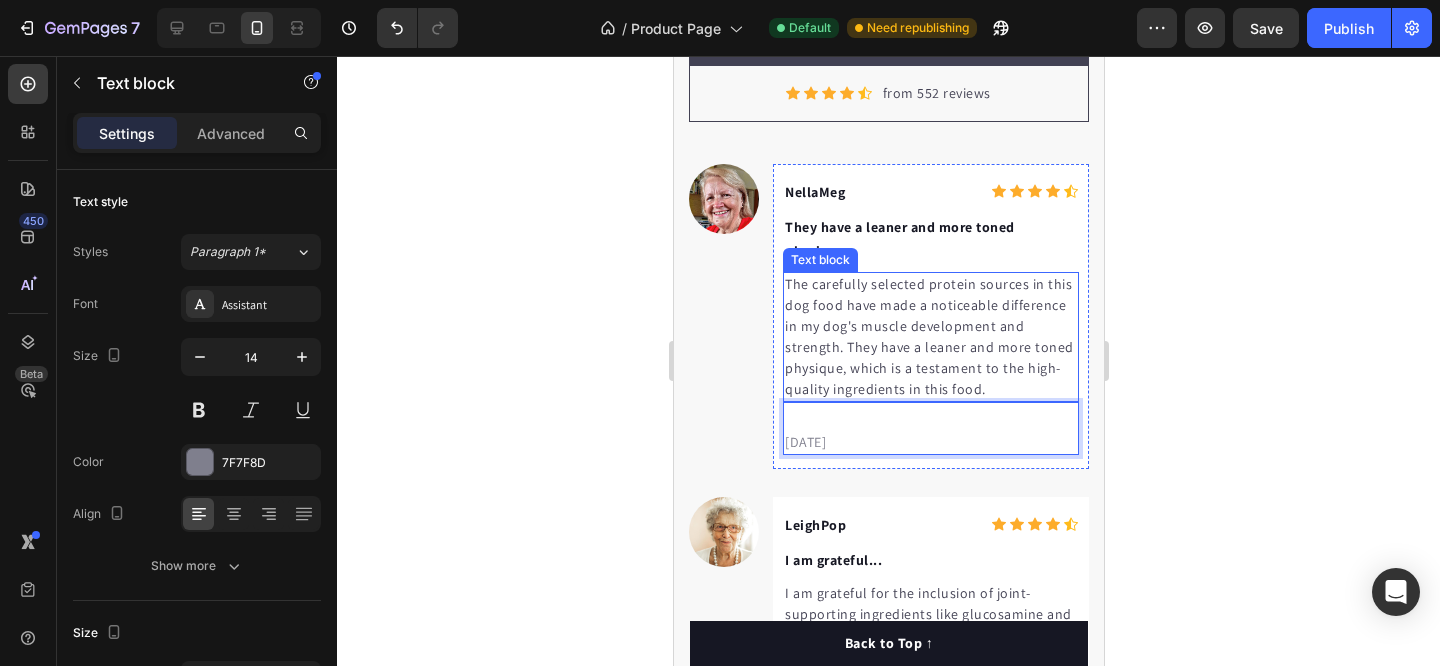 click on "The carefully selected protein sources in this dog food have made a noticeable difference in my dog's muscle development and strength. They have a leaner and more toned physique, which is a testament to the high-quality ingredients in this food." at bounding box center [930, 337] 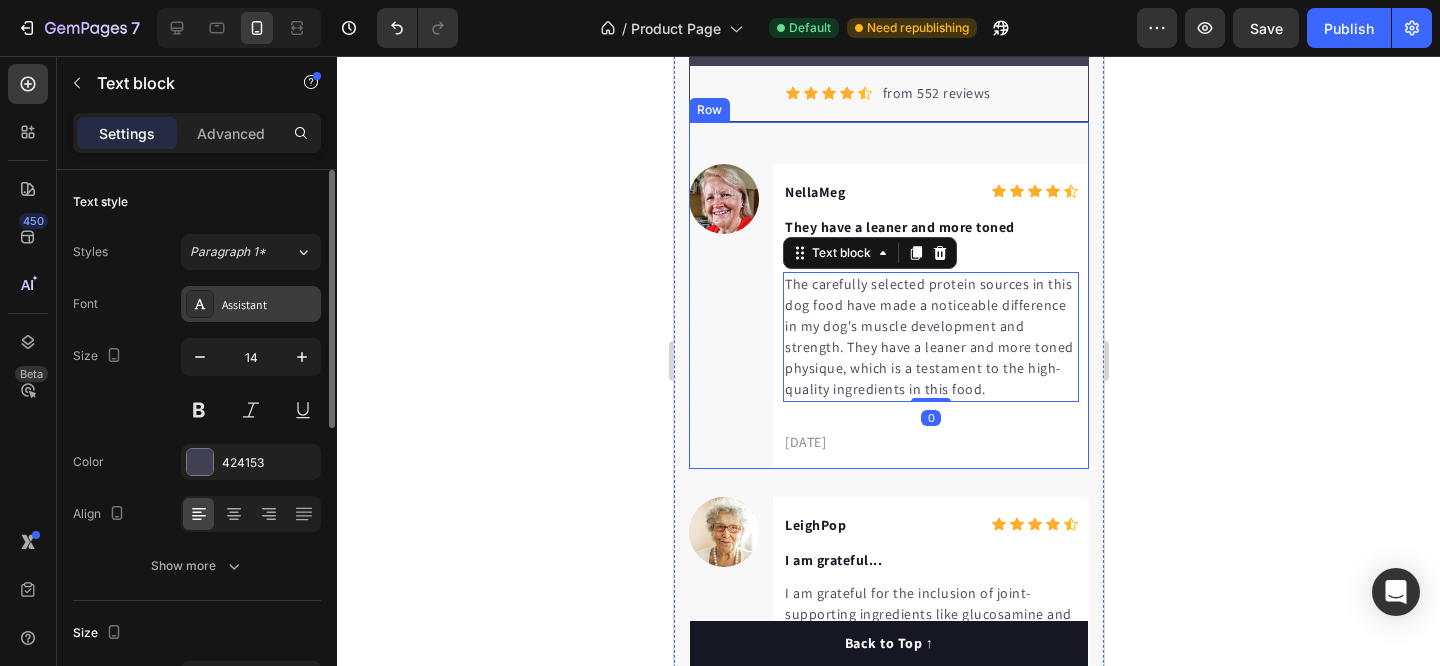 click on "Assistant" at bounding box center [269, 305] 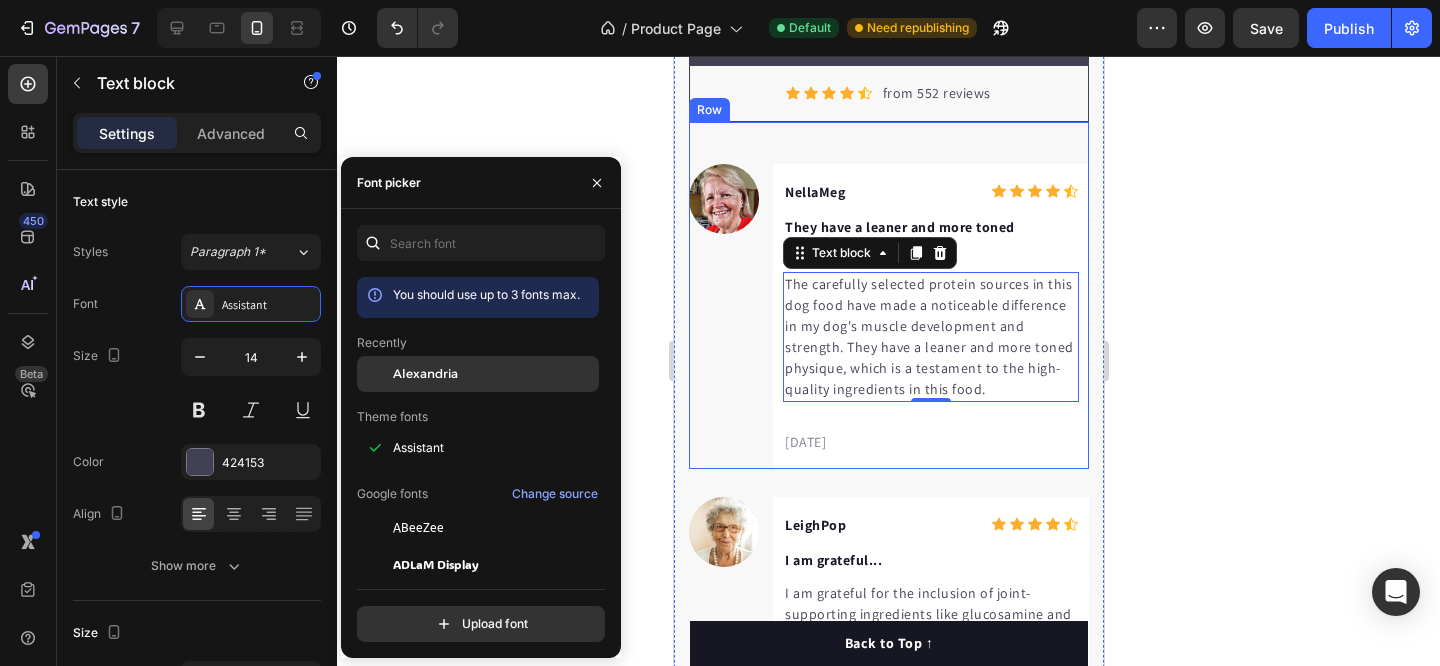 click on "Alexandria" 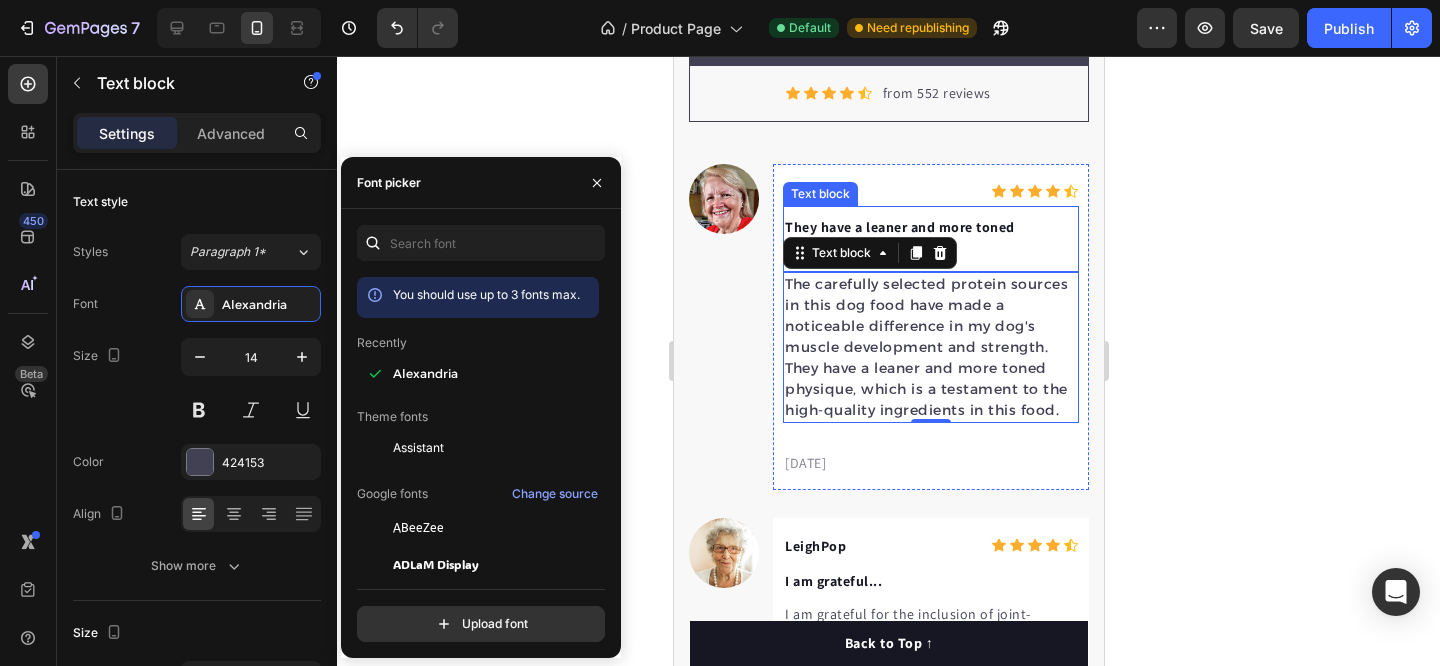 click on "They have a leaner and more toned physique..." at bounding box center (930, 239) 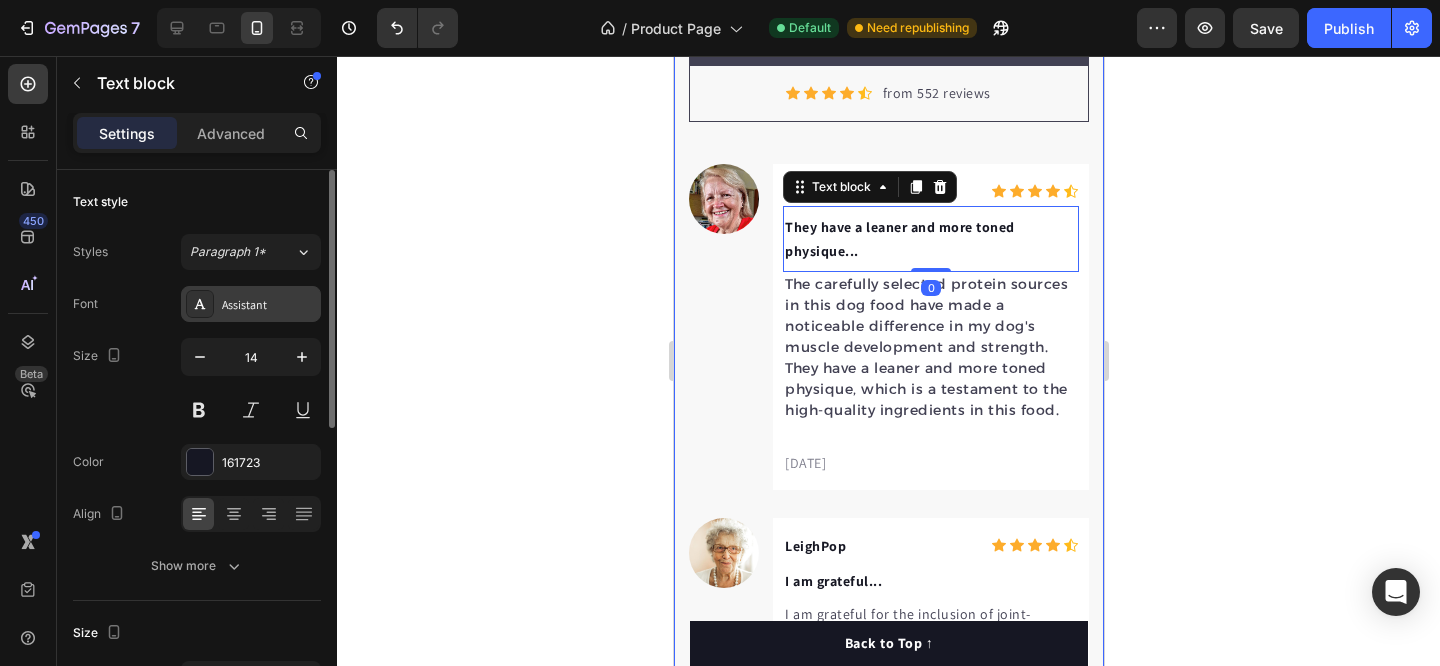 click on "Assistant" at bounding box center [269, 305] 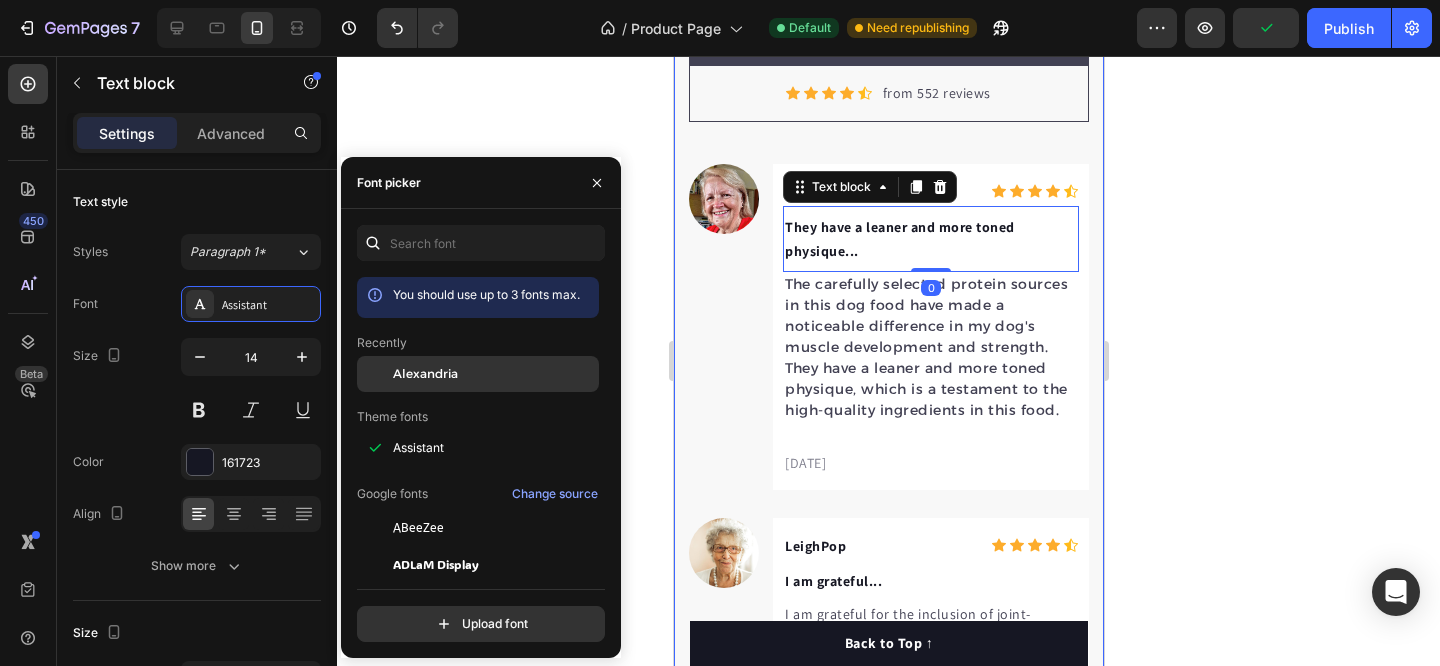 drag, startPoint x: 467, startPoint y: 376, endPoint x: 506, endPoint y: 358, distance: 42.953465 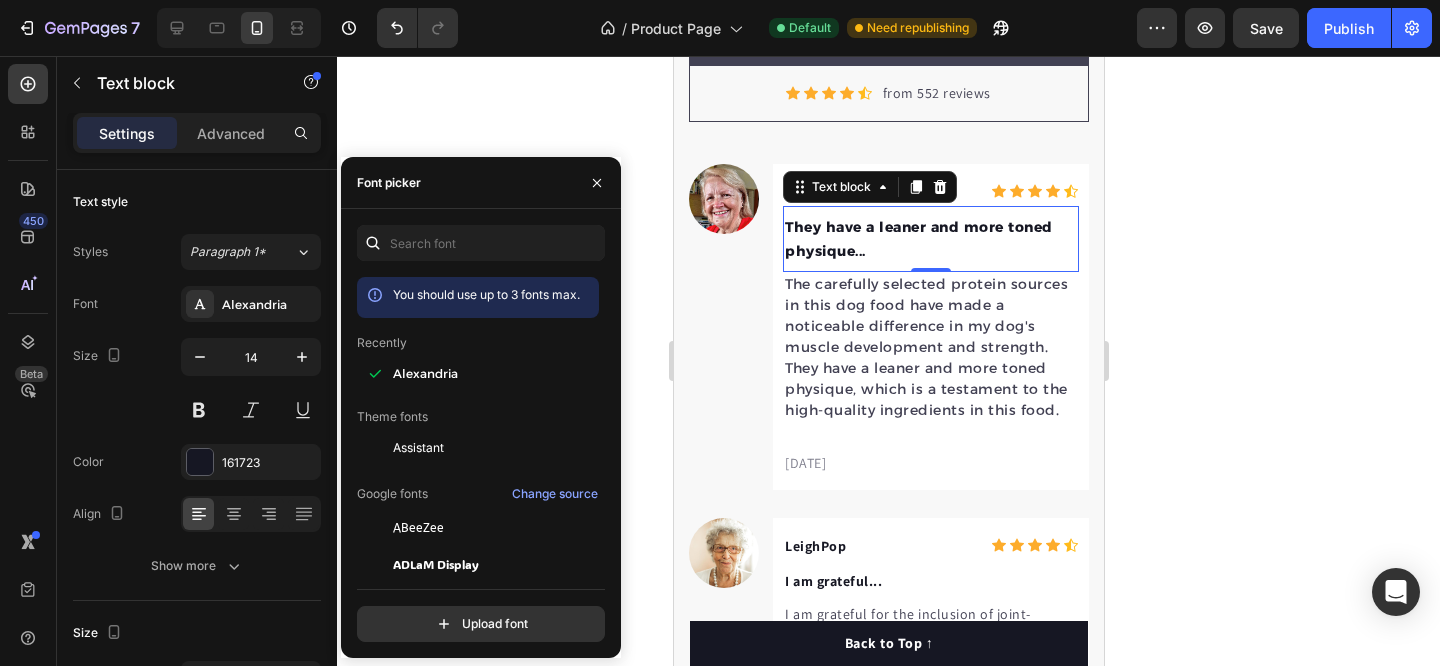 click 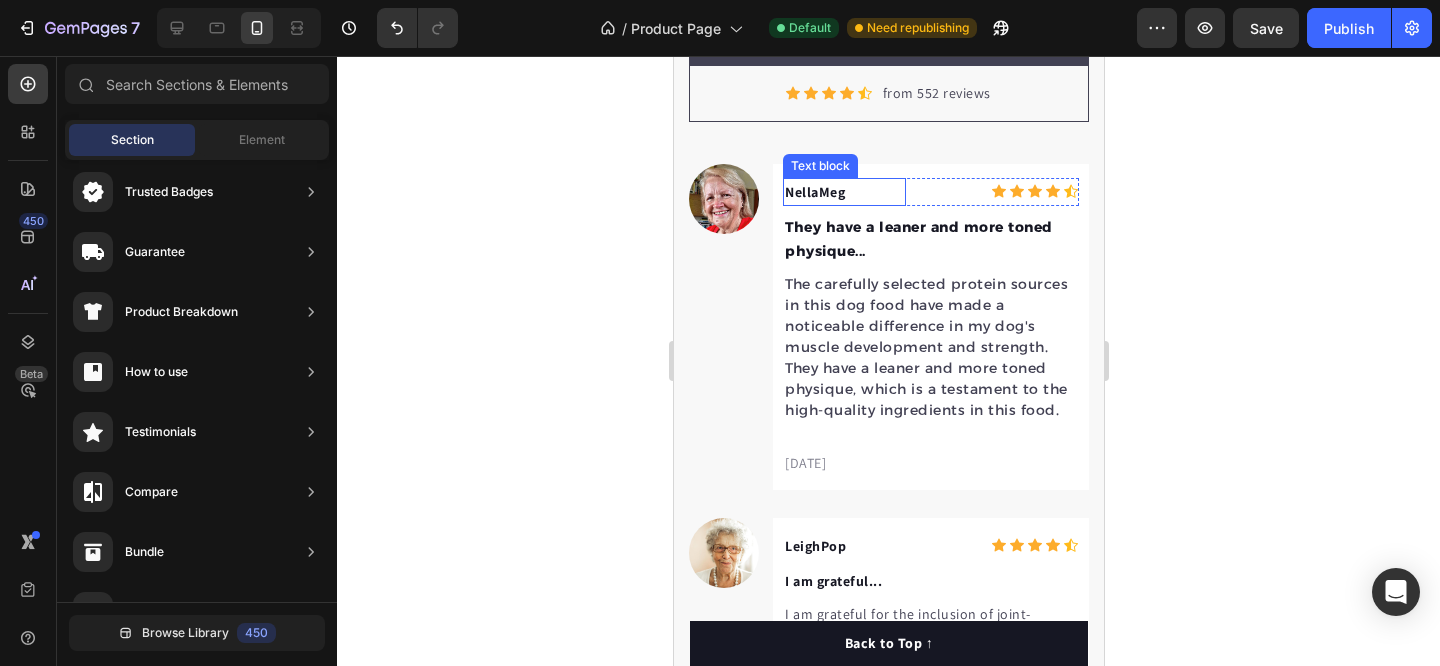 click on "NellaMeg" at bounding box center (843, 192) 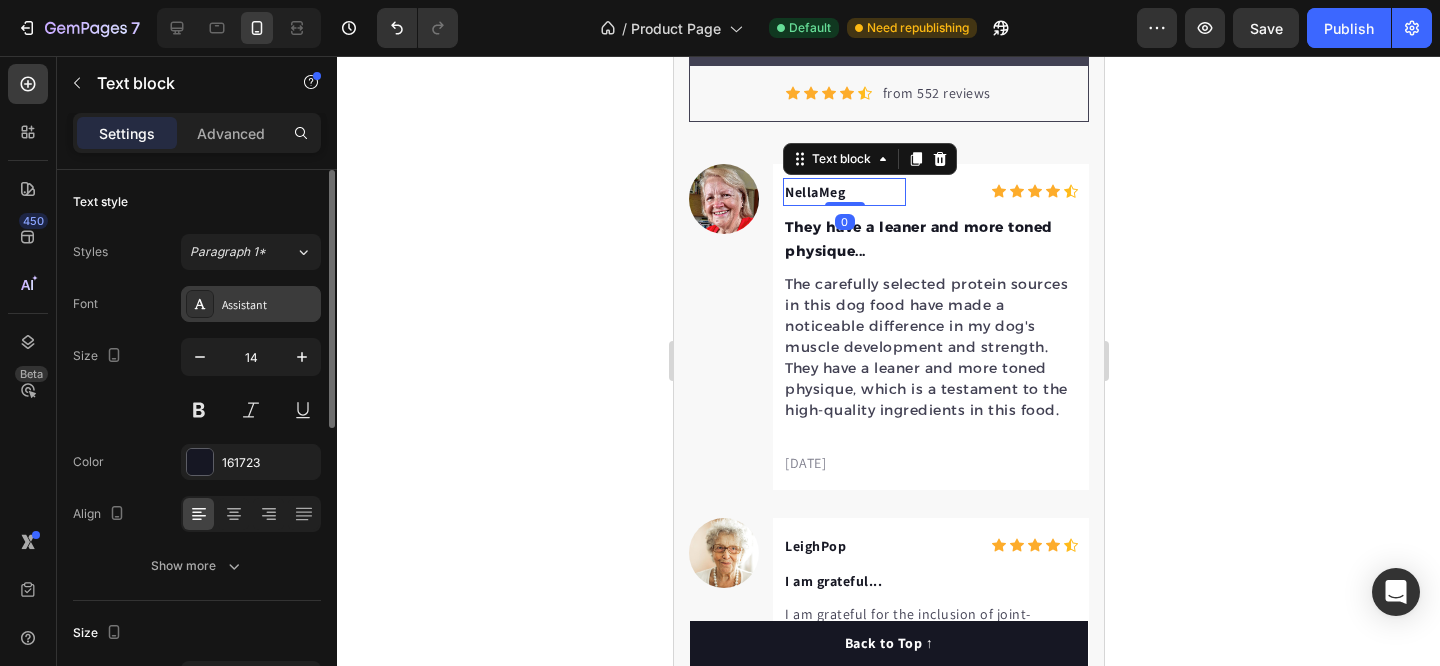 click on "Assistant" at bounding box center [251, 304] 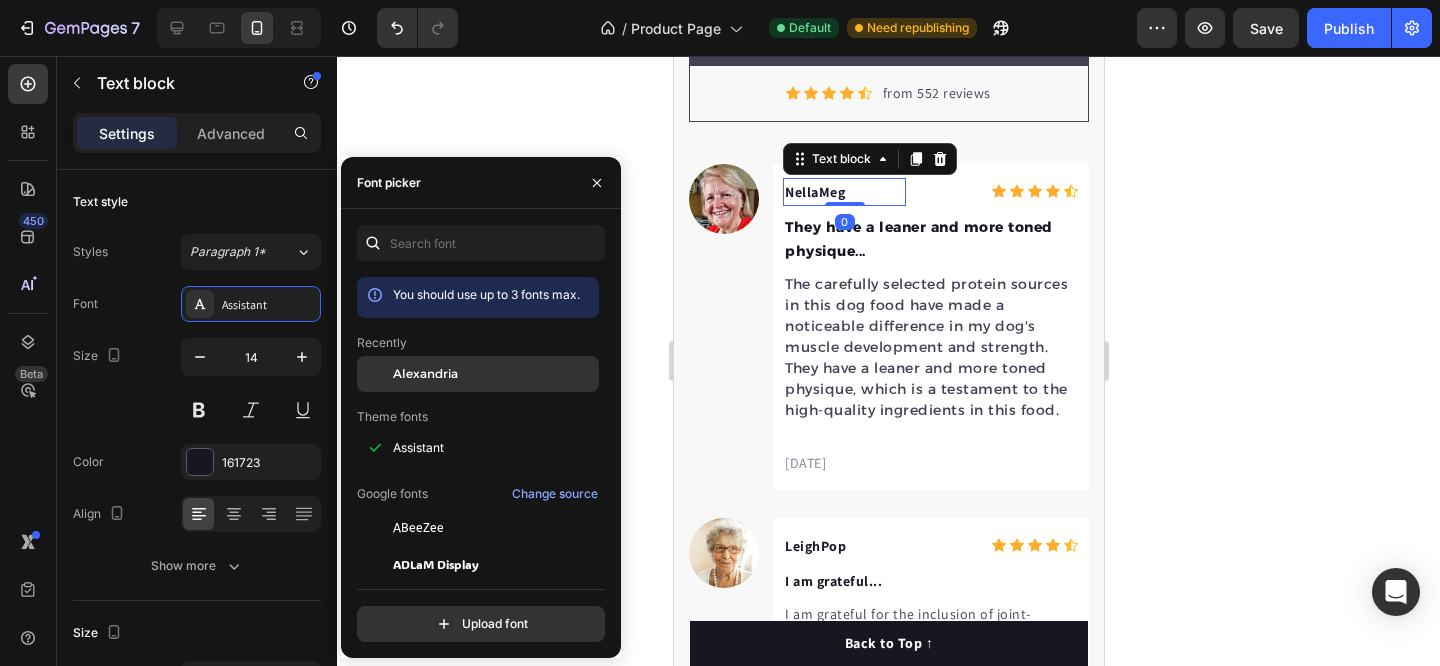 click on "Alexandria" at bounding box center (494, 374) 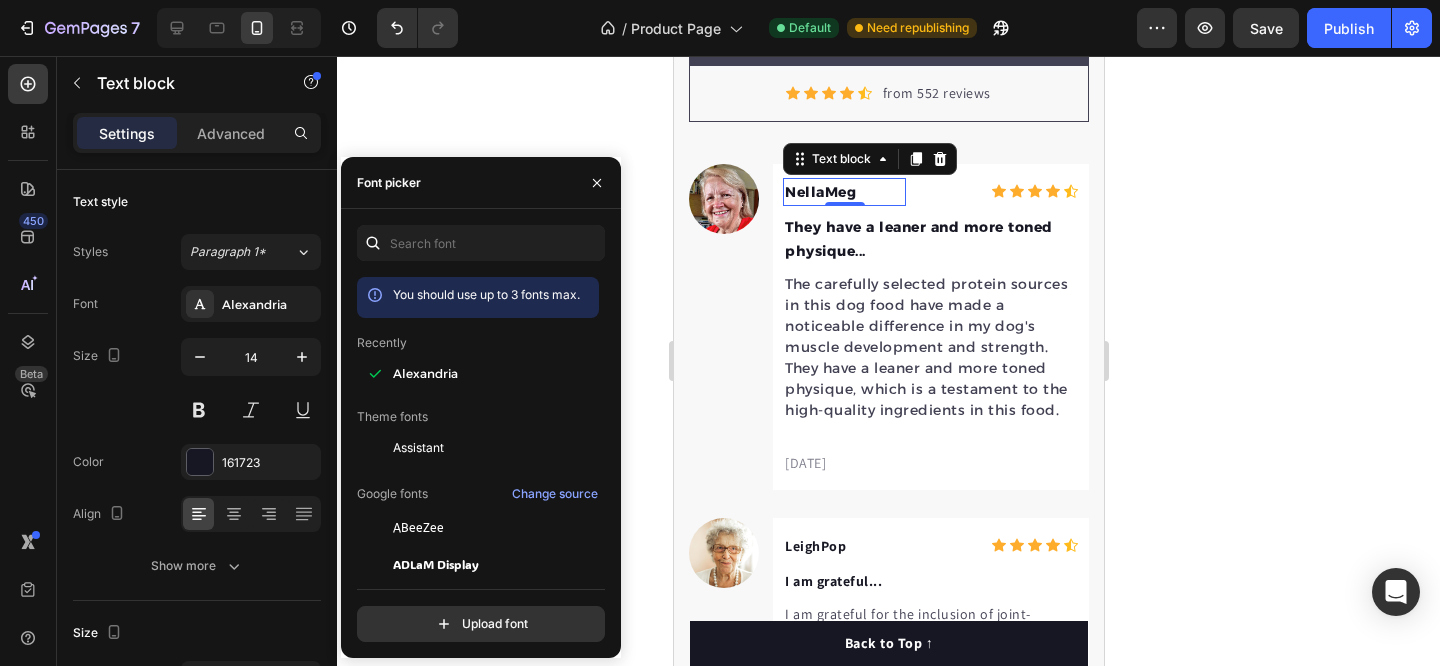 click 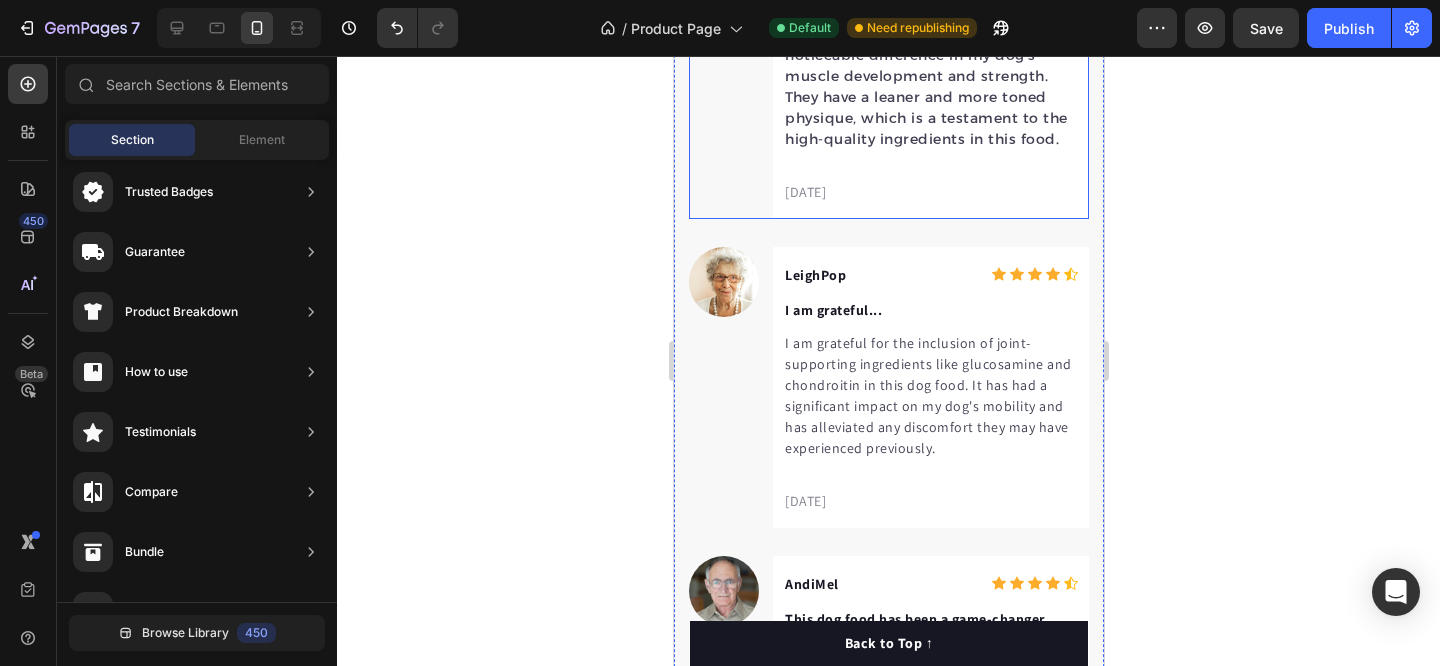 scroll, scrollTop: 5705, scrollLeft: 0, axis: vertical 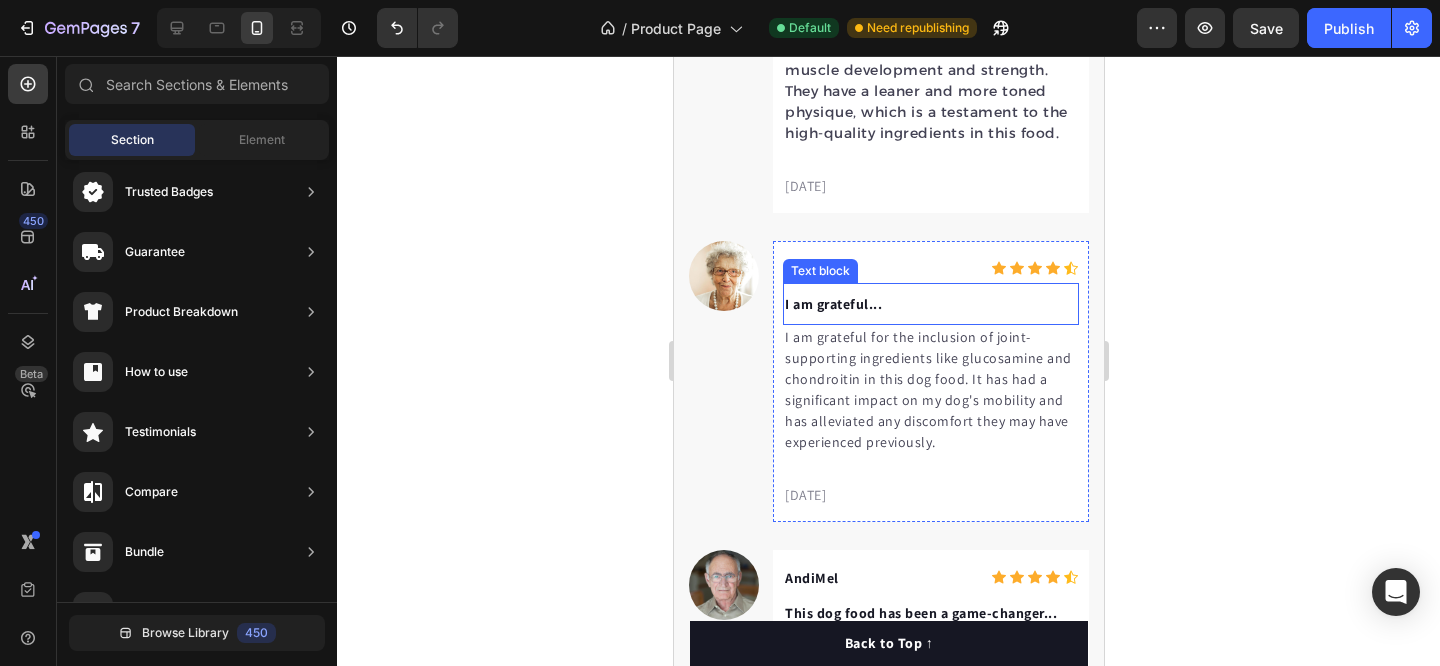 click on "Text block" at bounding box center (819, 271) 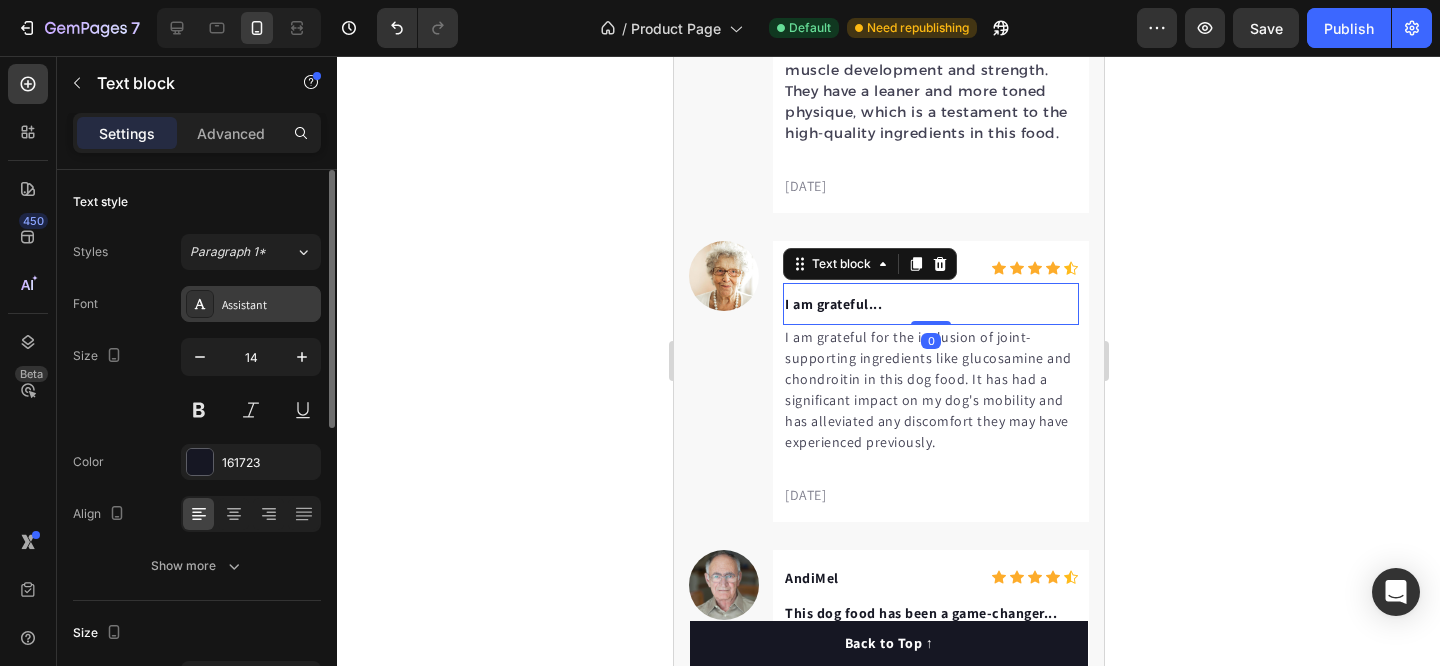 click on "Assistant" at bounding box center [269, 305] 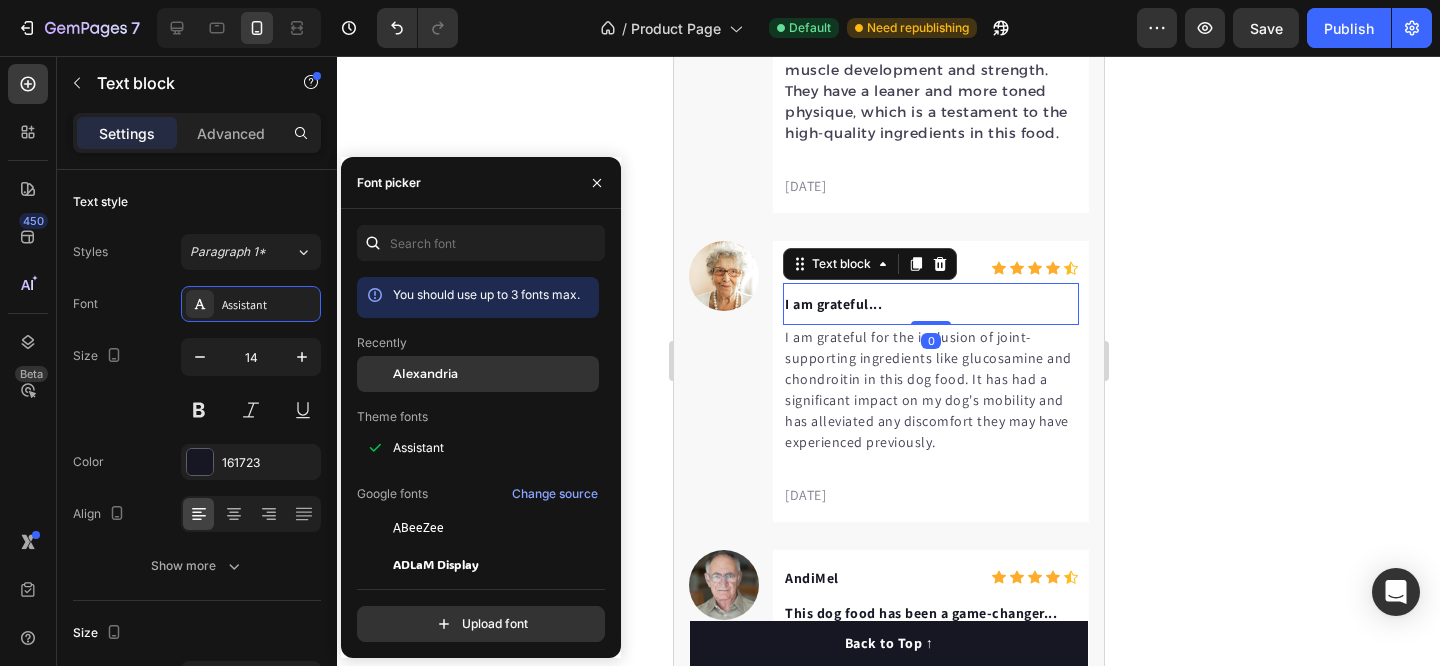 click on "Alexandria" at bounding box center [425, 374] 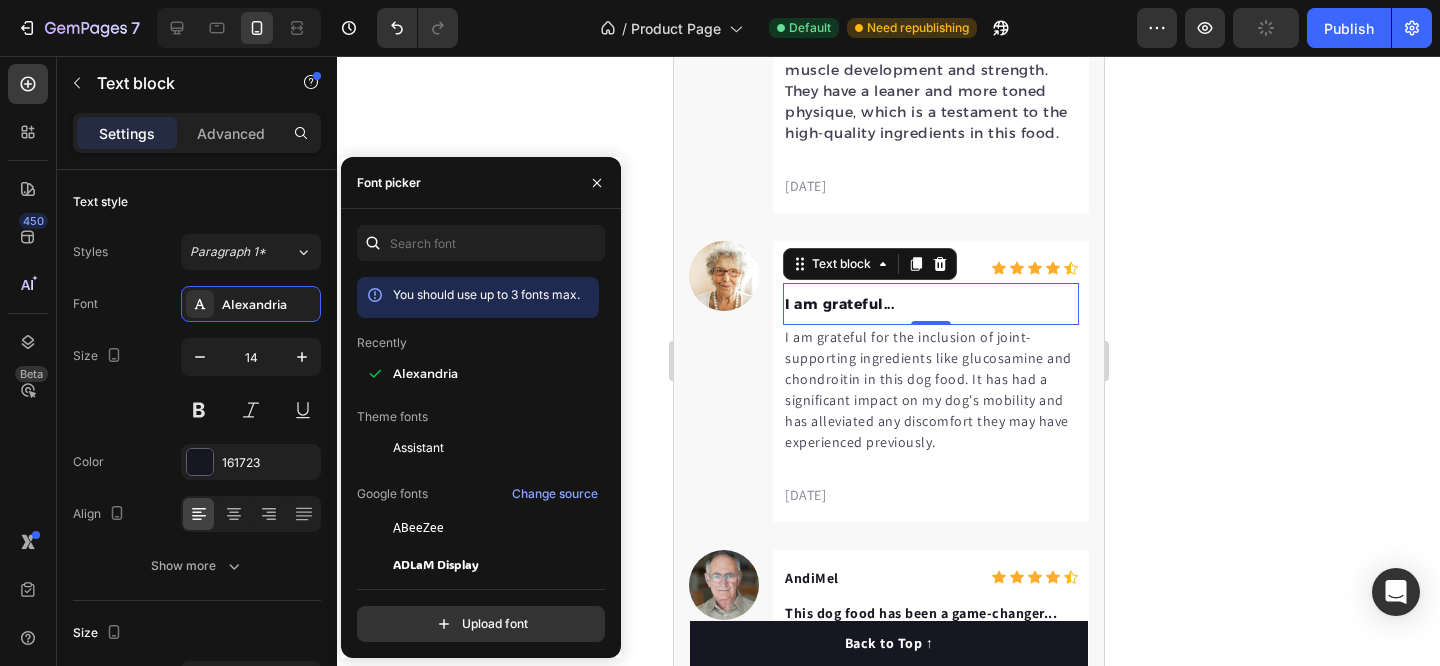 click 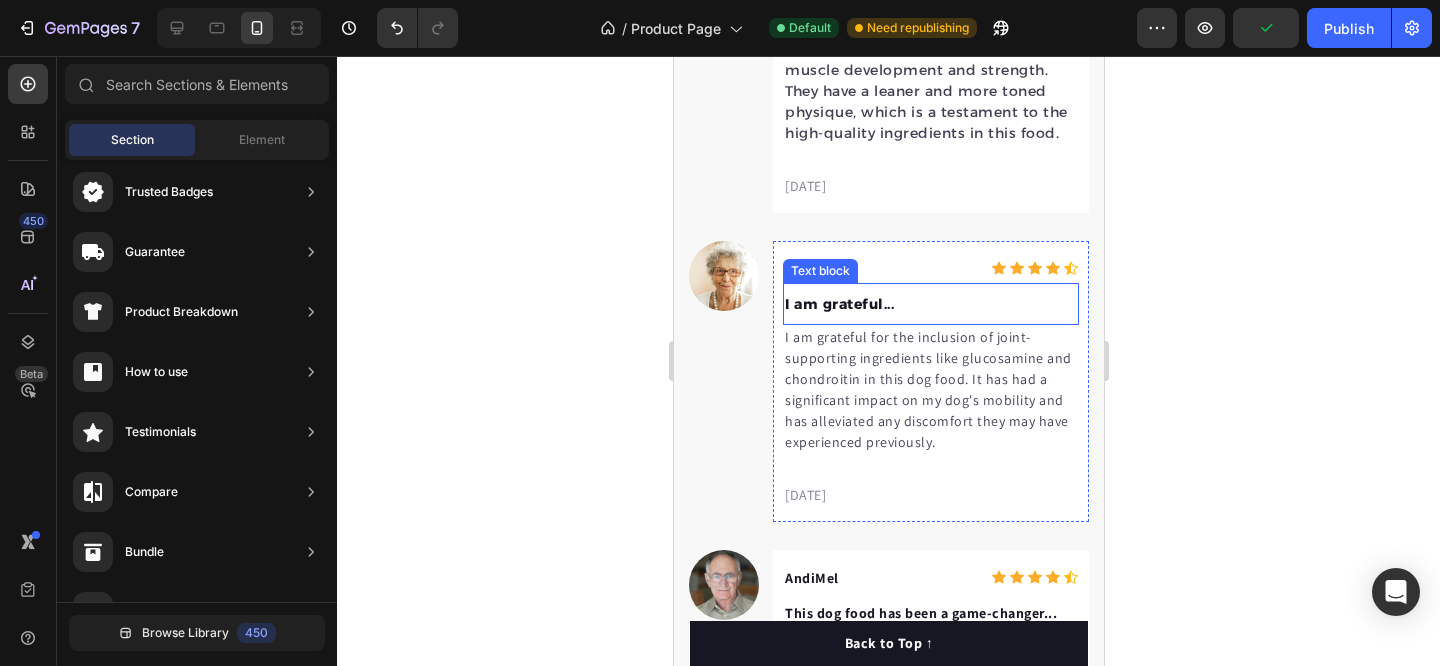 click on "Text block" at bounding box center (819, 271) 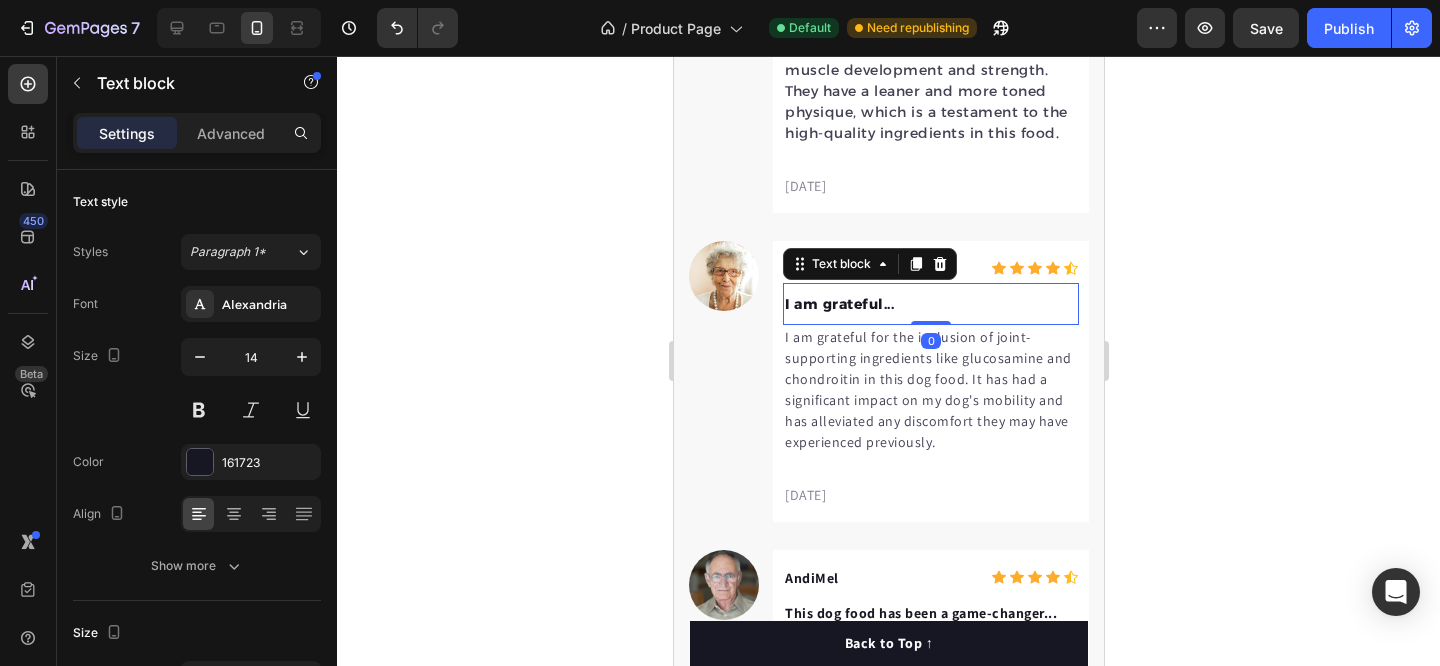 click 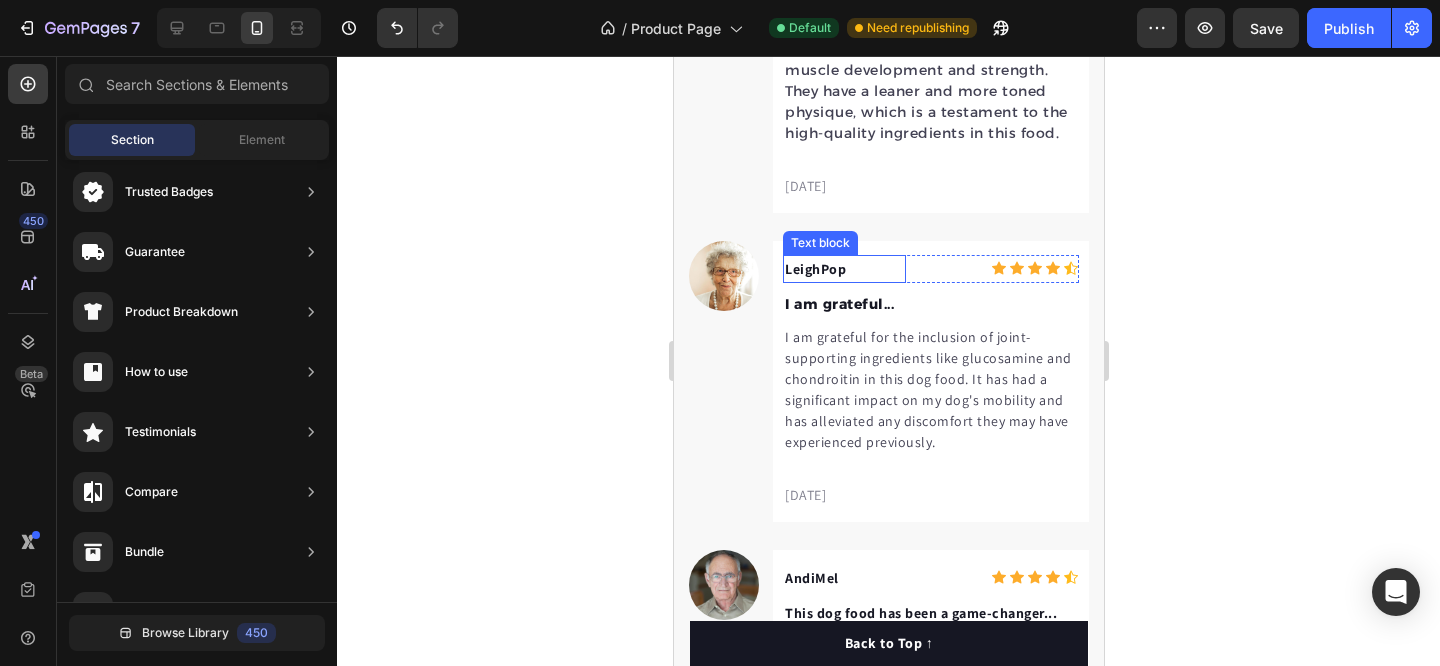 click on "LeighPop" at bounding box center (843, 269) 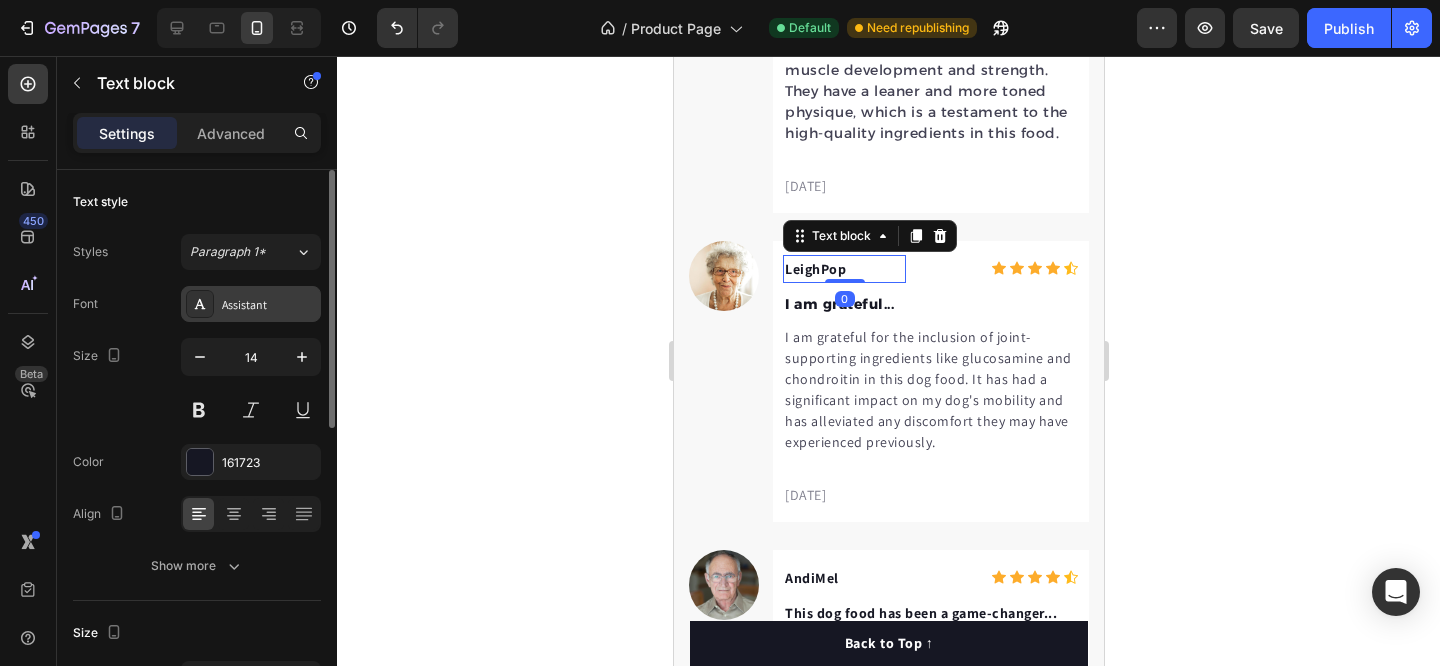 click on "Assistant" at bounding box center (269, 305) 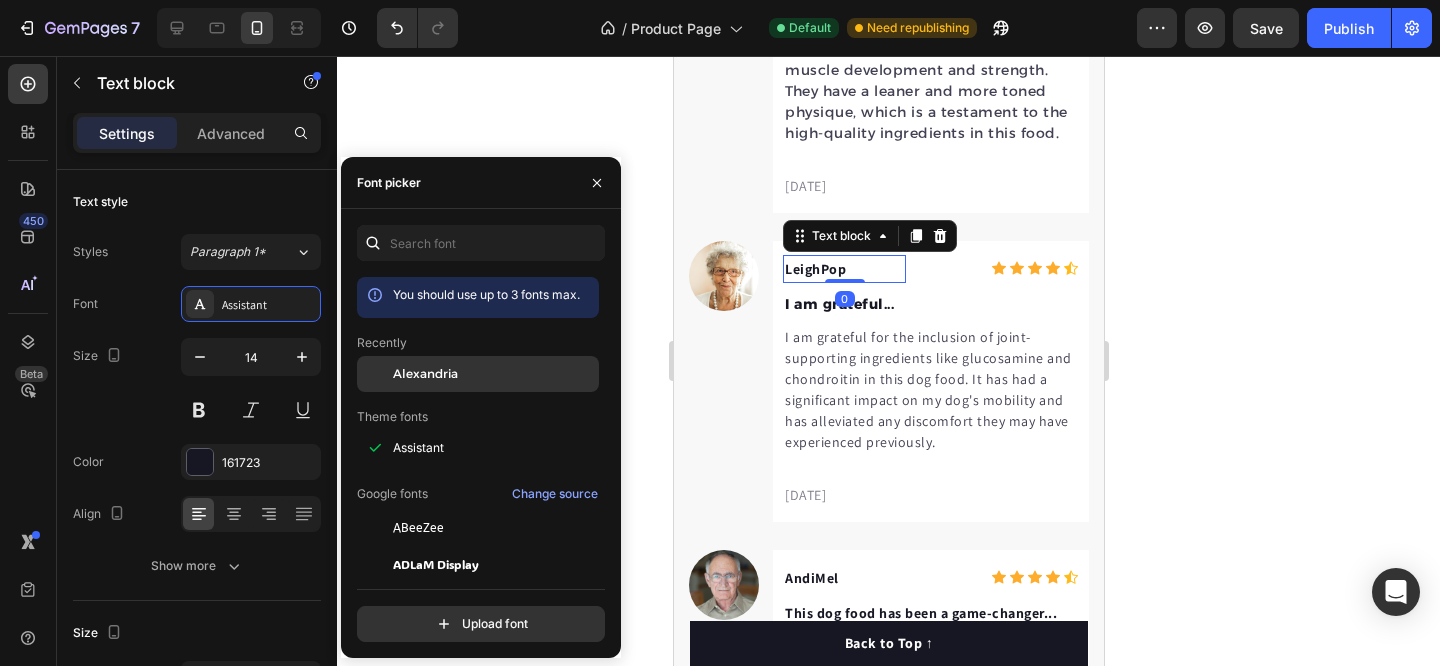 click on "Alexandria" at bounding box center [494, 374] 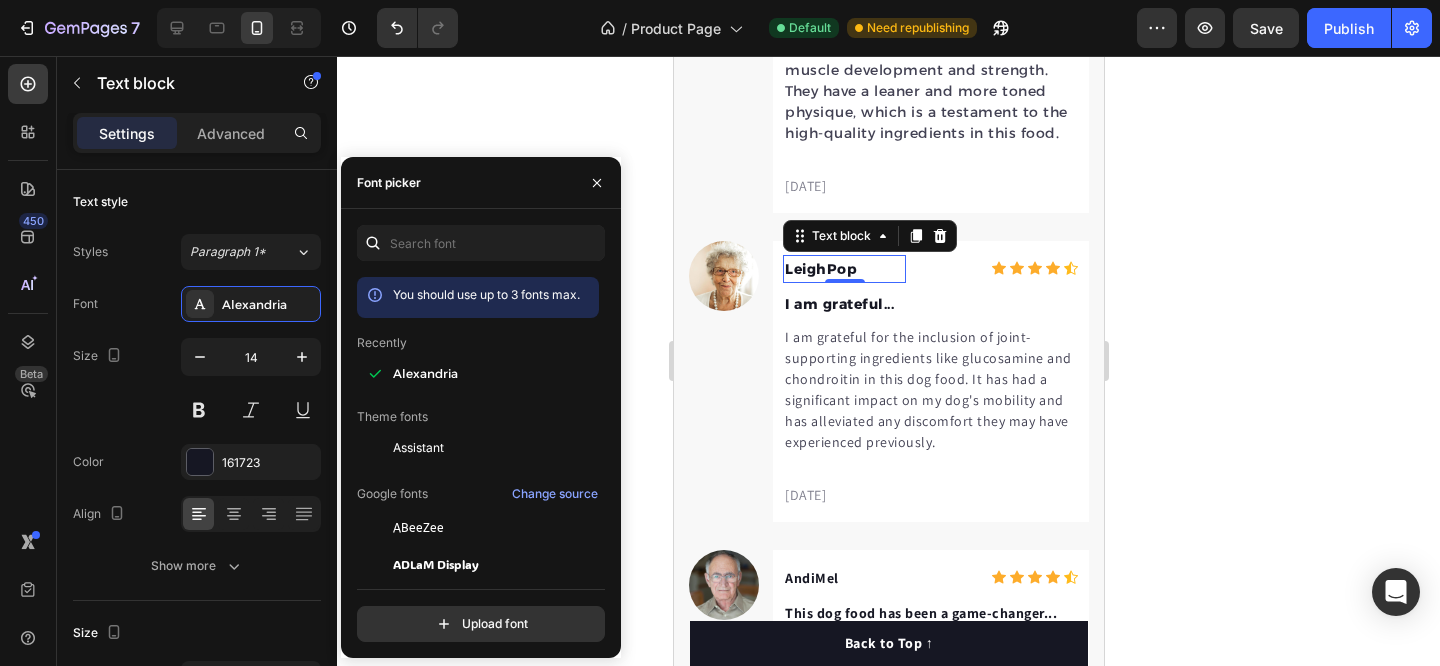 click 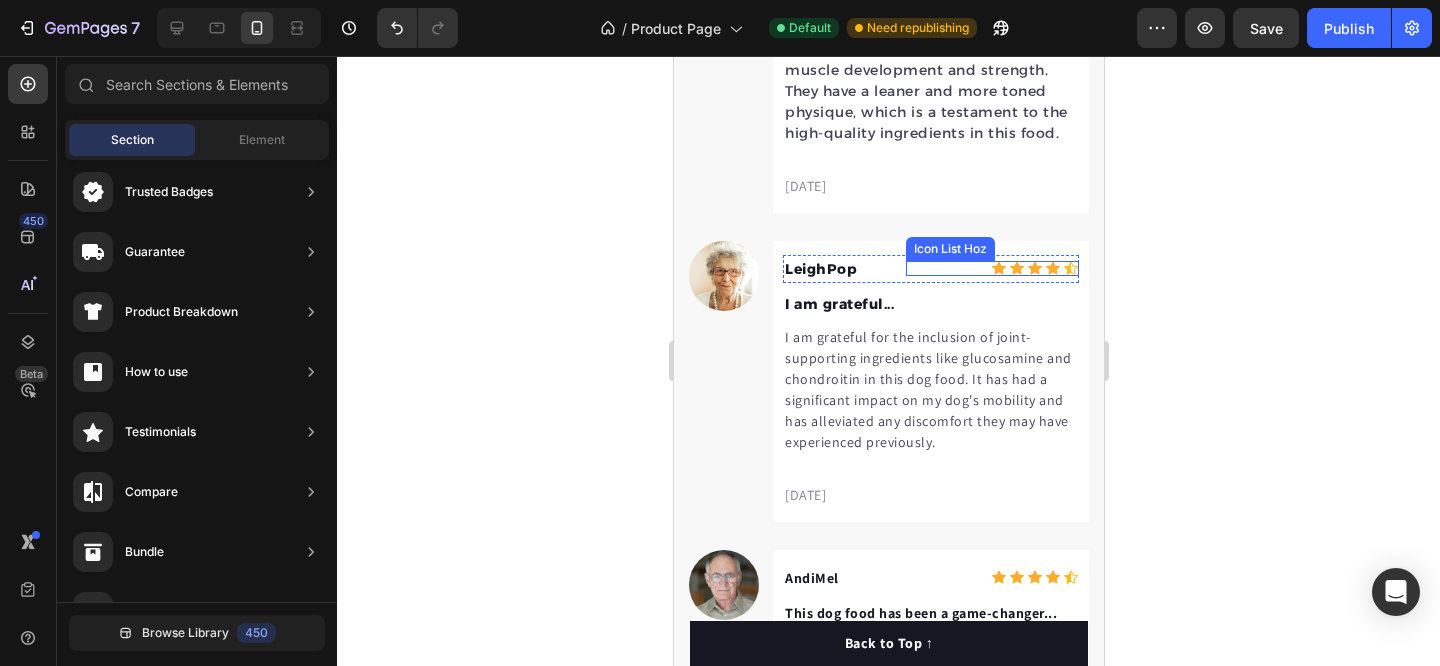 click on "Icon Icon Icon Icon
Icon" at bounding box center (991, 268) 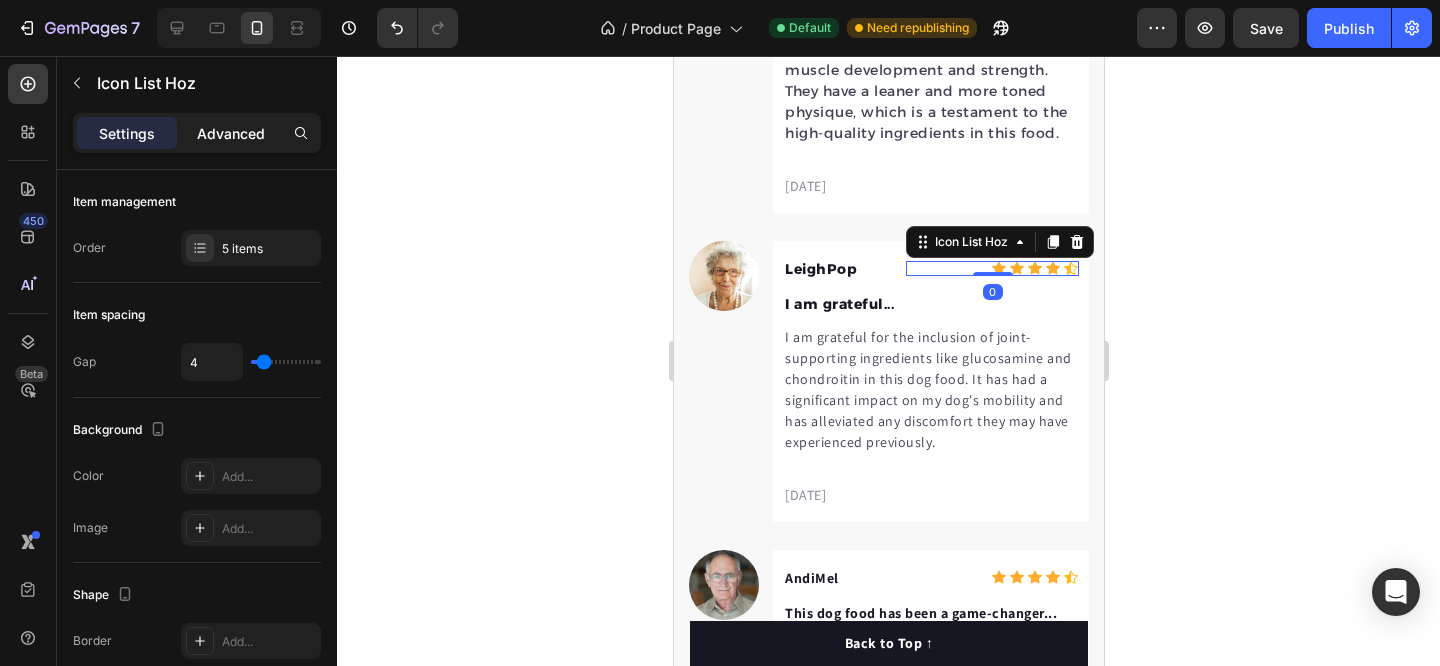 click on "Advanced" at bounding box center [231, 133] 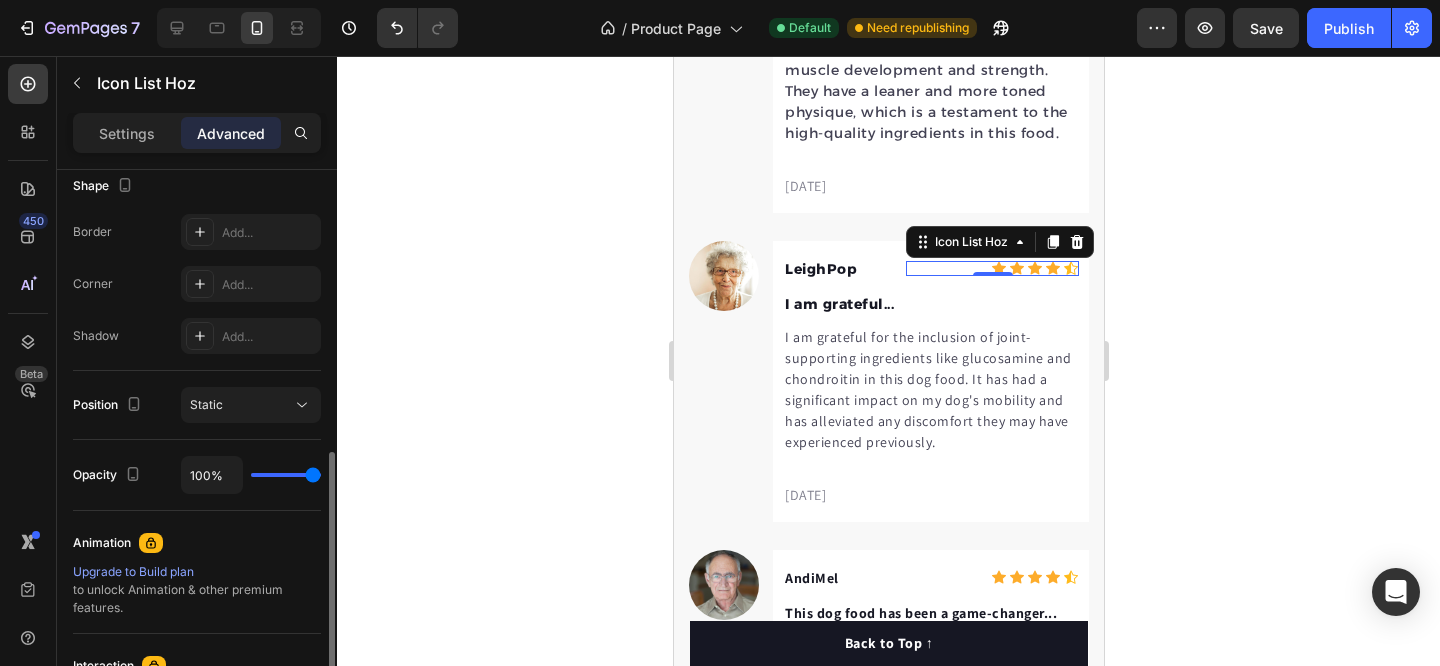 scroll, scrollTop: 508, scrollLeft: 0, axis: vertical 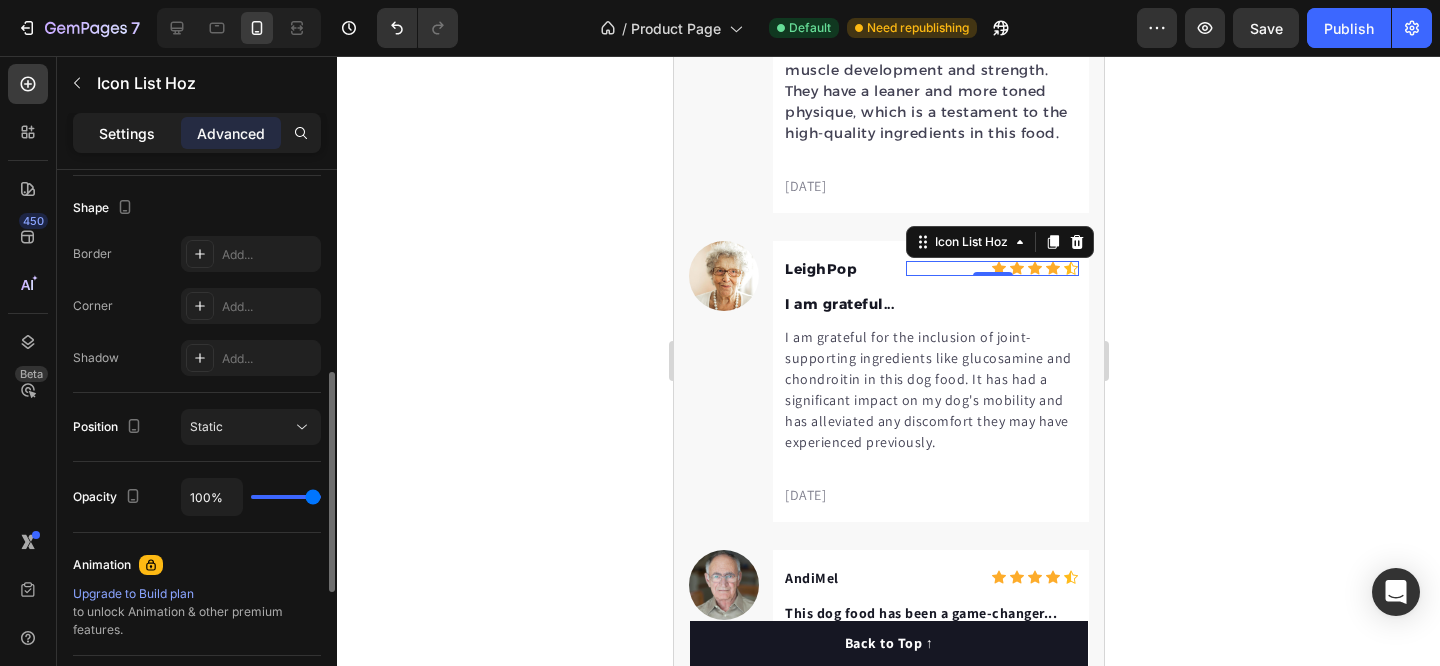 click on "Settings" at bounding box center (127, 133) 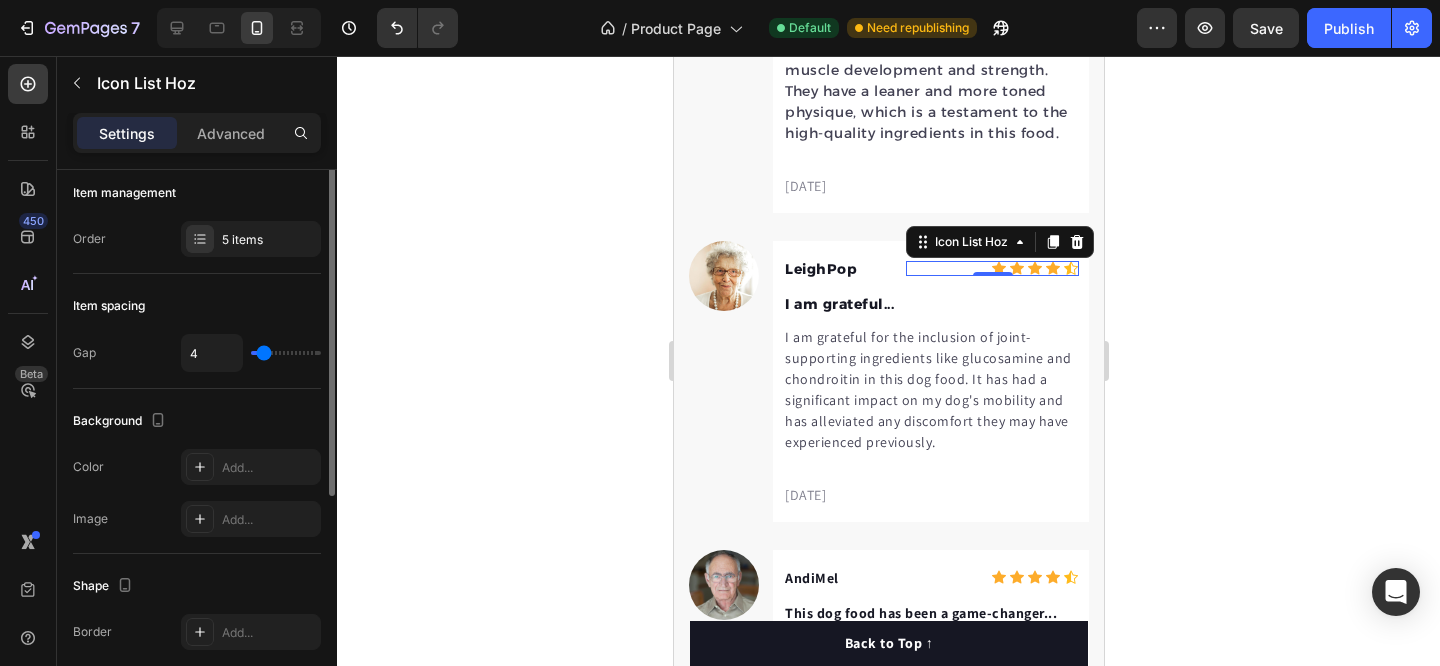 scroll, scrollTop: 0, scrollLeft: 0, axis: both 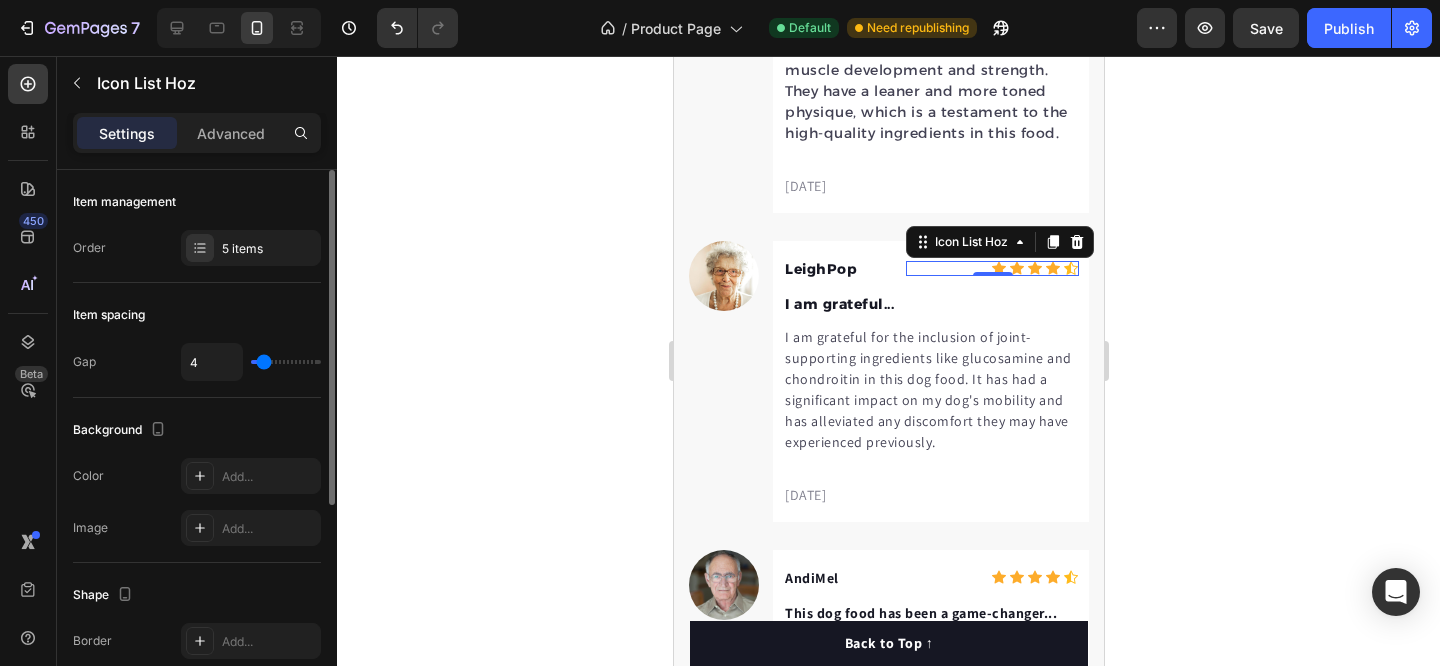 type on "5" 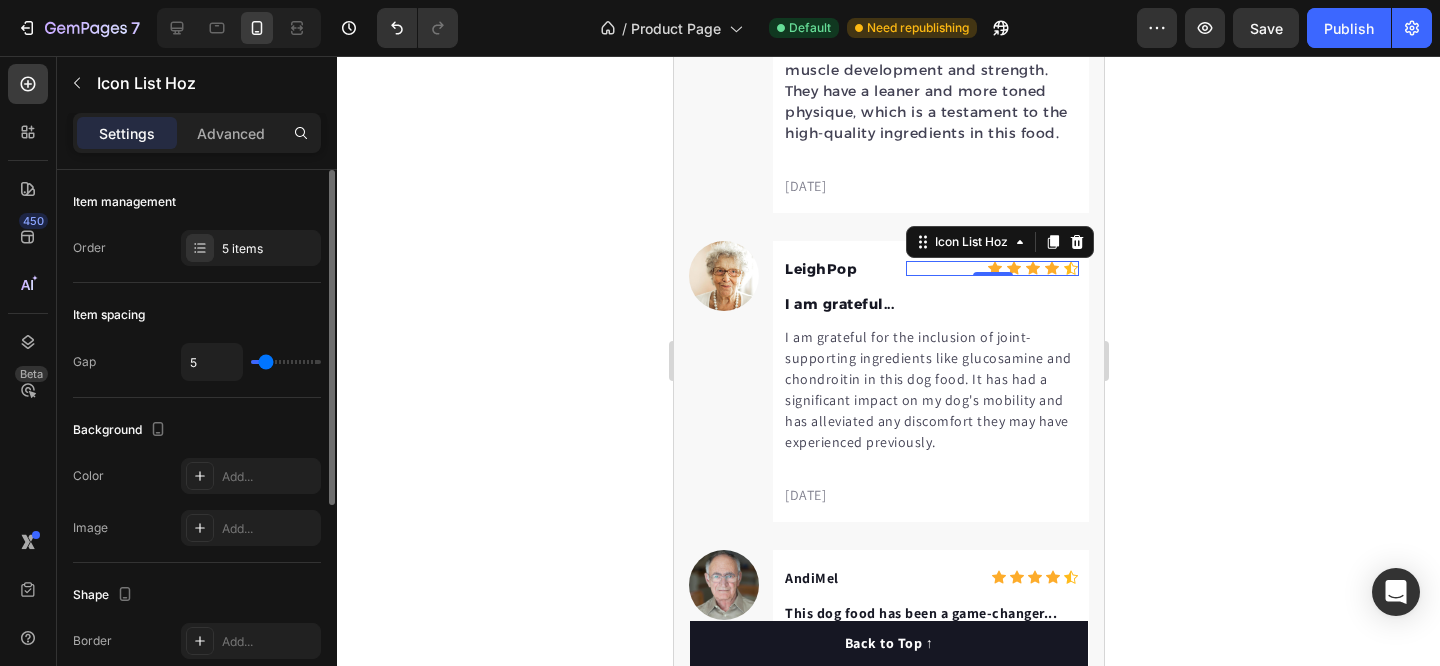 type on "0" 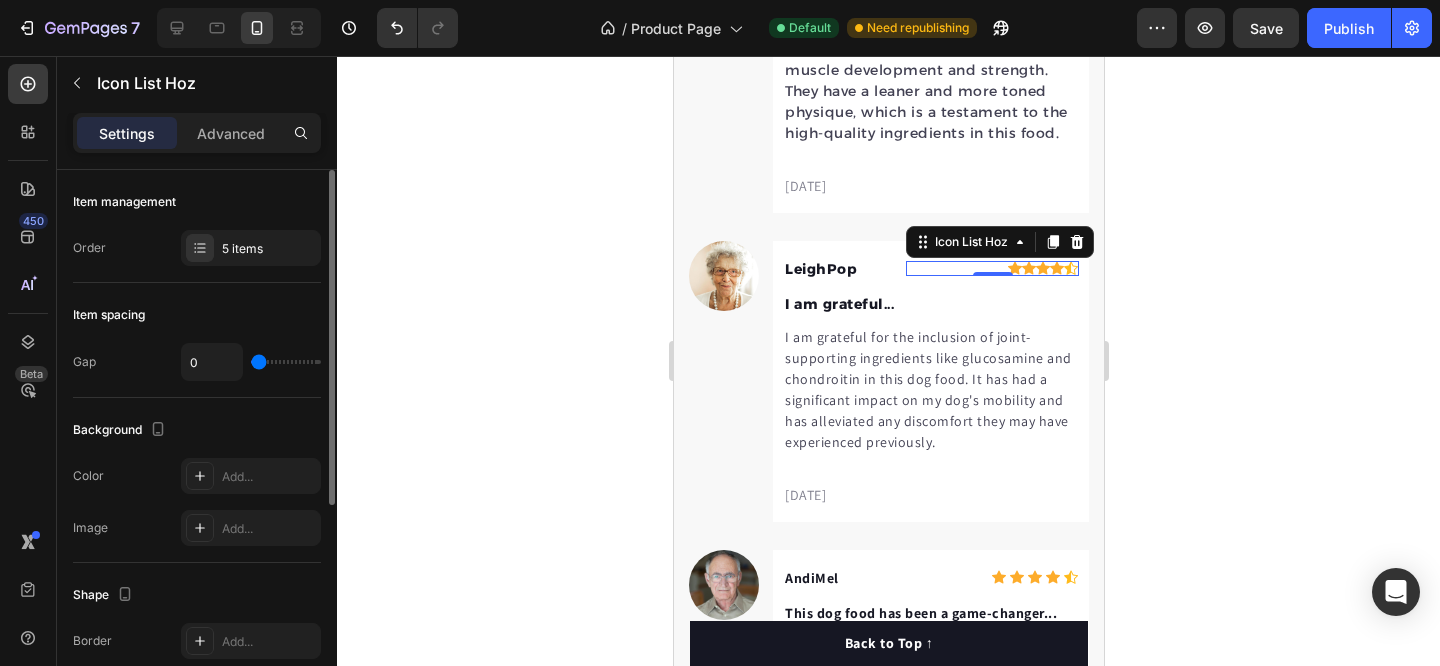 drag, startPoint x: 265, startPoint y: 366, endPoint x: 242, endPoint y: 367, distance: 23.021729 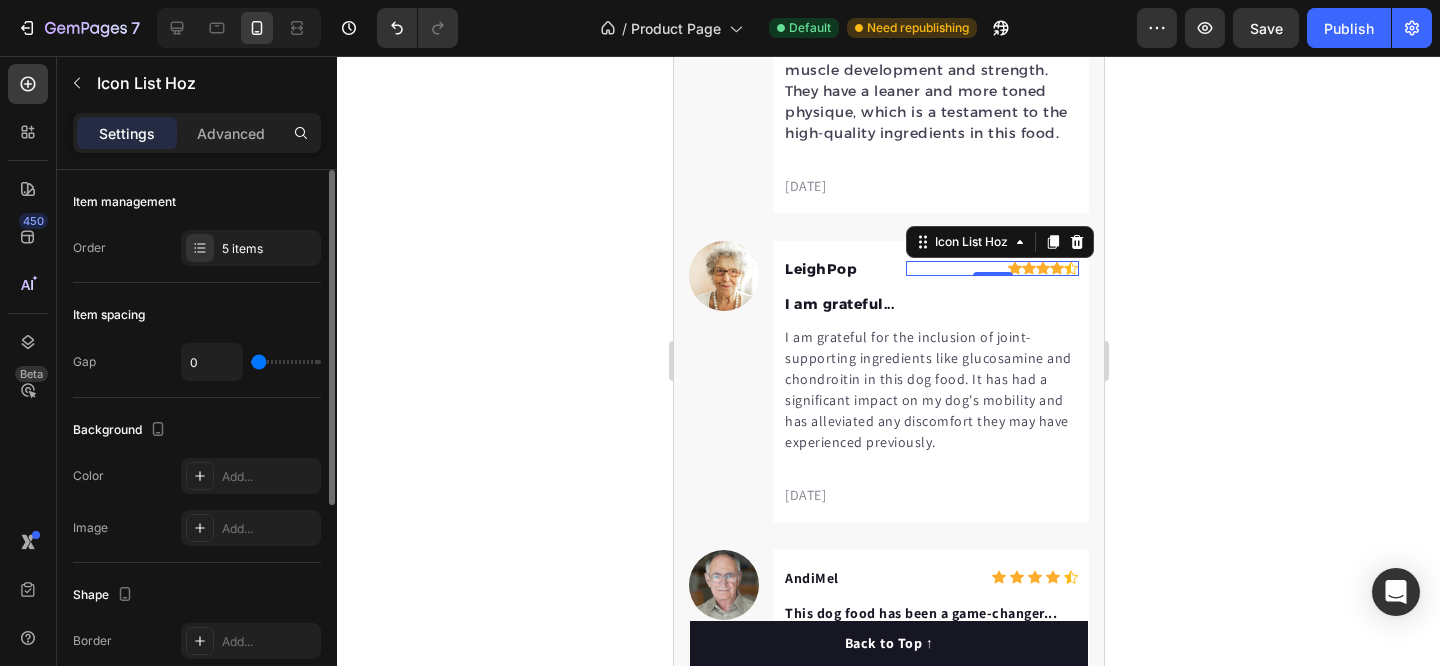 type on "1" 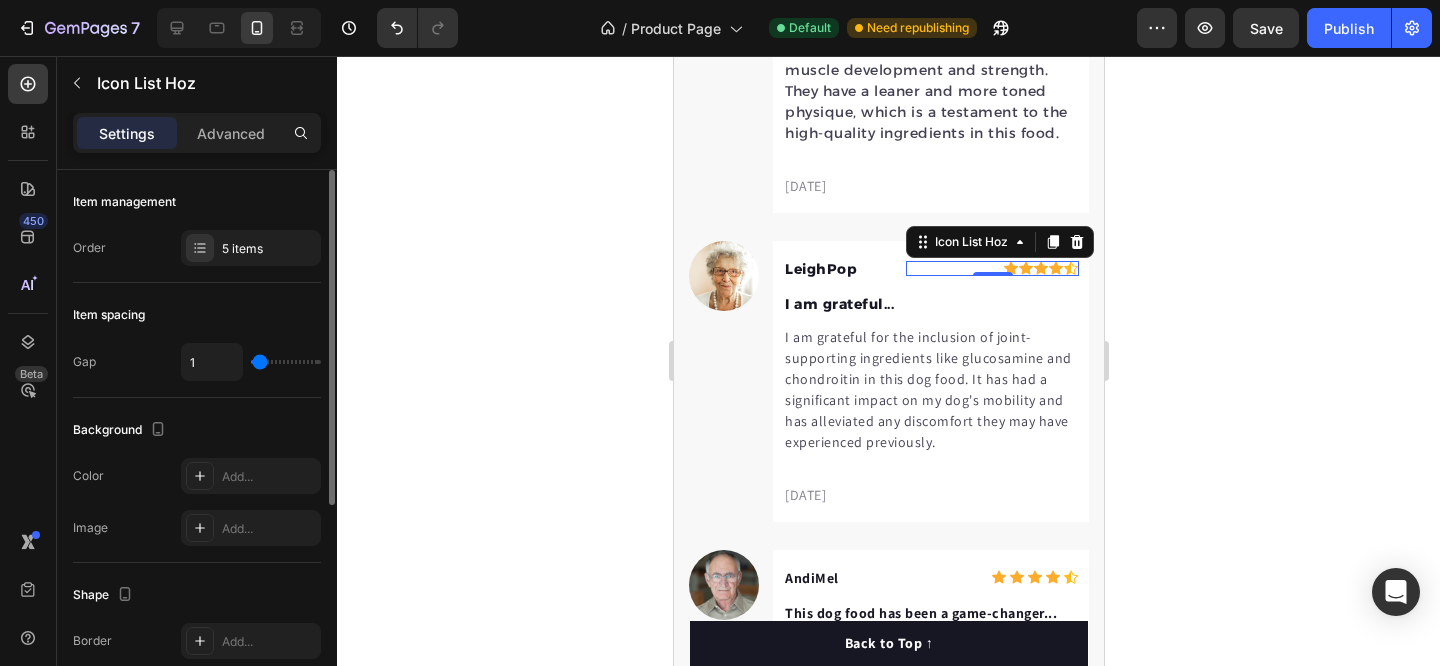 type on "2" 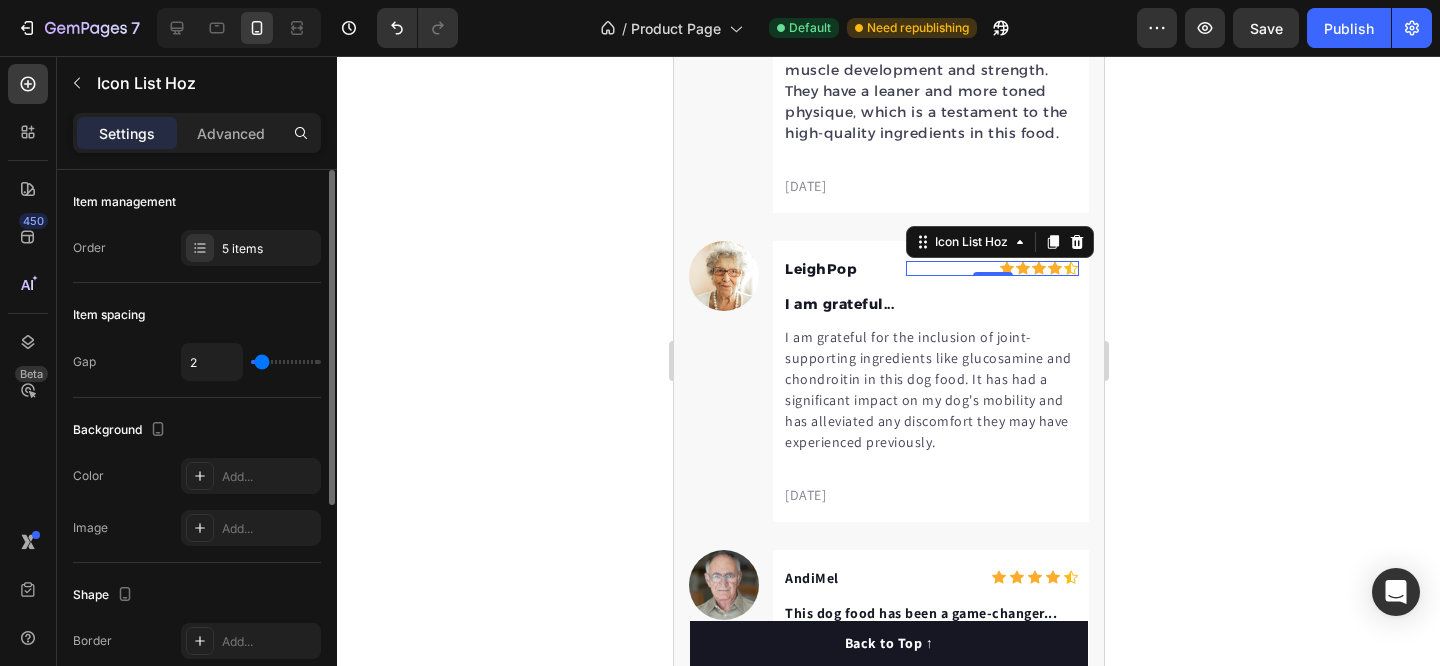type on "3" 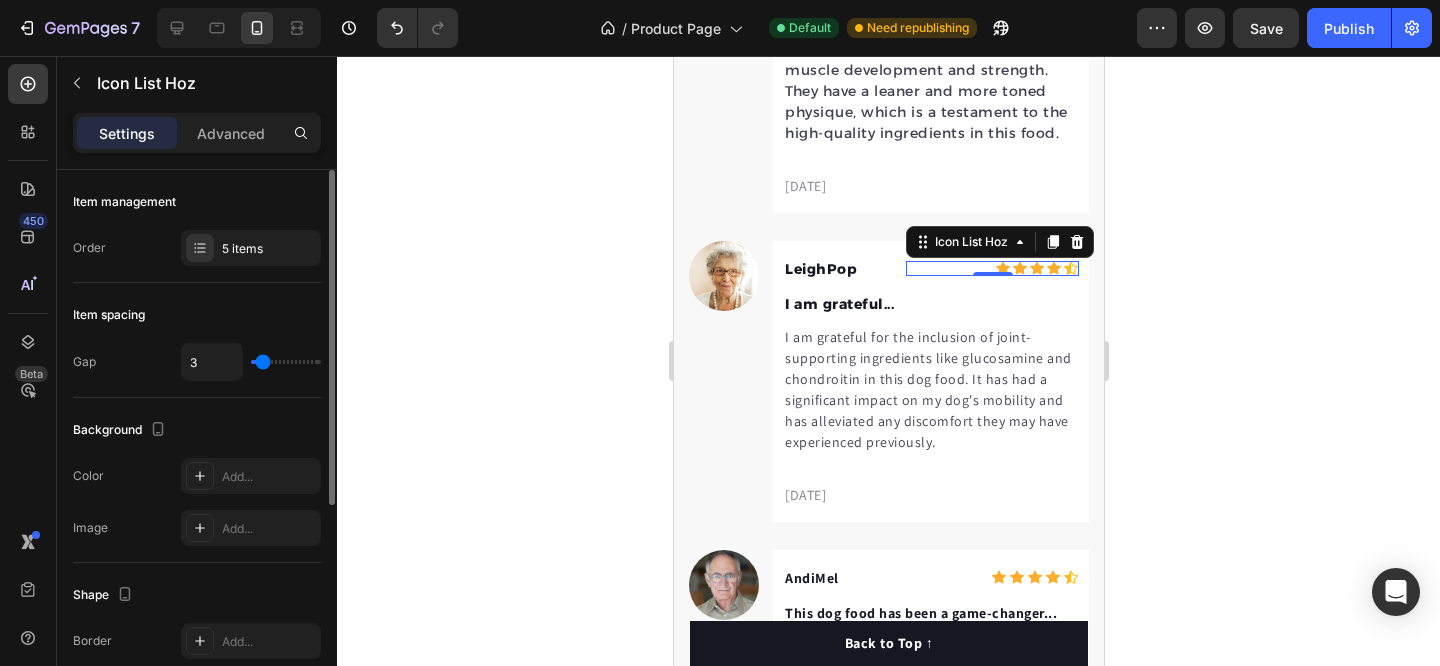 type on "4" 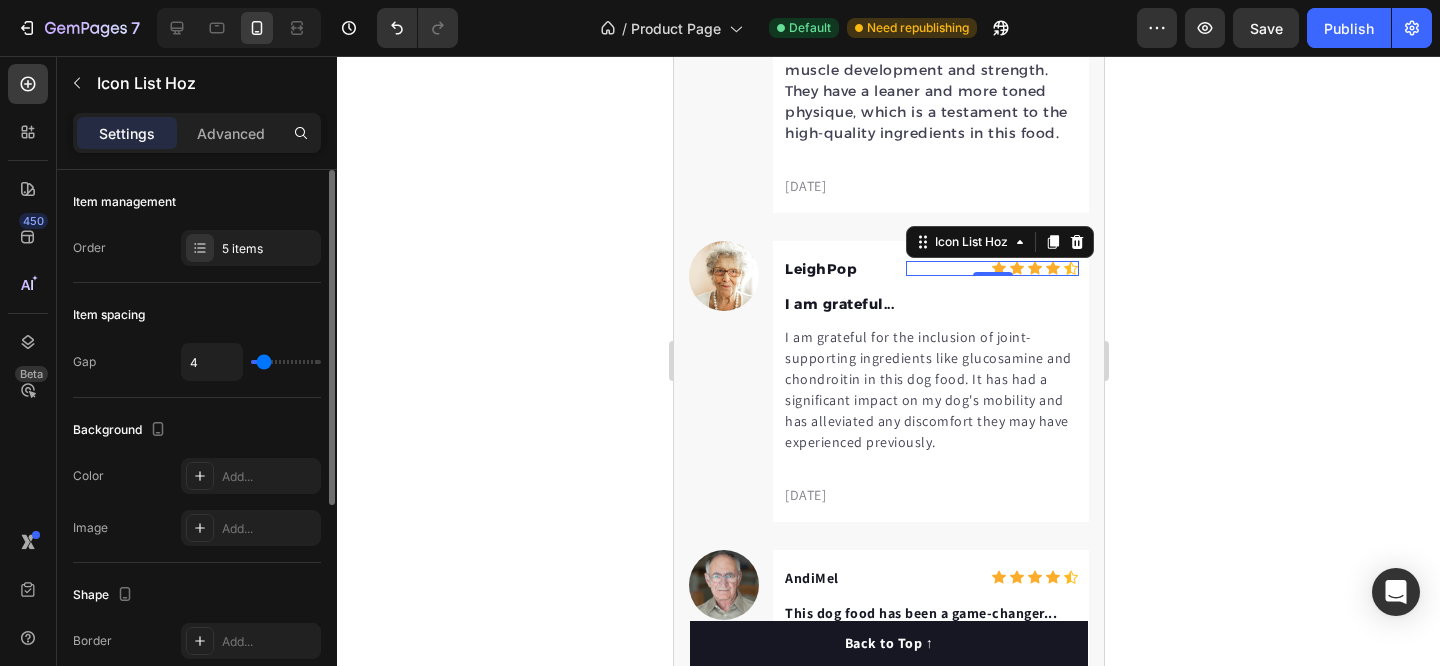 type on "4" 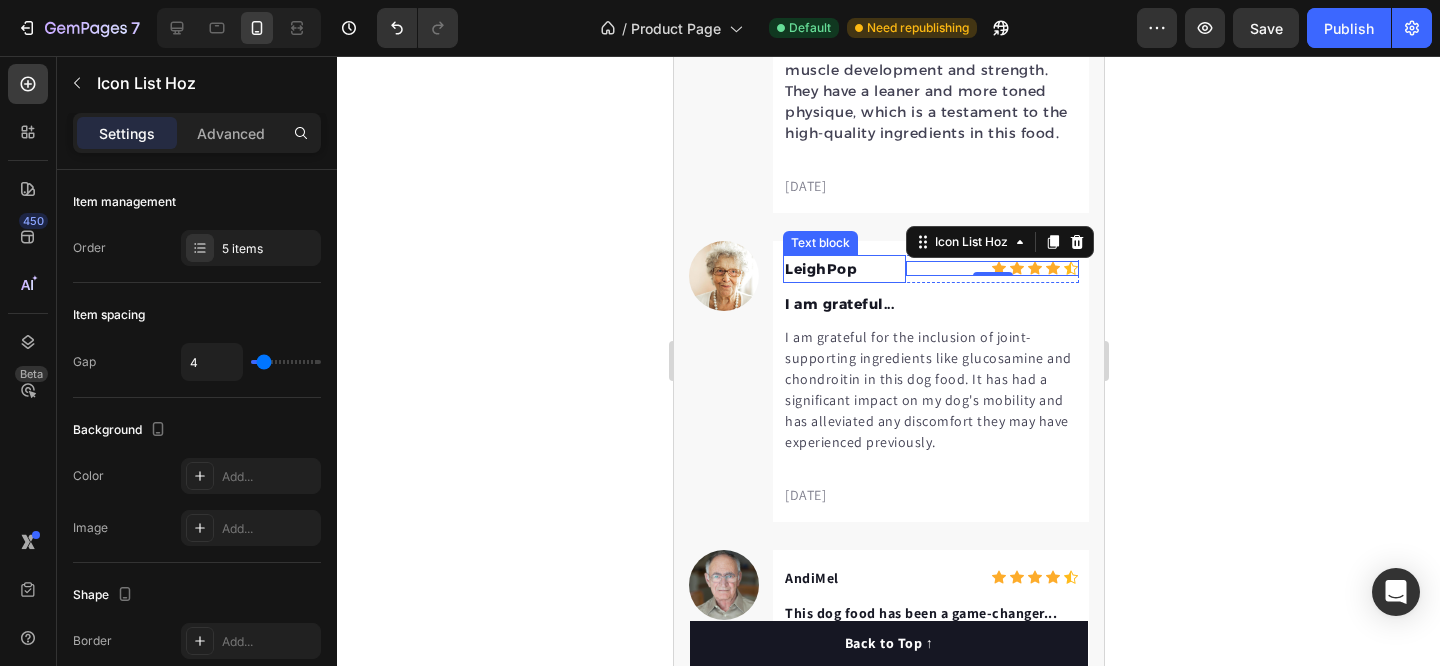 click on "LeighPop" at bounding box center [843, 269] 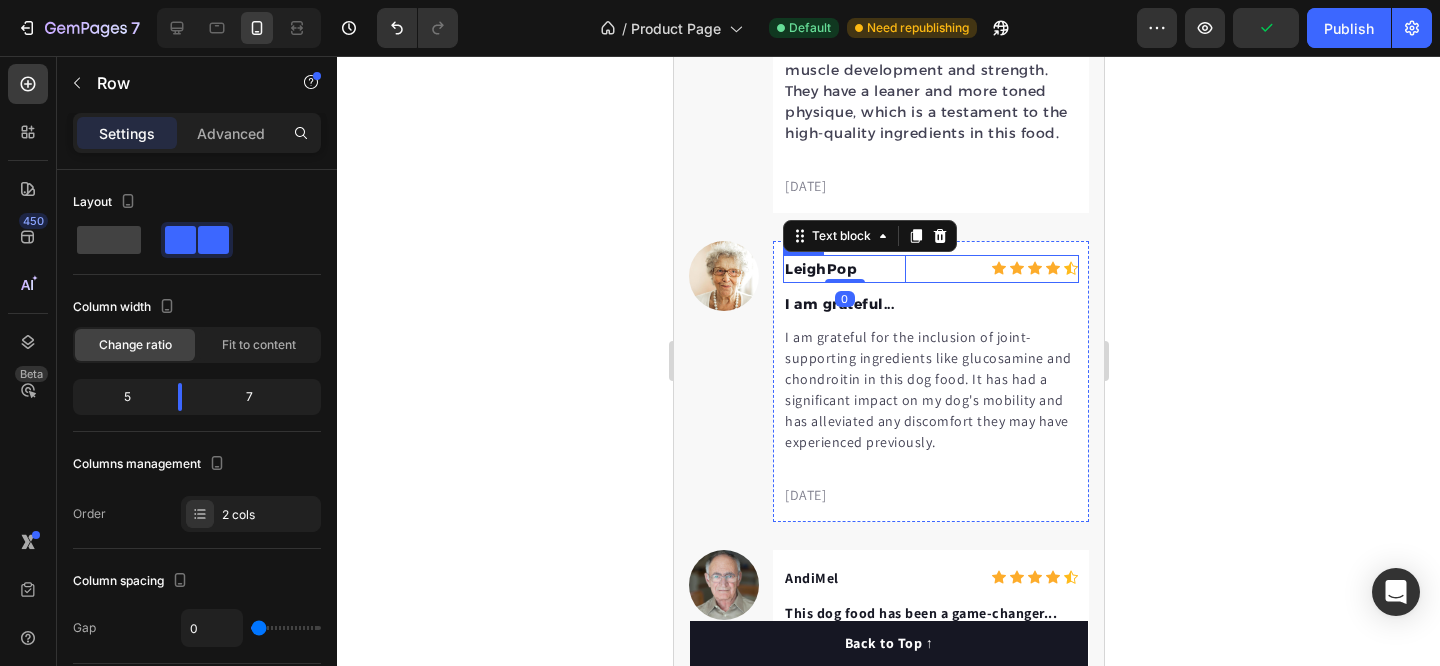 click on "LeighPop Text block   0 Icon Icon Icon Icon
Icon Icon List Hoz Row" at bounding box center (930, 269) 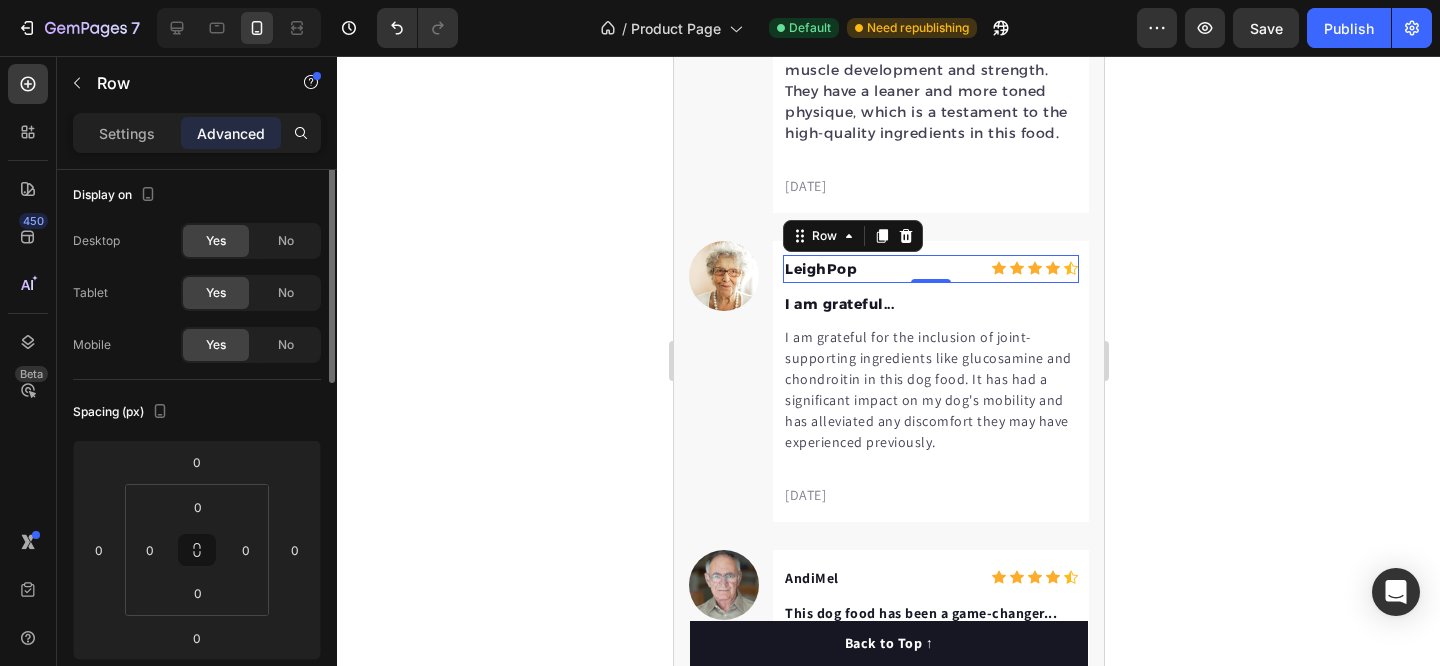 scroll, scrollTop: 0, scrollLeft: 0, axis: both 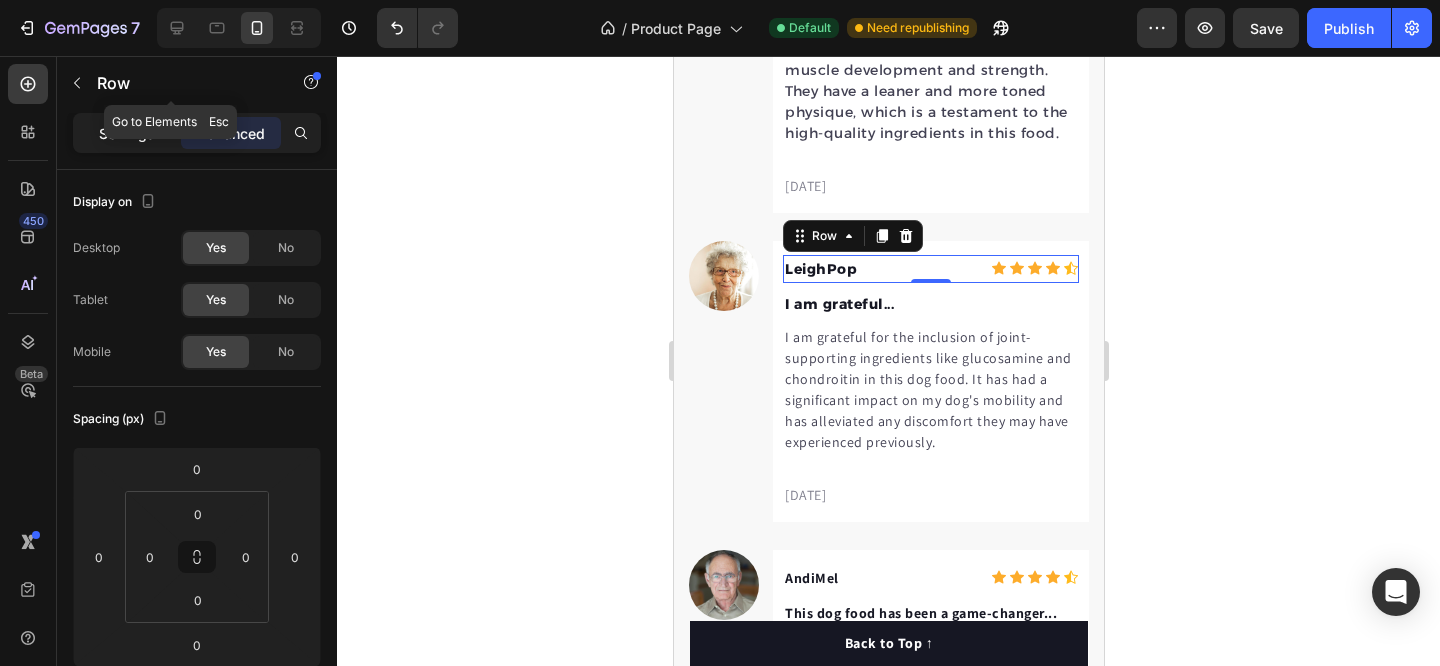 click on "Row" 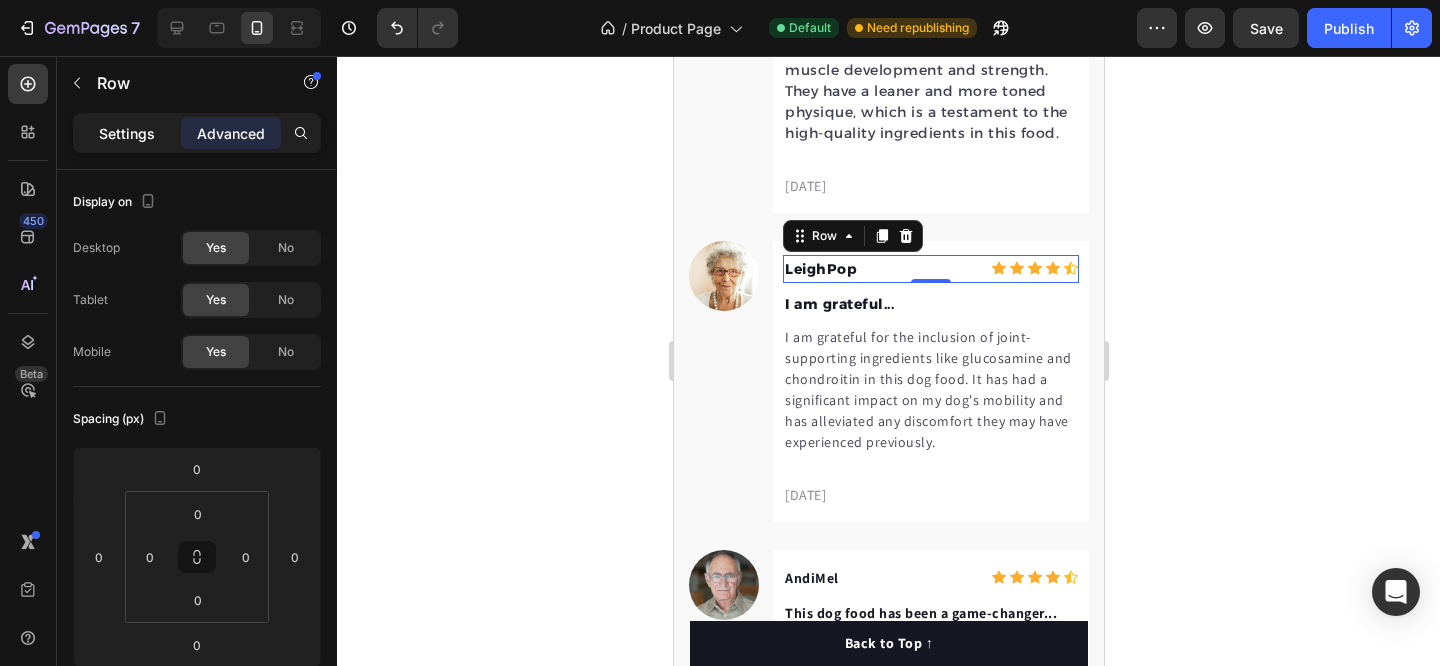 click on "Settings" at bounding box center [127, 133] 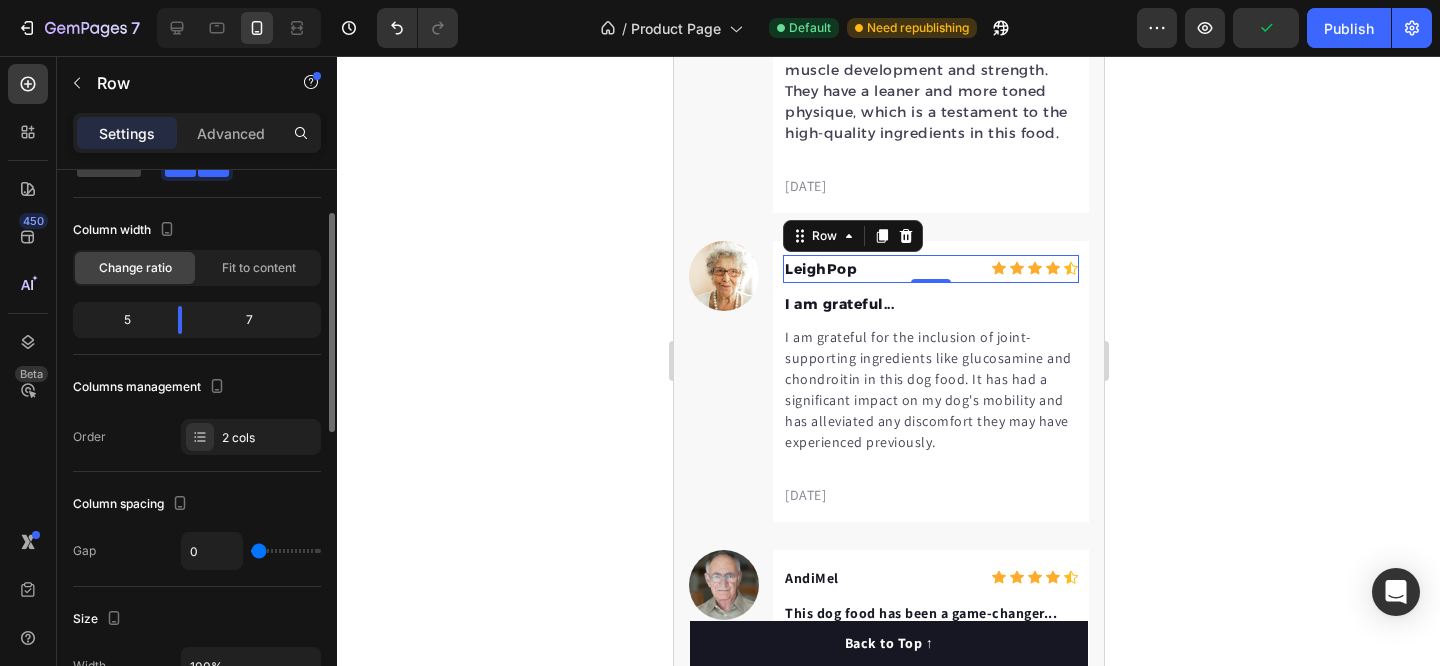 scroll, scrollTop: 86, scrollLeft: 0, axis: vertical 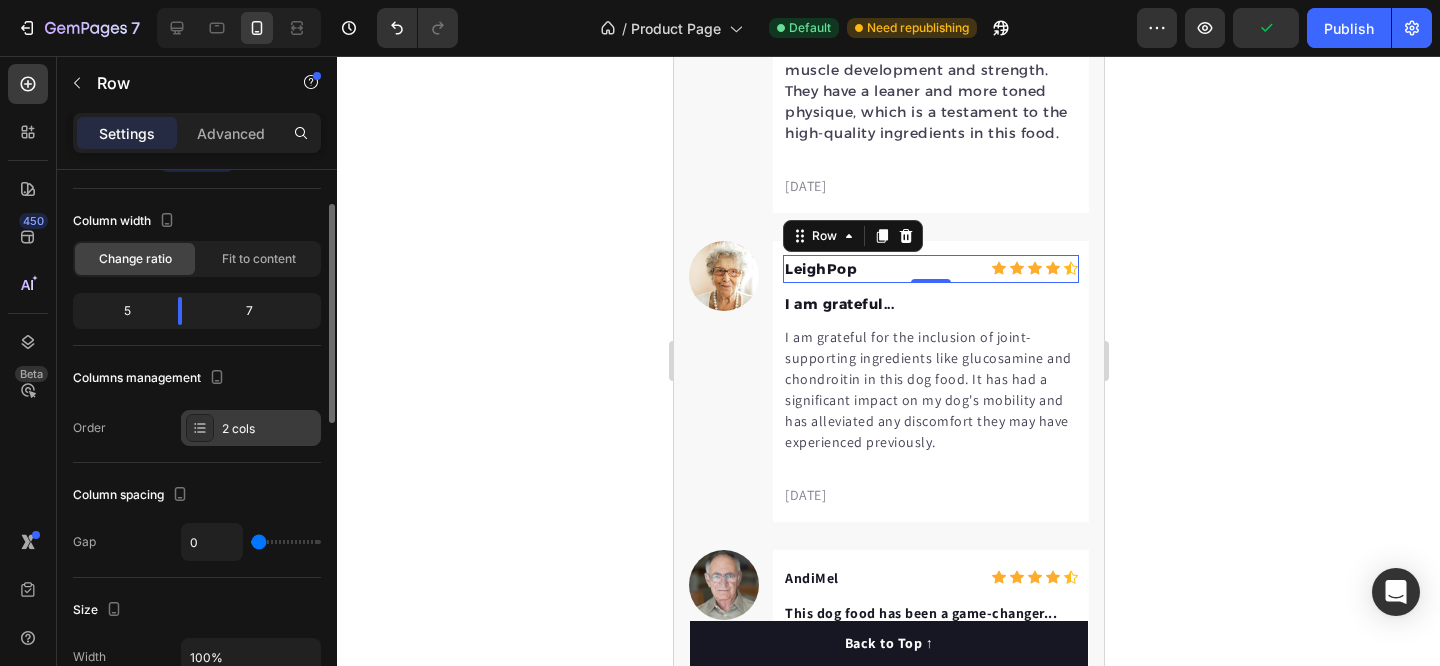 click on "2 cols" at bounding box center (251, 428) 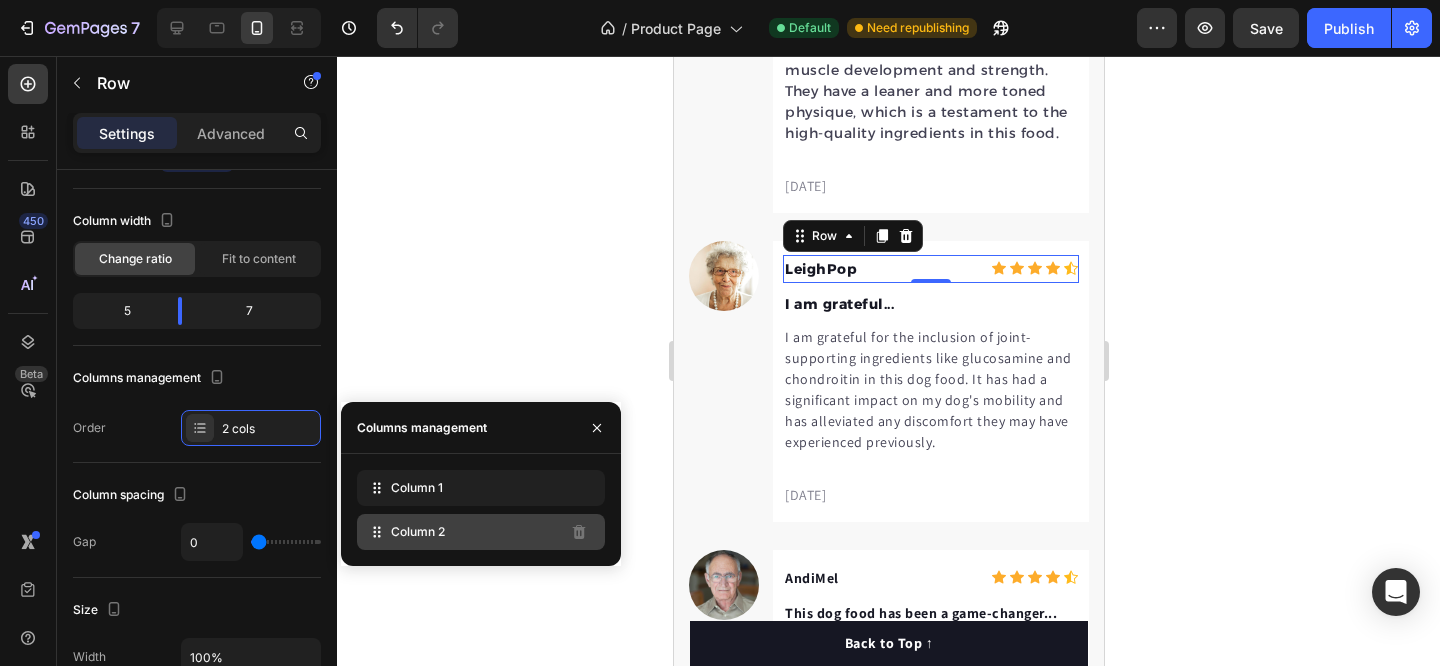click on "Column 2" 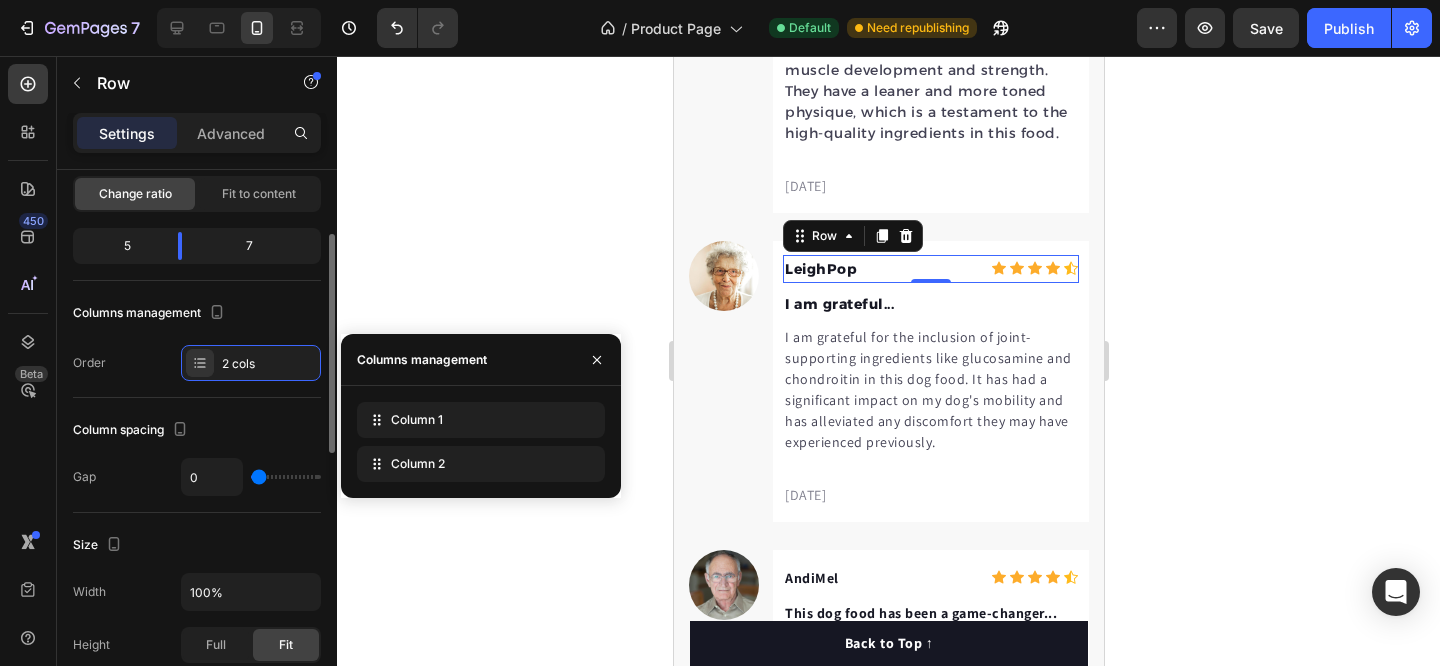 scroll, scrollTop: 154, scrollLeft: 0, axis: vertical 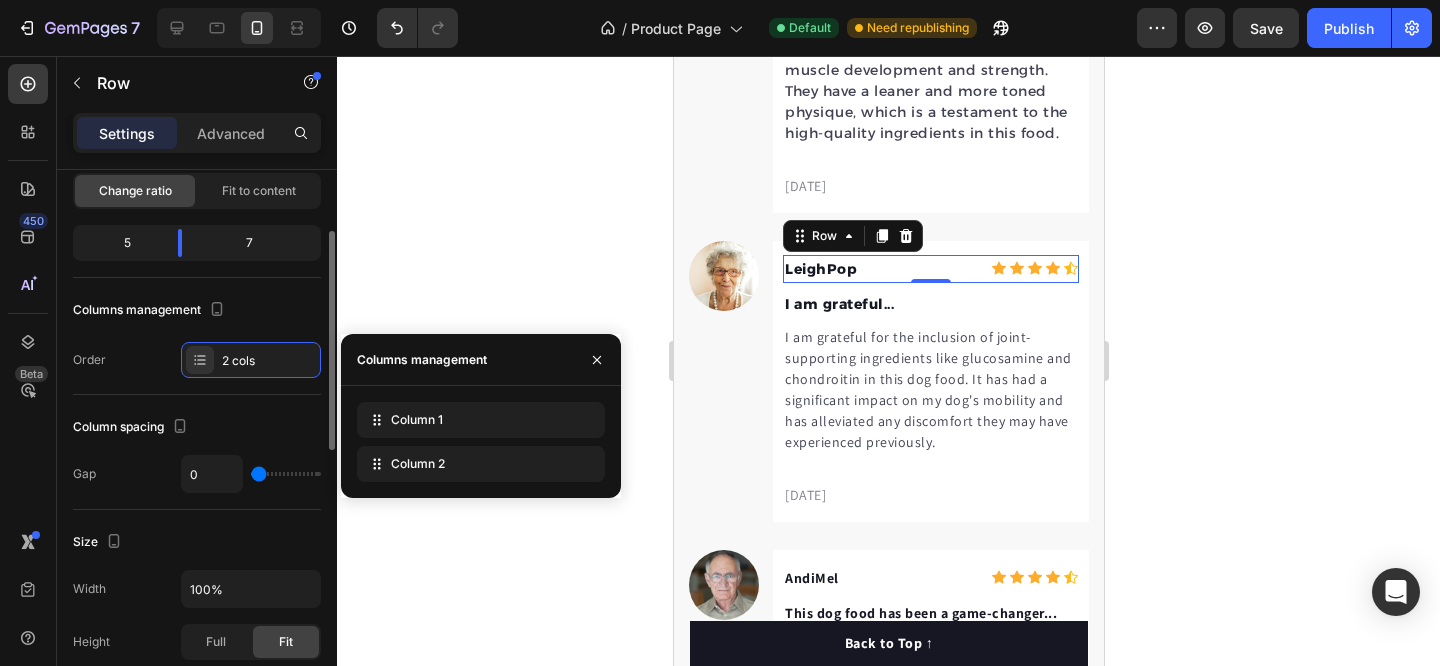 click on "Column spacing Gap 0" 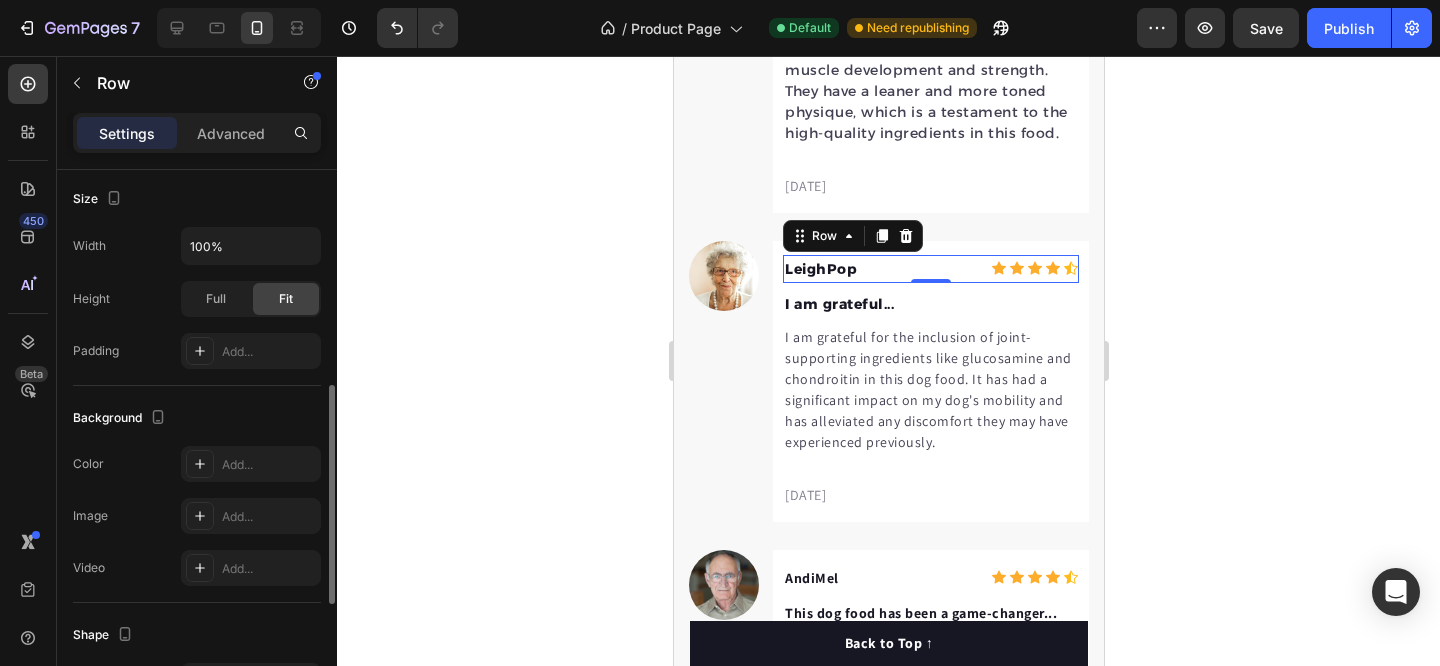 scroll, scrollTop: 460, scrollLeft: 0, axis: vertical 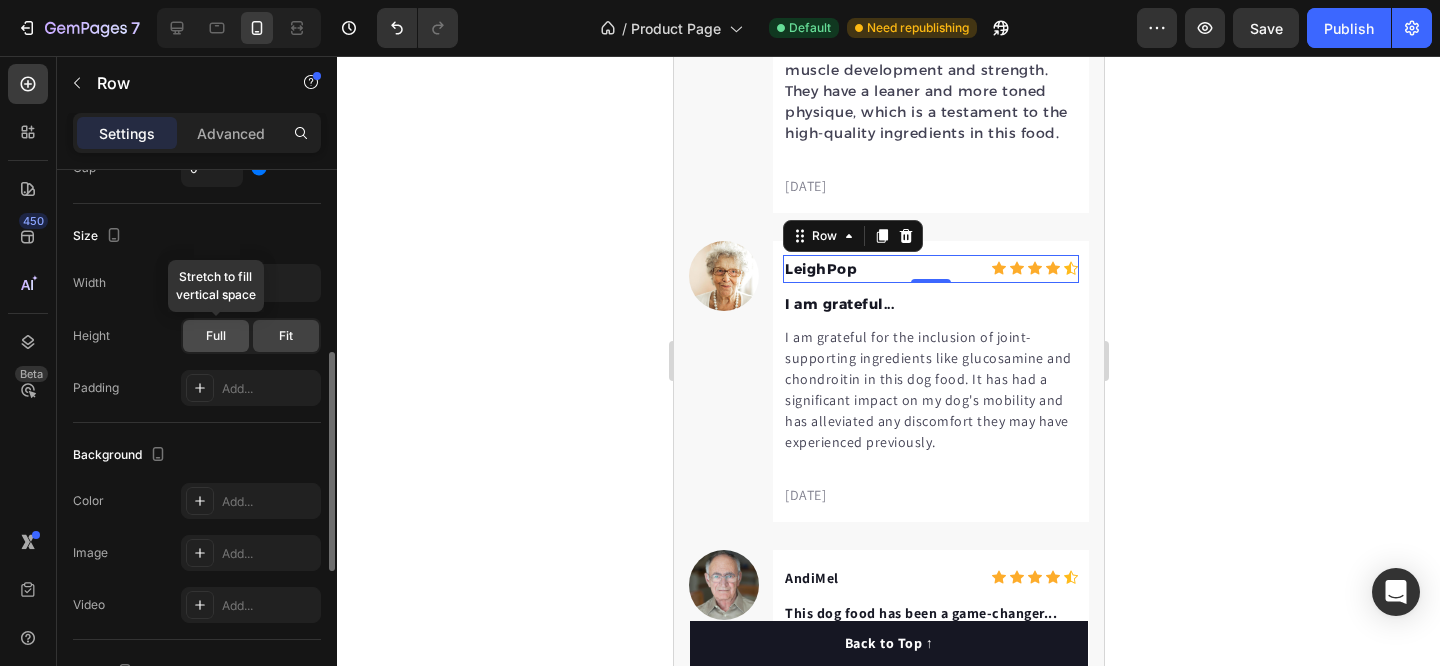 click on "Full" 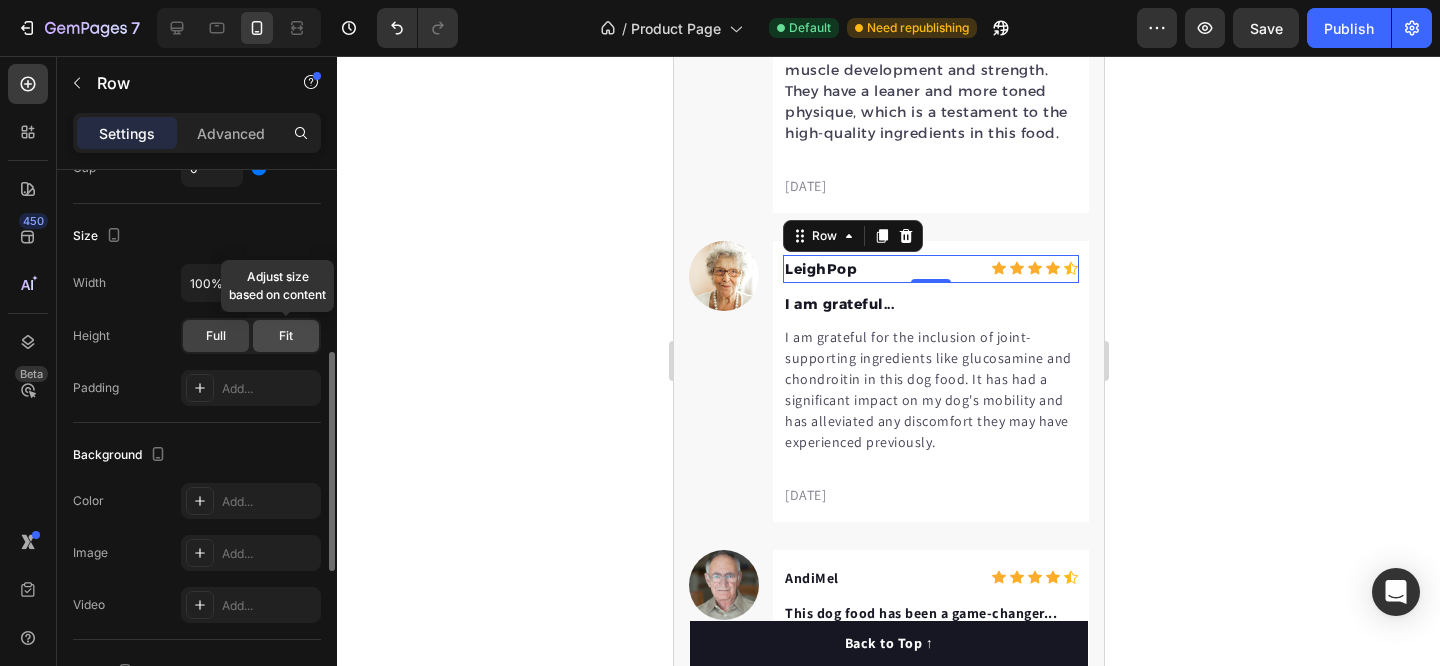 click on "Fit" 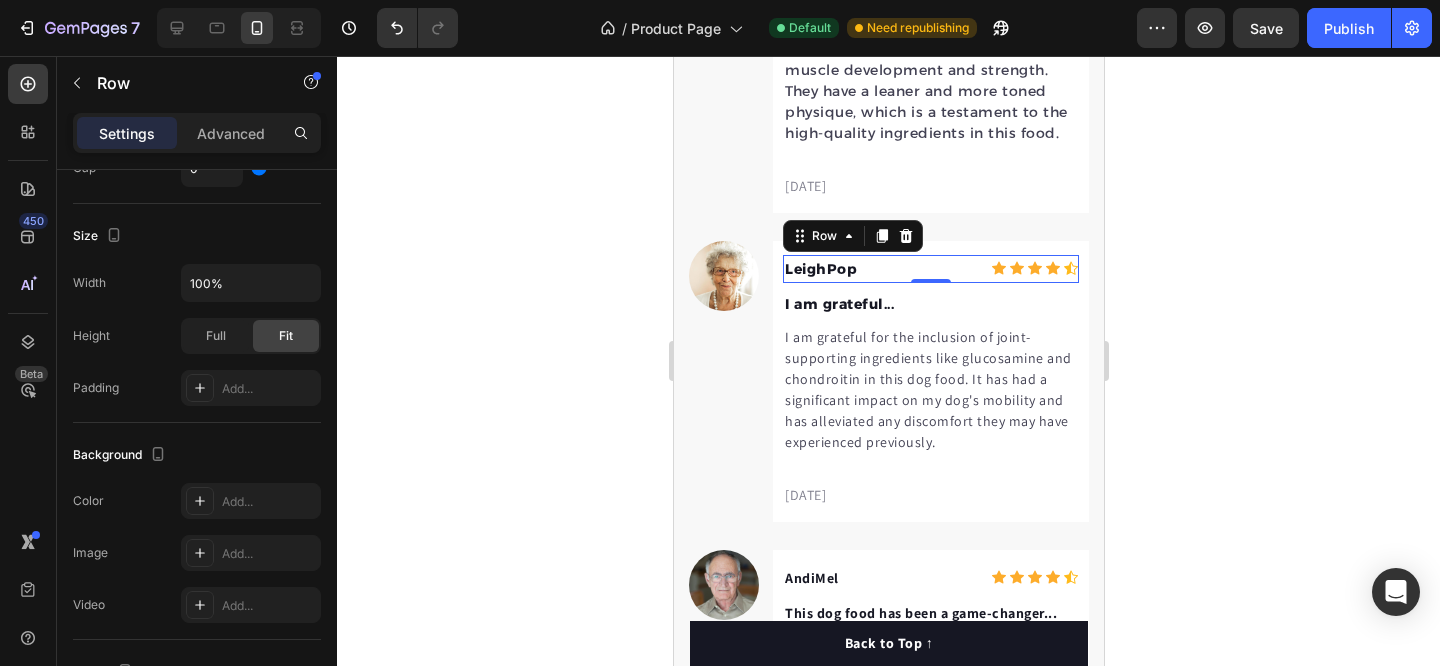 click 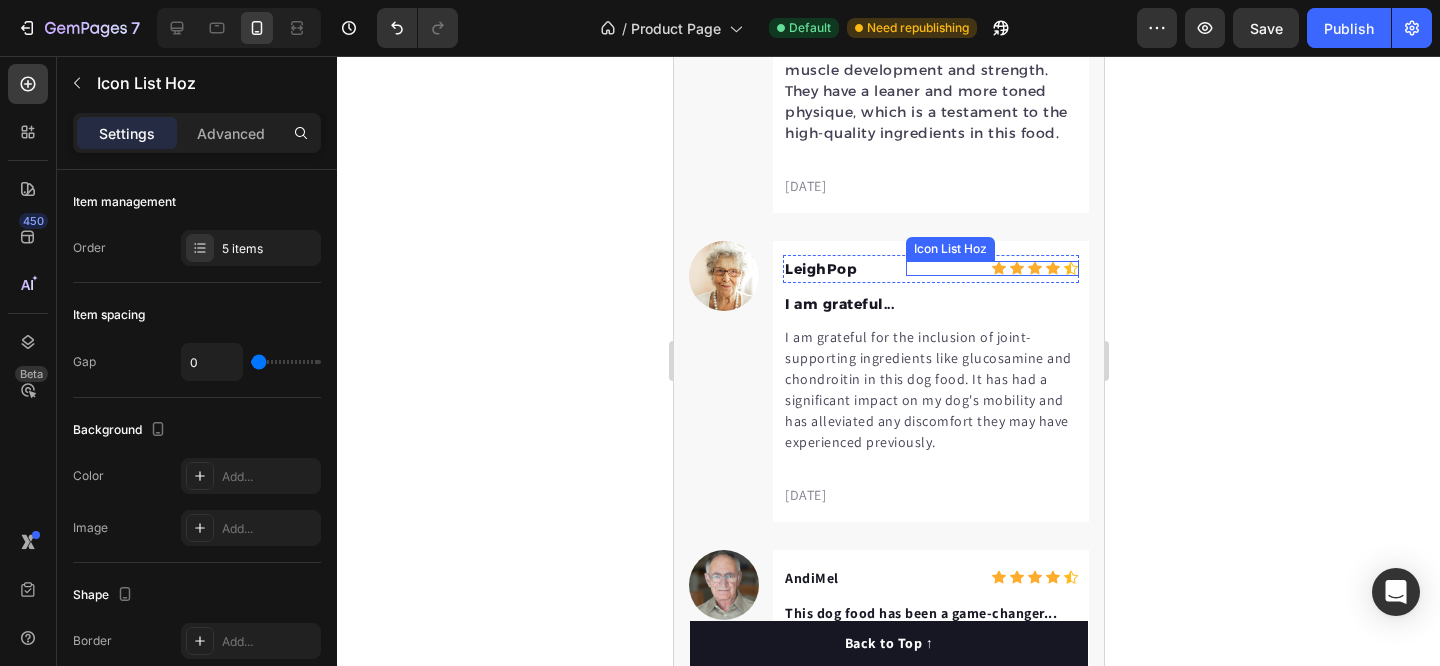 click on "Icon List Hoz" at bounding box center (949, 249) 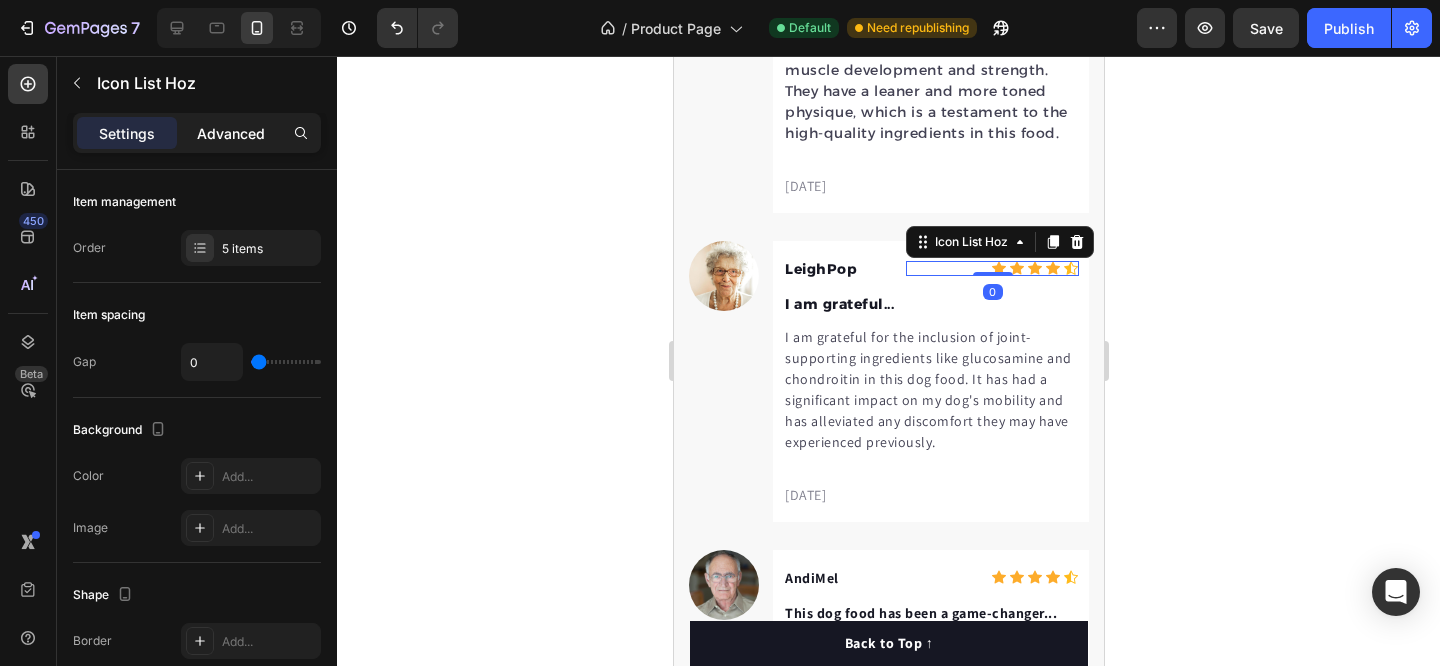 click on "Advanced" at bounding box center (231, 133) 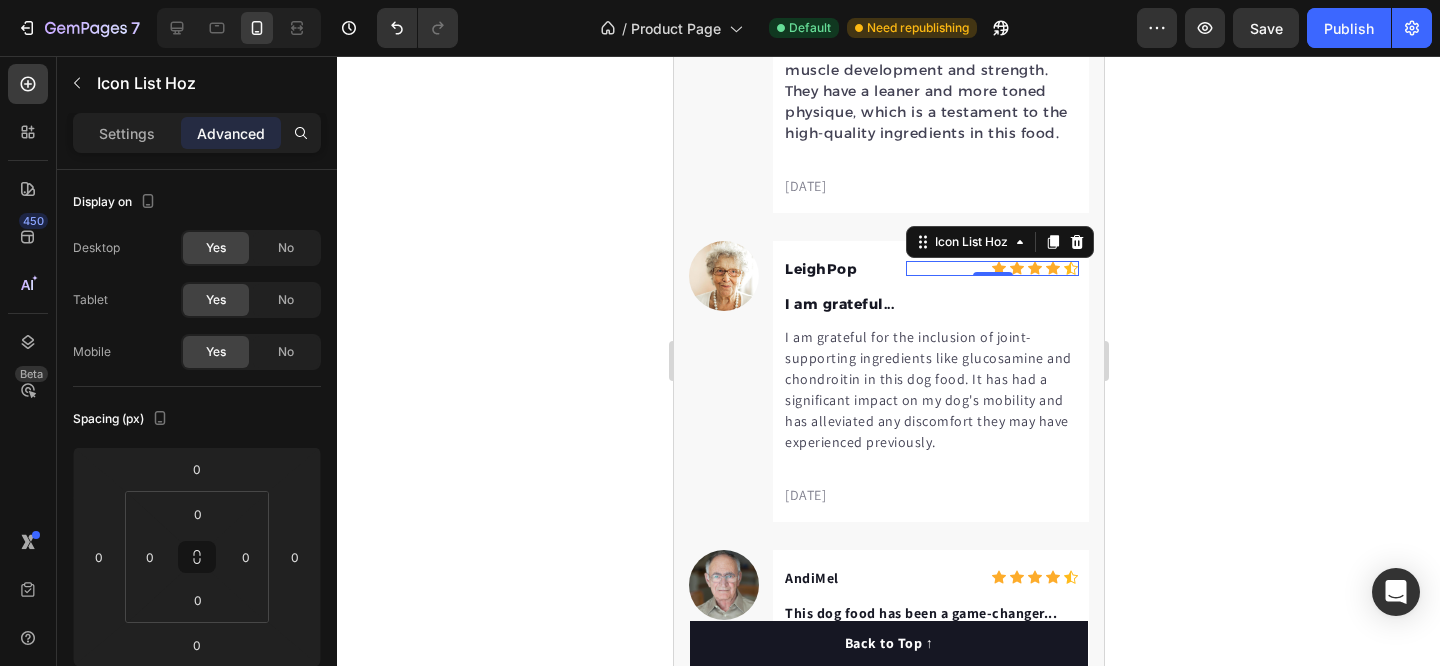 click 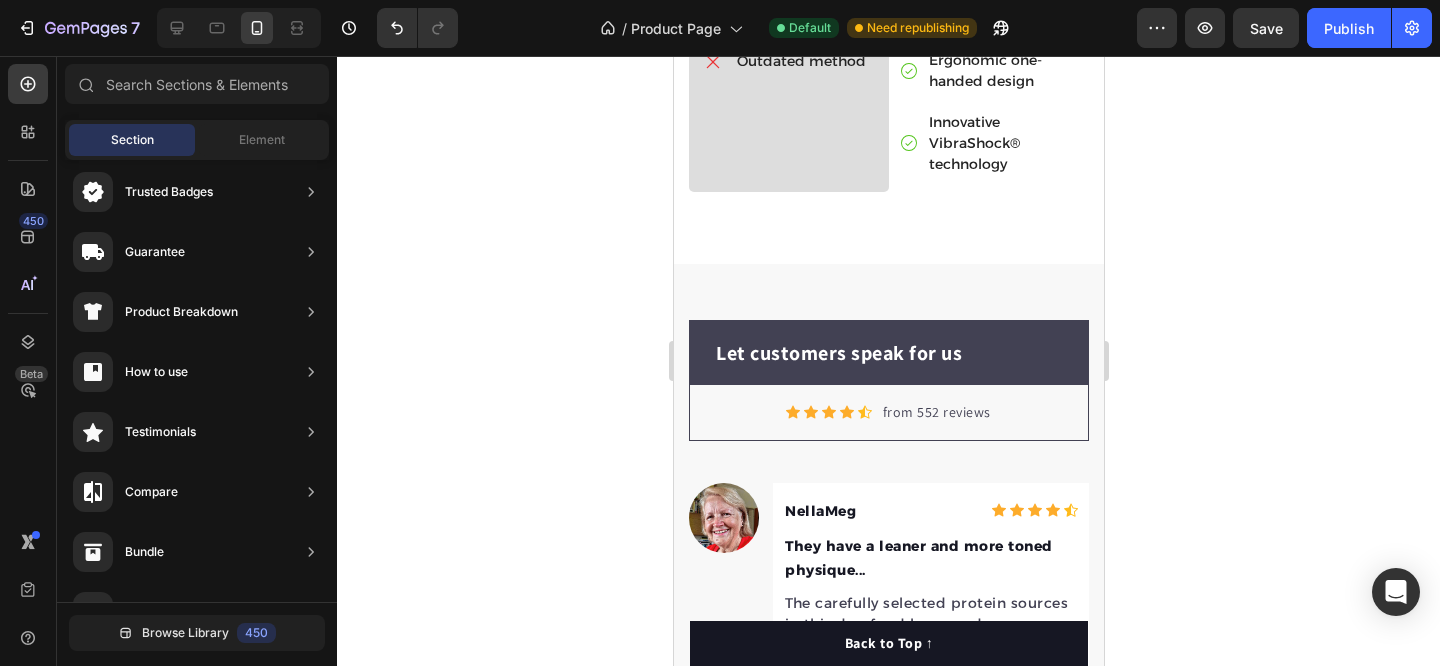 scroll, scrollTop: 5098, scrollLeft: 0, axis: vertical 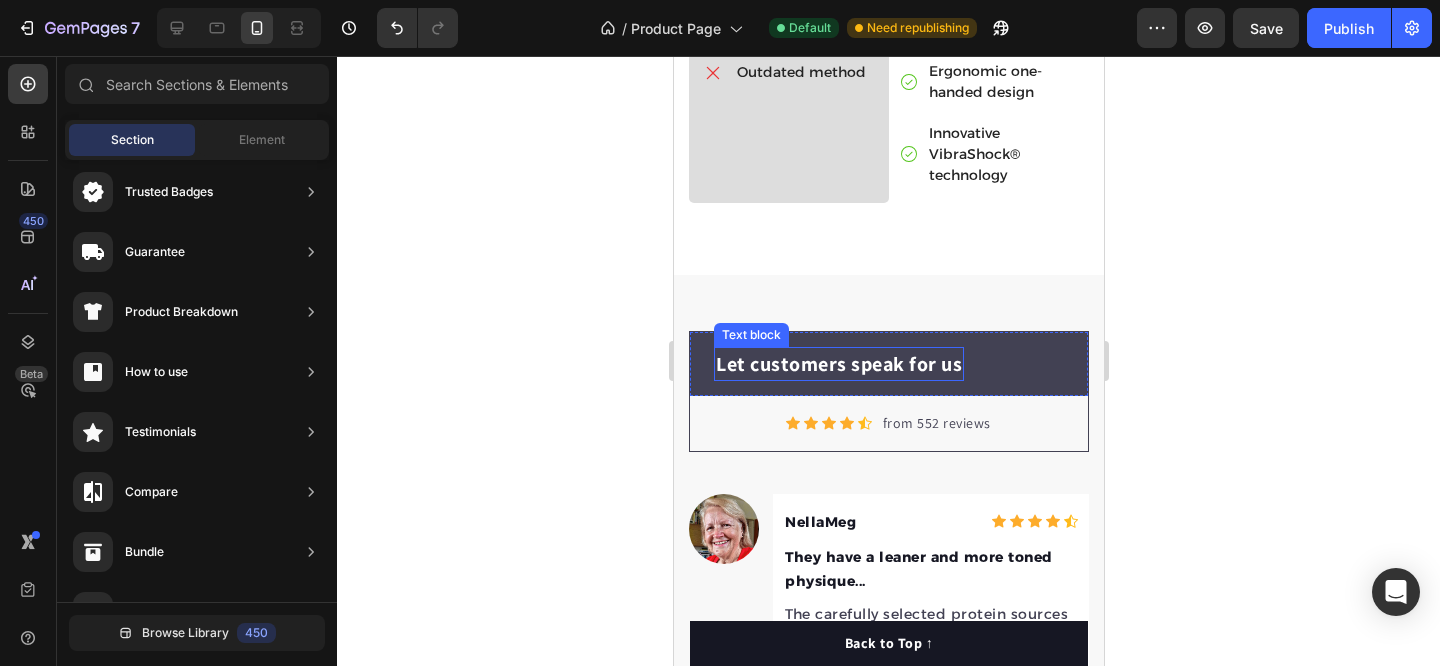 click on "Let customers speak for us" at bounding box center [838, 364] 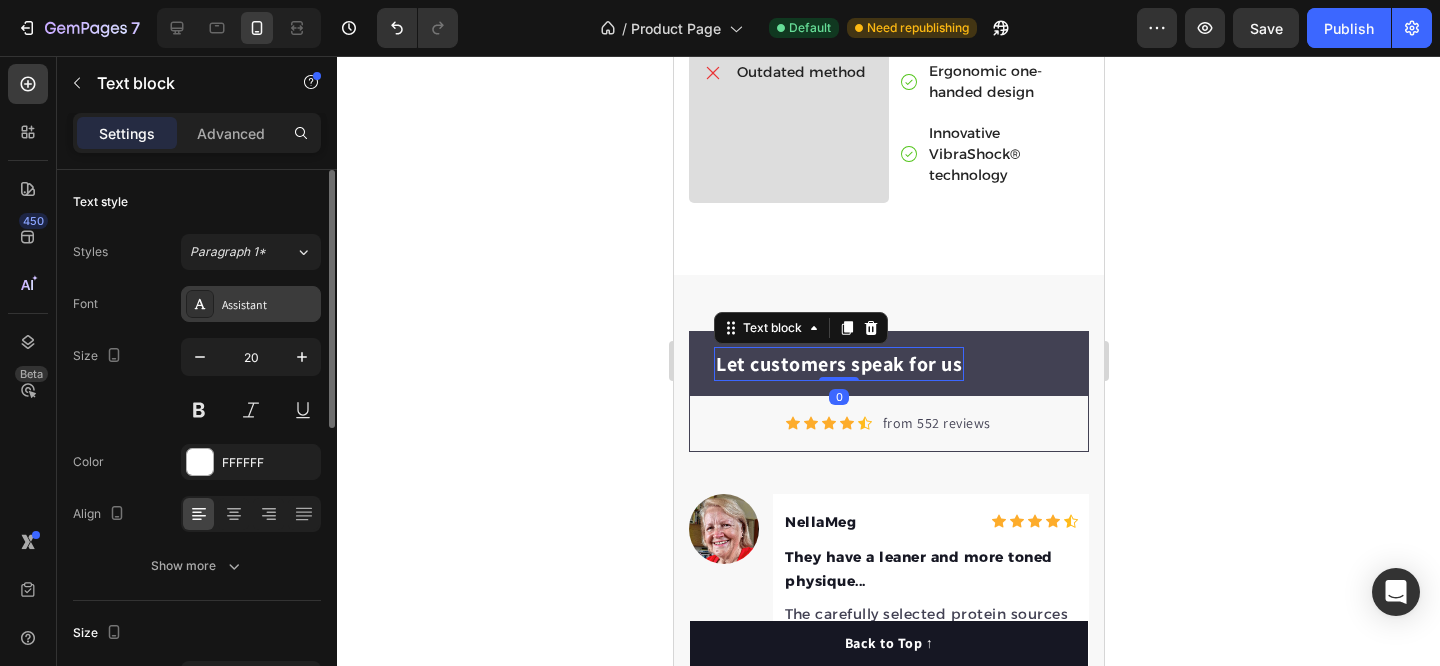 click on "Assistant" at bounding box center (269, 305) 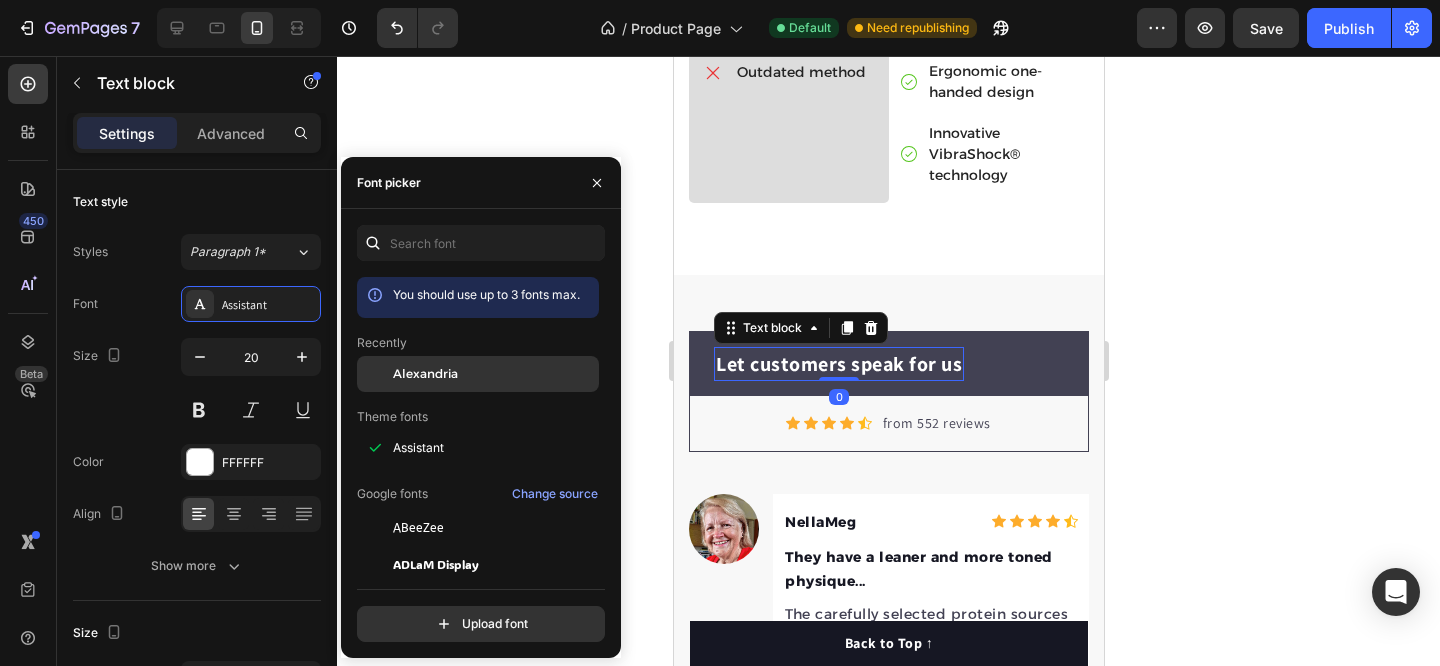 click on "Alexandria" at bounding box center [425, 374] 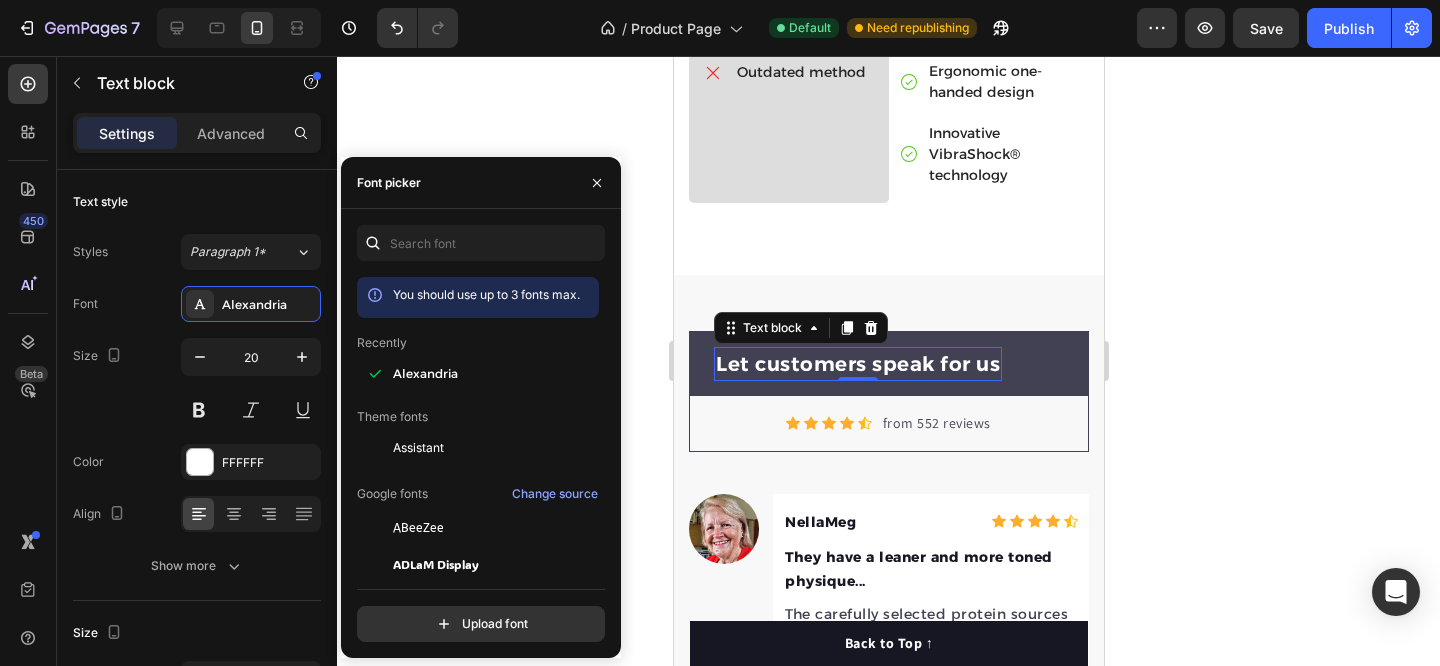 click 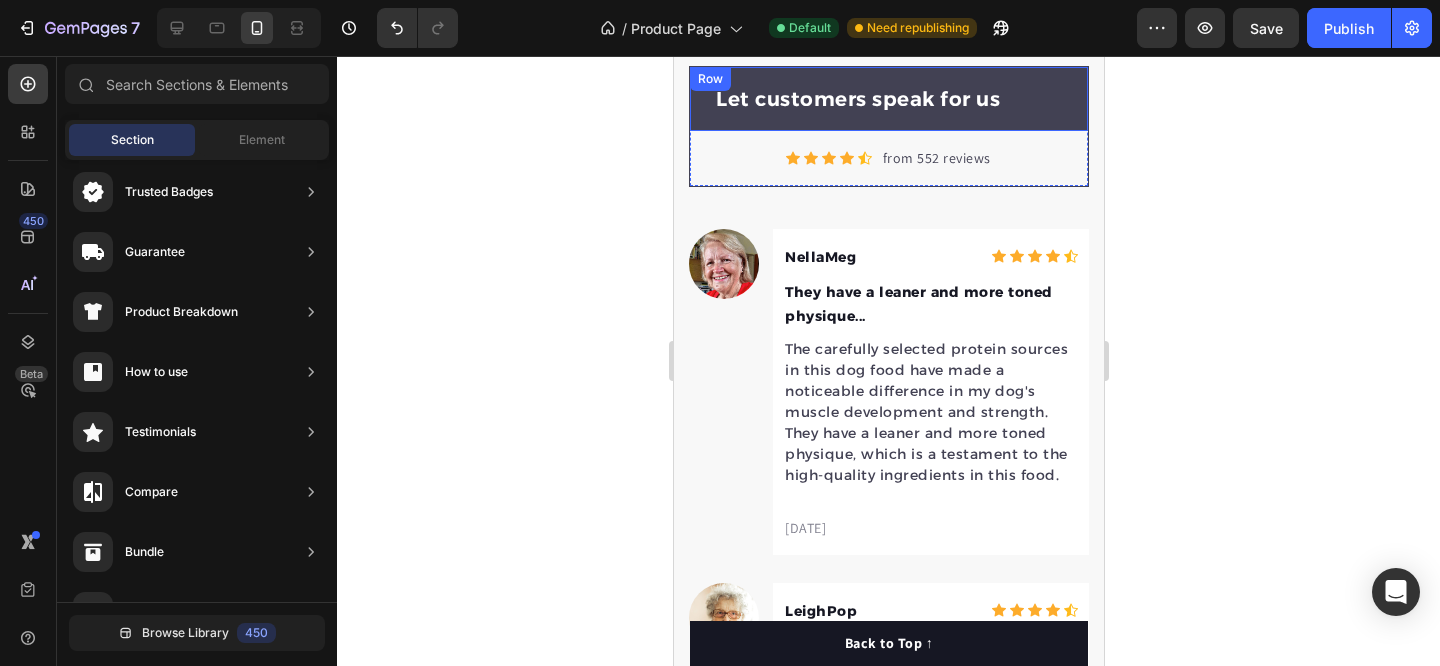 scroll, scrollTop: 5369, scrollLeft: 0, axis: vertical 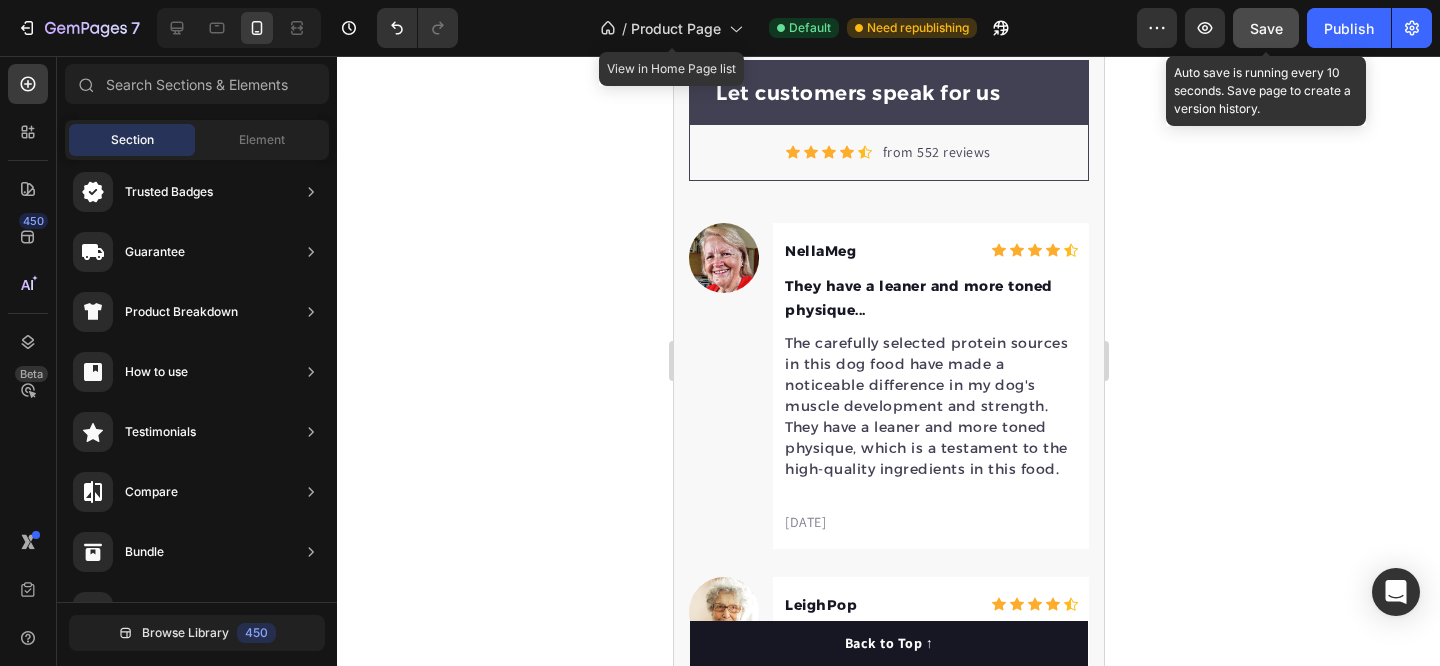 click on "Save" at bounding box center (1266, 28) 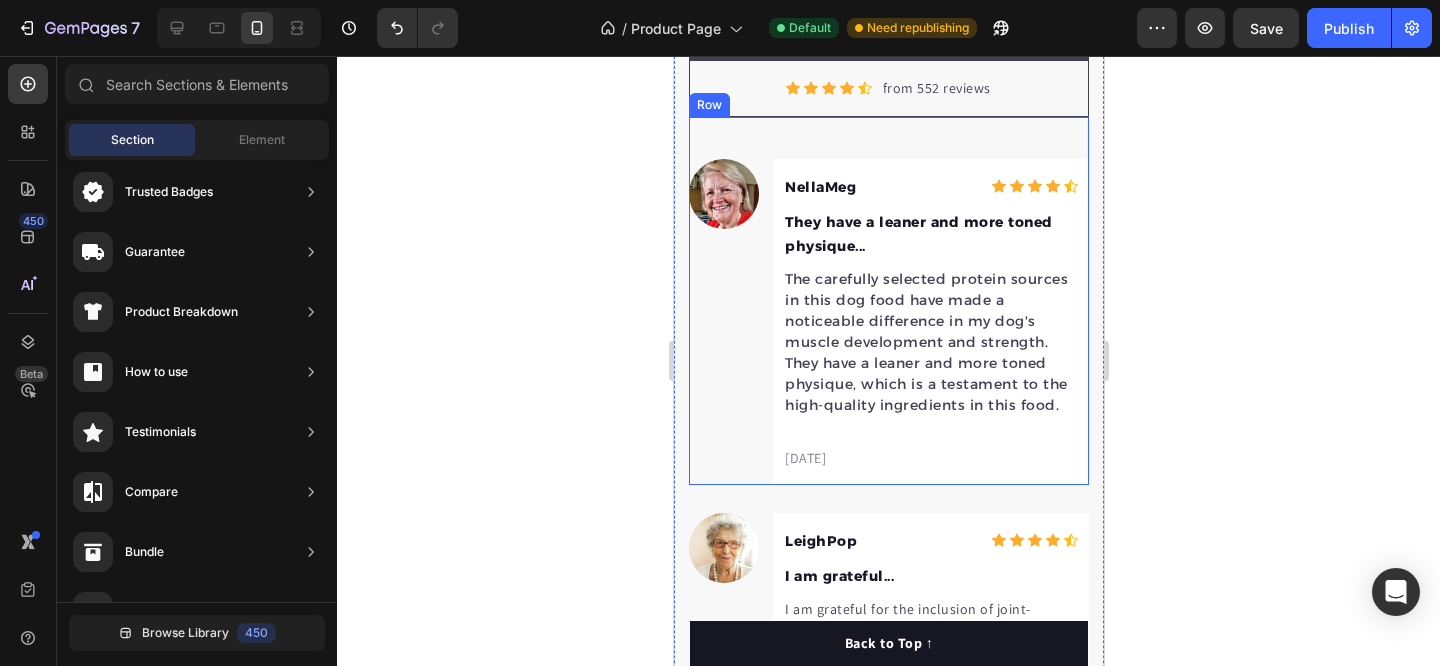 scroll, scrollTop: 5400, scrollLeft: 0, axis: vertical 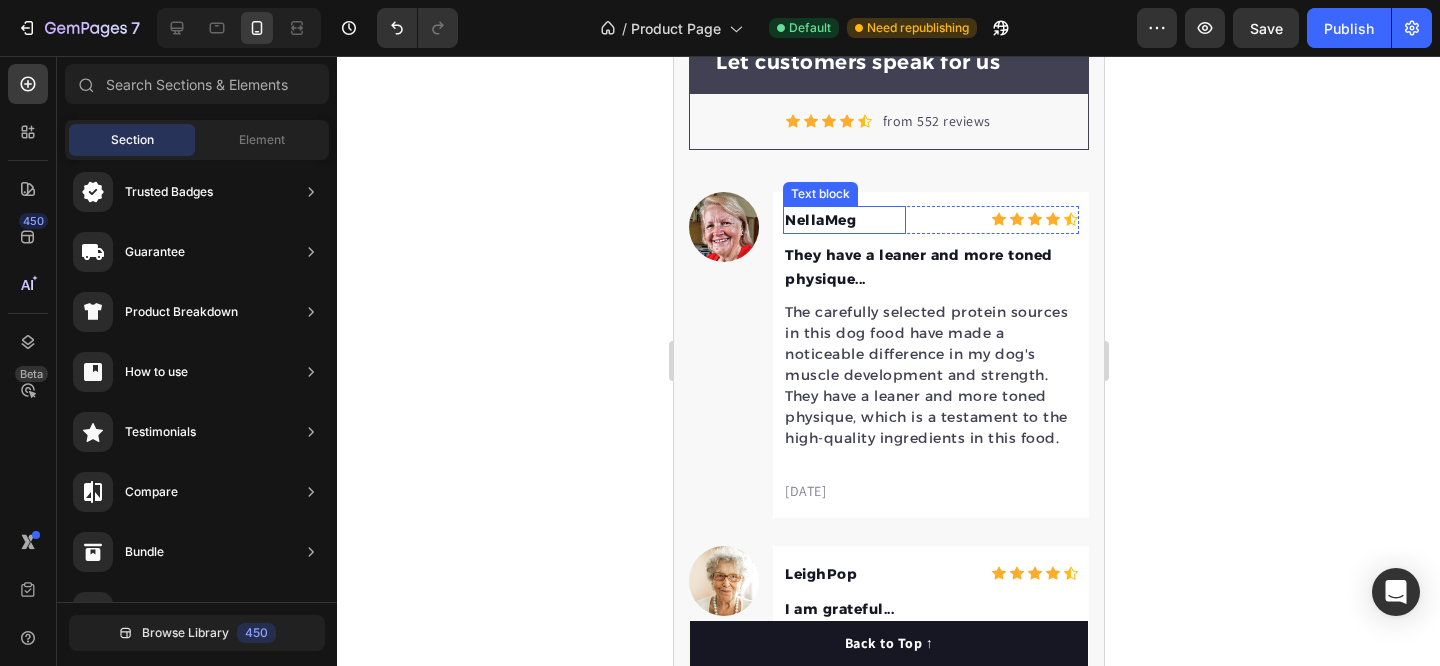 click on "NellaMeg" at bounding box center [843, 220] 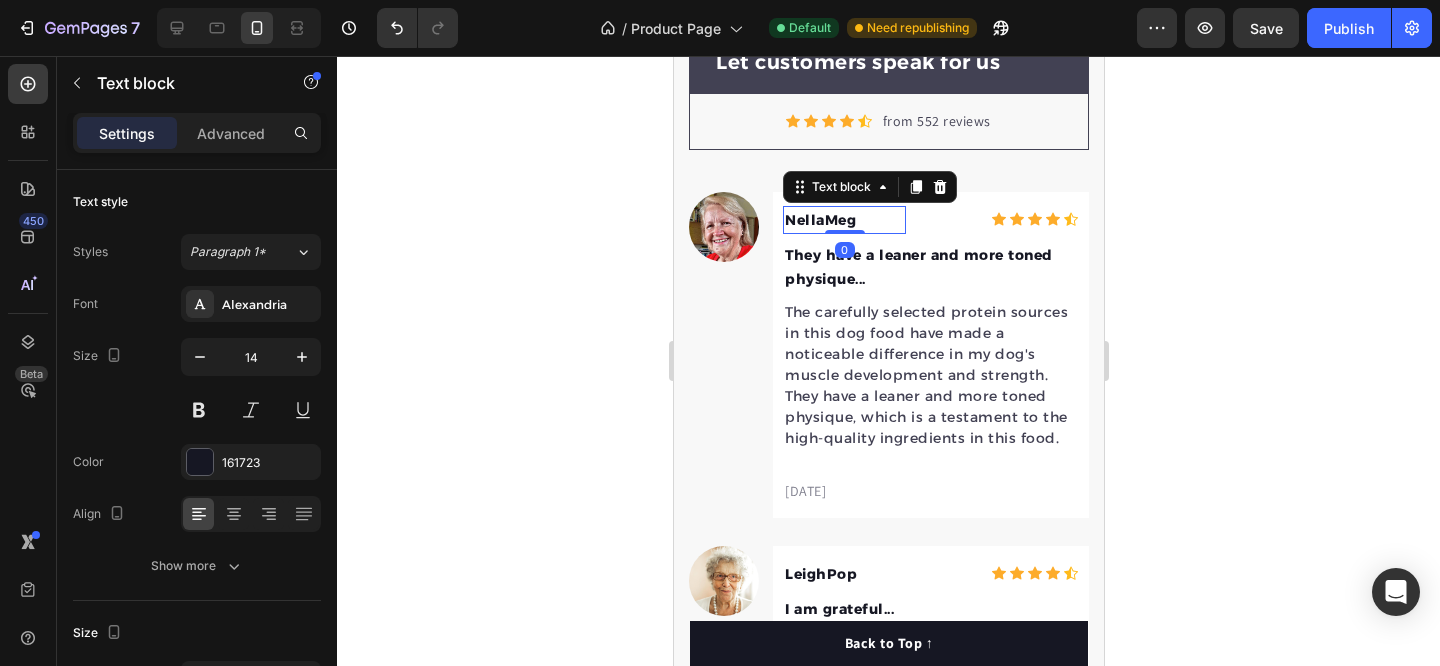 click on "NellaMeg" at bounding box center [843, 220] 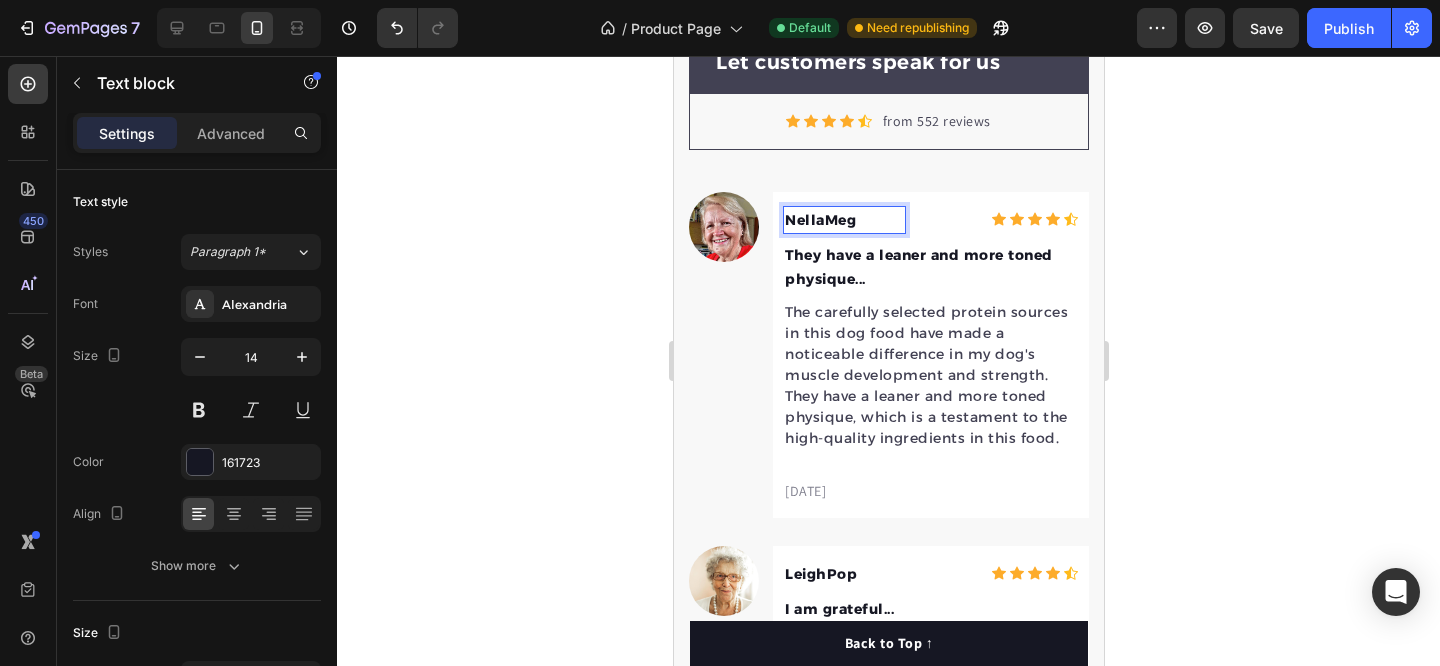 click on "NellaMeg" at bounding box center [843, 220] 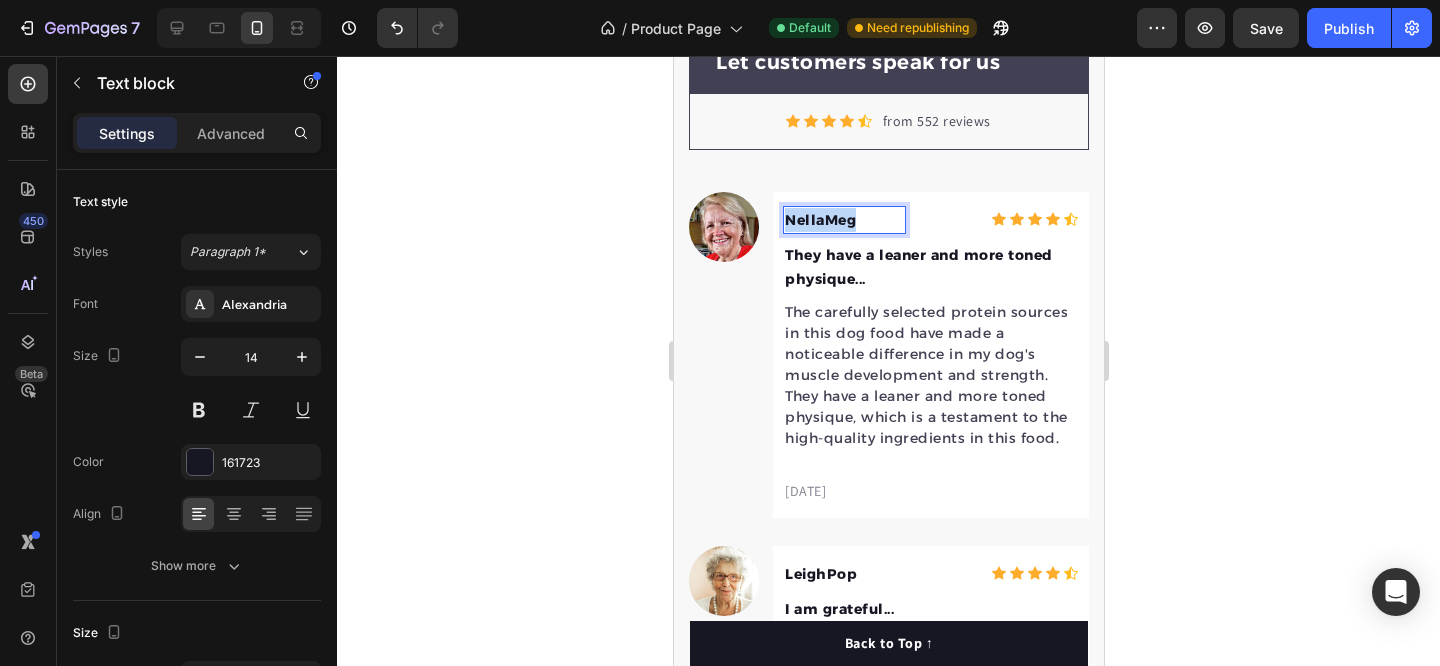 click on "NellaMeg" at bounding box center (843, 220) 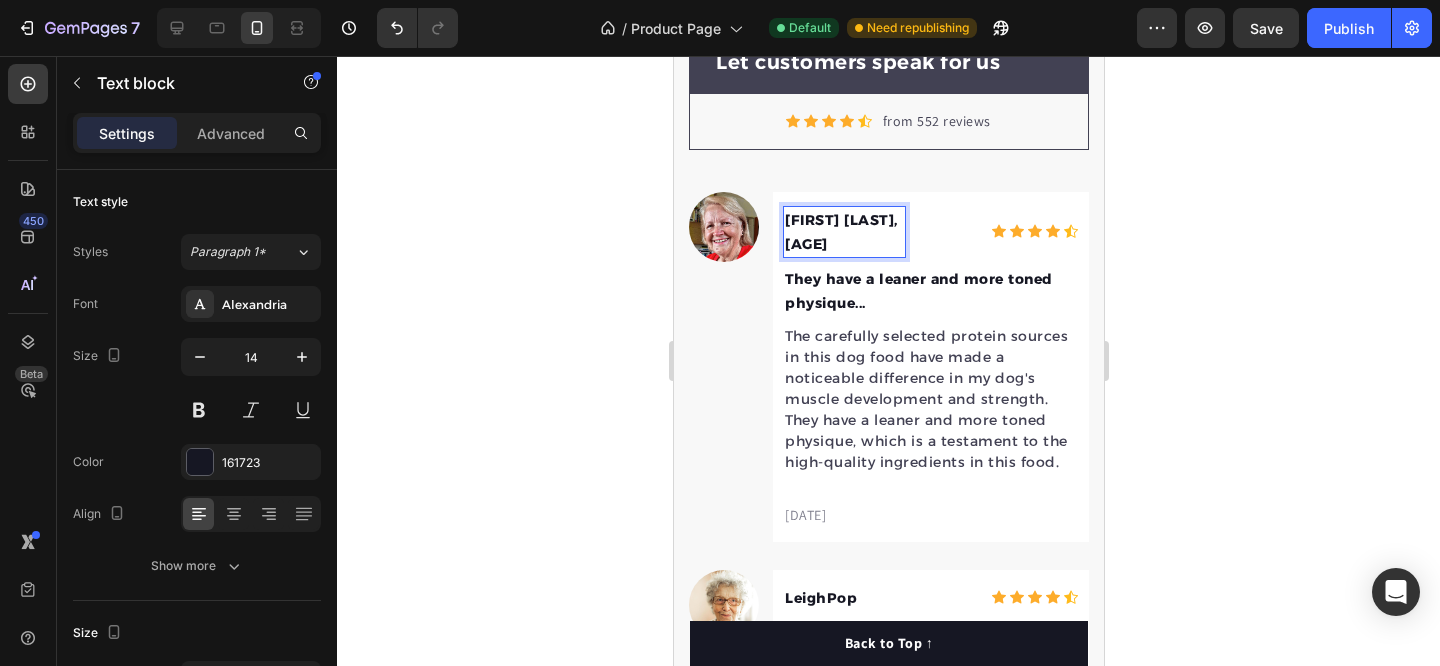 click 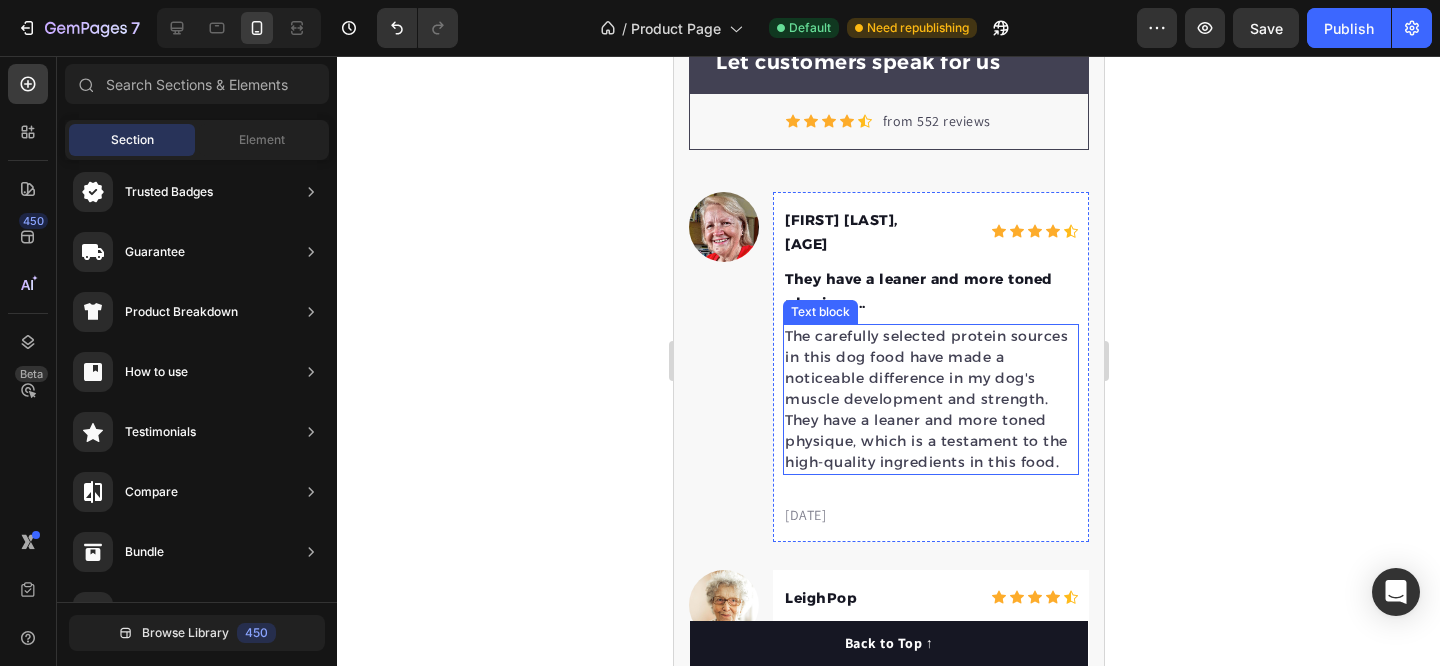 click on "The carefully selected protein sources in this dog food have made a noticeable difference in my dog's muscle development and strength. They have a leaner and more toned physique, which is a testament to the high-quality ingredients in this food." at bounding box center [930, 399] 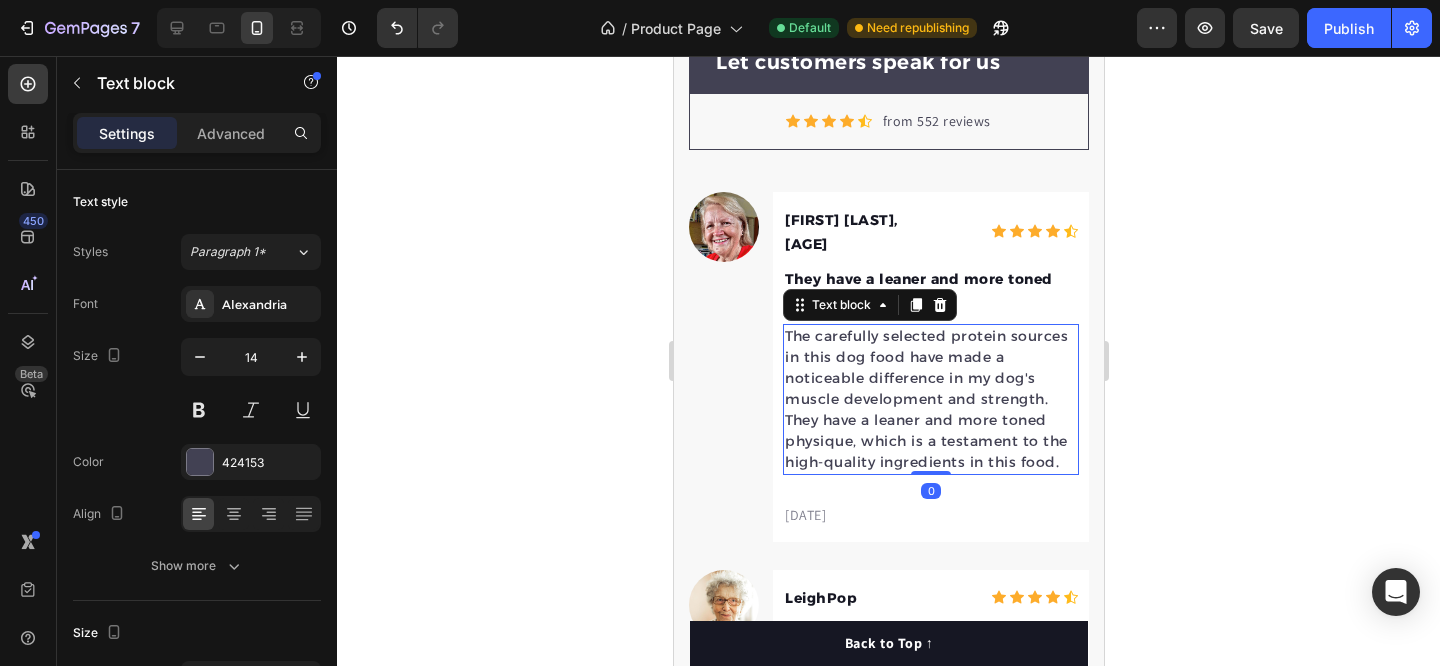 click on "The carefully selected protein sources in this dog food have made a noticeable difference in my dog's muscle development and strength. They have a leaner and more toned physique, which is a testament to the high-quality ingredients in this food." at bounding box center [930, 399] 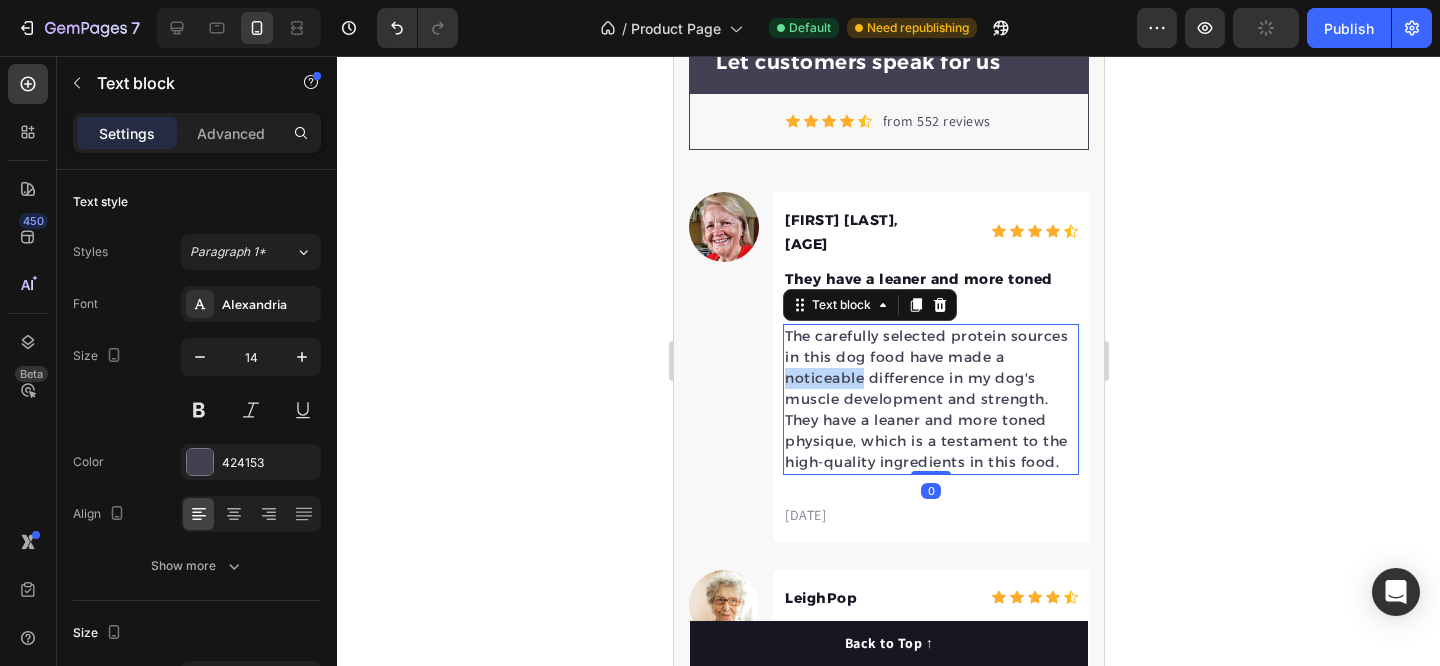 click on "The carefully selected protein sources in this dog food have made a noticeable difference in my dog's muscle development and strength. They have a leaner and more toned physique, which is a testament to the high-quality ingredients in this food." at bounding box center (930, 399) 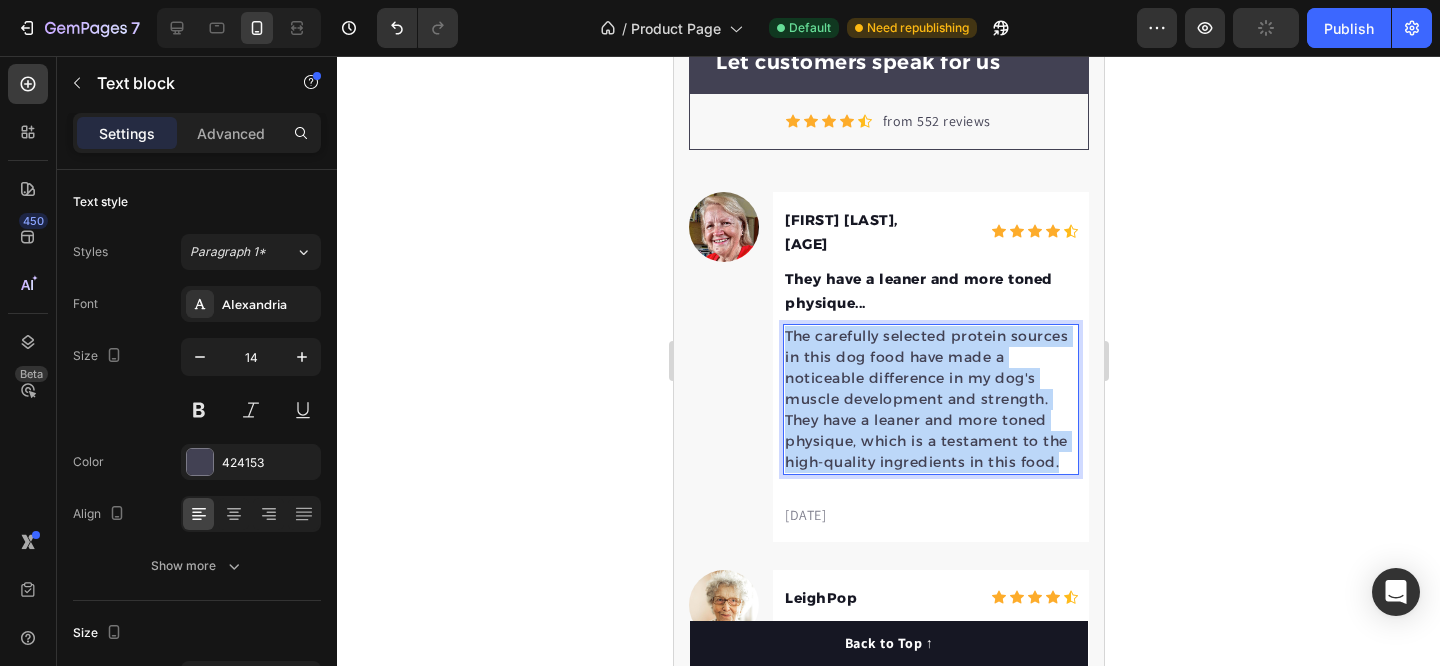 click on "The carefully selected protein sources in this dog food have made a noticeable difference in my dog's muscle development and strength. They have a leaner and more toned physique, which is a testament to the high-quality ingredients in this food." at bounding box center (930, 399) 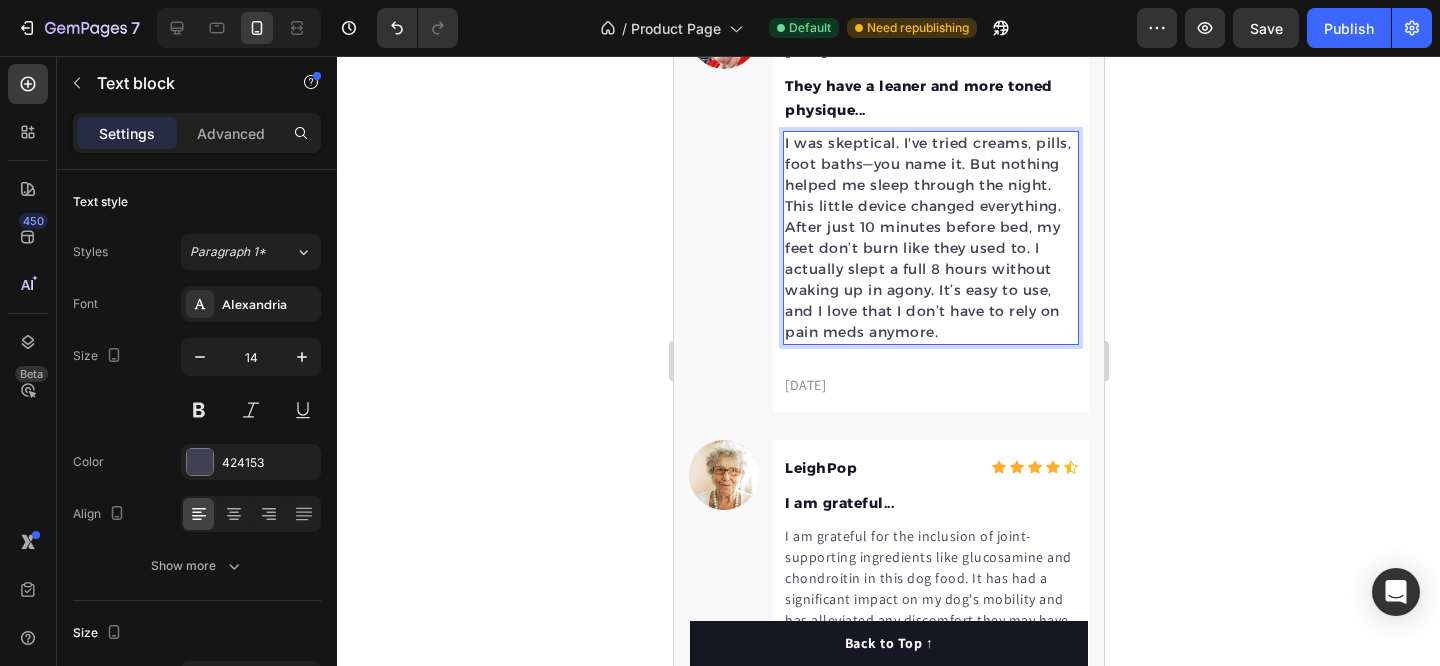scroll, scrollTop: 5729, scrollLeft: 0, axis: vertical 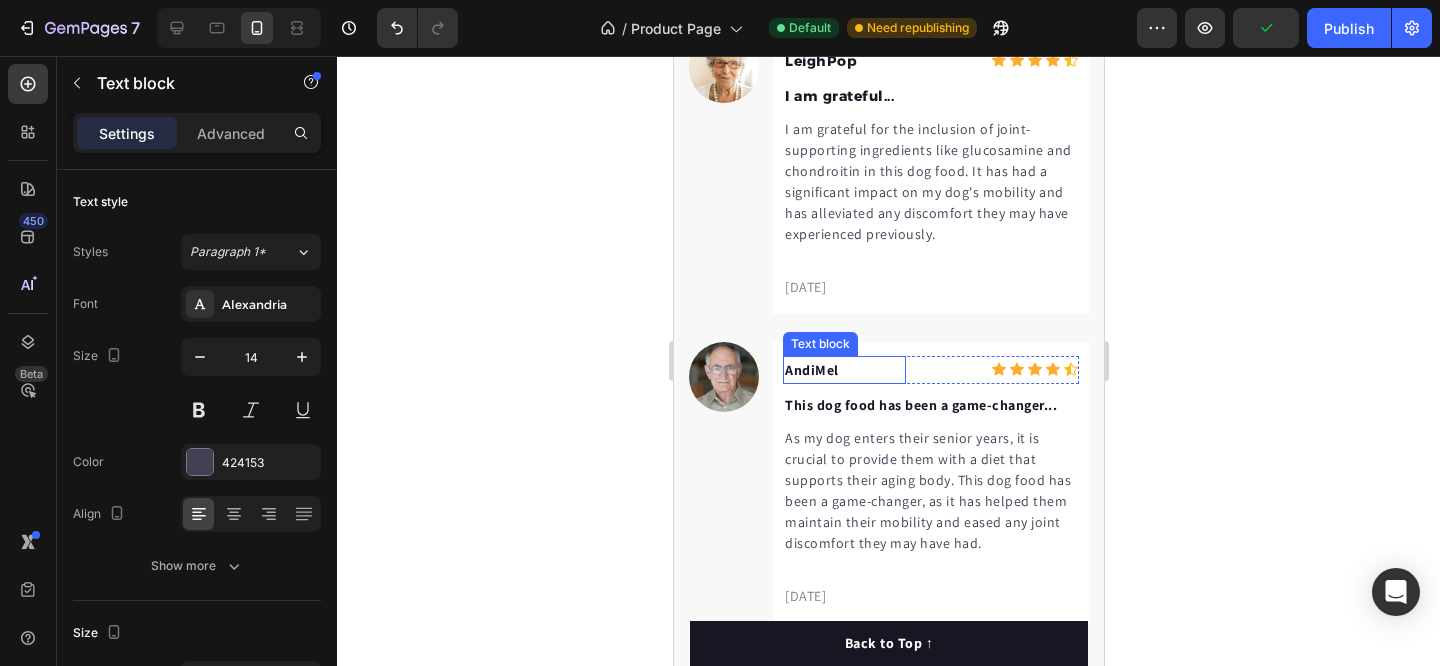 click on "AndiMel" at bounding box center [843, 370] 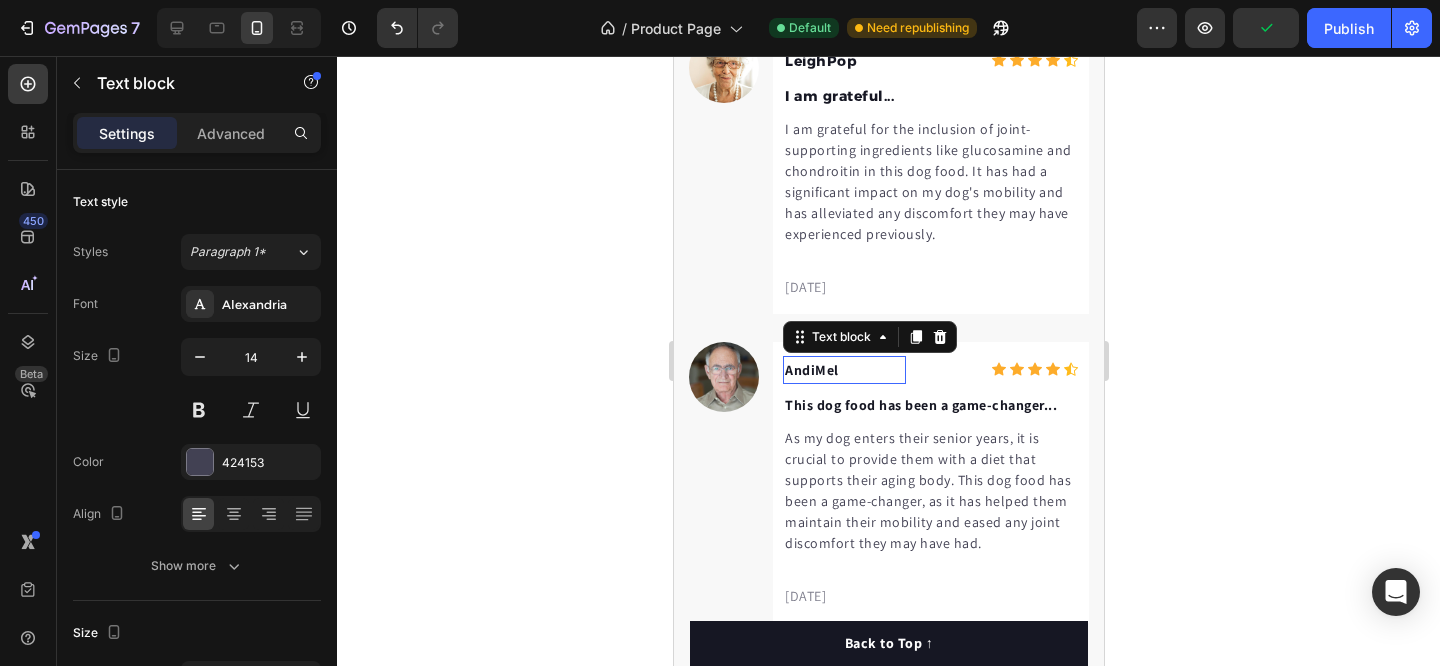 scroll, scrollTop: 460, scrollLeft: 0, axis: vertical 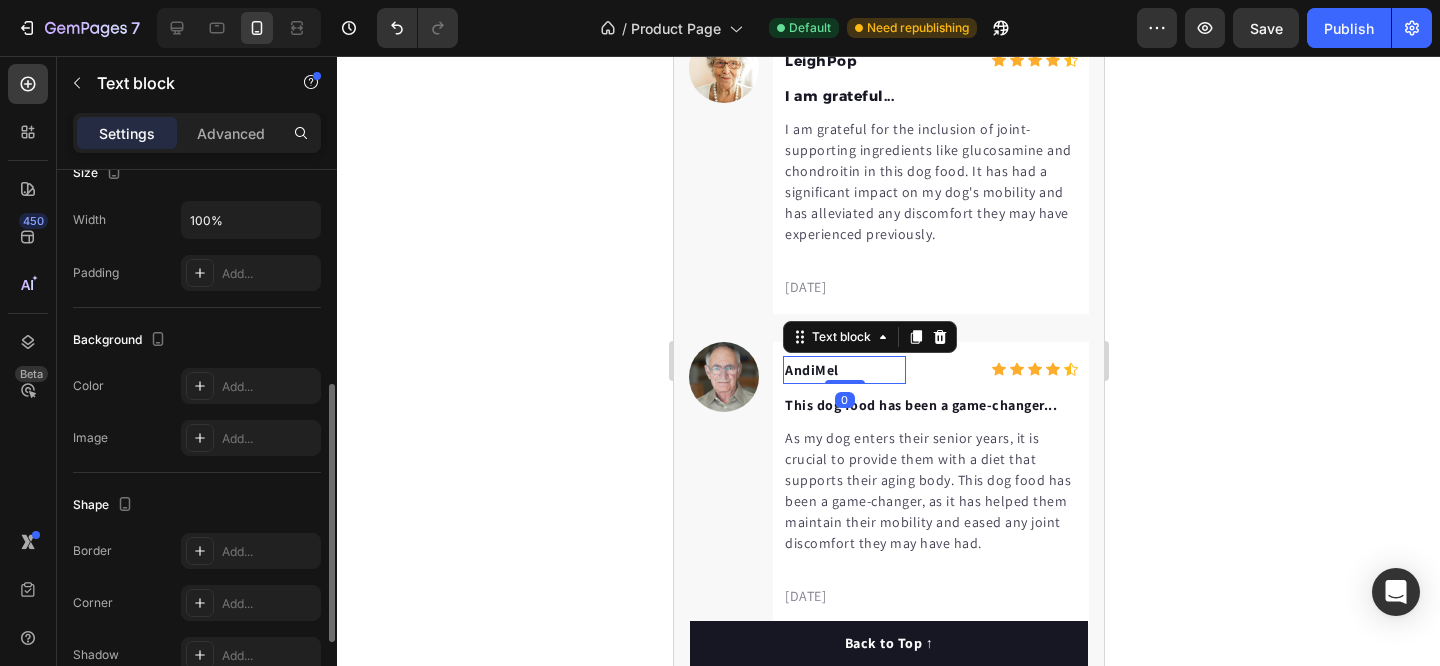 click on "AndiMel" at bounding box center (843, 370) 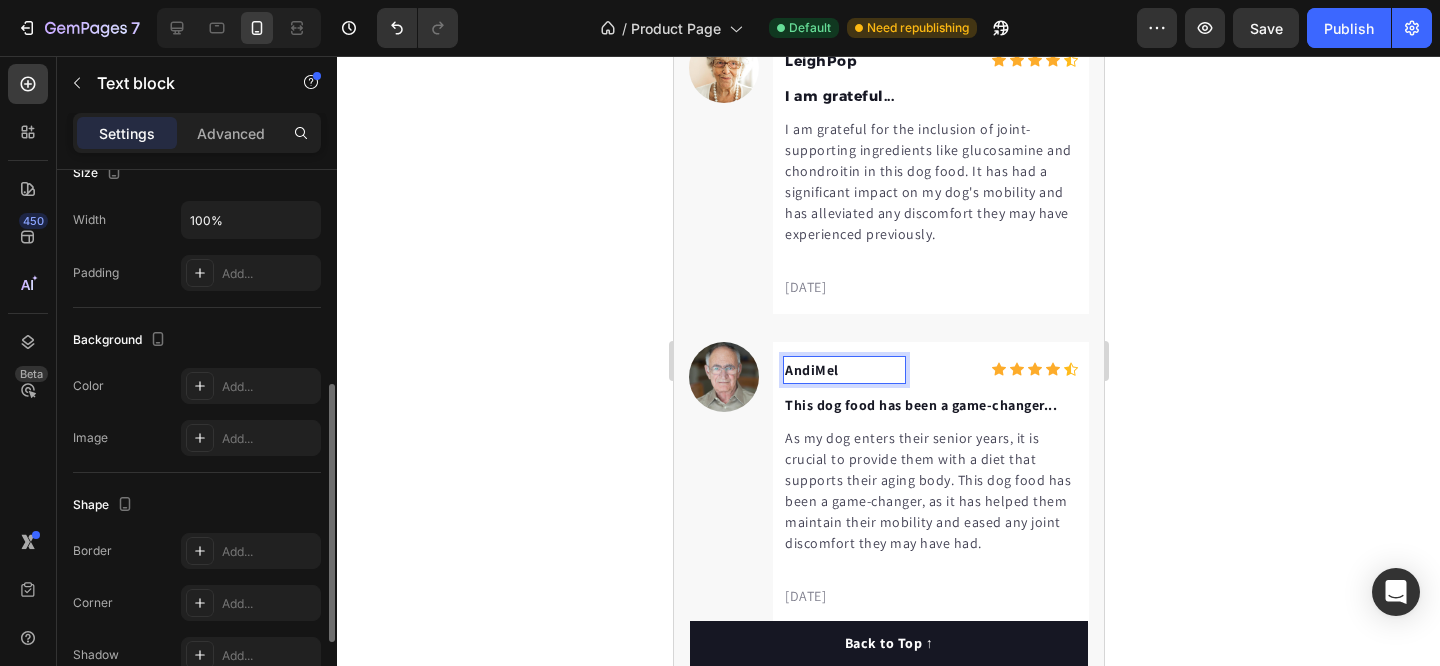 click on "AndiMel" at bounding box center (843, 370) 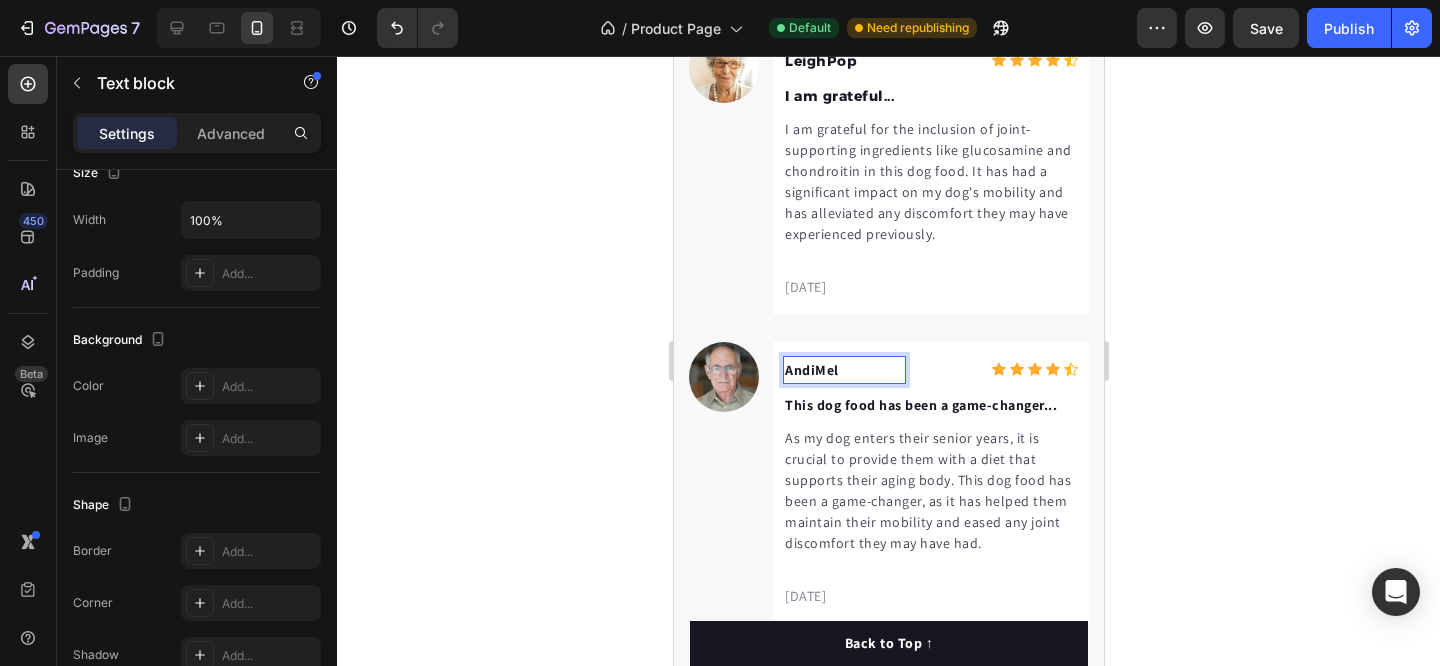 click on "AndiMel" at bounding box center [843, 370] 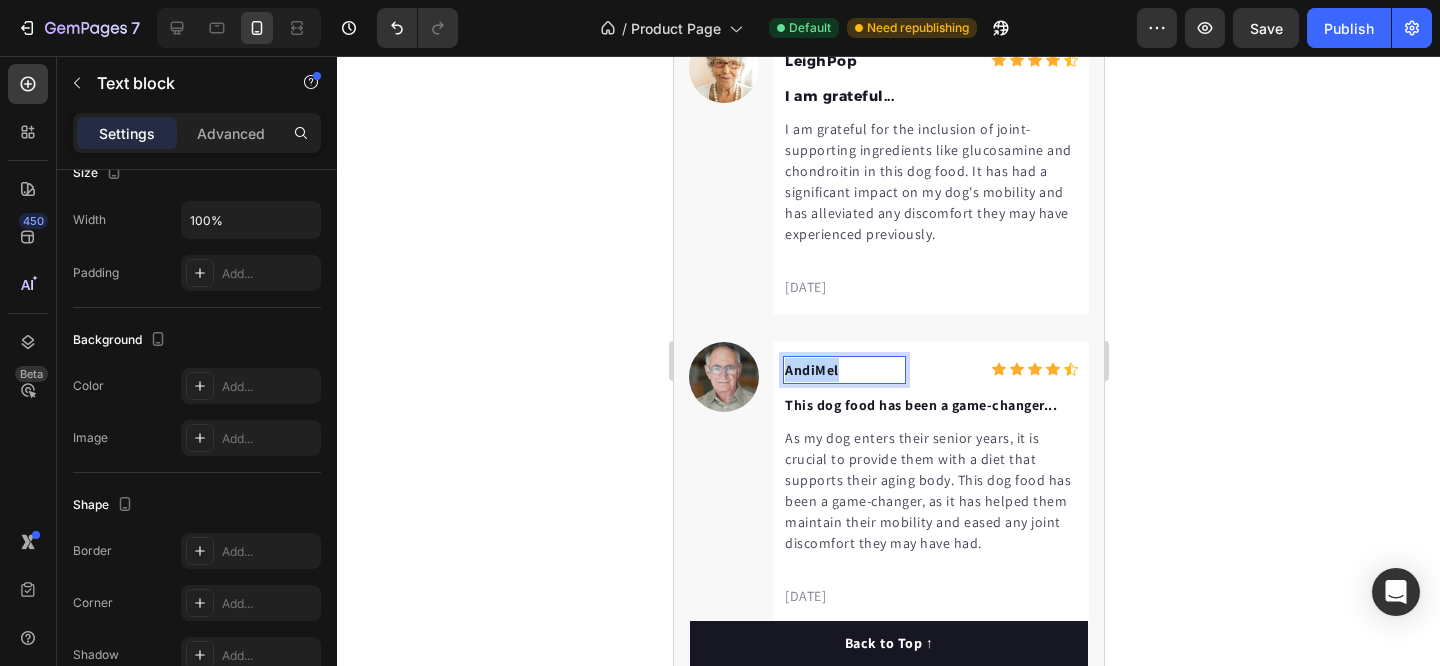 click on "AndiMel" at bounding box center (843, 370) 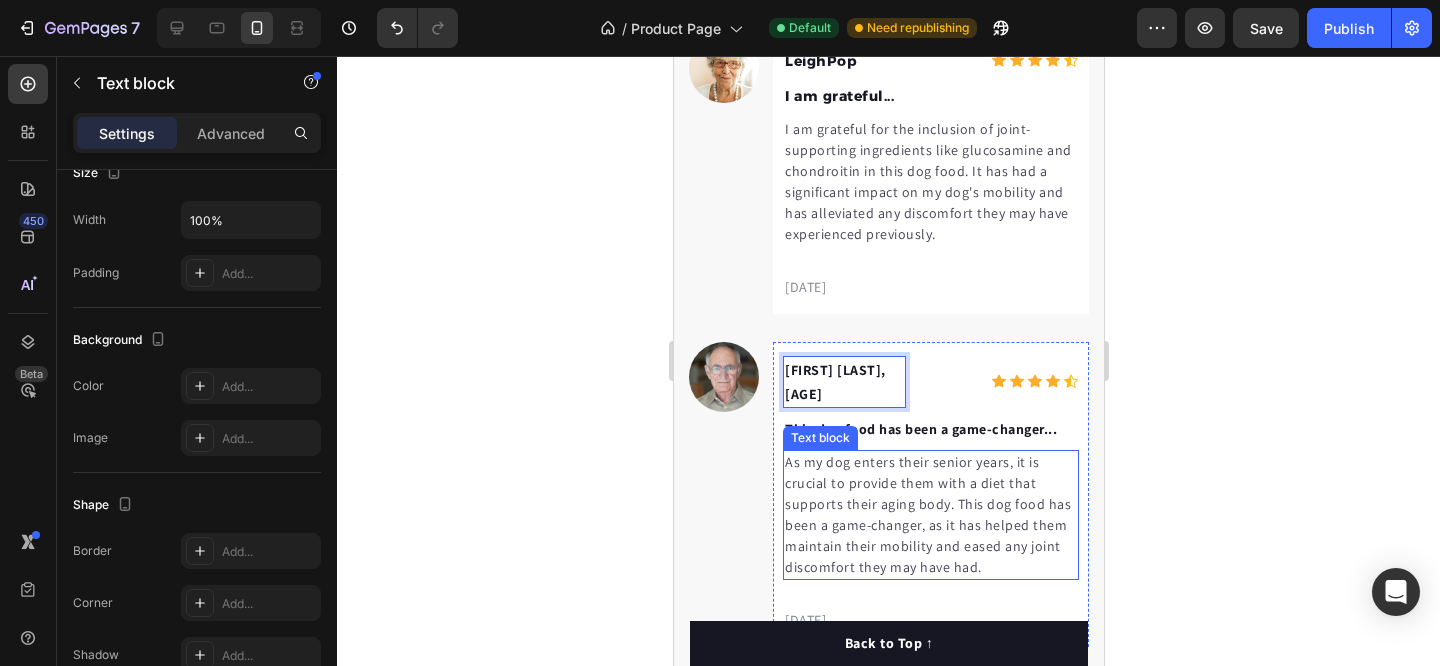 click on "As my dog enters their senior years, it is crucial to provide them with a diet that supports their aging body. This dog food has been a game-changer, as it has helped them maintain their mobility and eased any joint discomfort they may have had." at bounding box center [930, 515] 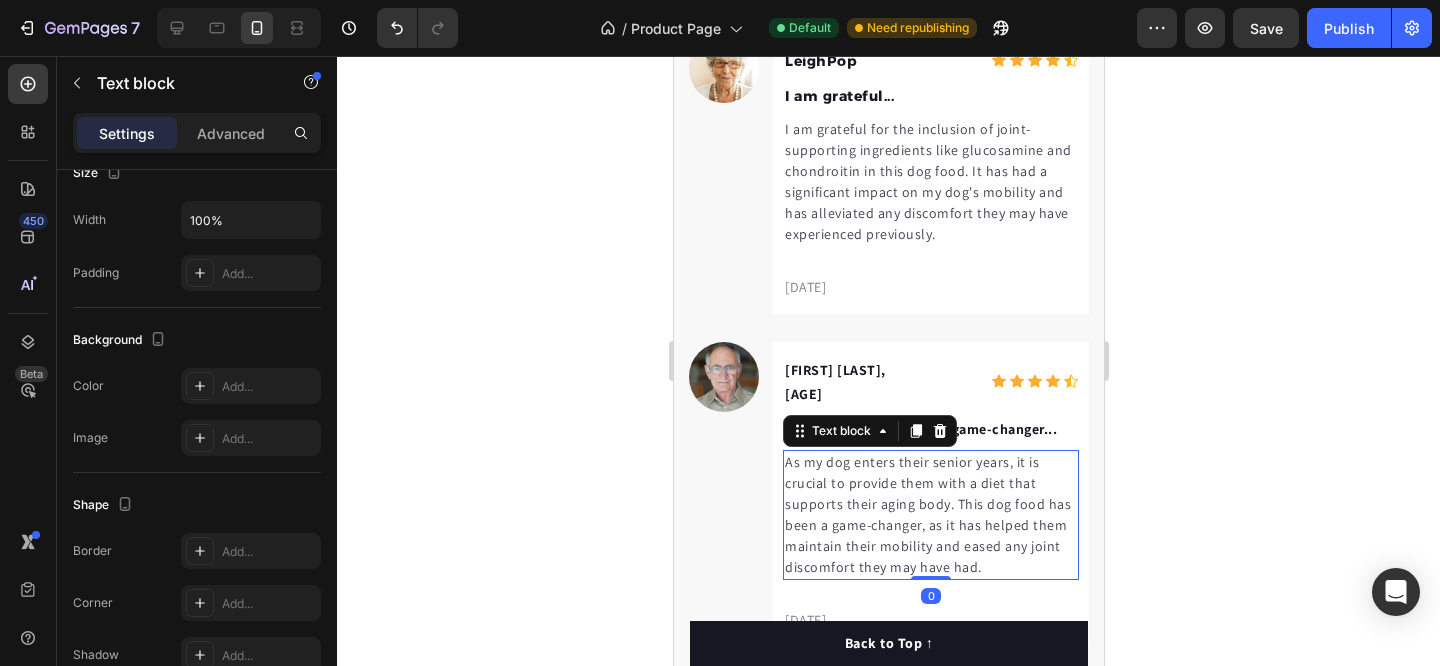 click on "As my dog enters their senior years, it is crucial to provide them with a diet that supports their aging body. This dog food has been a game-changer, as it has helped them maintain their mobility and eased any joint discomfort they may have had." at bounding box center [930, 515] 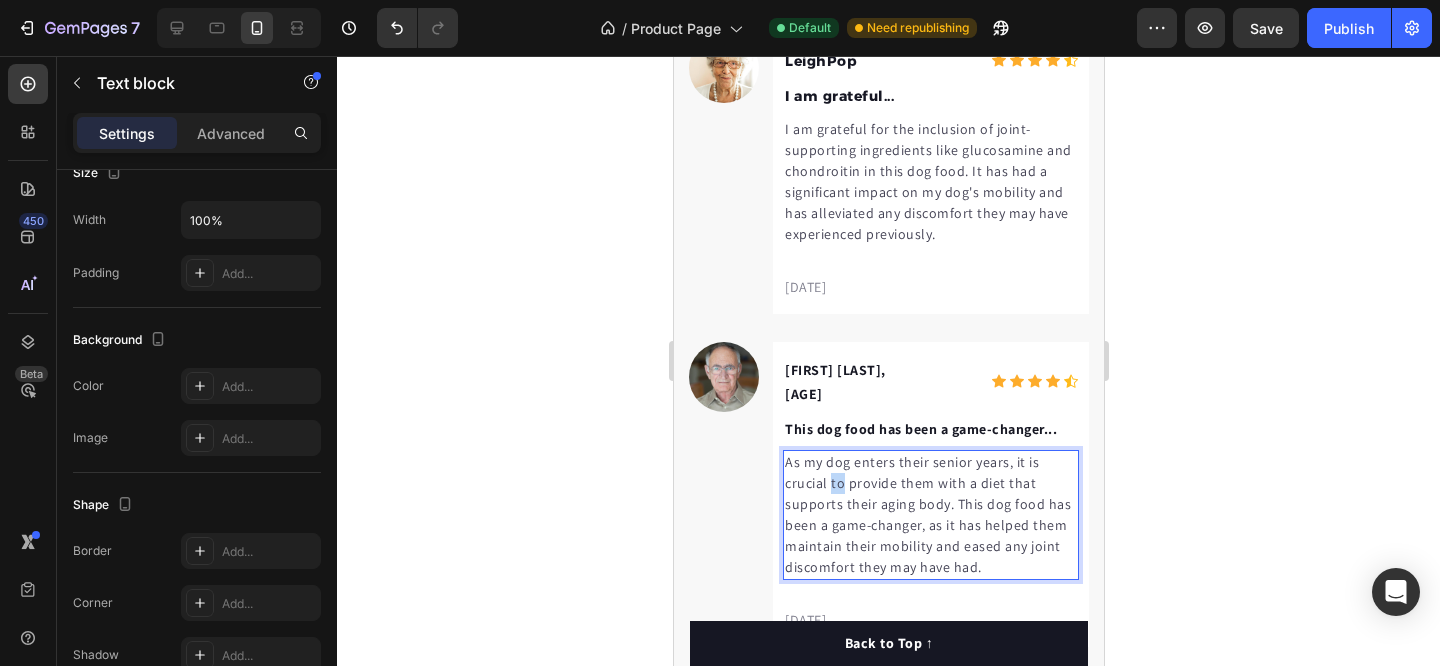 click on "As my dog enters their senior years, it is crucial to provide them with a diet that supports their aging body. This dog food has been a game-changer, as it has helped them maintain their mobility and eased any joint discomfort they may have had." at bounding box center (930, 515) 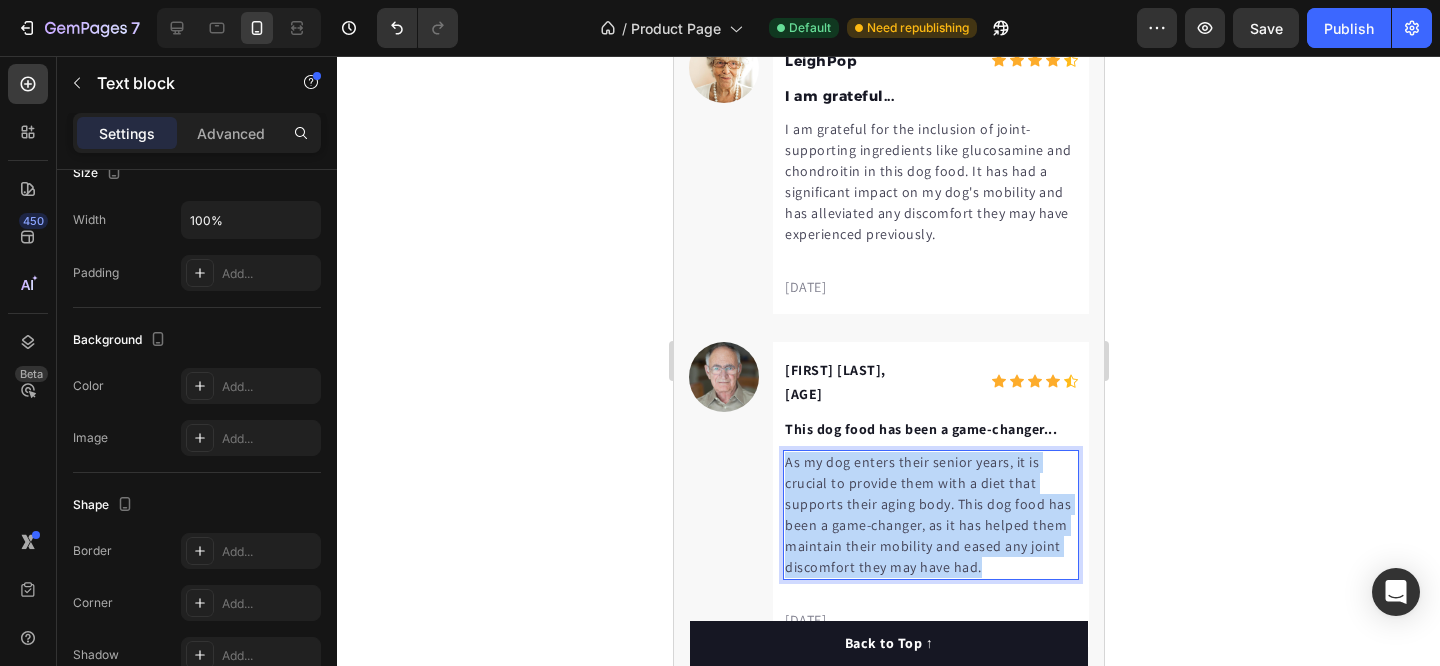 click on "As my dog enters their senior years, it is crucial to provide them with a diet that supports their aging body. This dog food has been a game-changer, as it has helped them maintain their mobility and eased any joint discomfort they may have had." at bounding box center [930, 515] 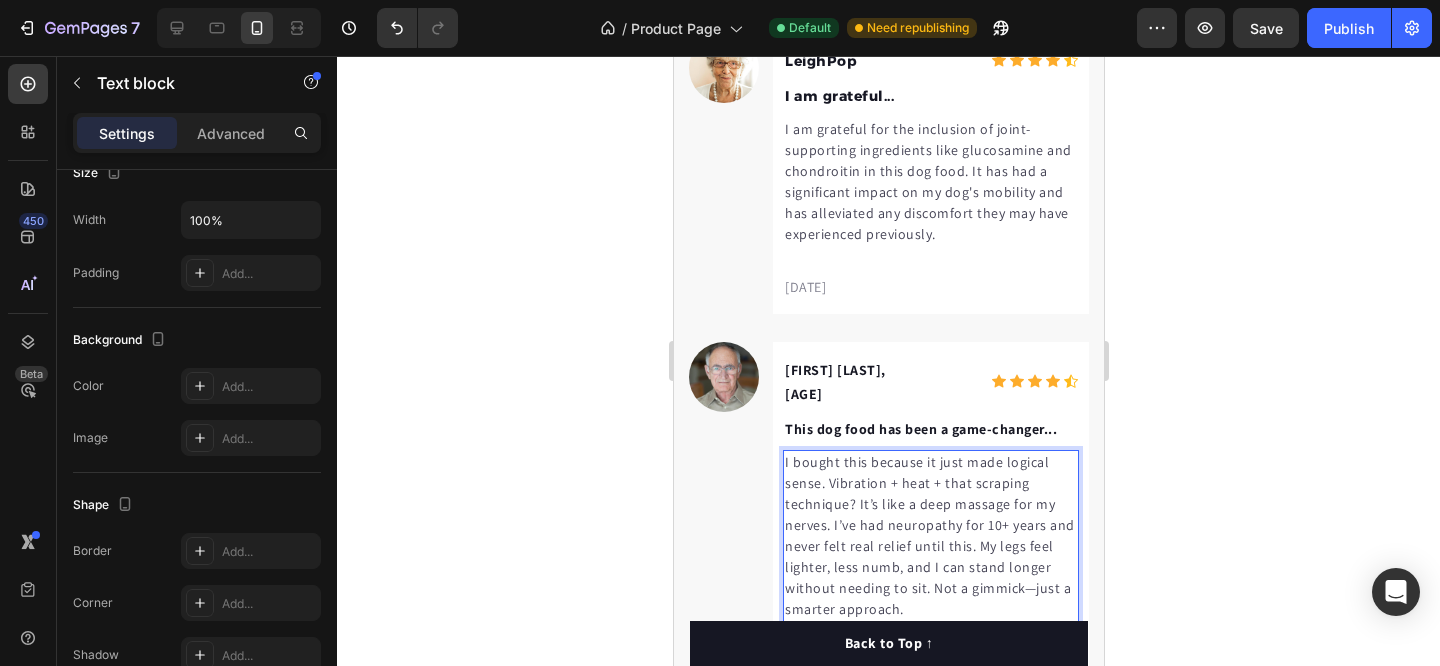 scroll, scrollTop: 6007, scrollLeft: 0, axis: vertical 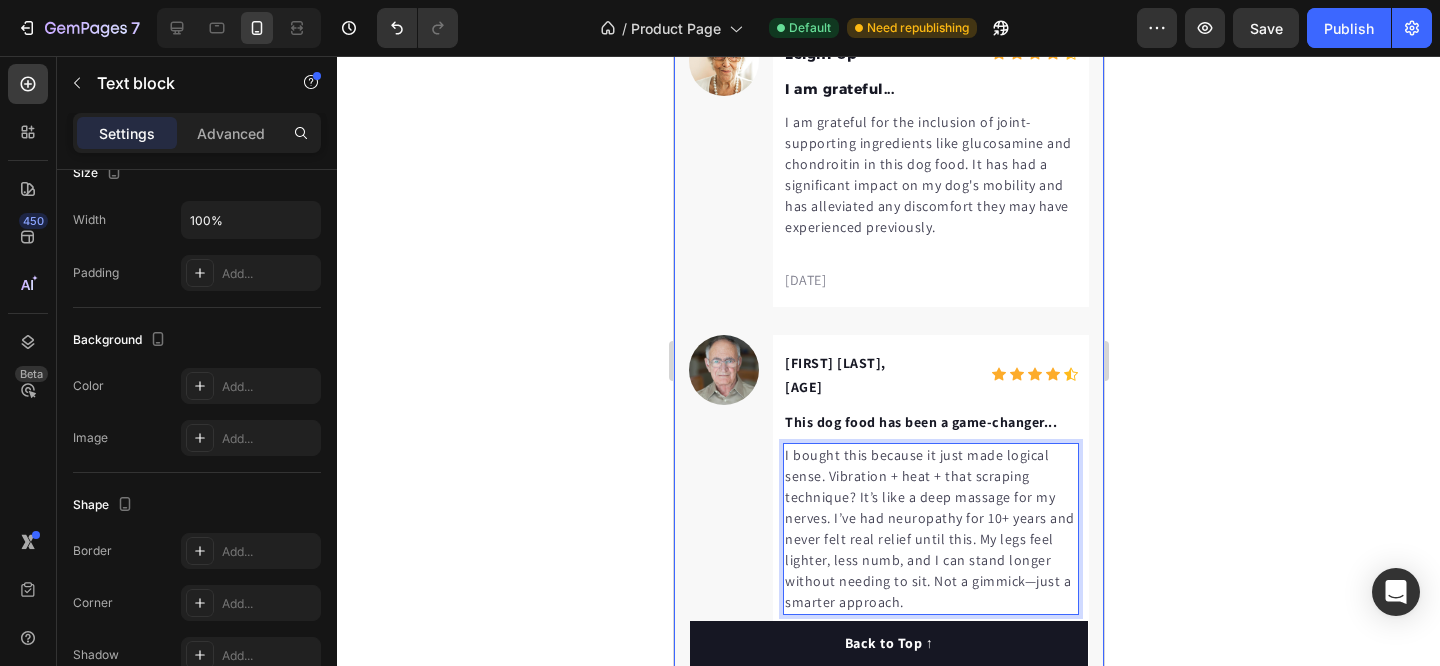 click 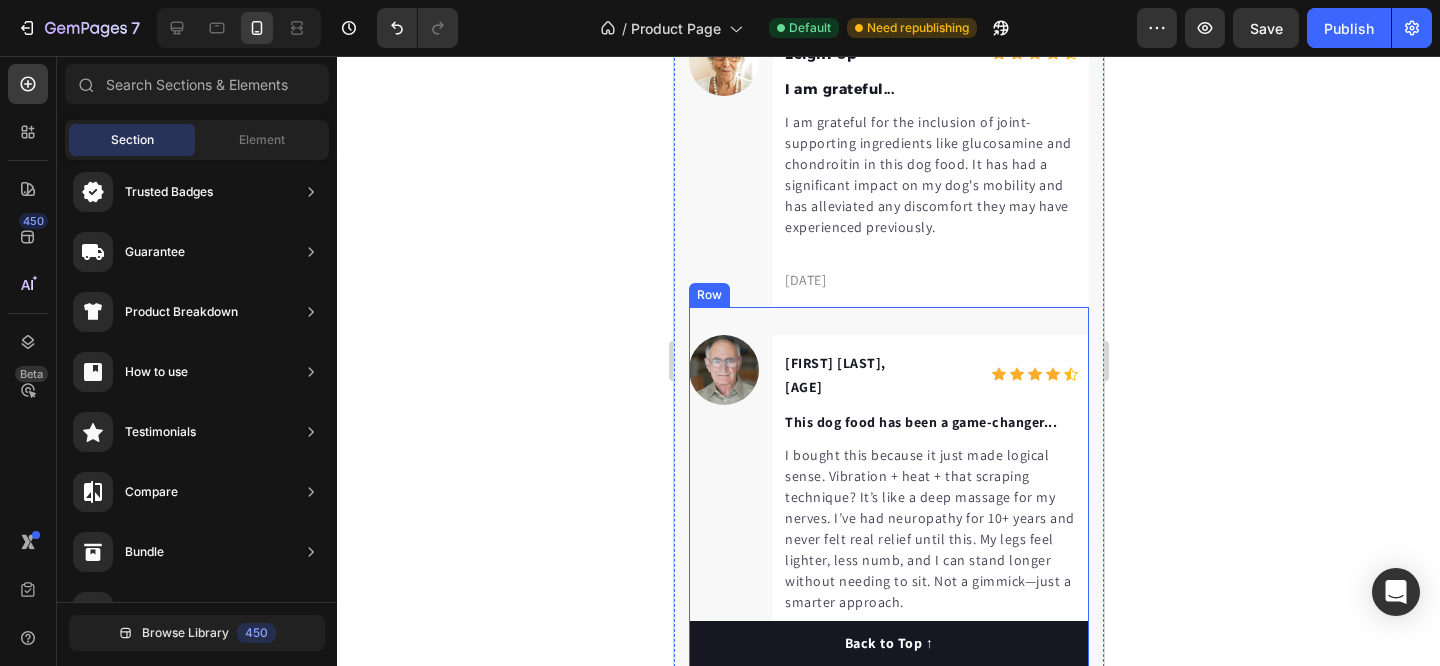 click on "I bought this because it just made logical sense. Vibration + heat + that scraping technique? It’s like a deep massage for my nerves. I’ve had neuropathy for 10+ years and never felt real relief until this. My legs feel lighter, less numb, and I can stand longer without needing to sit. Not a gimmick—just a smarter approach." at bounding box center [930, 529] 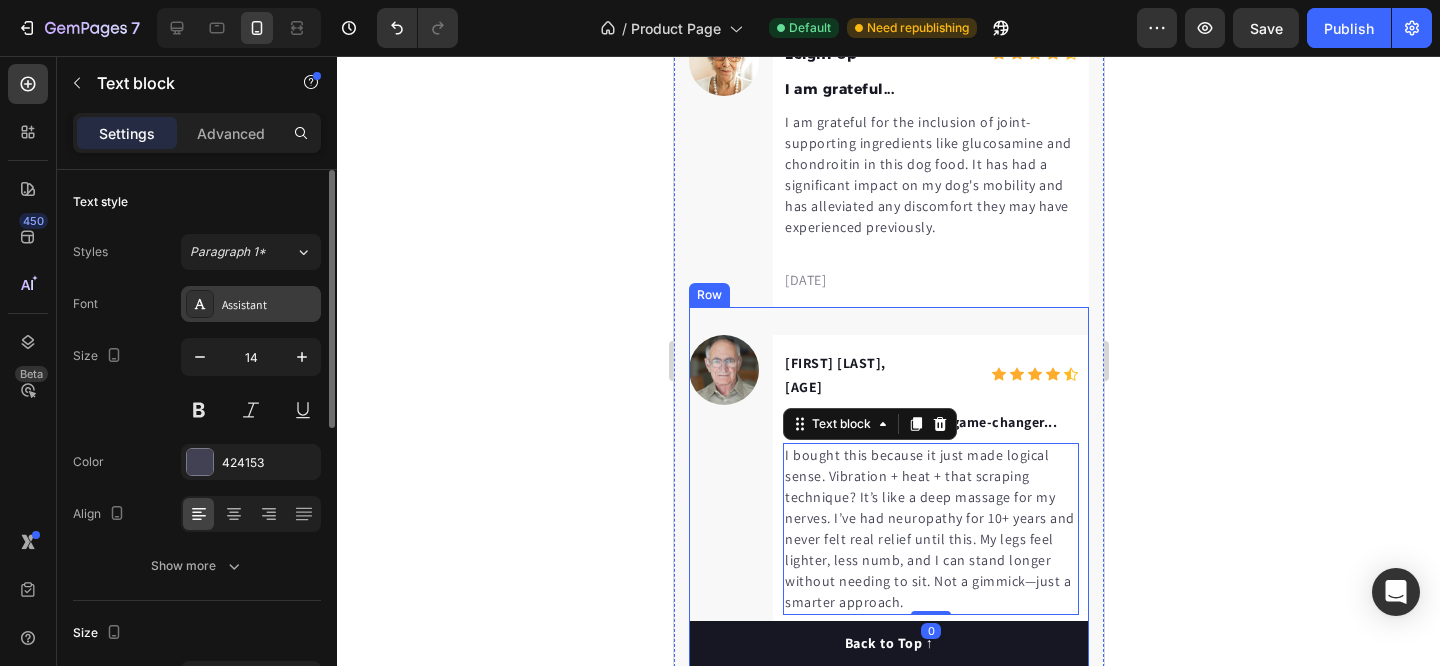 click on "Assistant" at bounding box center (269, 305) 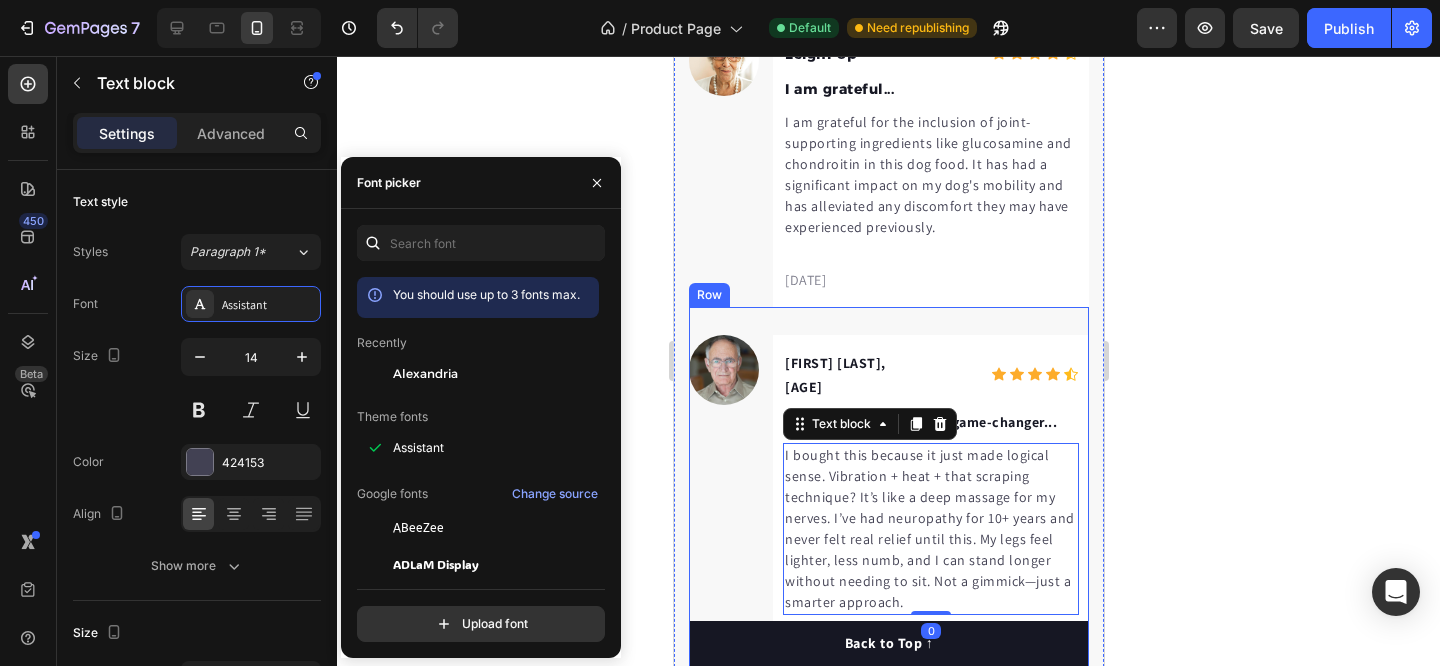 click on "You should use up to 3 fonts max. Recently Alexandria Theme fonts Assistant Google fonts Change source ABeeZee ADLaM Display AR One Sans Abel Abhaya Libre Aboreto Abril Fatface Abyssinica SIL Aclonica Acme Actor Adamina Advent Pro Afacad Afacad Flux" at bounding box center [478, 34045] 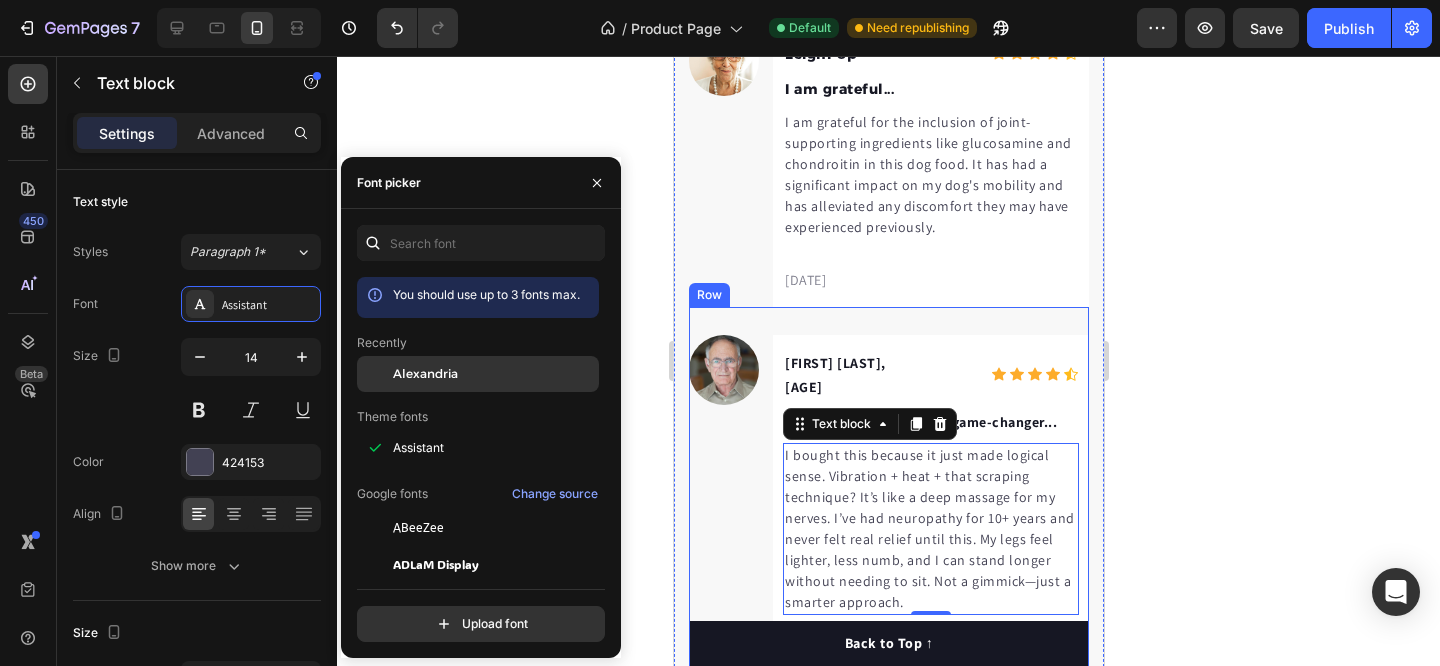 click on "Alexandria" at bounding box center [494, 374] 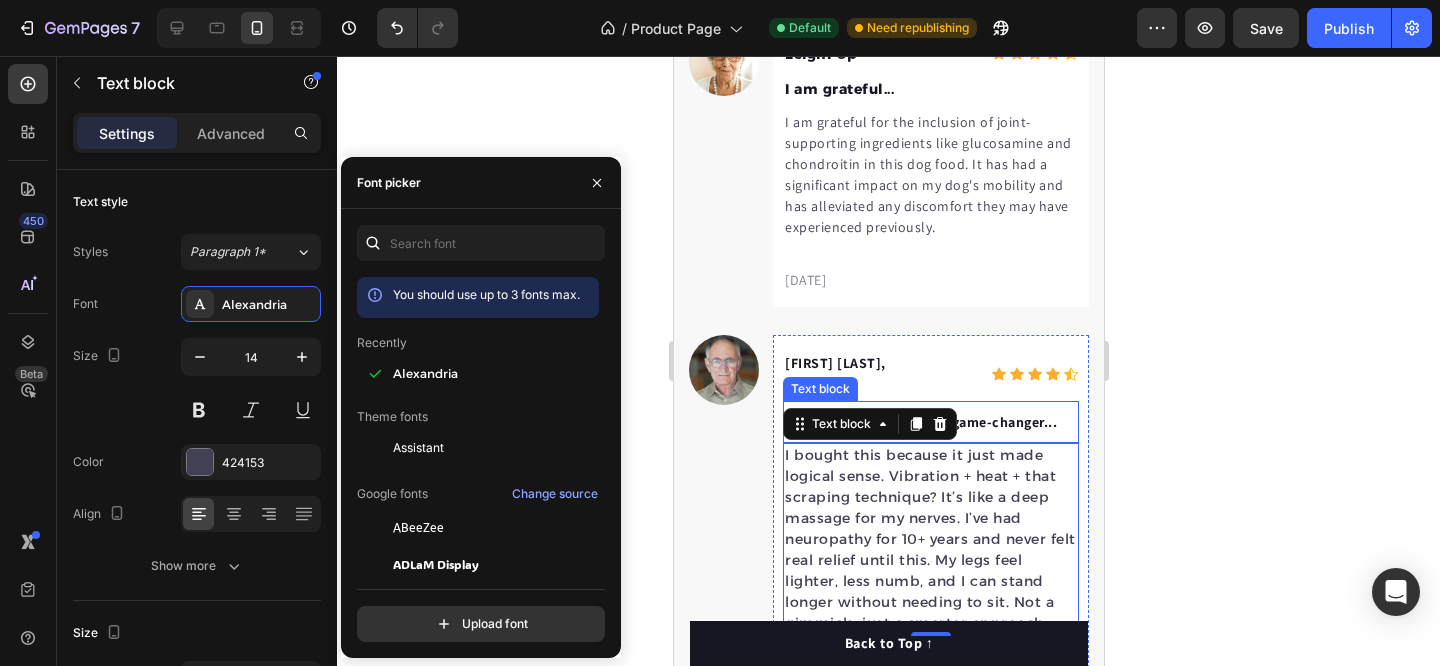 click on "This dog food has been a game-changer..." at bounding box center (930, 422) 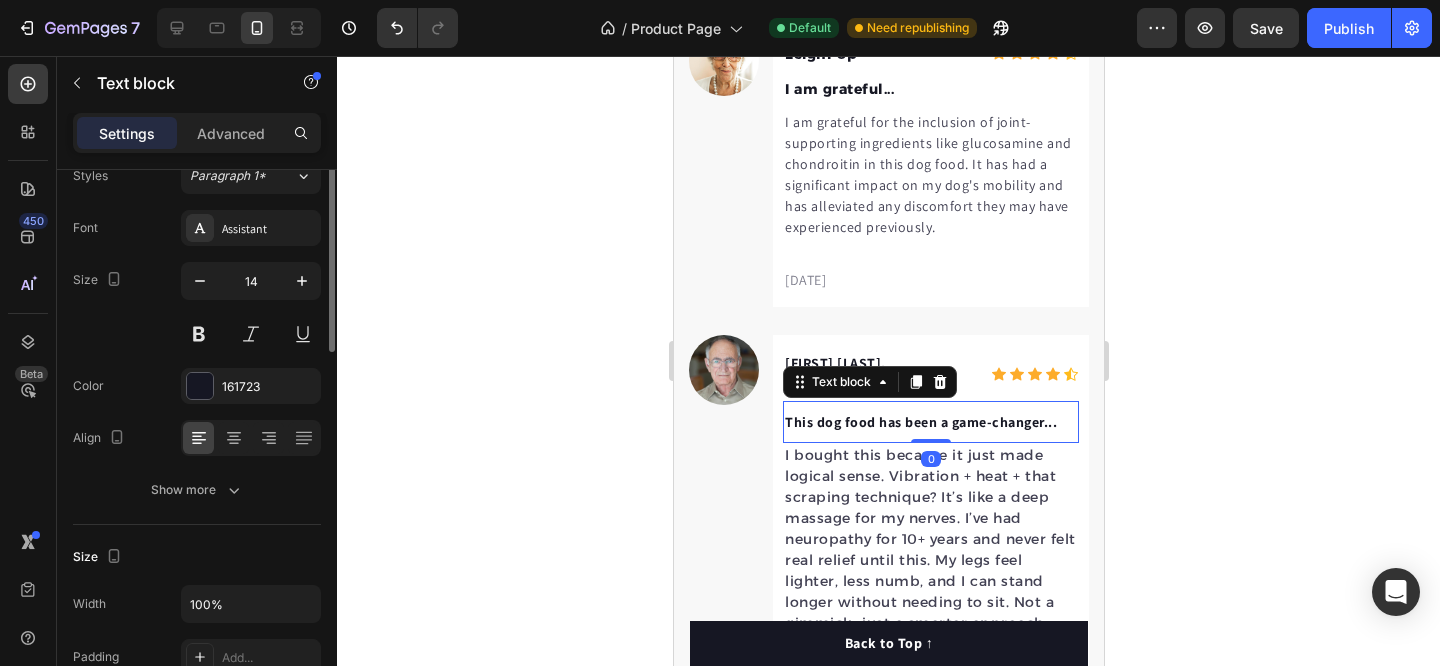 scroll, scrollTop: 0, scrollLeft: 0, axis: both 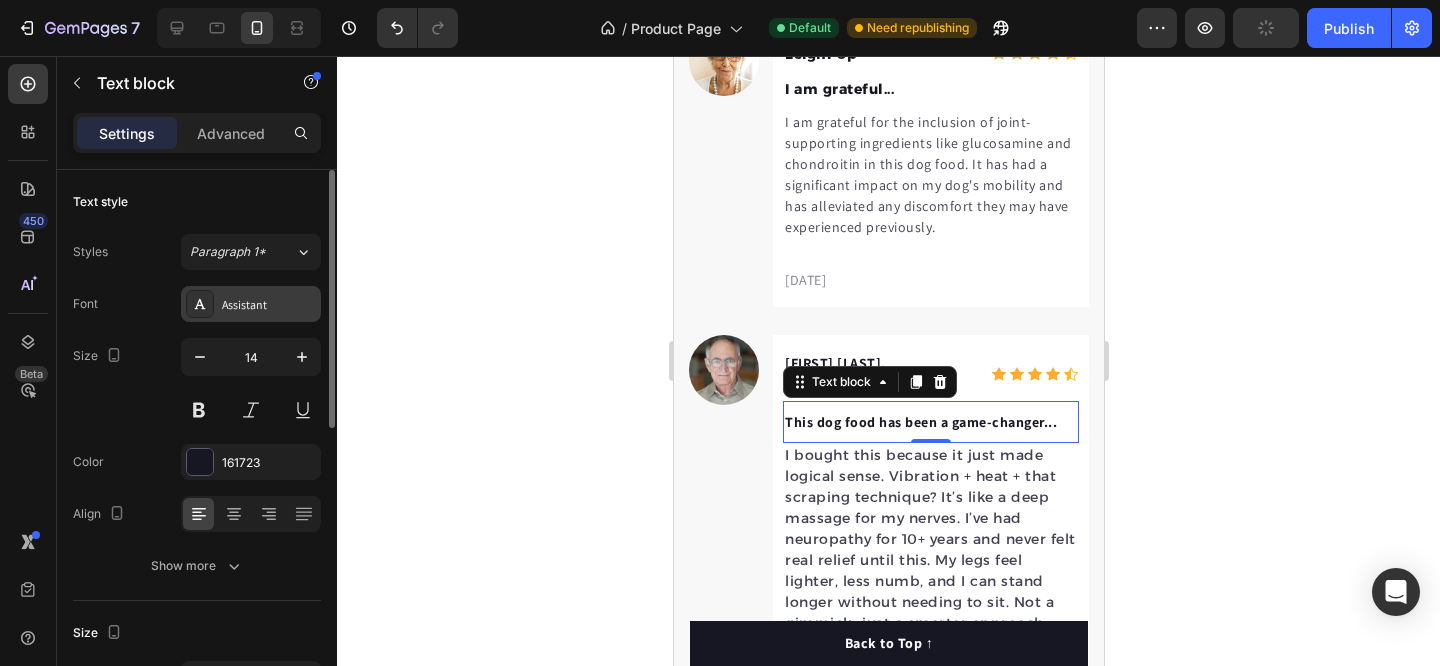 click on "Assistant" at bounding box center (269, 305) 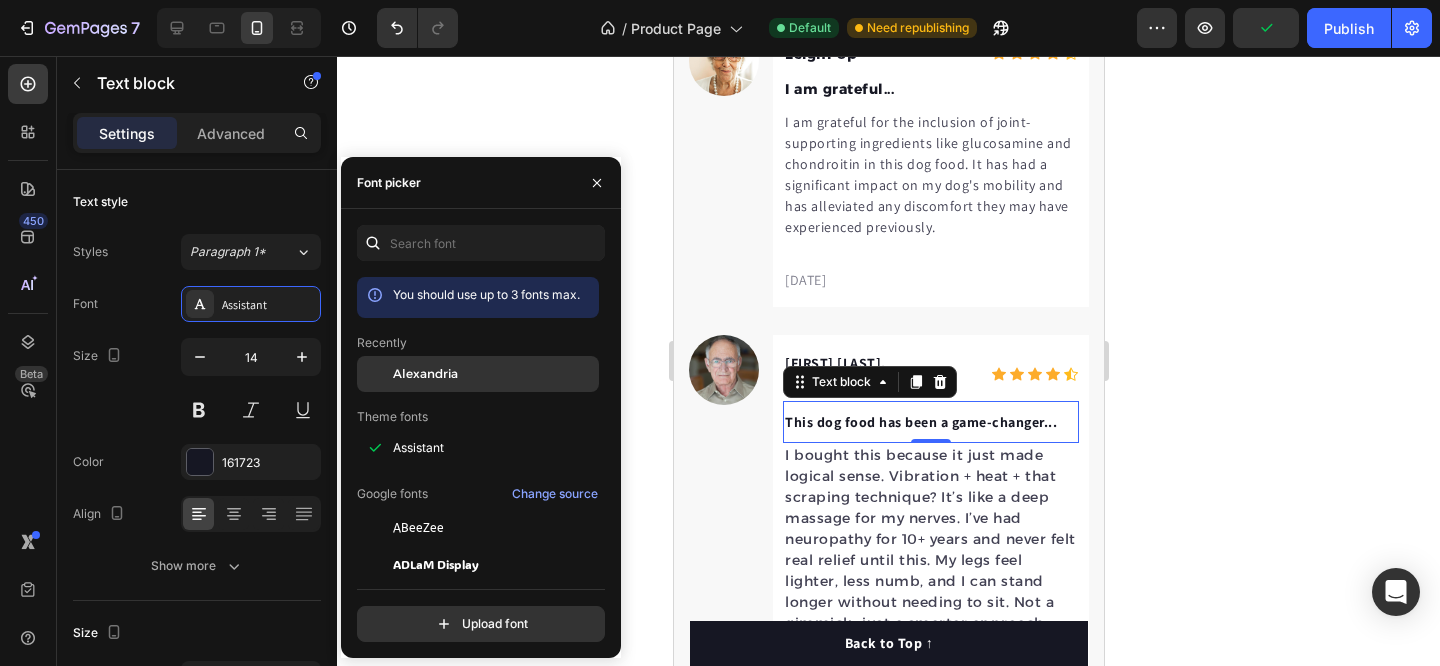 click on "Alexandria" at bounding box center [425, 374] 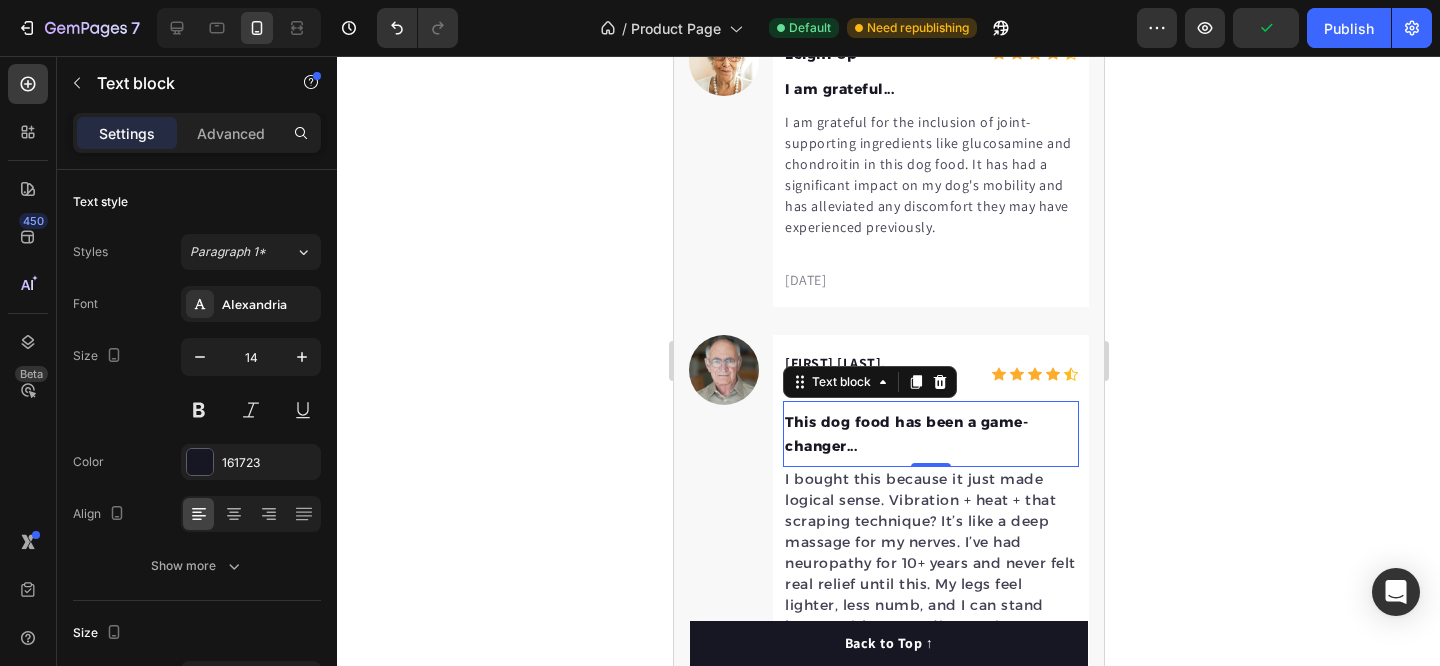 click 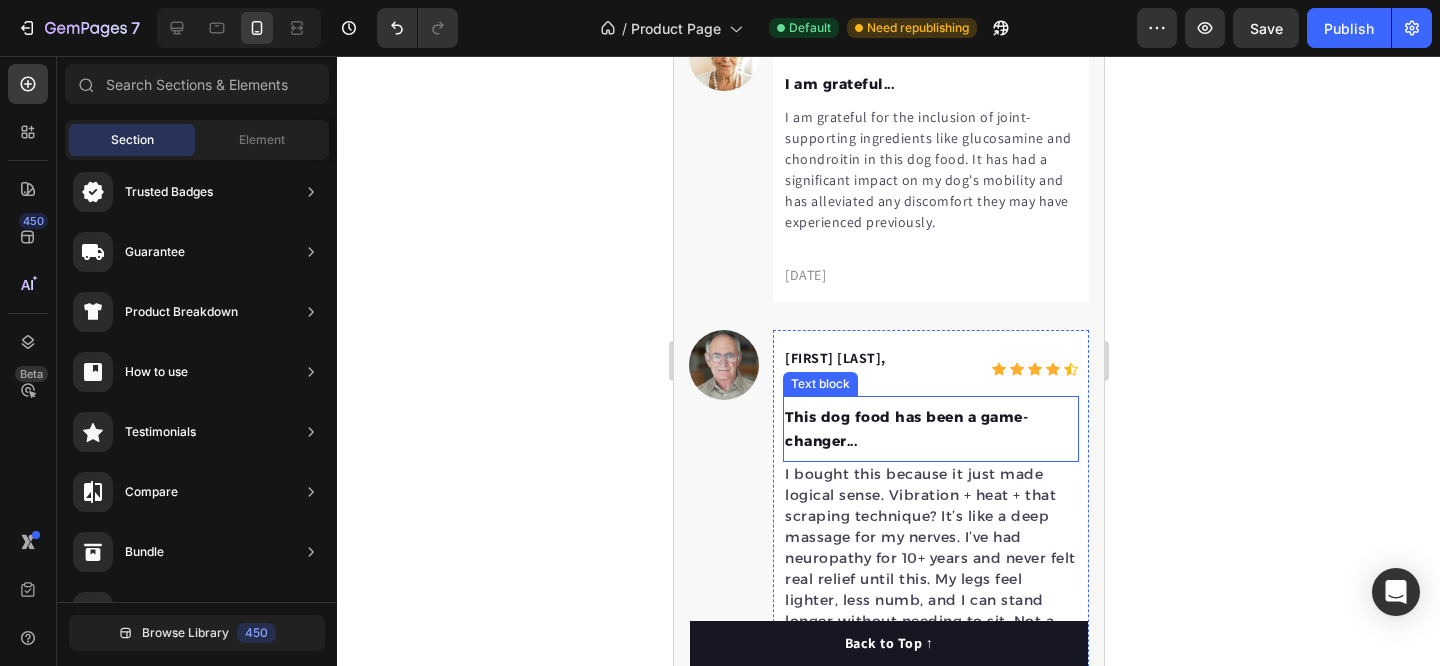 scroll, scrollTop: 6013, scrollLeft: 0, axis: vertical 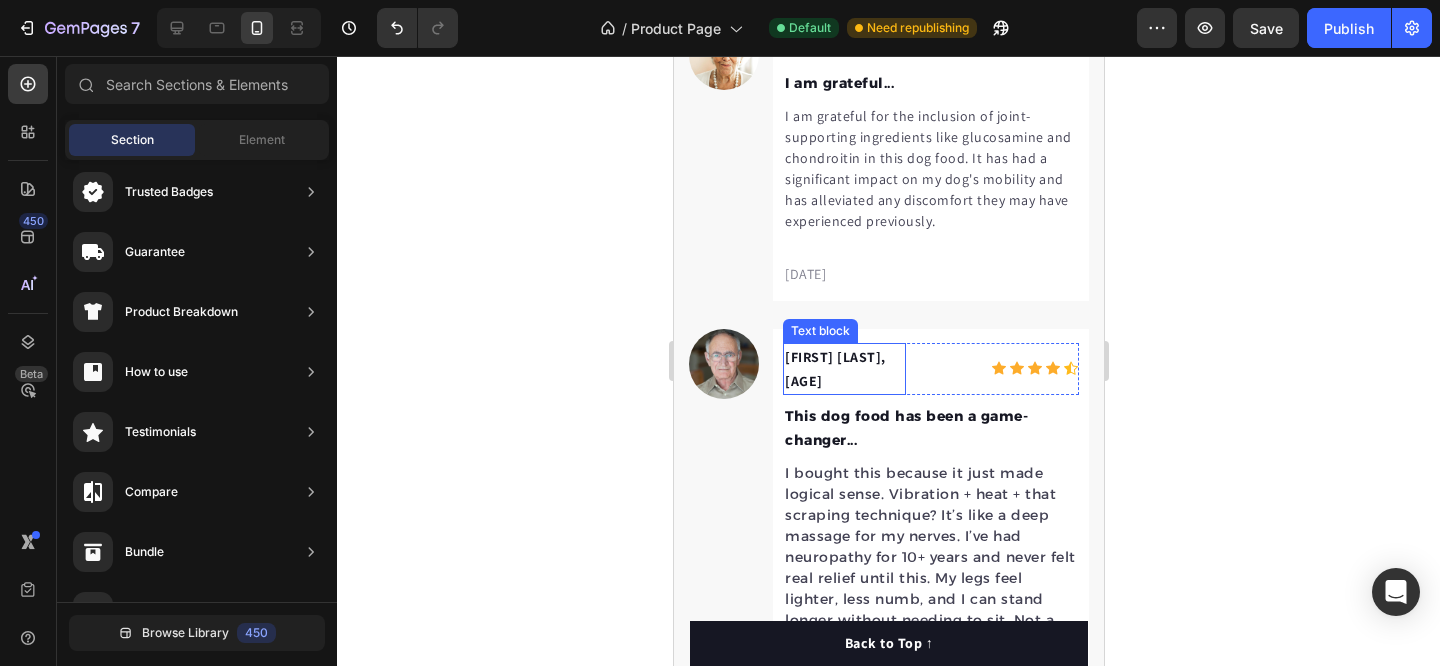 click on "James T., 61" at bounding box center (843, 369) 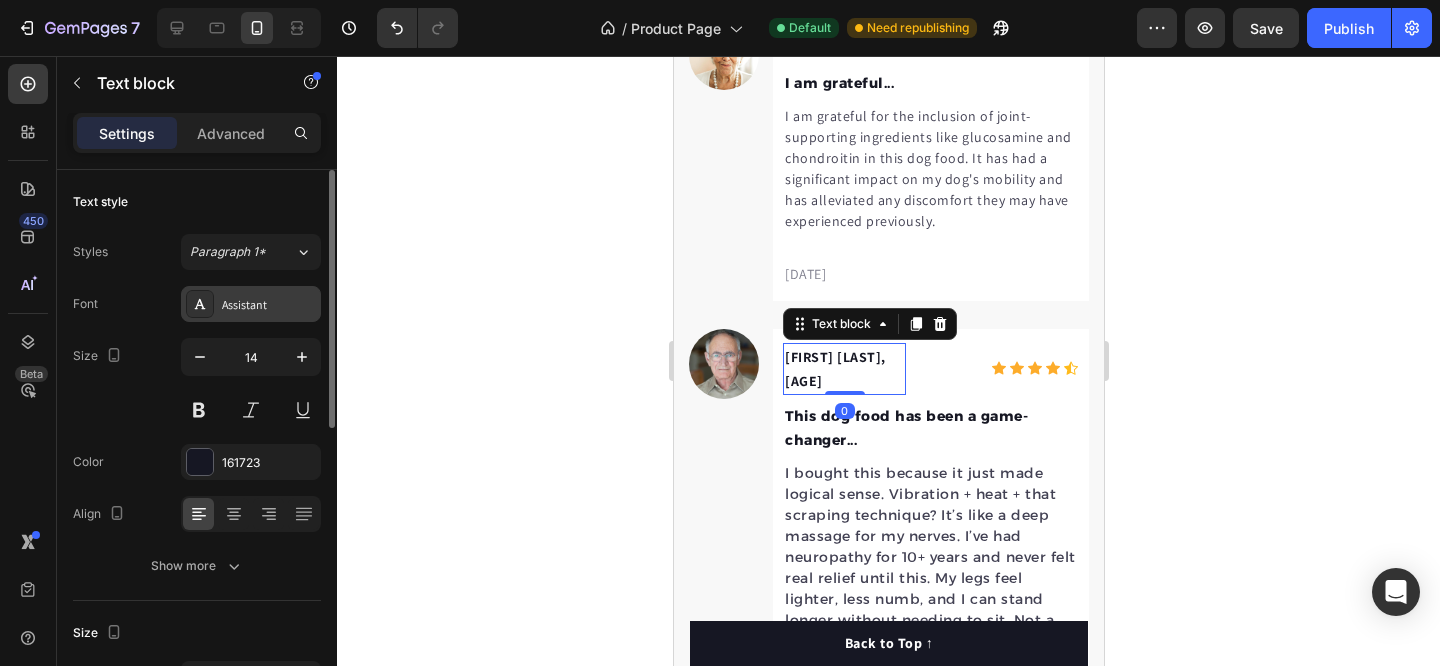 click on "Assistant" at bounding box center (269, 305) 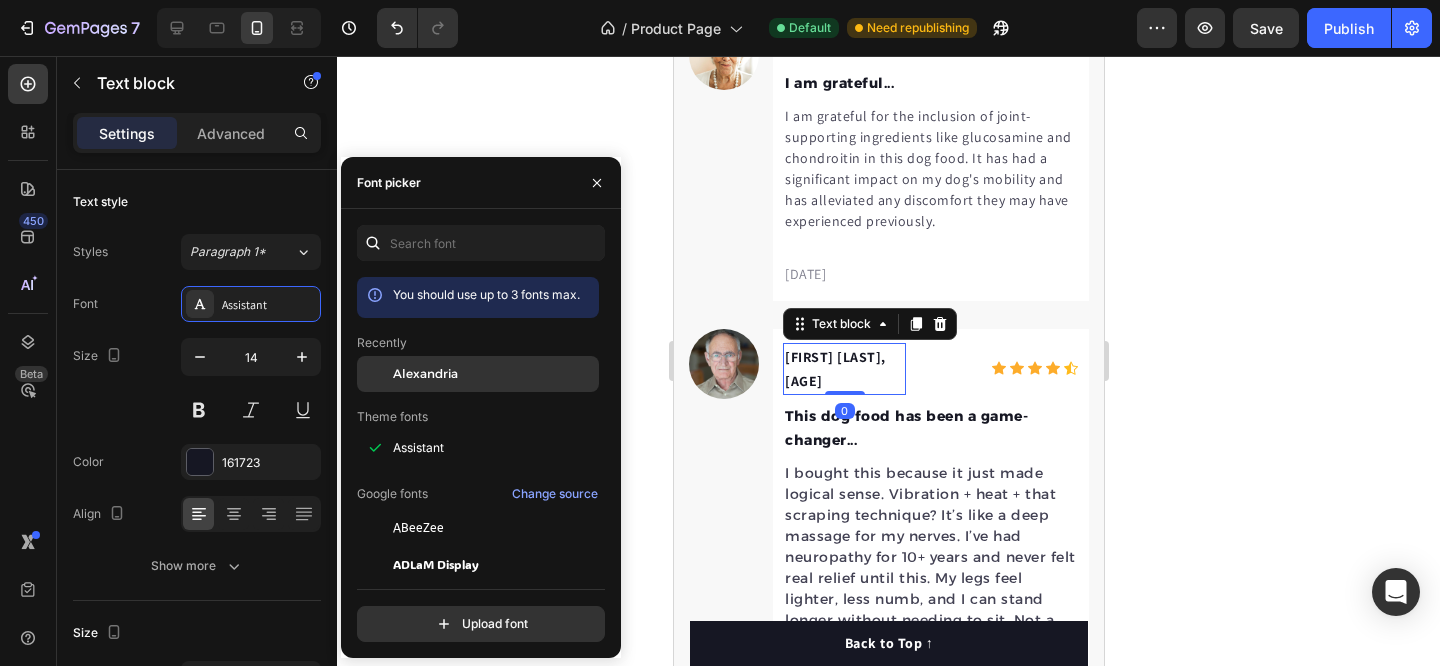 click on "Alexandria" at bounding box center [494, 374] 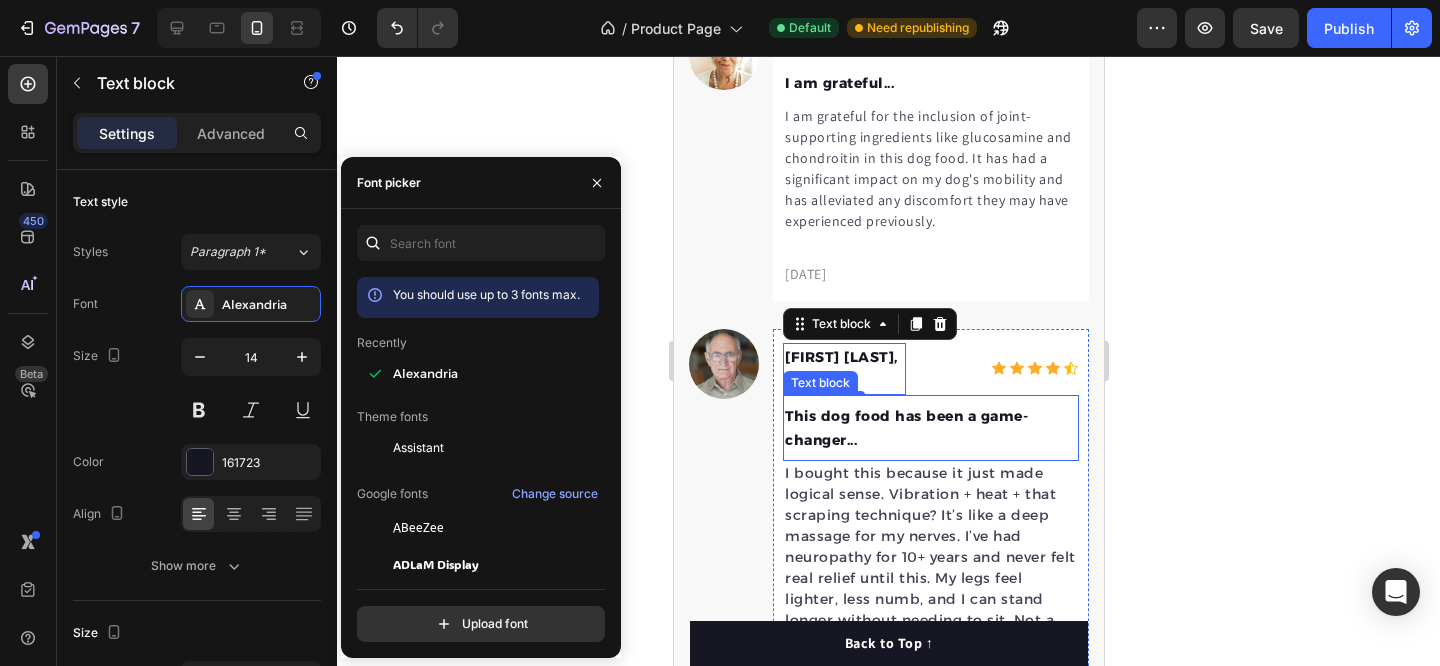 click on "This dog food has been a game-changer..." at bounding box center [930, 428] 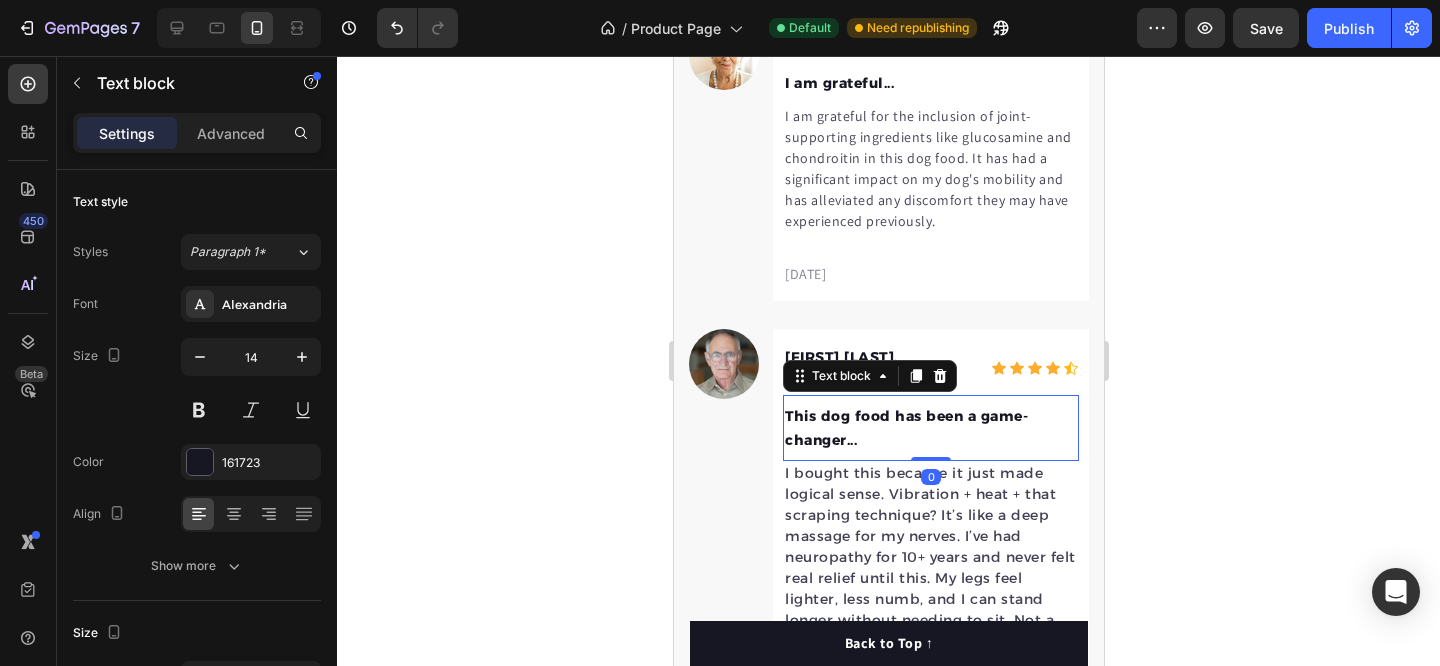click on "This dog food has been a game-changer..." at bounding box center (930, 428) 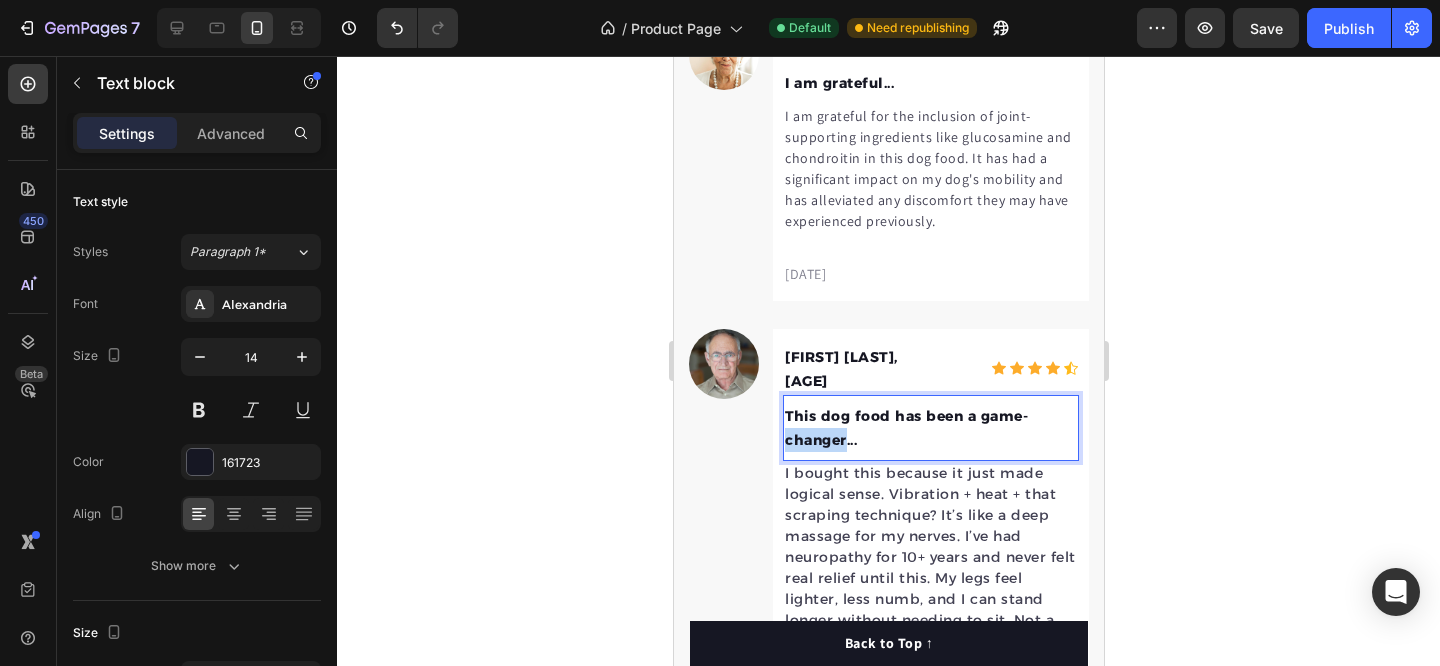click on "This dog food has been a game-changer..." at bounding box center [930, 428] 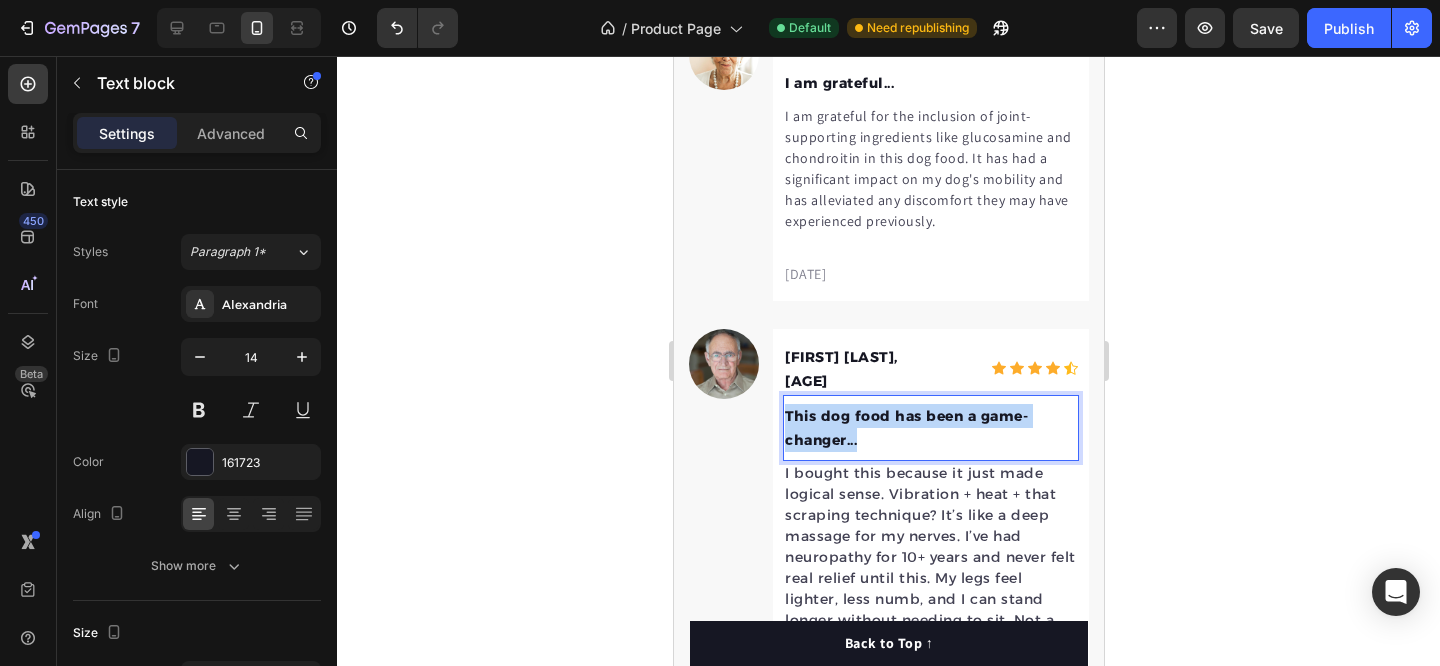 click on "This dog food has been a game-changer..." at bounding box center (930, 428) 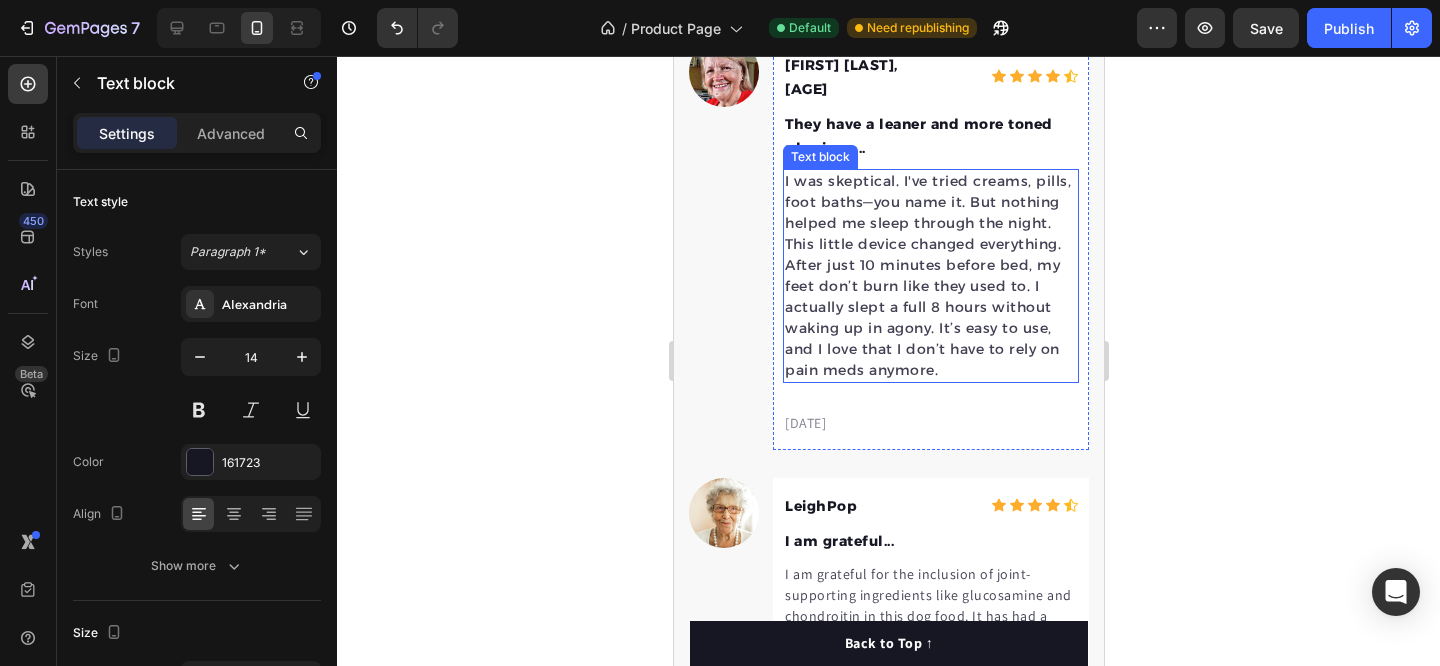 scroll, scrollTop: 5411, scrollLeft: 0, axis: vertical 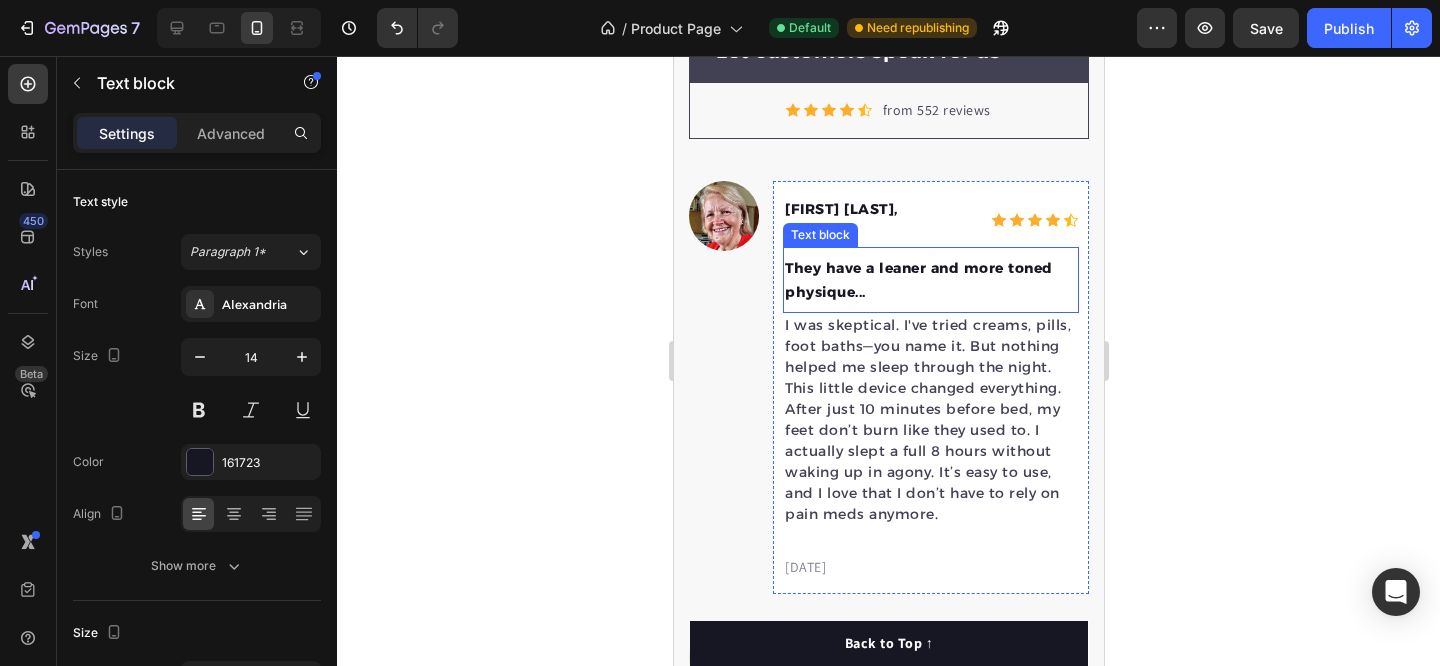 click on "They have a leaner and more toned physique..." at bounding box center (930, 280) 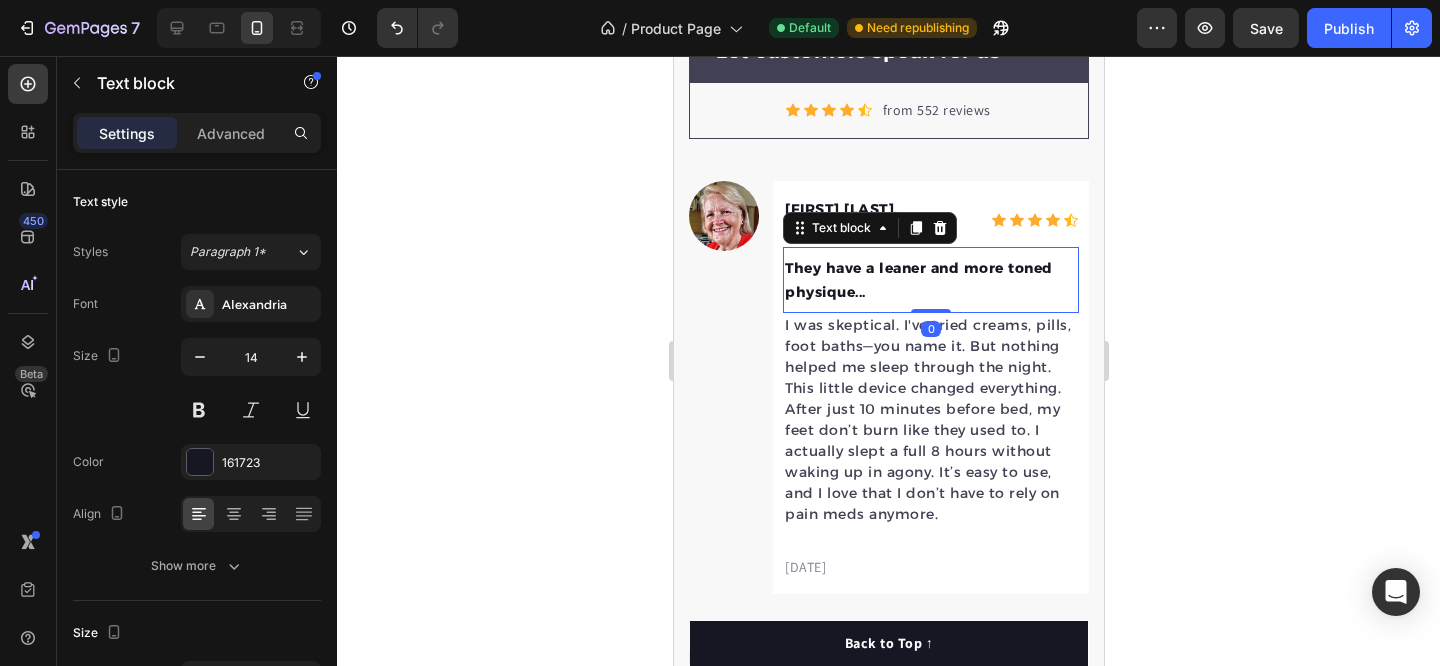 click on "They have a leaner and more toned physique..." at bounding box center [930, 280] 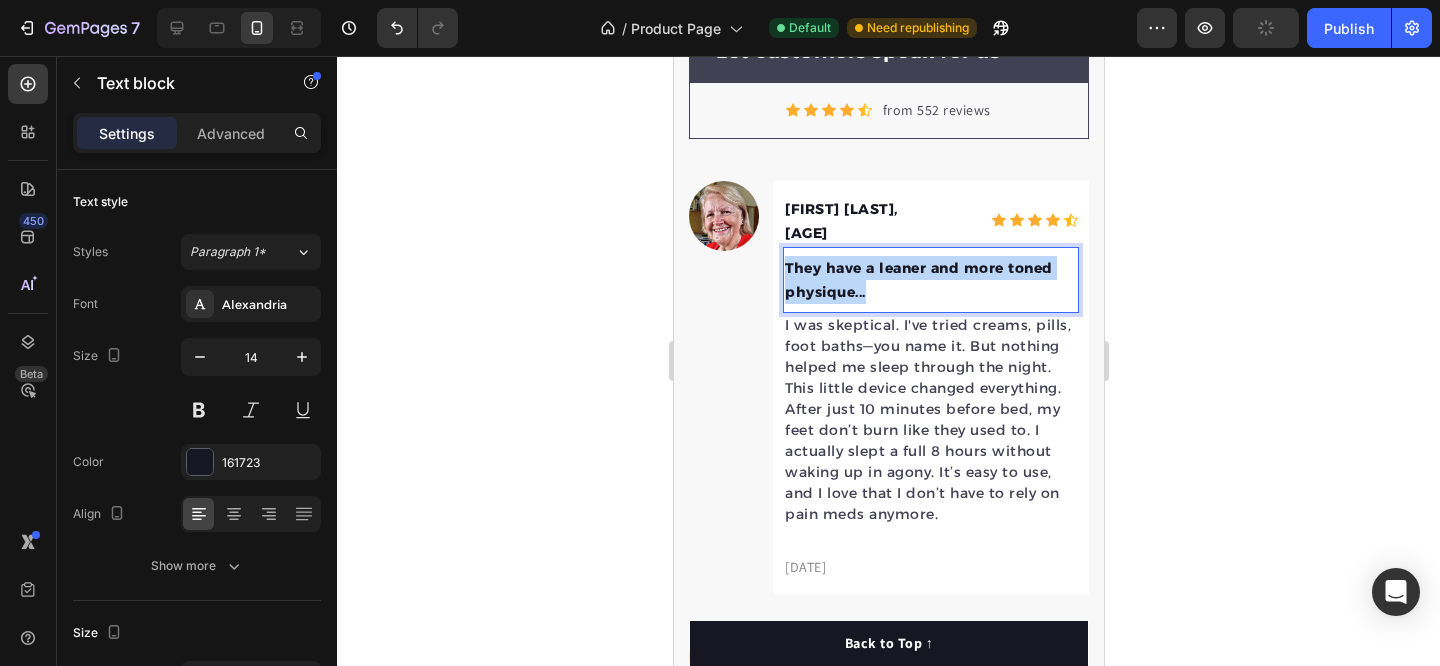 click on "They have a leaner and more toned physique..." at bounding box center [930, 280] 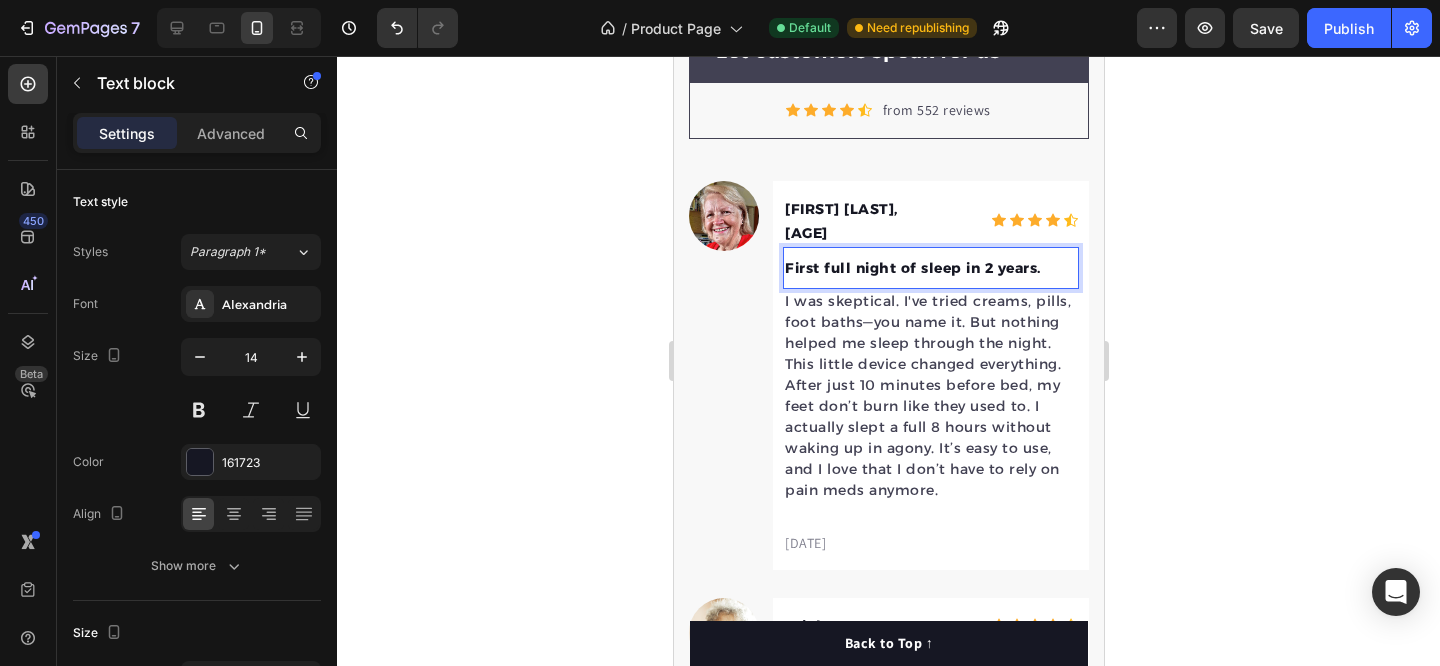 click on "First full night of sleep in 2 years." at bounding box center (930, 268) 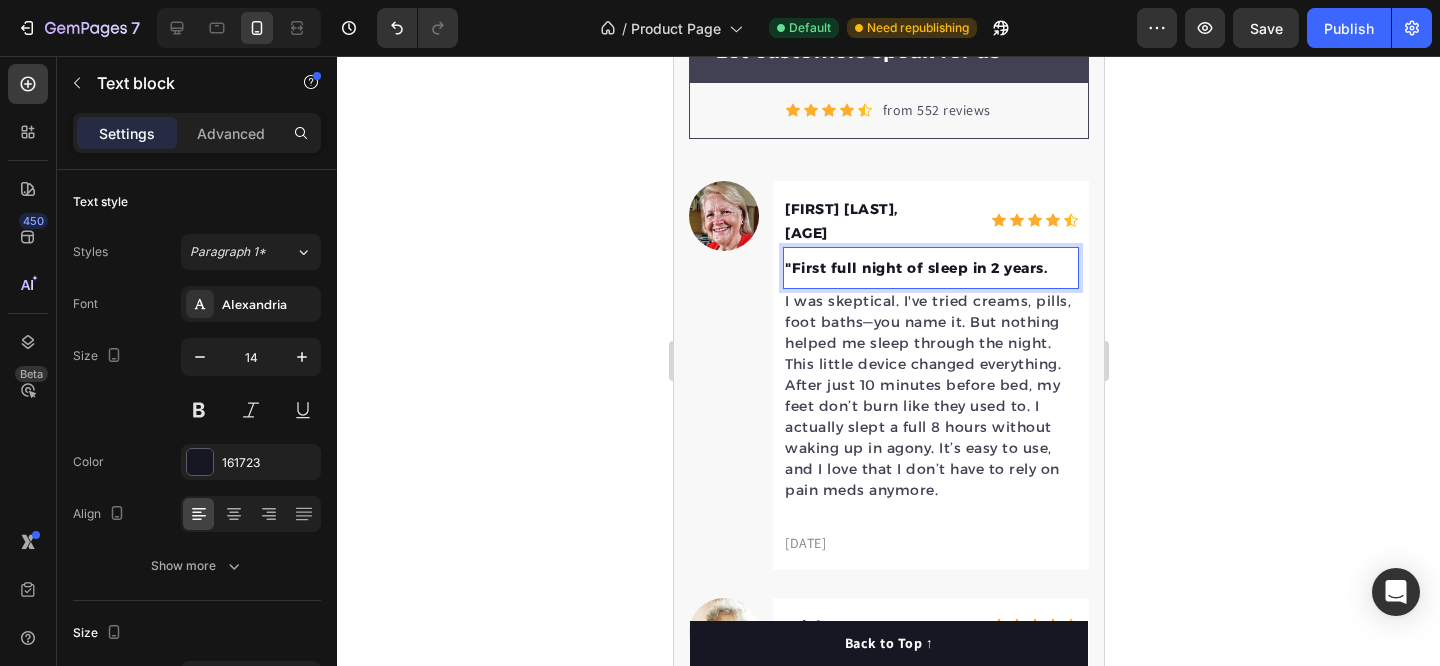 click on ""First full night of sleep in 2 years." at bounding box center (930, 268) 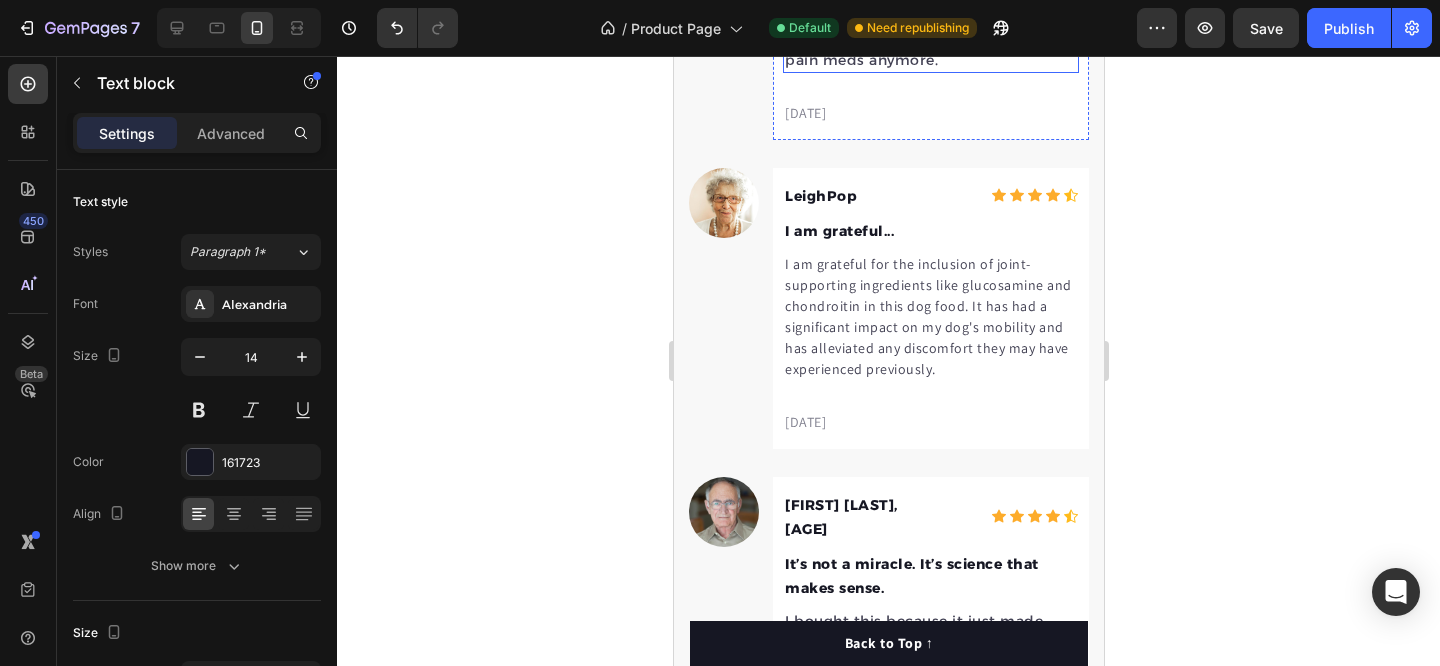 scroll, scrollTop: 5845, scrollLeft: 0, axis: vertical 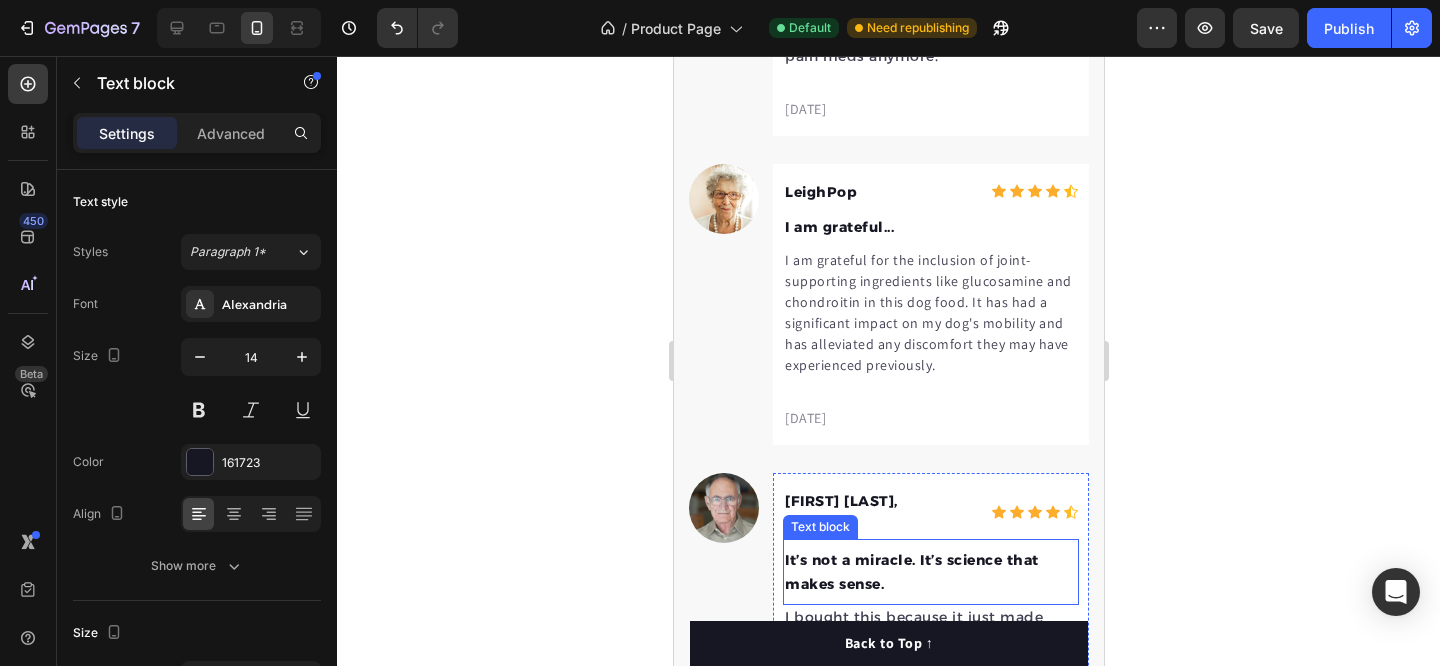 click on "It’s not a miracle. It’s science that makes sense." at bounding box center [930, 572] 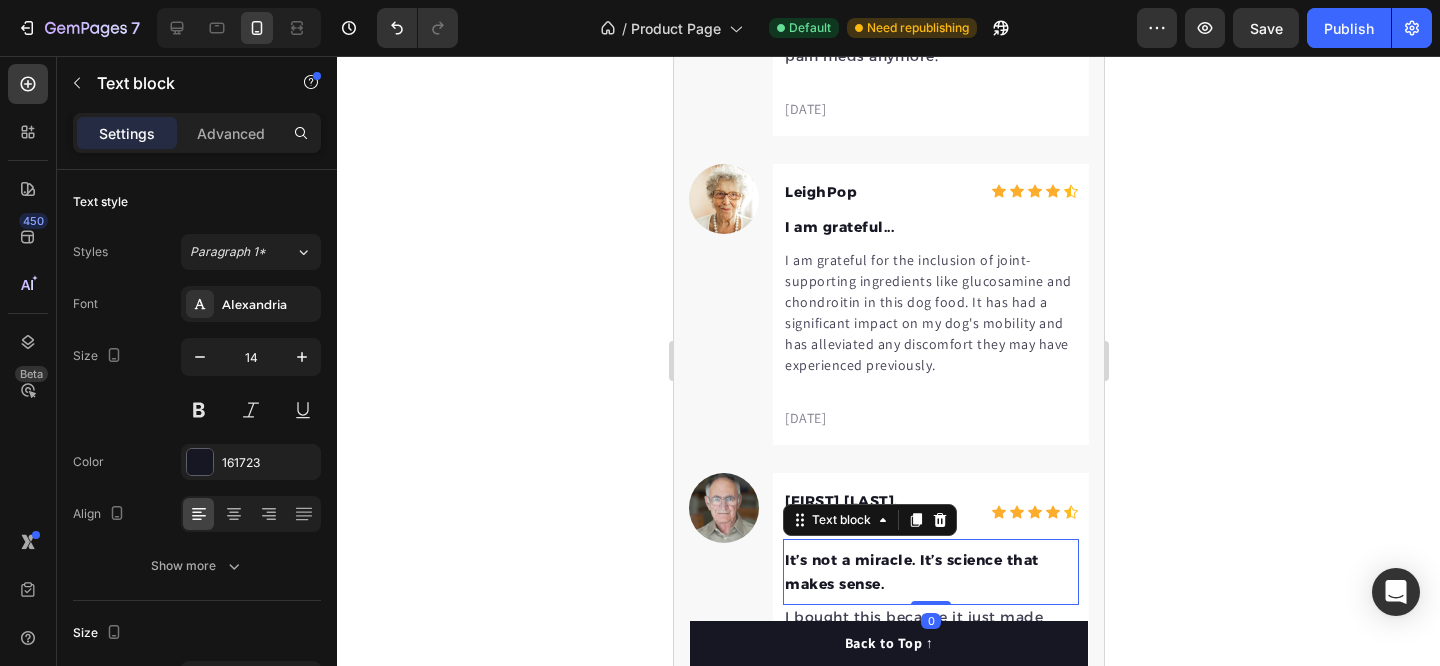 click on "It’s not a miracle. It’s science that makes sense." at bounding box center [930, 572] 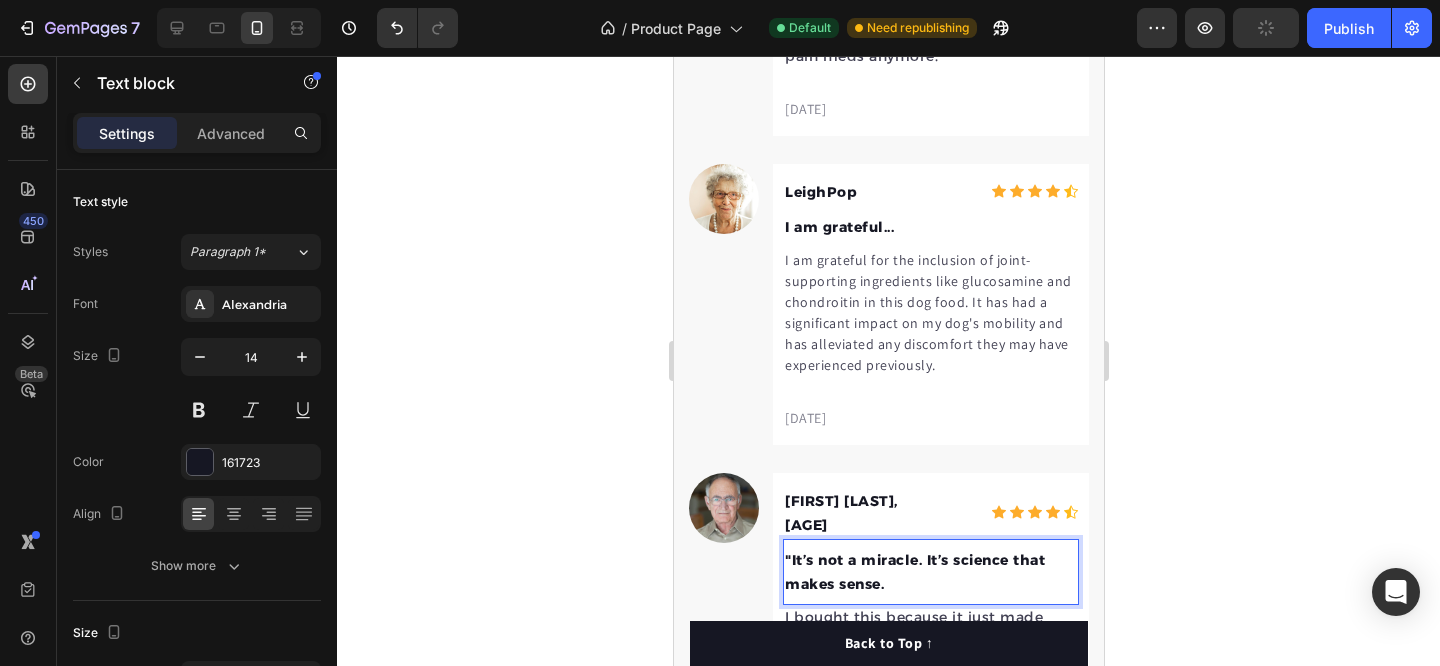 click on ""It’s not a miracle. It’s science that makes sense." at bounding box center (930, 572) 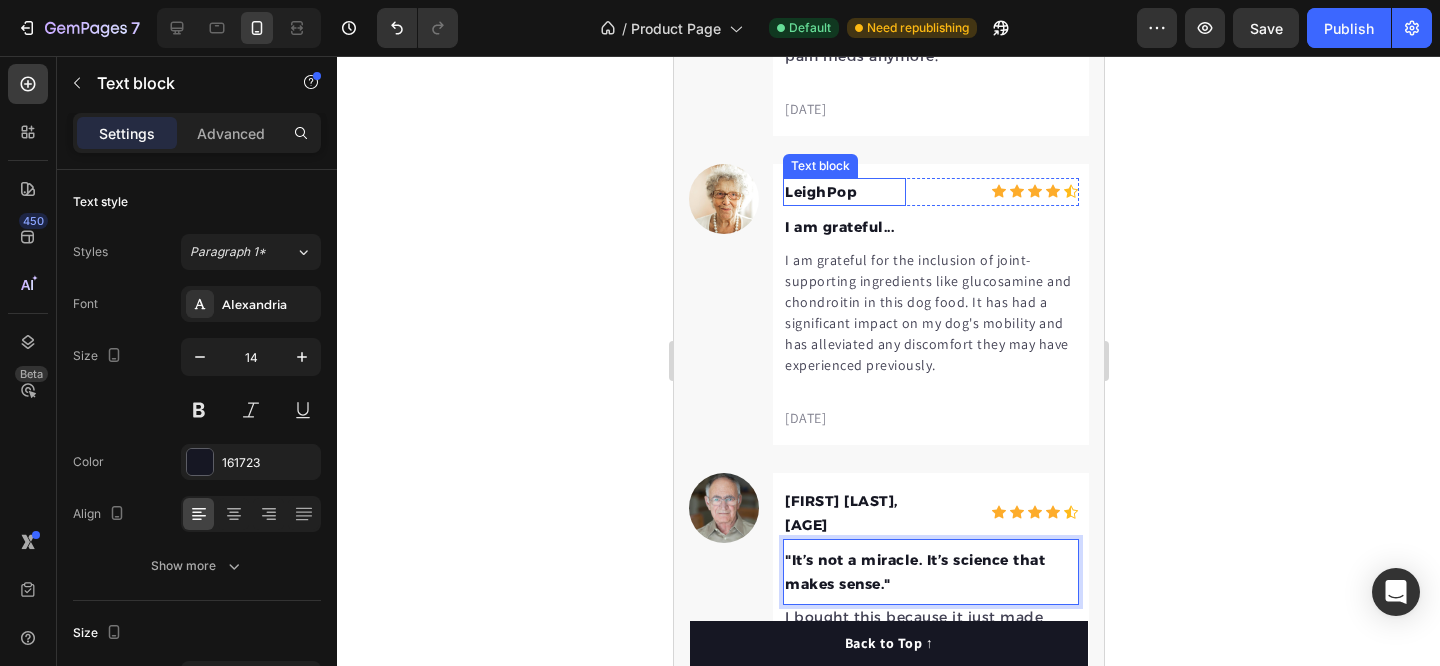 click on "LeighPop" at bounding box center [843, 192] 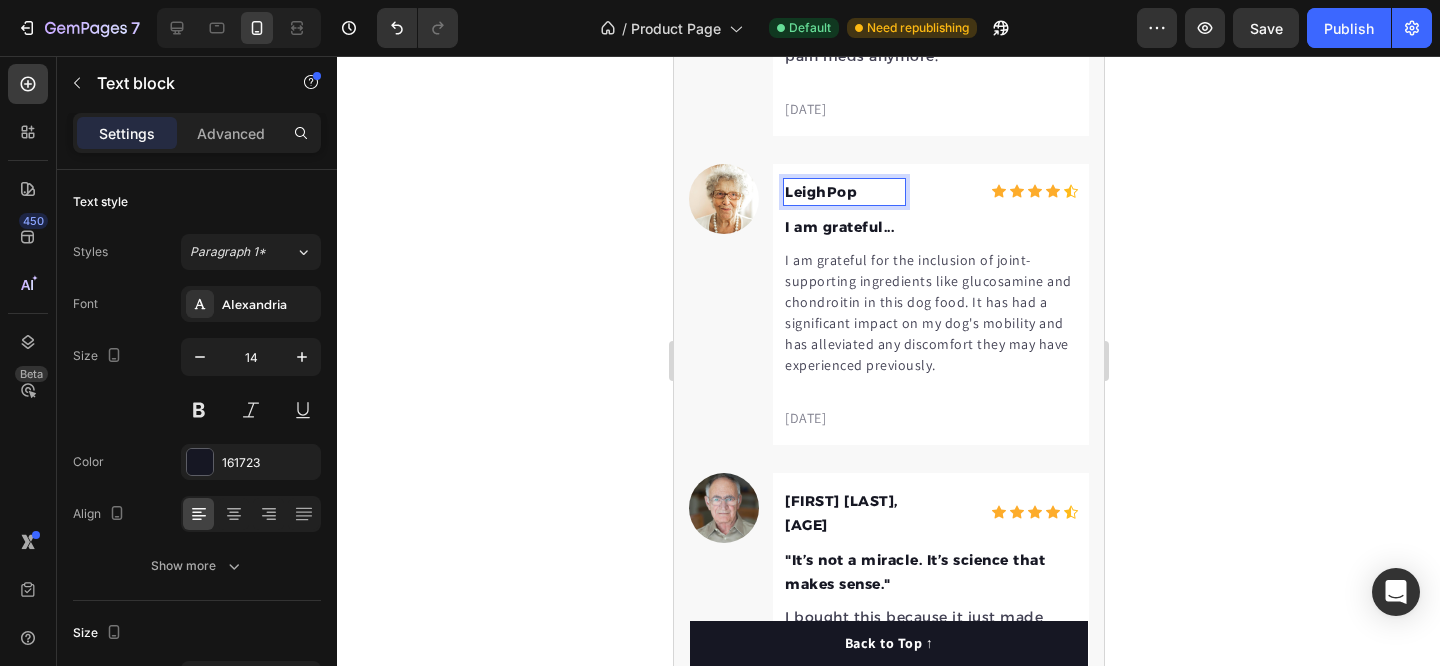 click on "LeighPop" at bounding box center [843, 192] 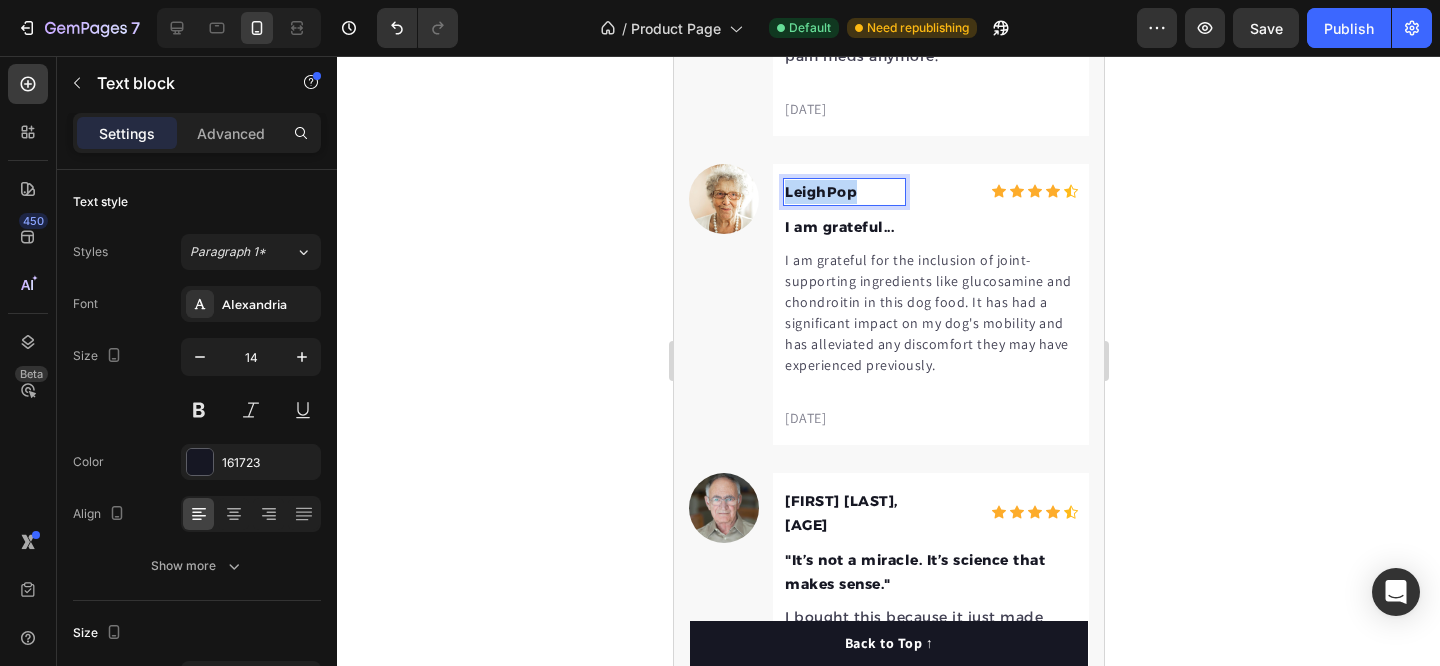 click on "LeighPop" at bounding box center (843, 192) 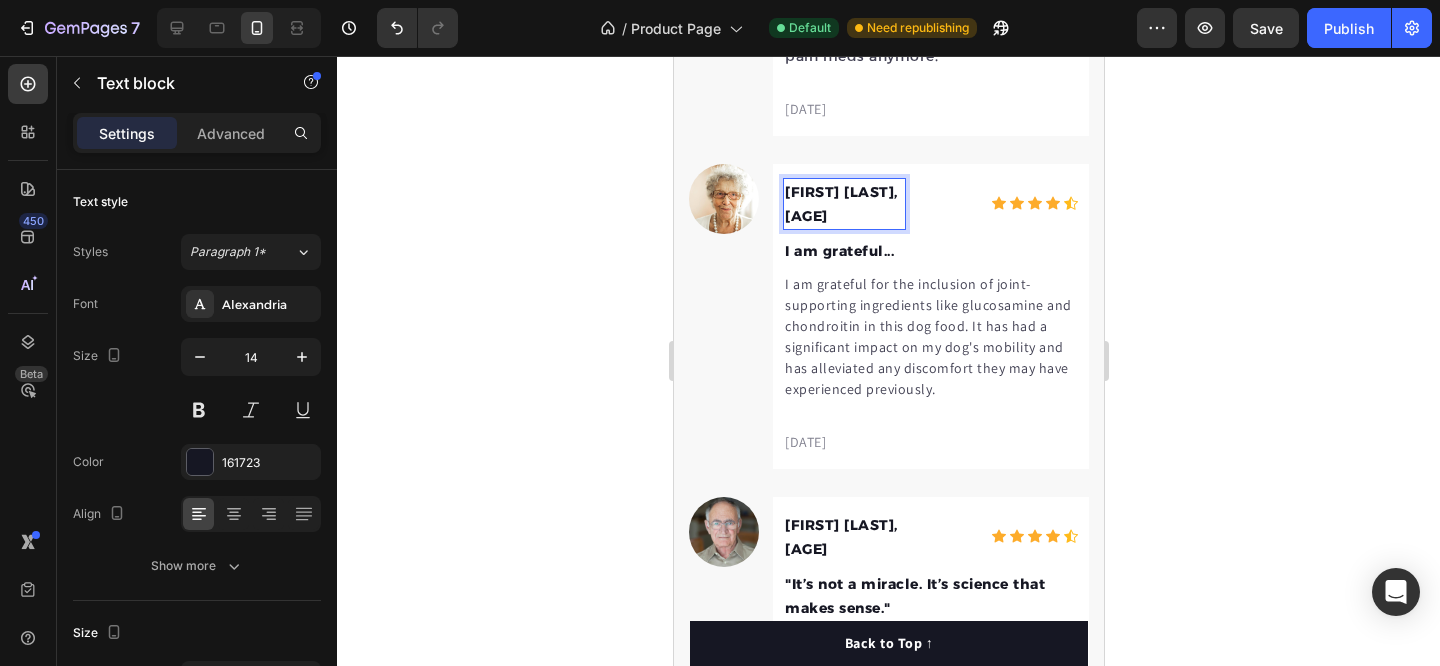 click on "Linda M., 64" at bounding box center [843, 204] 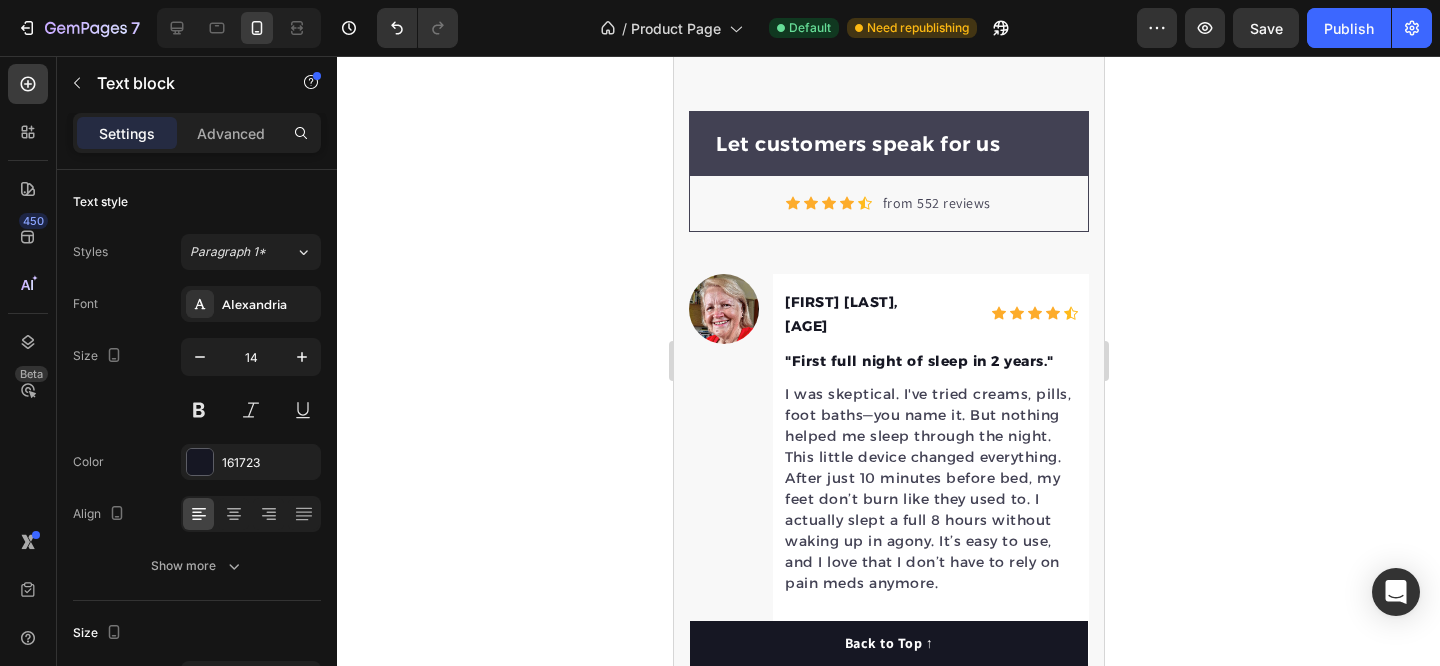 scroll, scrollTop: 5301, scrollLeft: 0, axis: vertical 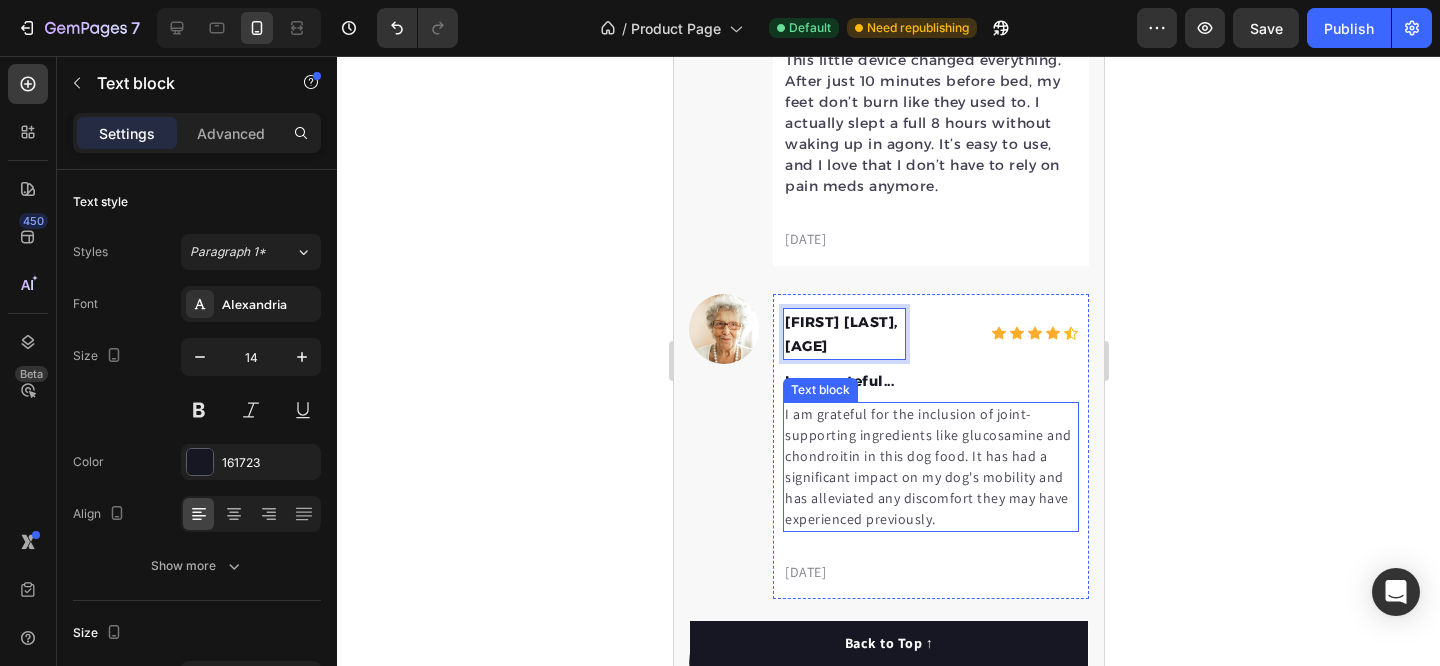 click on "I am grateful for the inclusion of joint-supporting ingredients like glucosamine and chondroitin in this dog food. It has had a significant impact on my dog's mobility and has alleviated any discomfort they may have experienced previously." at bounding box center (930, 467) 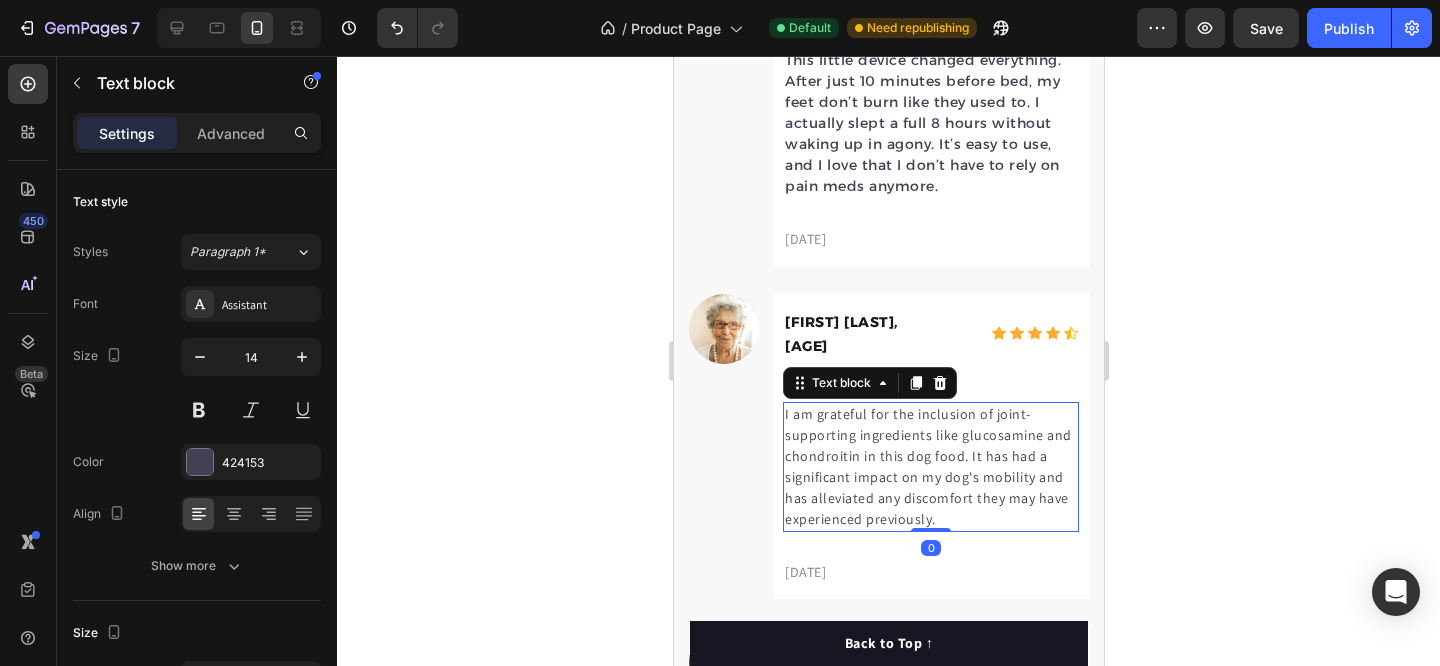 click on "I am grateful for the inclusion of joint-supporting ingredients like glucosamine and chondroitin in this dog food. It has had a significant impact on my dog's mobility and has alleviated any discomfort they may have experienced previously." at bounding box center [930, 467] 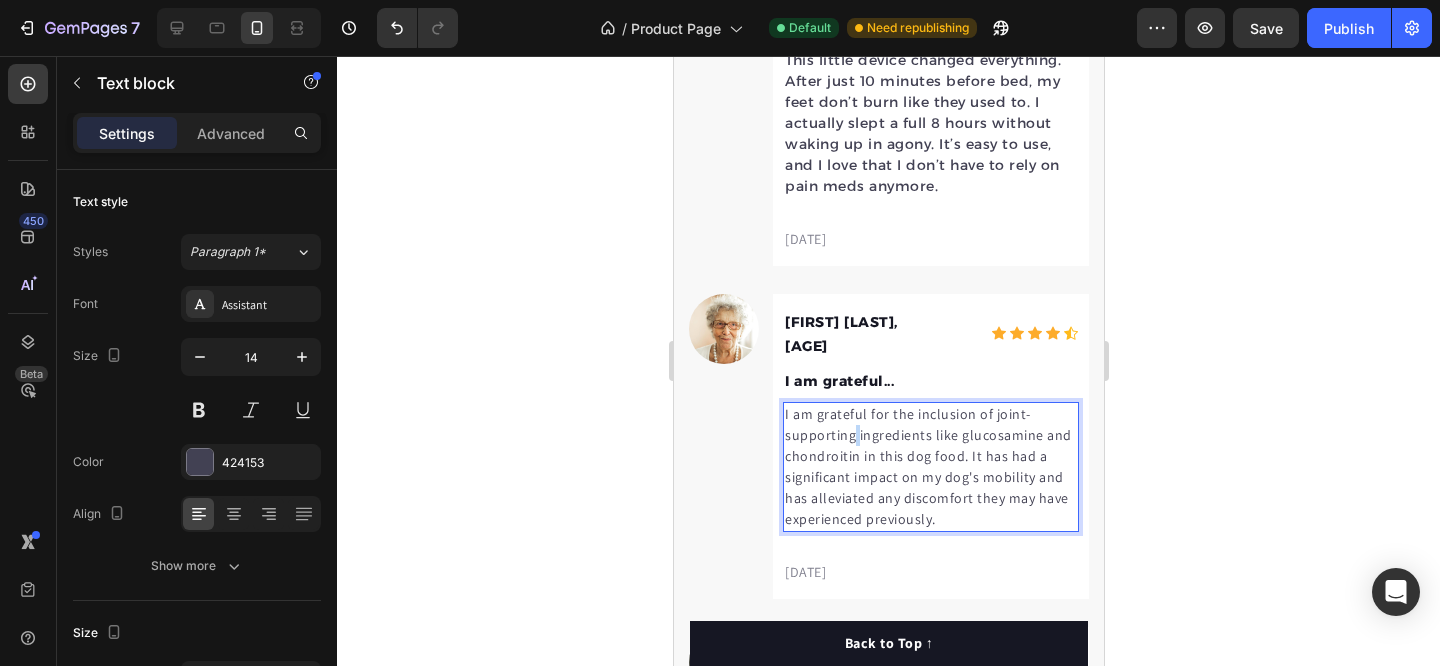 click on "I am grateful for the inclusion of joint-supporting ingredients like glucosamine and chondroitin in this dog food. It has had a significant impact on my dog's mobility and has alleviated any discomfort they may have experienced previously." at bounding box center (930, 467) 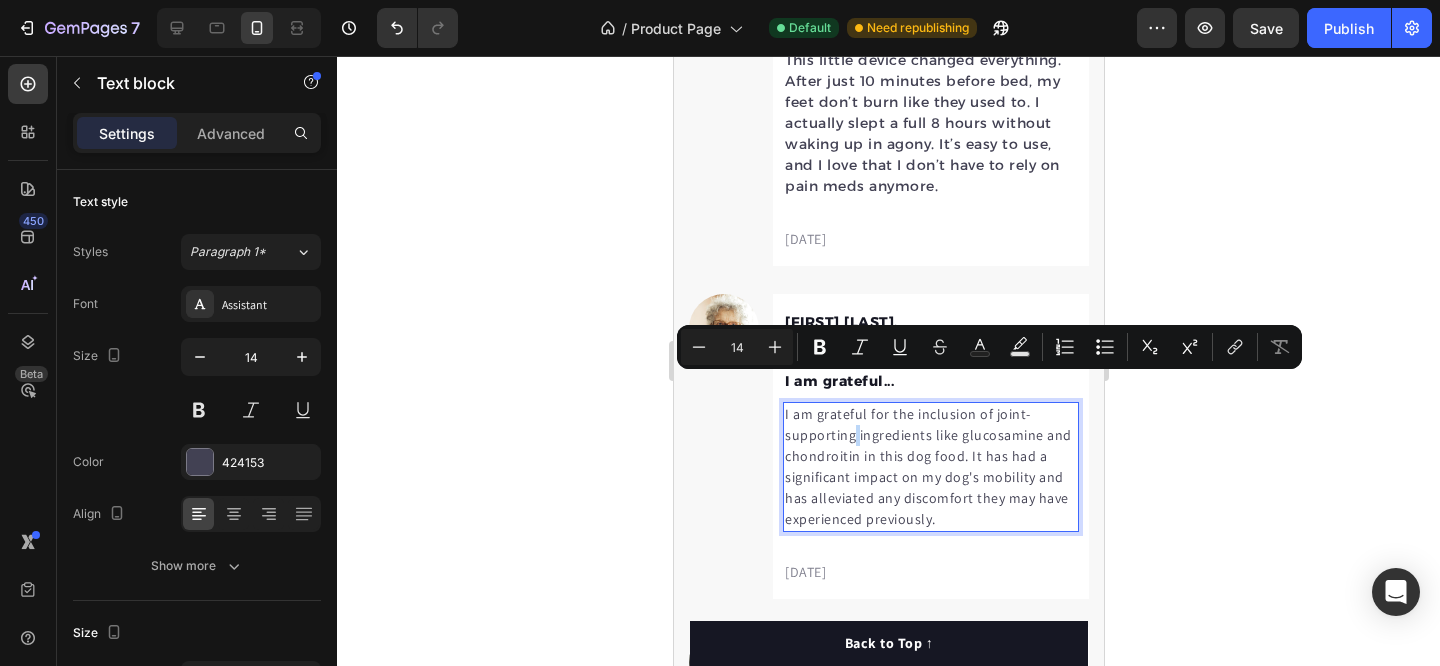 click on "I am grateful for the inclusion of joint-supporting ingredients like glucosamine and chondroitin in this dog food. It has had a significant impact on my dog's mobility and has alleviated any discomfort they may have experienced previously." at bounding box center (930, 467) 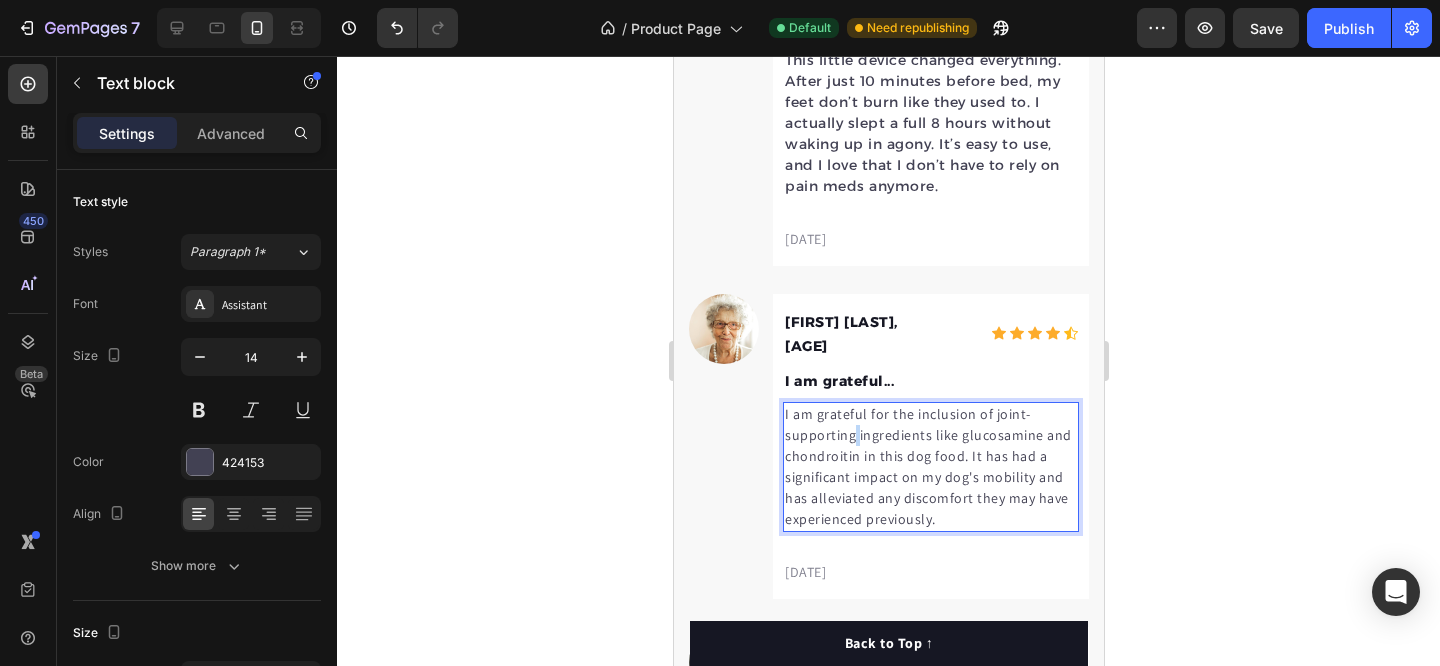 click on "I am grateful for the inclusion of joint-supporting ingredients like glucosamine and chondroitin in this dog food. It has had a significant impact on my dog's mobility and has alleviated any discomfort they may have experienced previously." at bounding box center (930, 467) 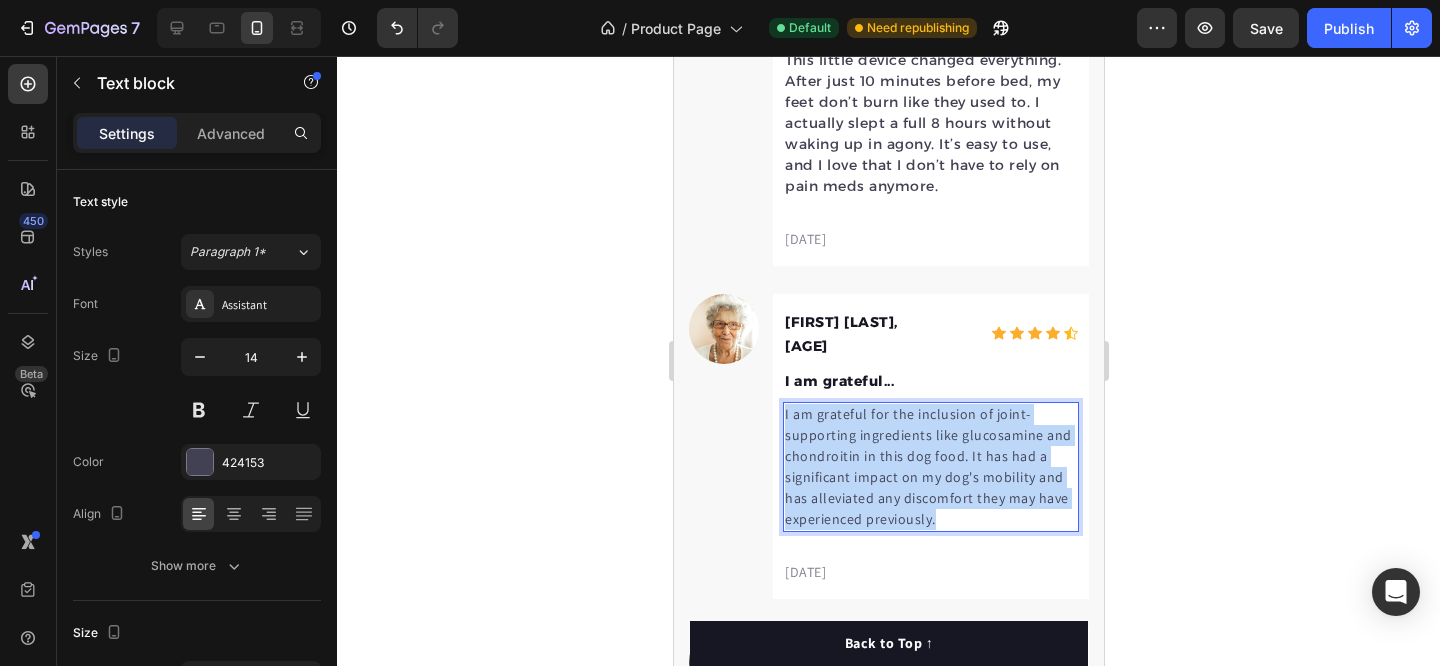 click on "I am grateful for the inclusion of joint-supporting ingredients like glucosamine and chondroitin in this dog food. It has had a significant impact on my dog's mobility and has alleviated any discomfort they may have experienced previously." at bounding box center [930, 467] 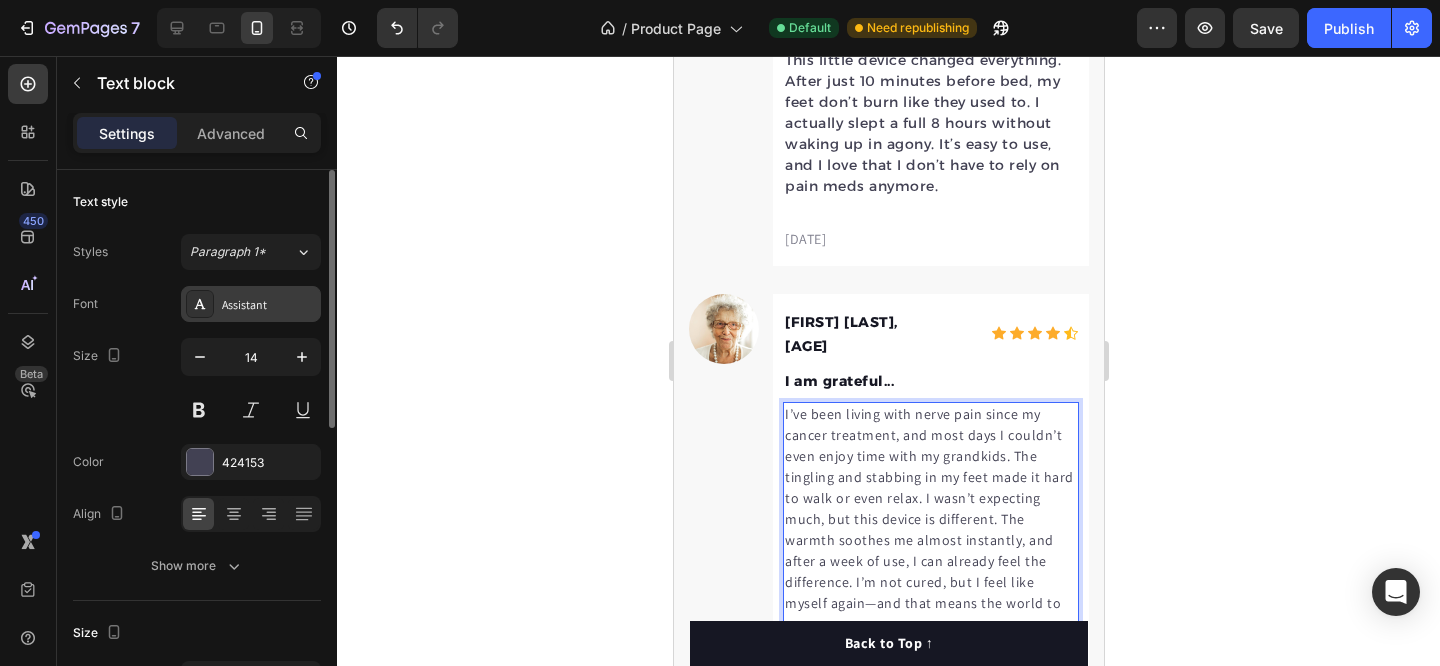 click on "Assistant" at bounding box center (269, 305) 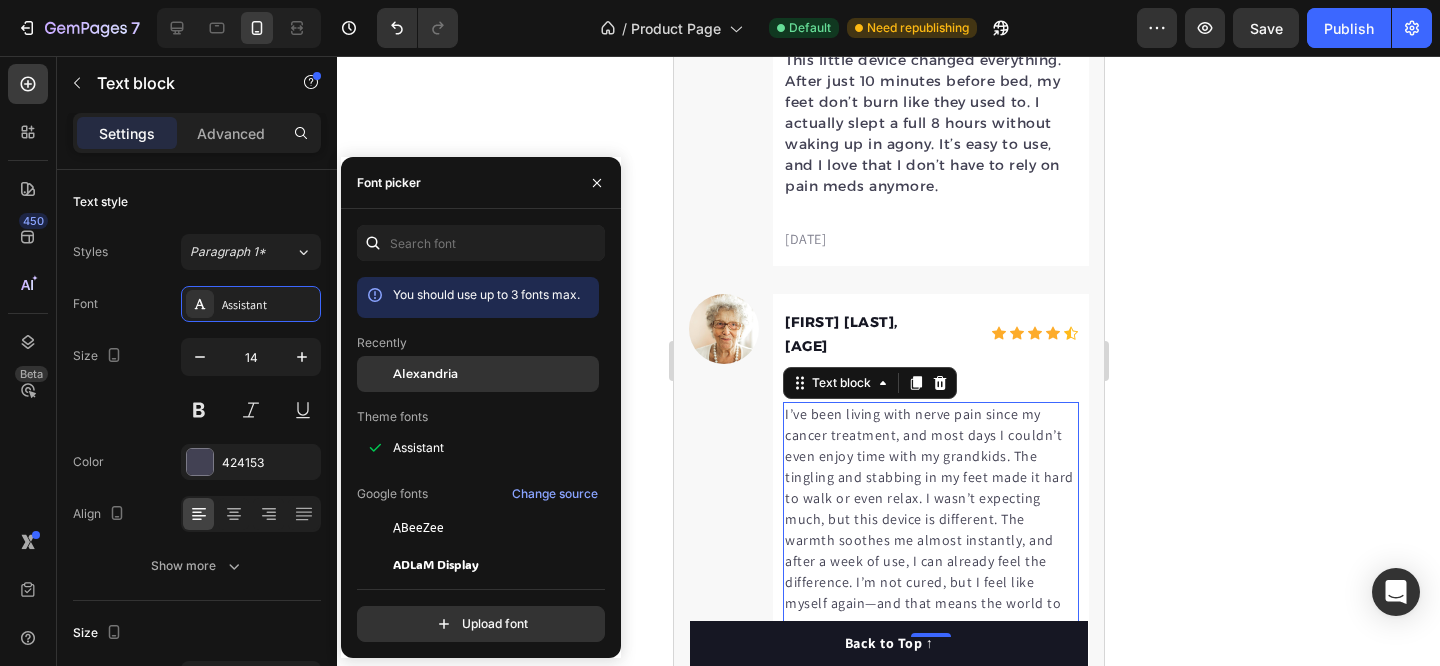 click on "Alexandria" at bounding box center [494, 374] 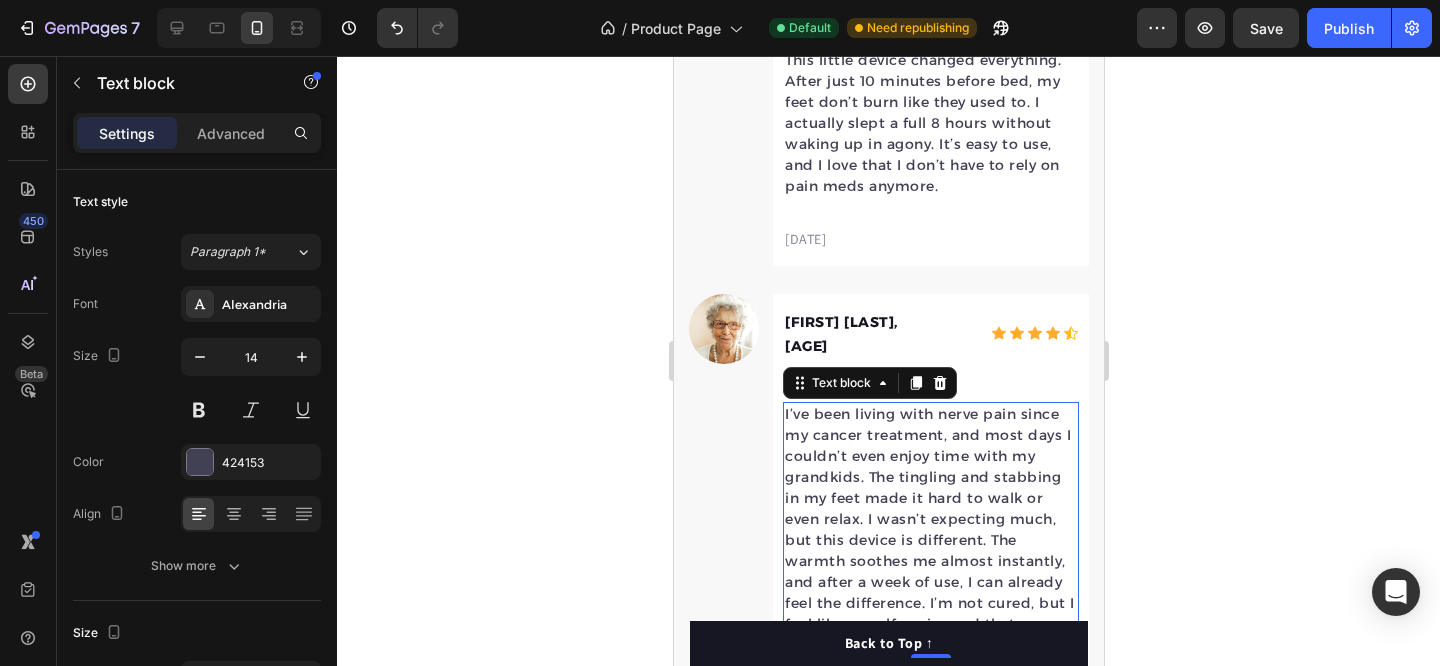 click 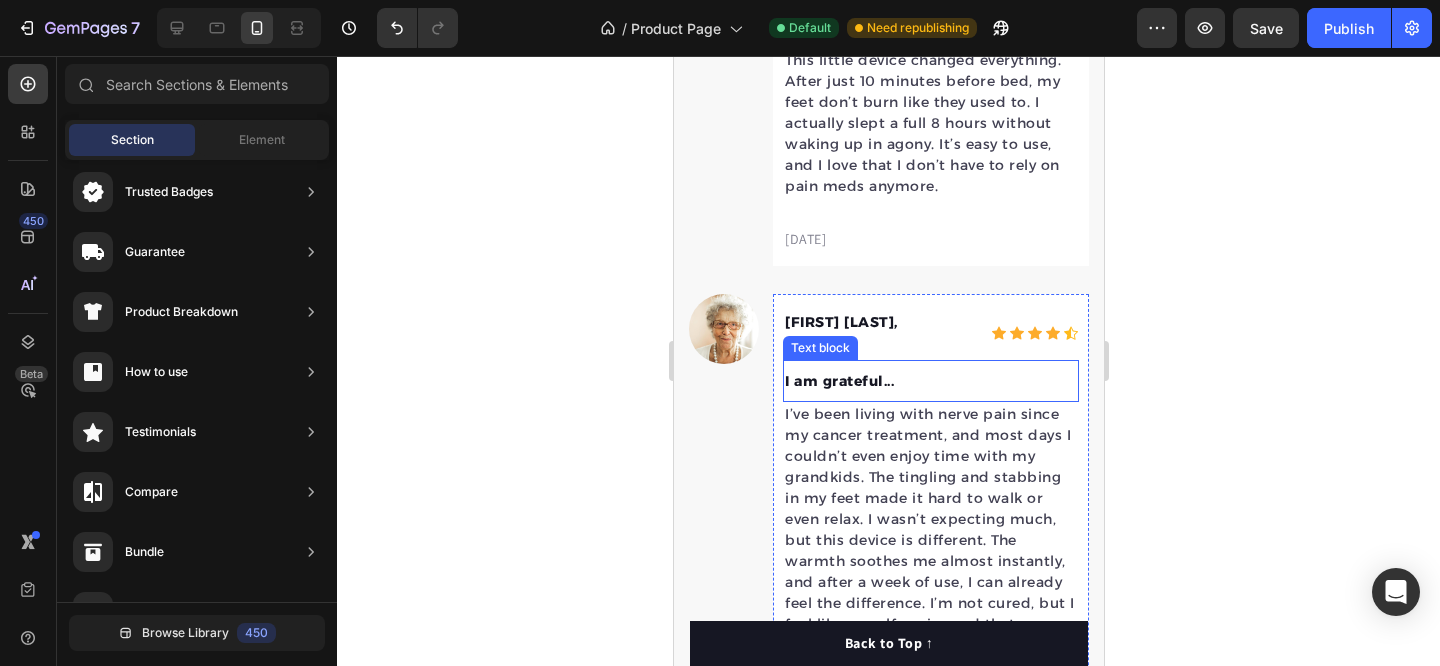 click on "I am grateful..." at bounding box center (930, 381) 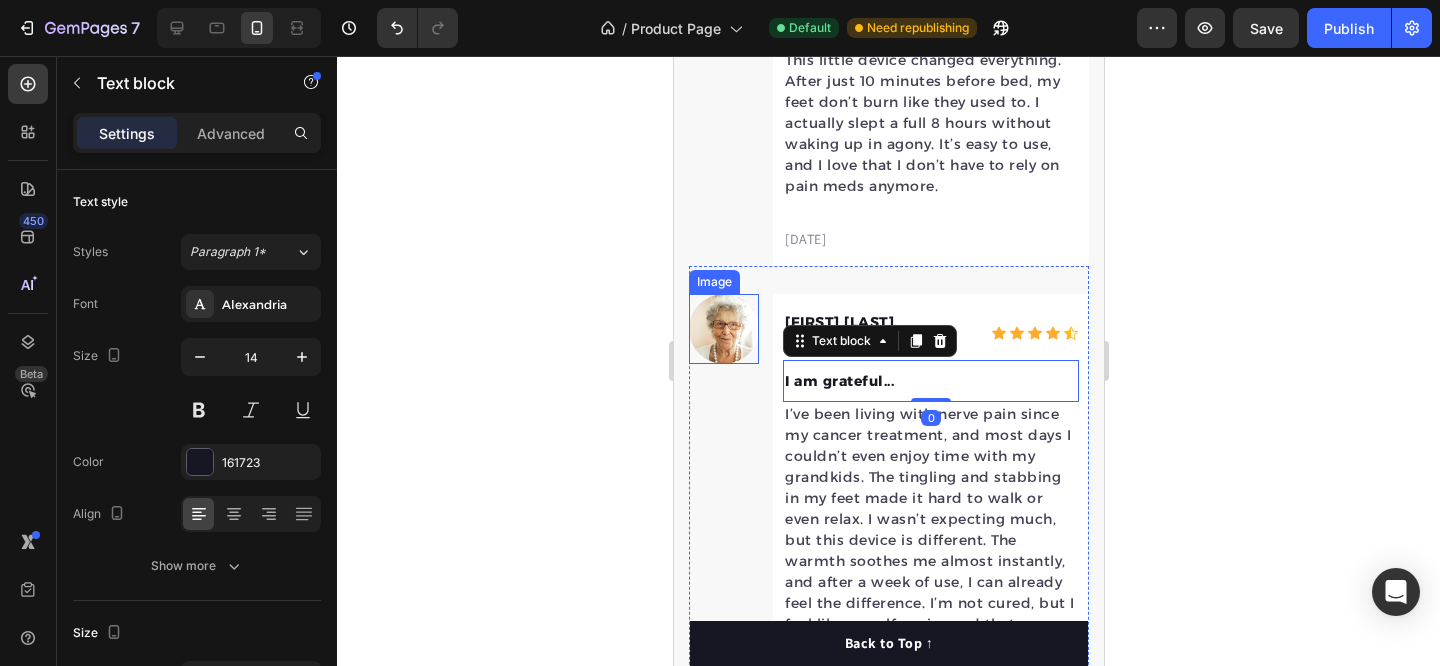 click 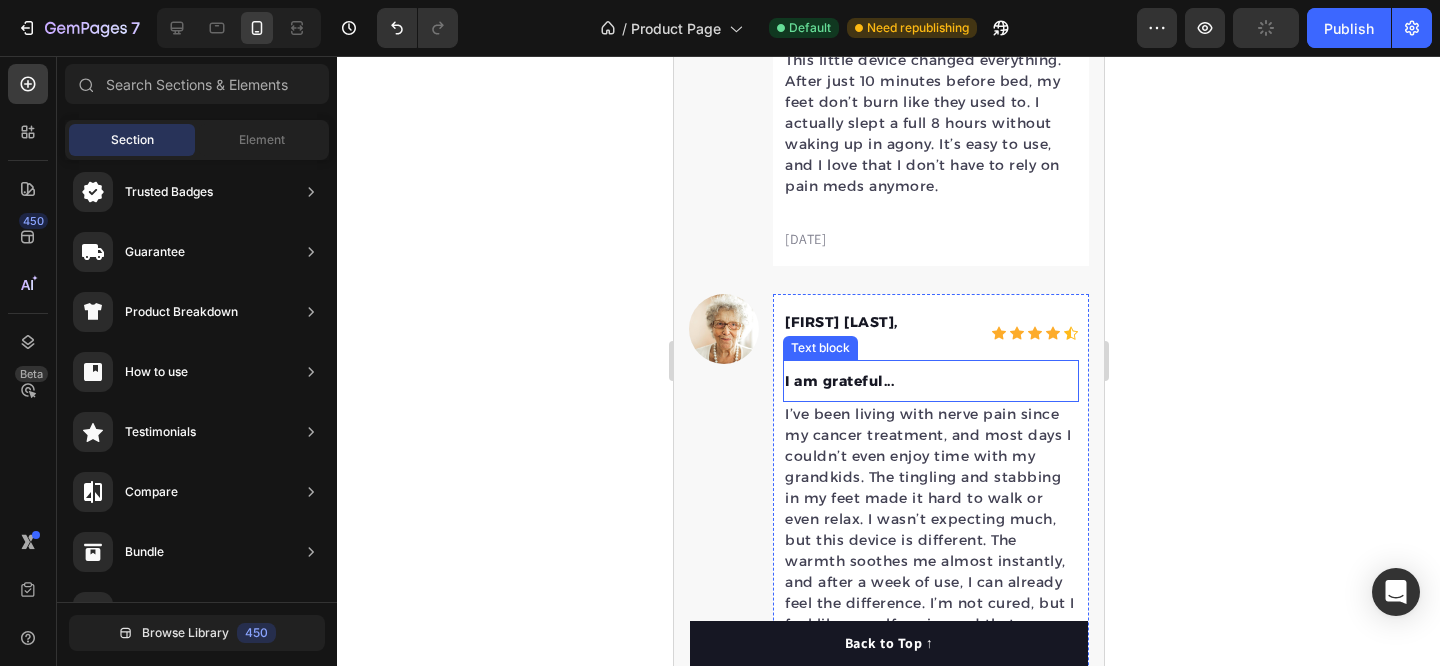 click on "I am grateful..." at bounding box center (930, 381) 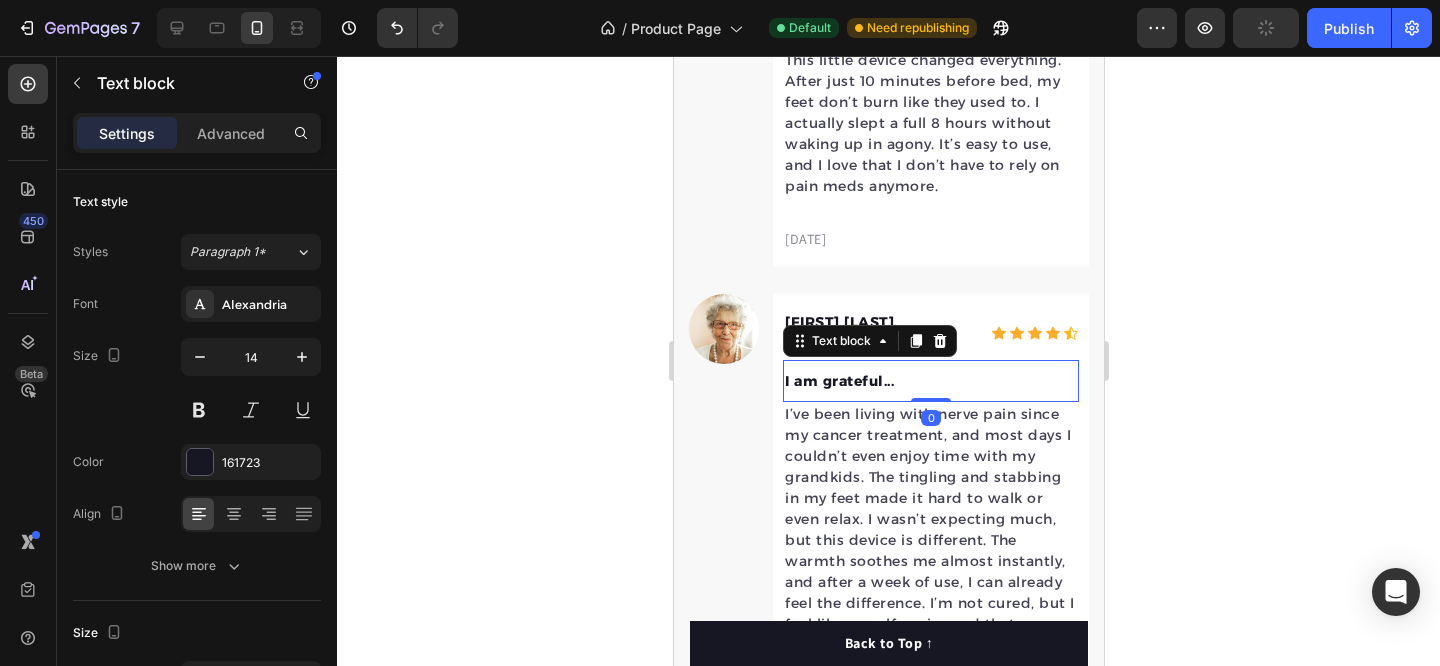 click on "I am grateful..." at bounding box center (930, 381) 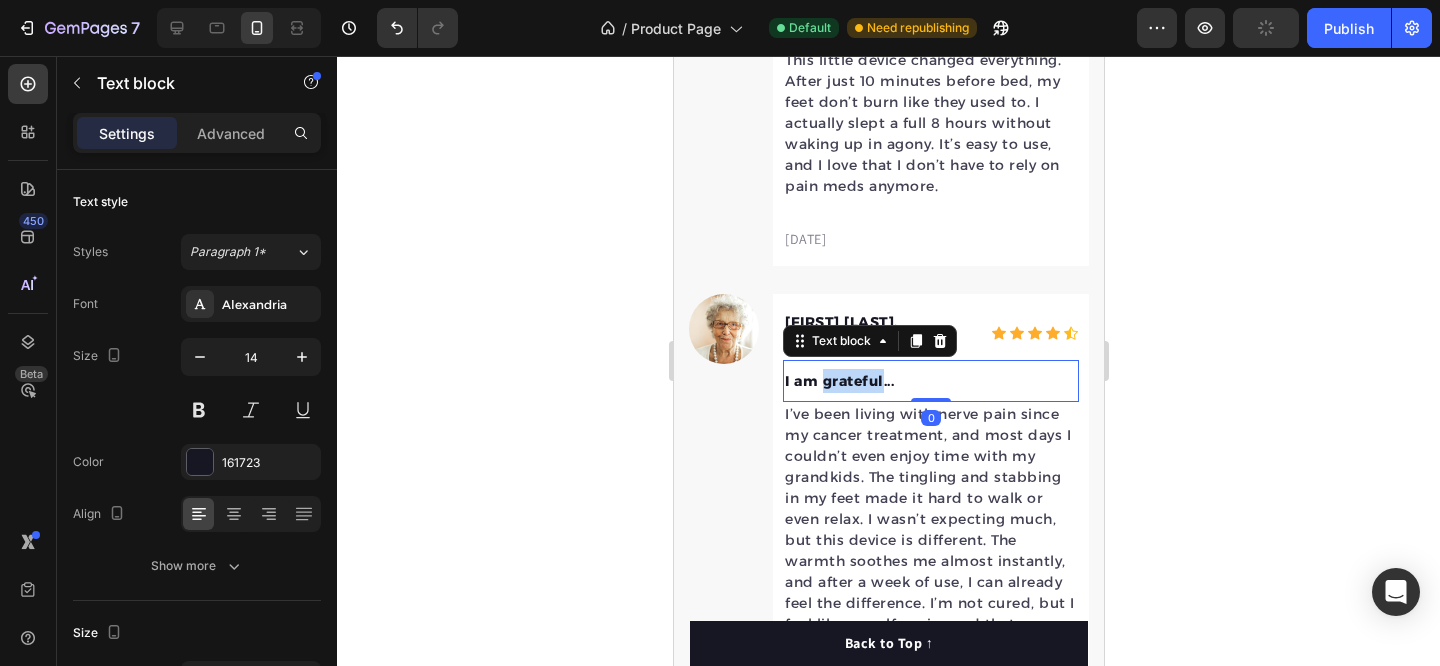 click on "I am grateful..." at bounding box center [930, 381] 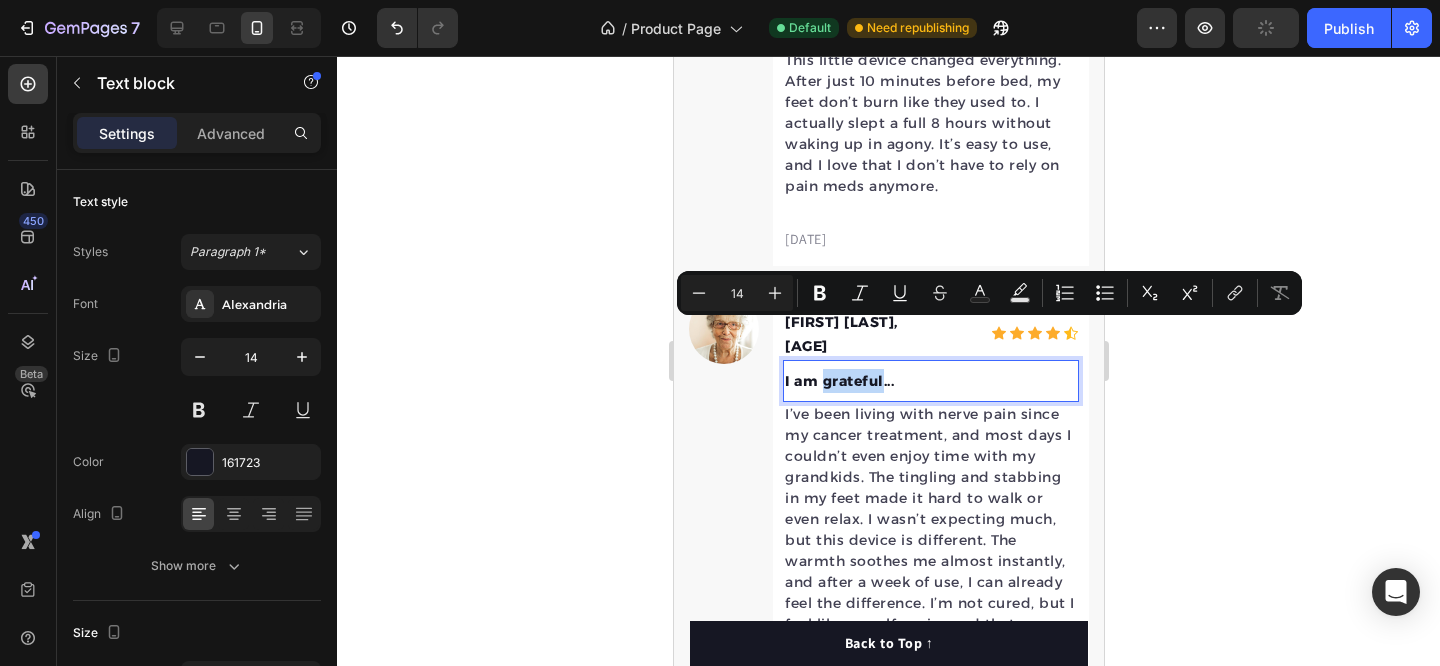 click on "I am grateful..." at bounding box center (930, 381) 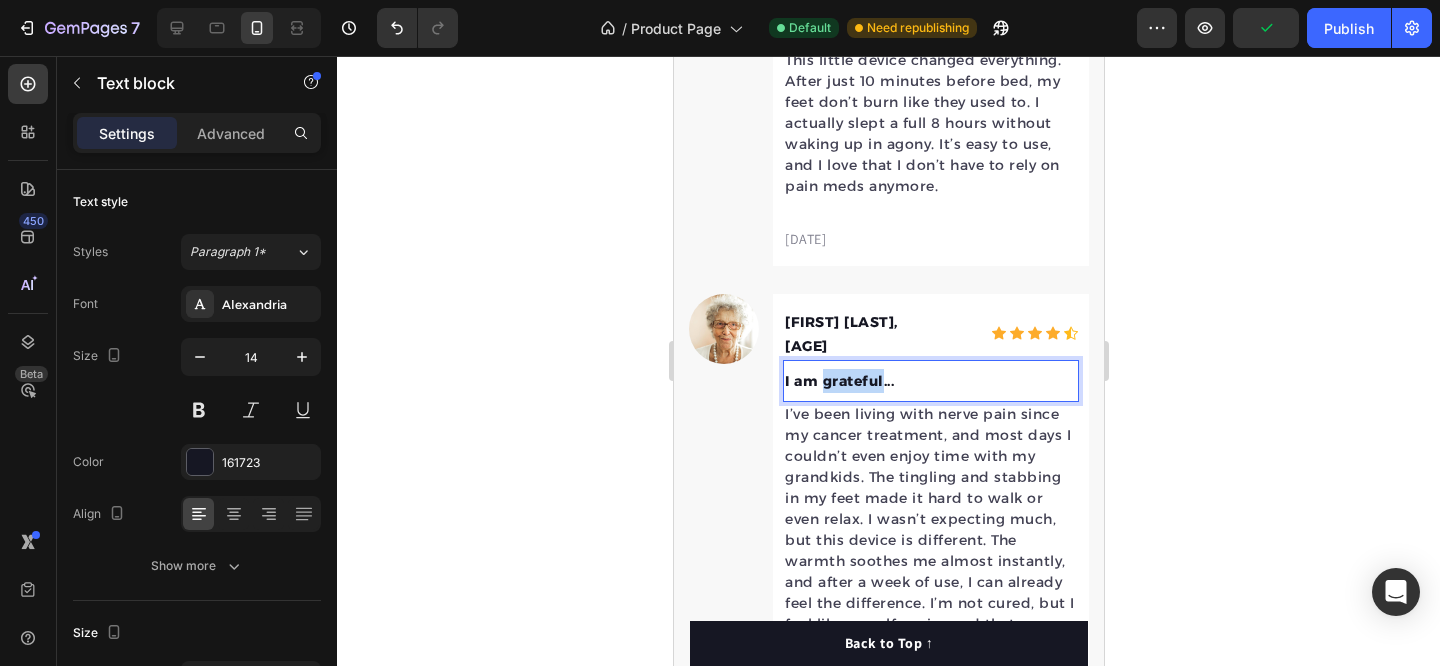click on "I am grateful..." at bounding box center (930, 381) 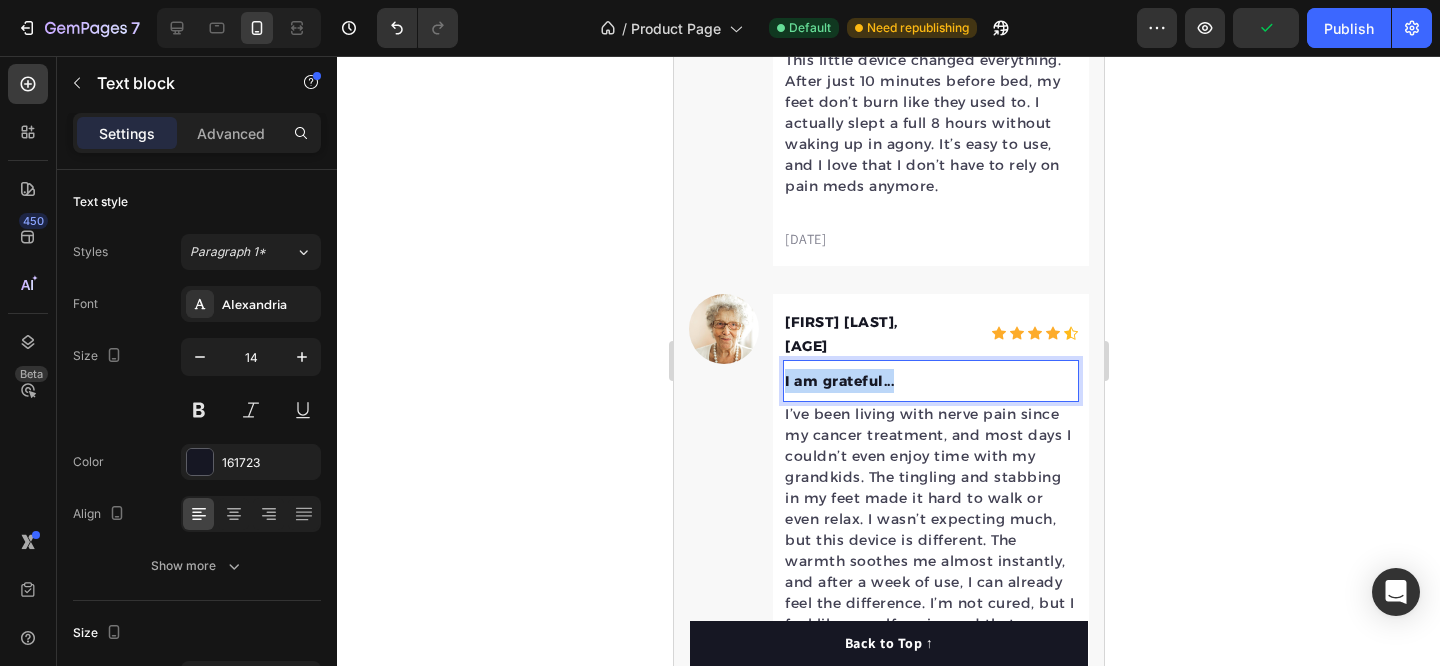 click on "I am grateful..." at bounding box center [930, 381] 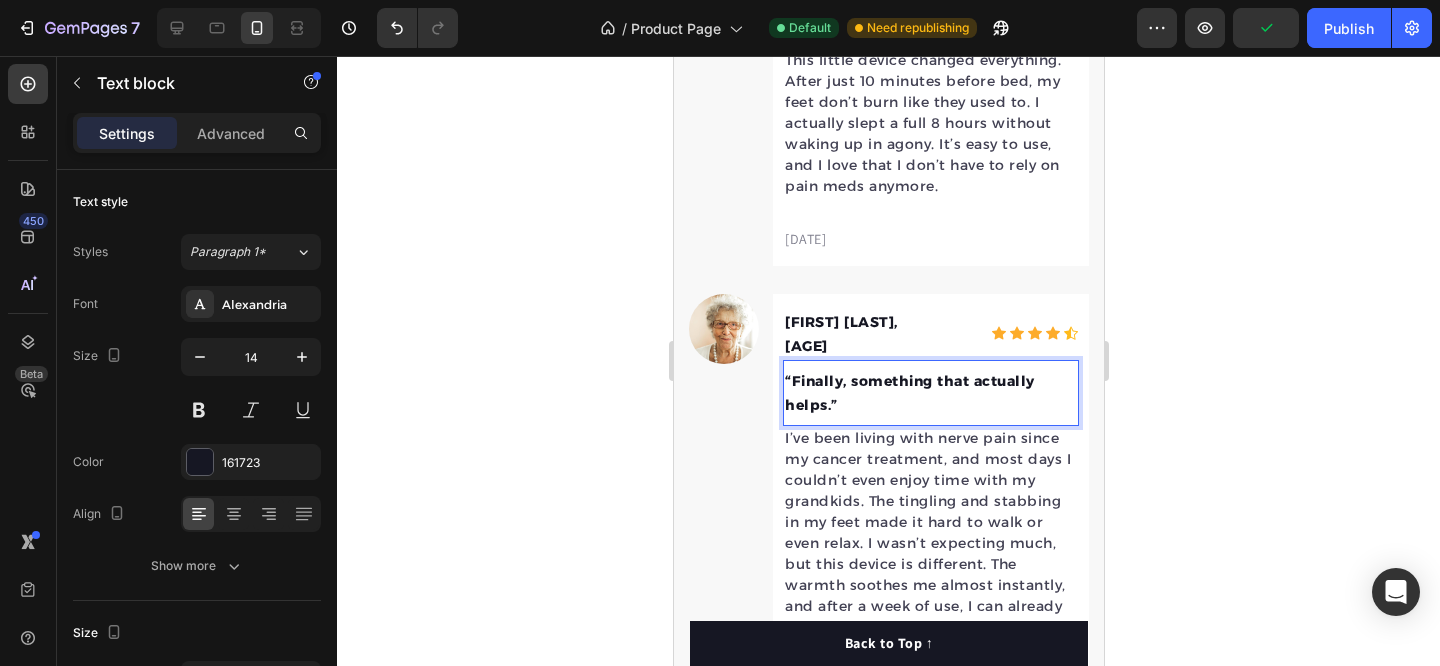 click 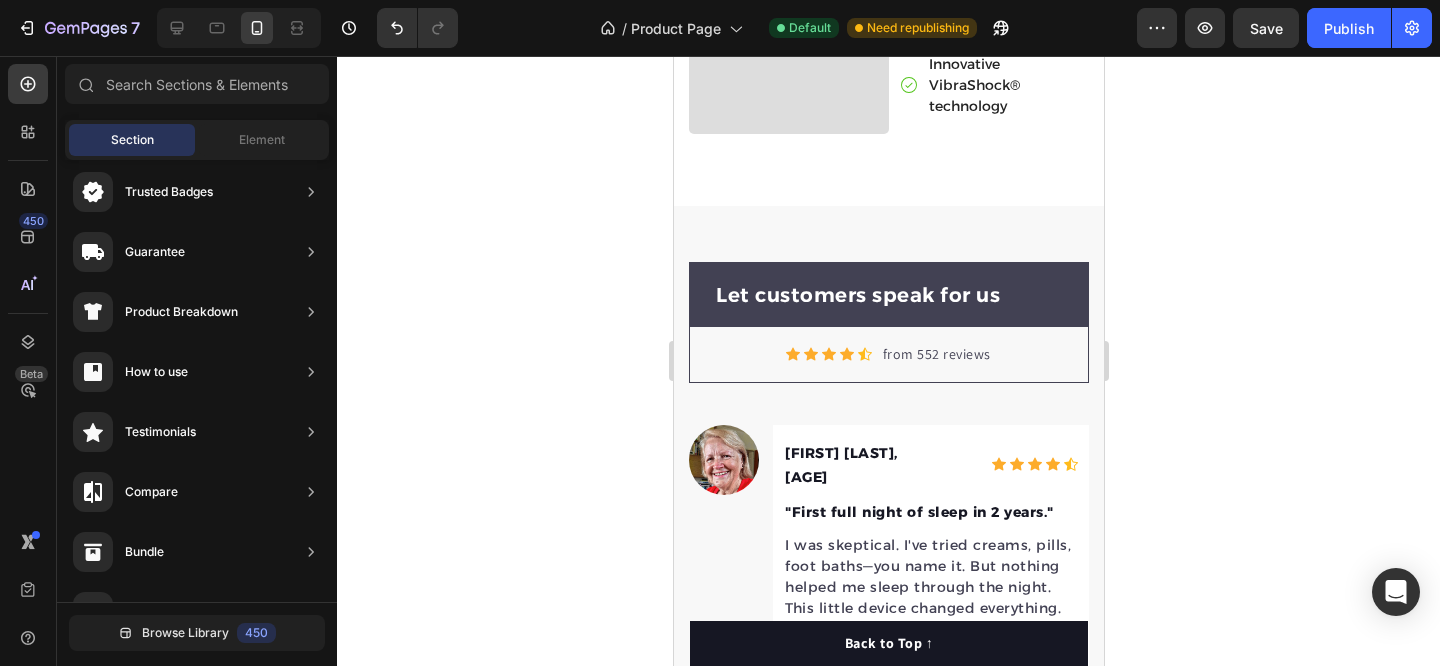 scroll, scrollTop: 5261, scrollLeft: 0, axis: vertical 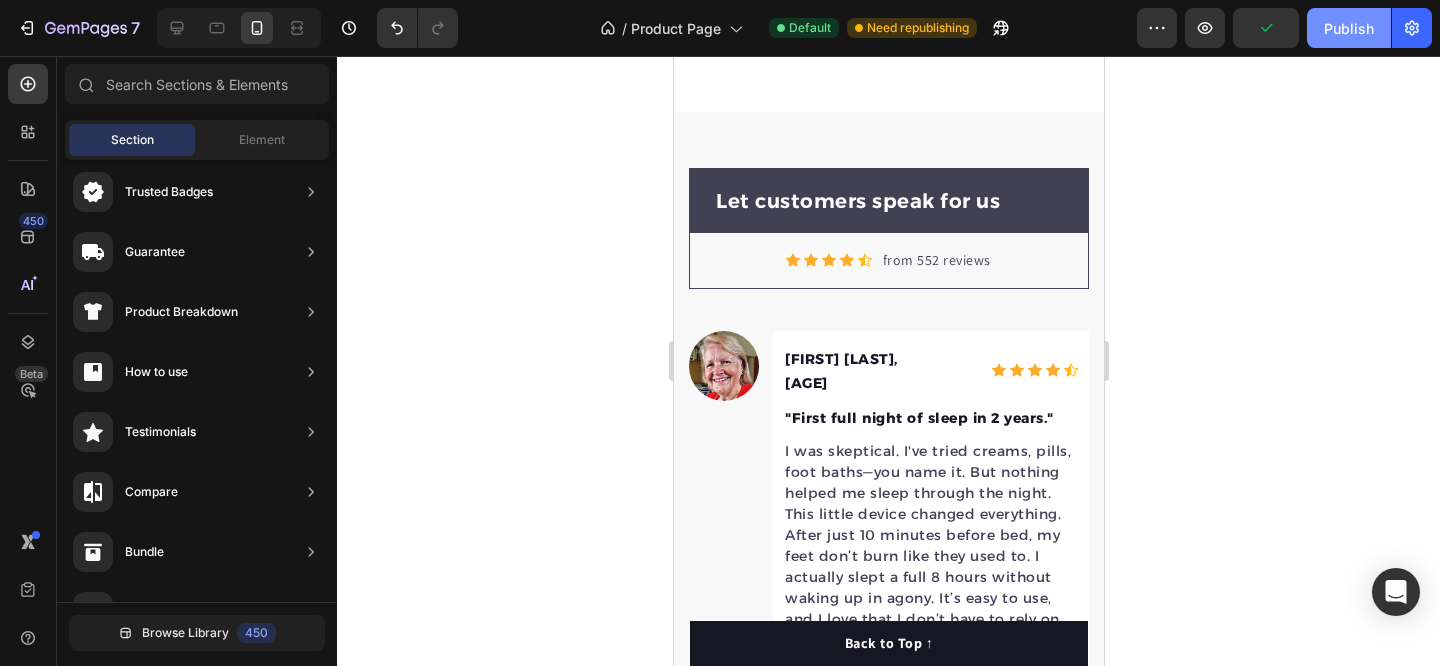 click on "Publish" 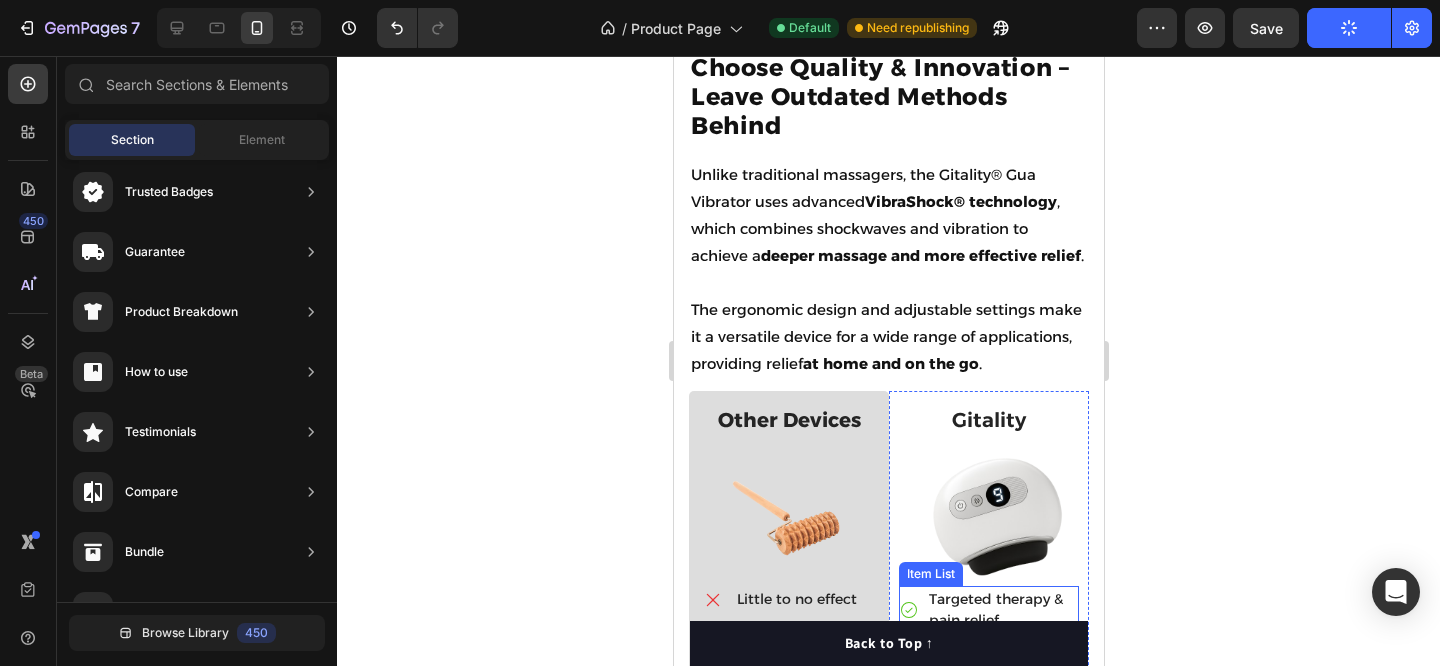 scroll, scrollTop: 4392, scrollLeft: 0, axis: vertical 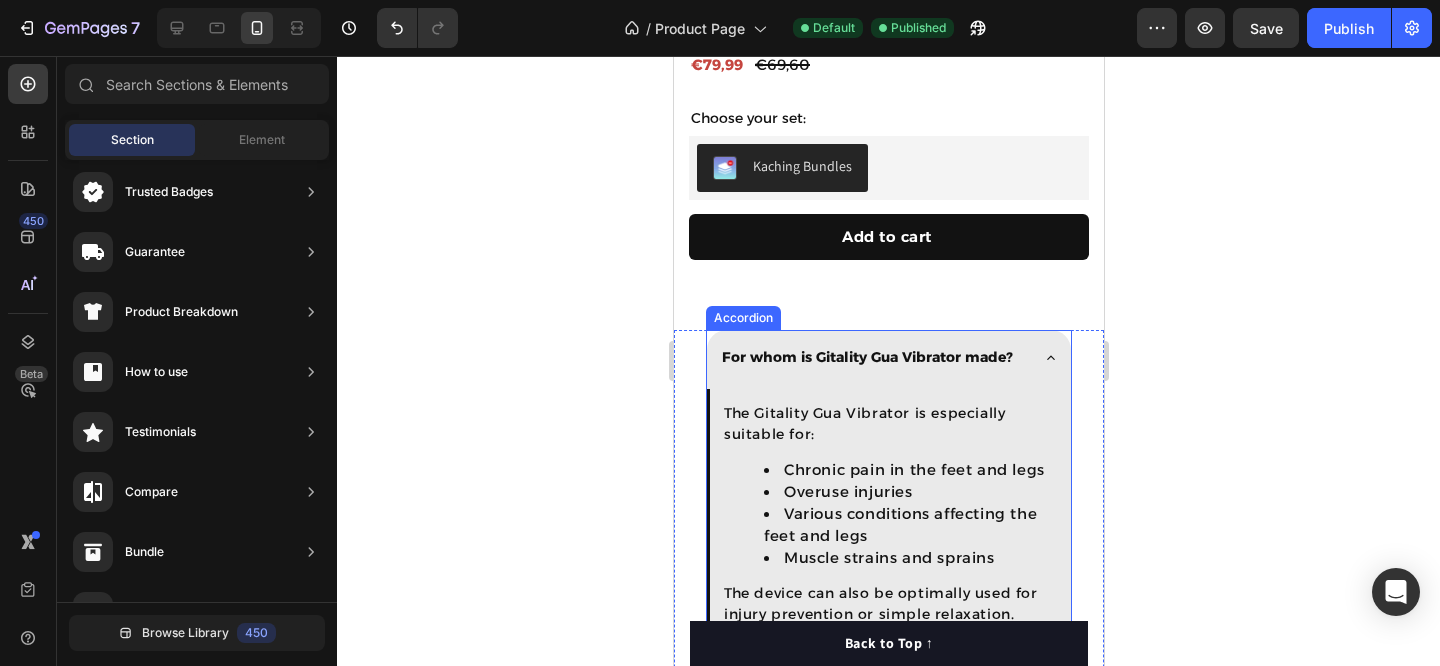 click 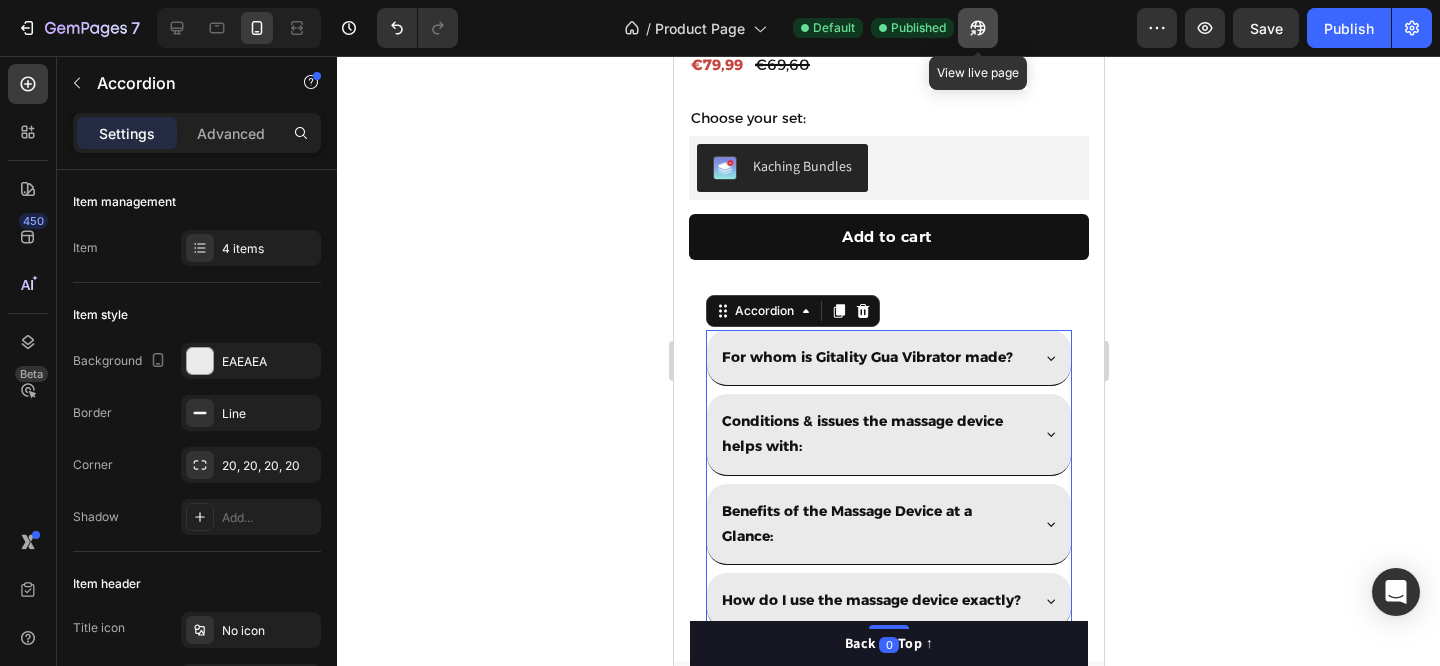 click 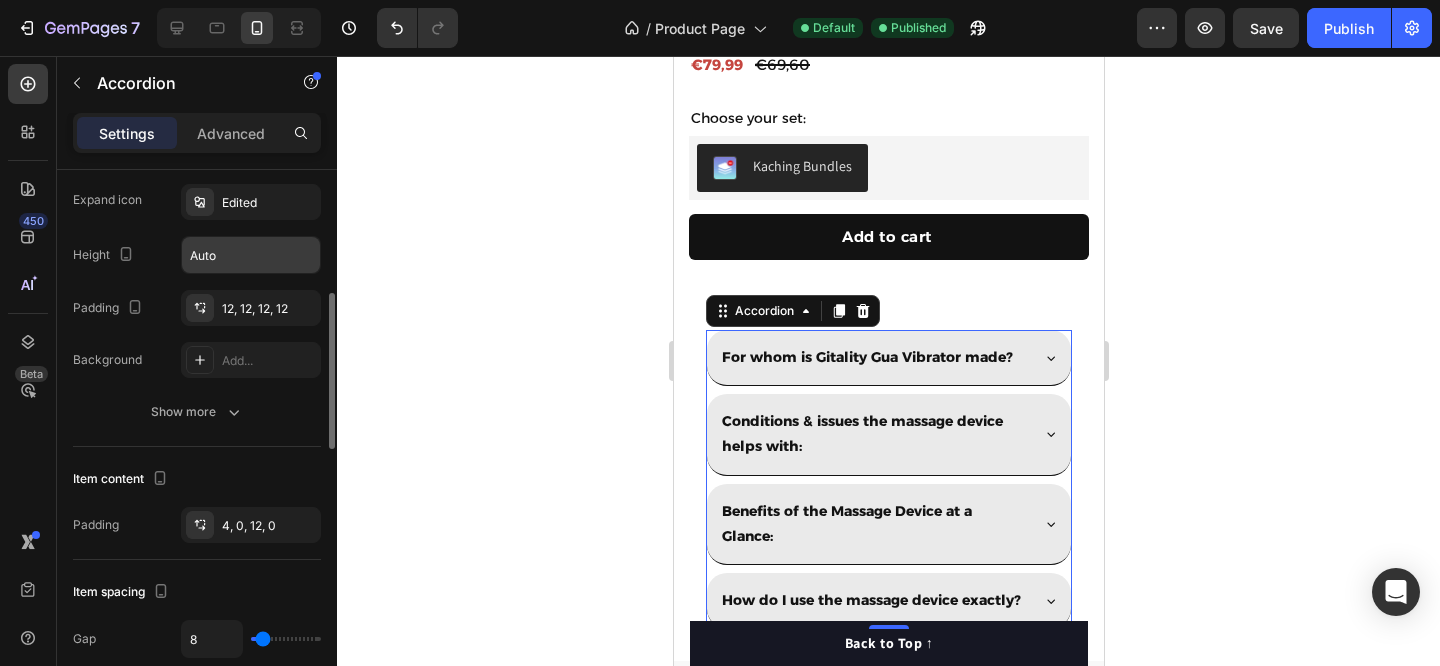 scroll, scrollTop: 471, scrollLeft: 0, axis: vertical 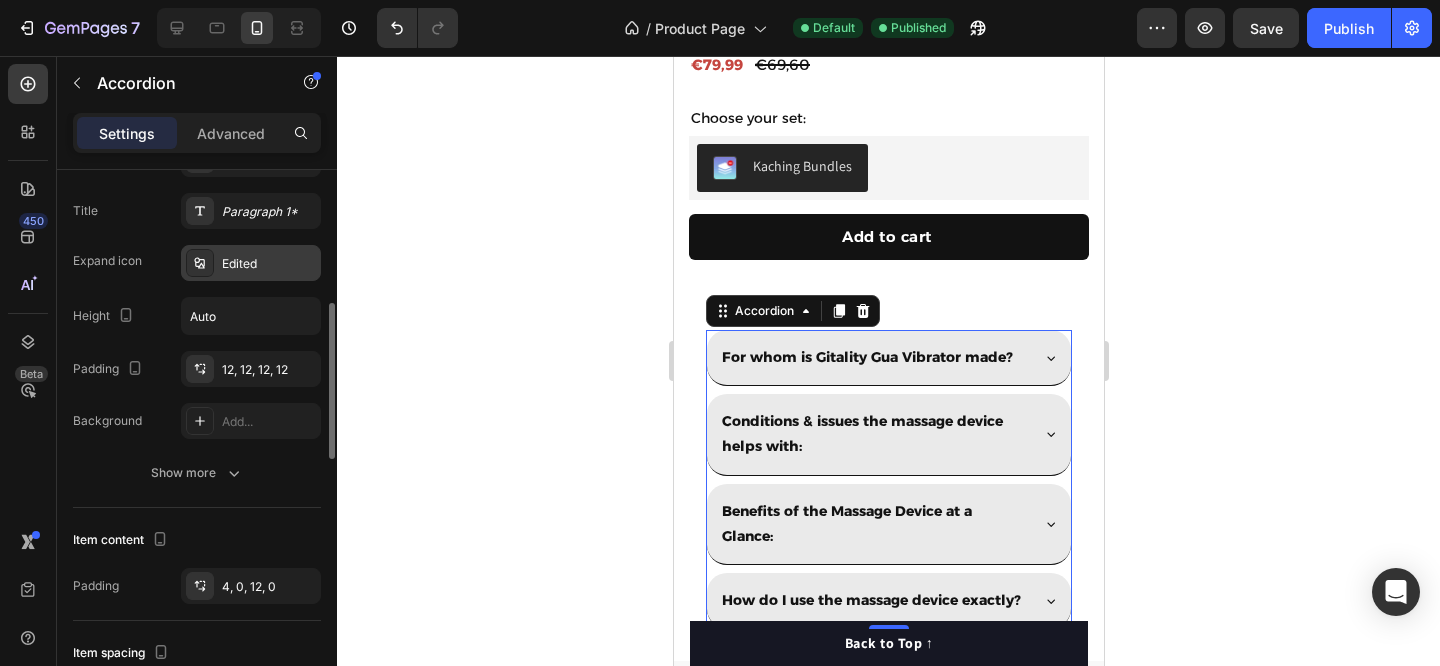 click on "Edited" at bounding box center (269, 264) 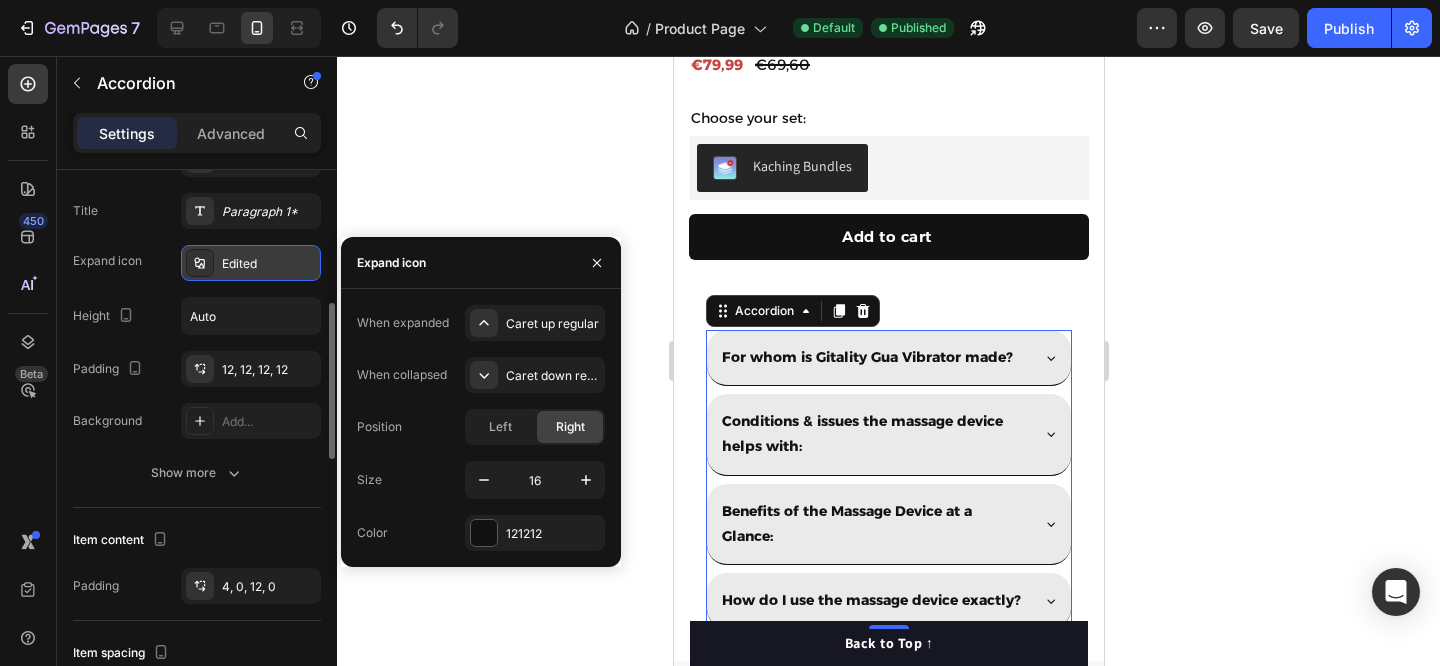 click on "Edited" at bounding box center [269, 264] 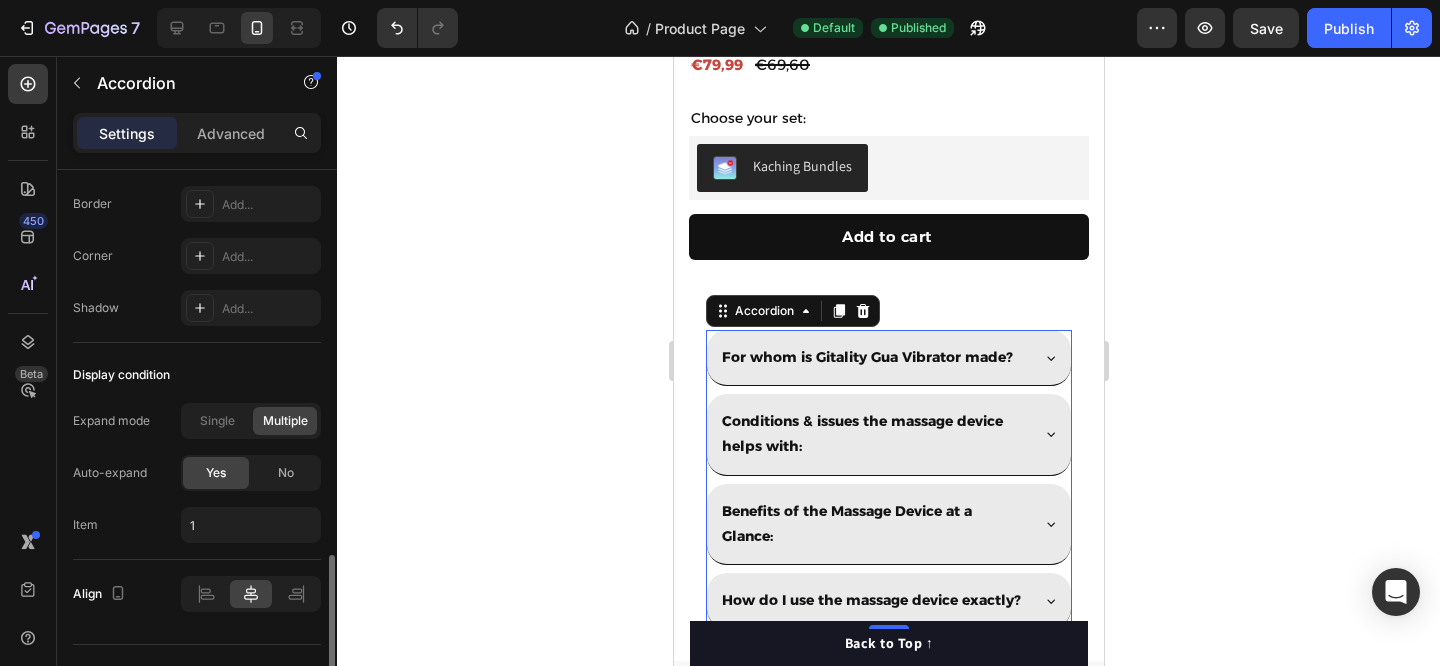 scroll, scrollTop: 1403, scrollLeft: 0, axis: vertical 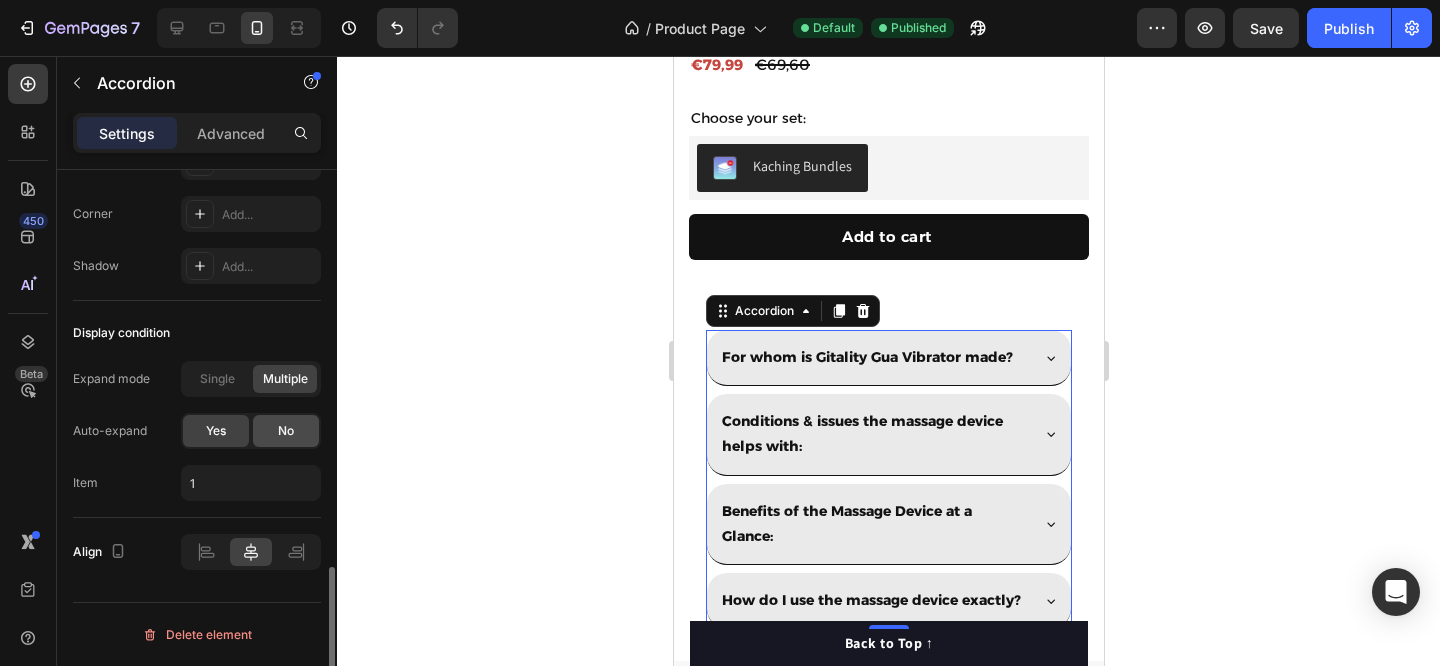 click on "No" 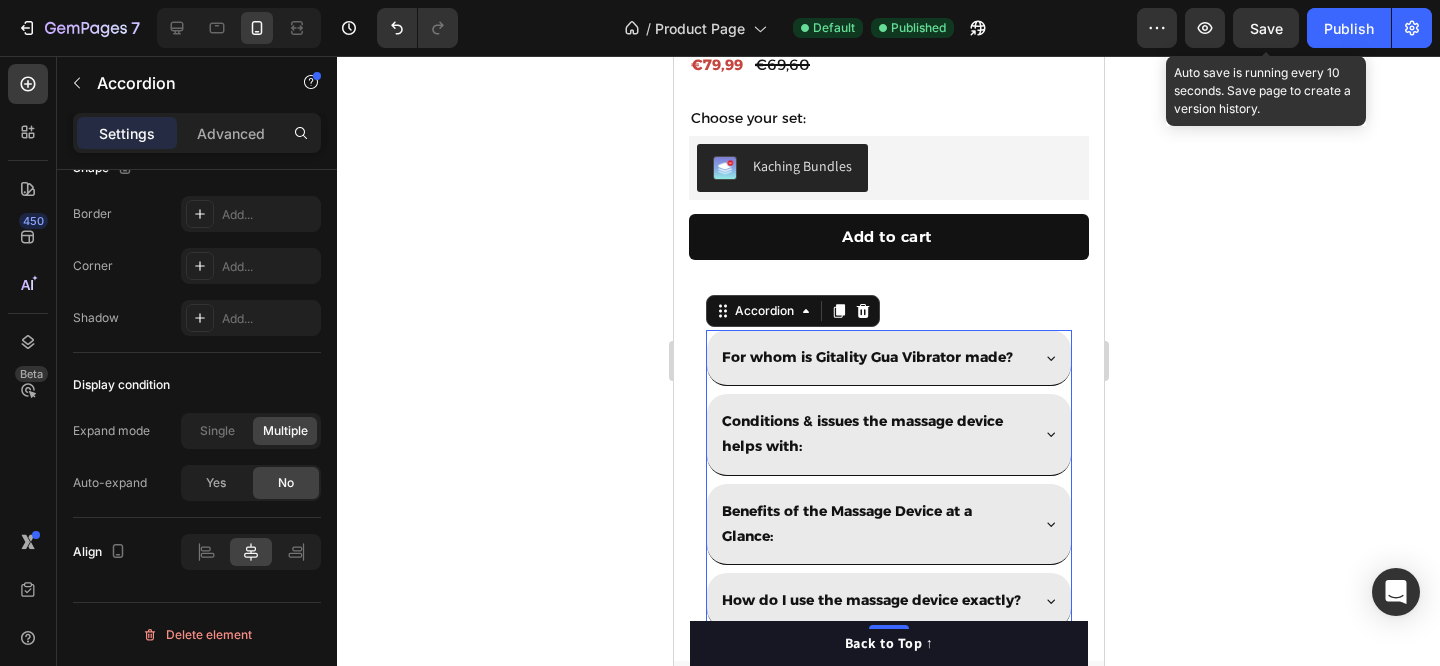 click on "Save" 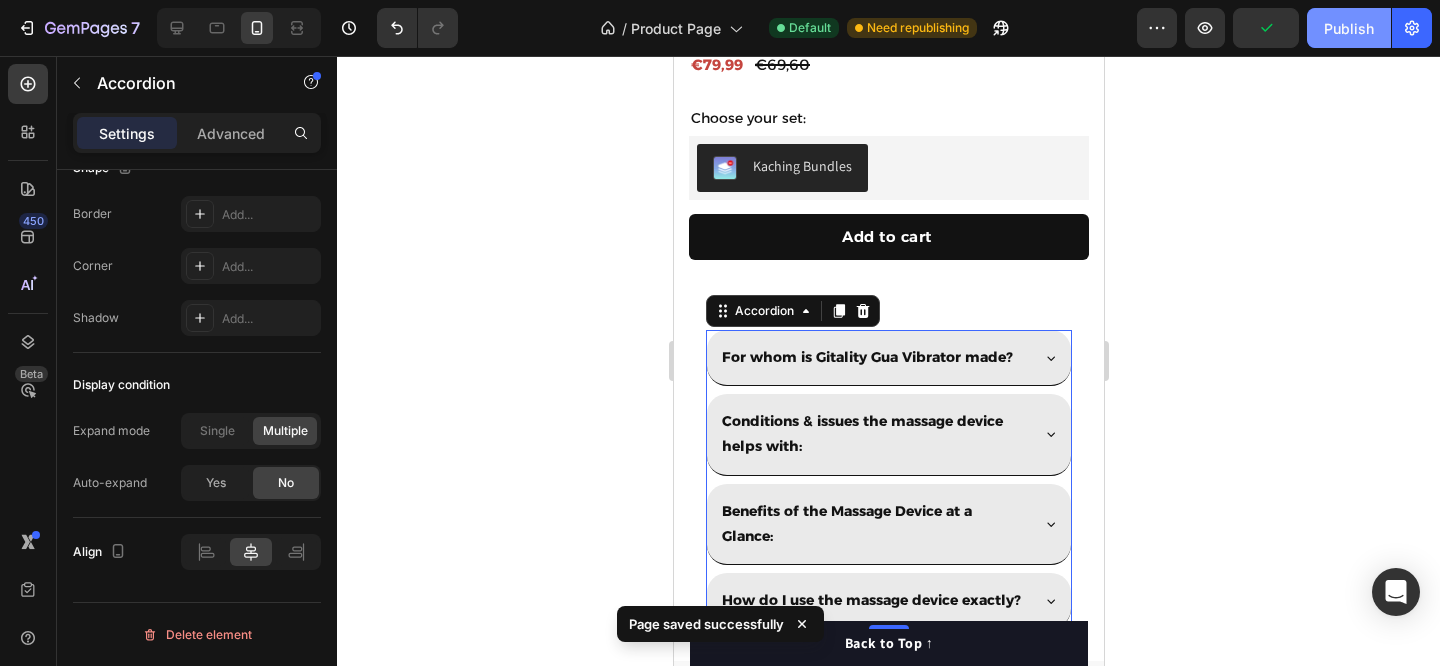 click on "Publish" at bounding box center (1349, 28) 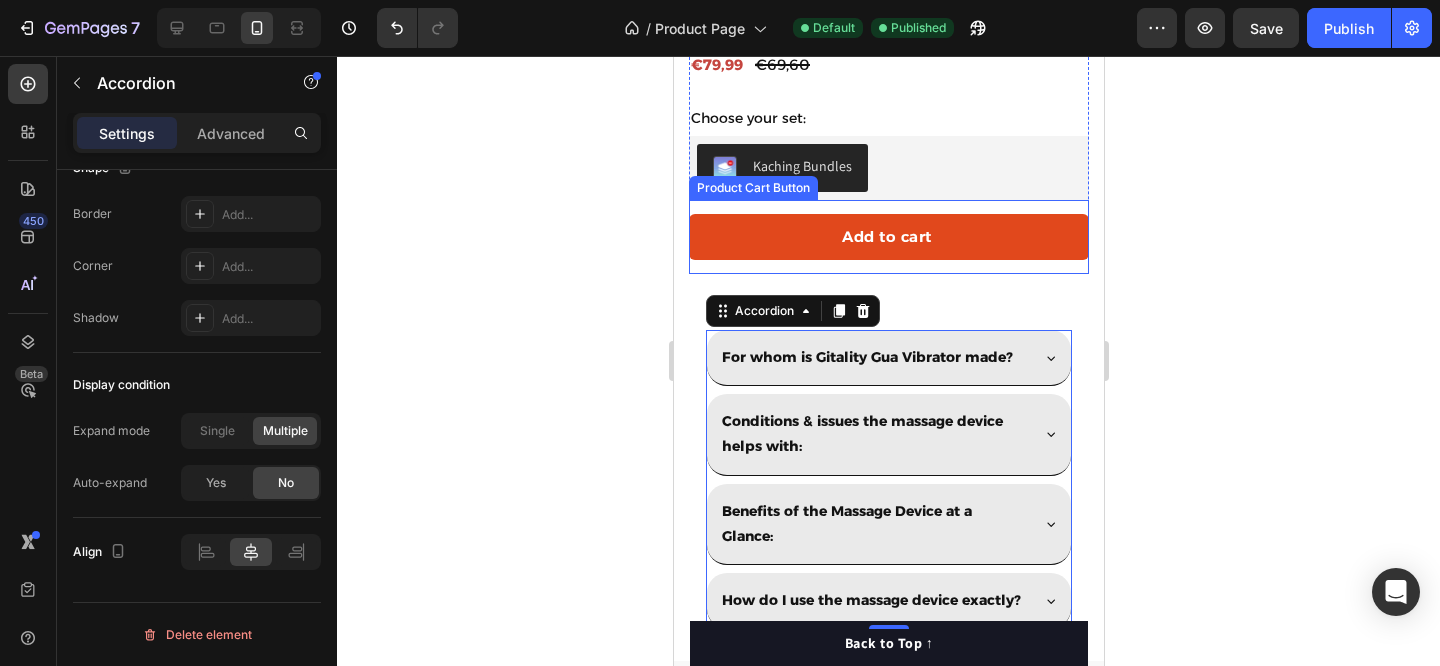 click on "Add to cart" at bounding box center [888, 237] 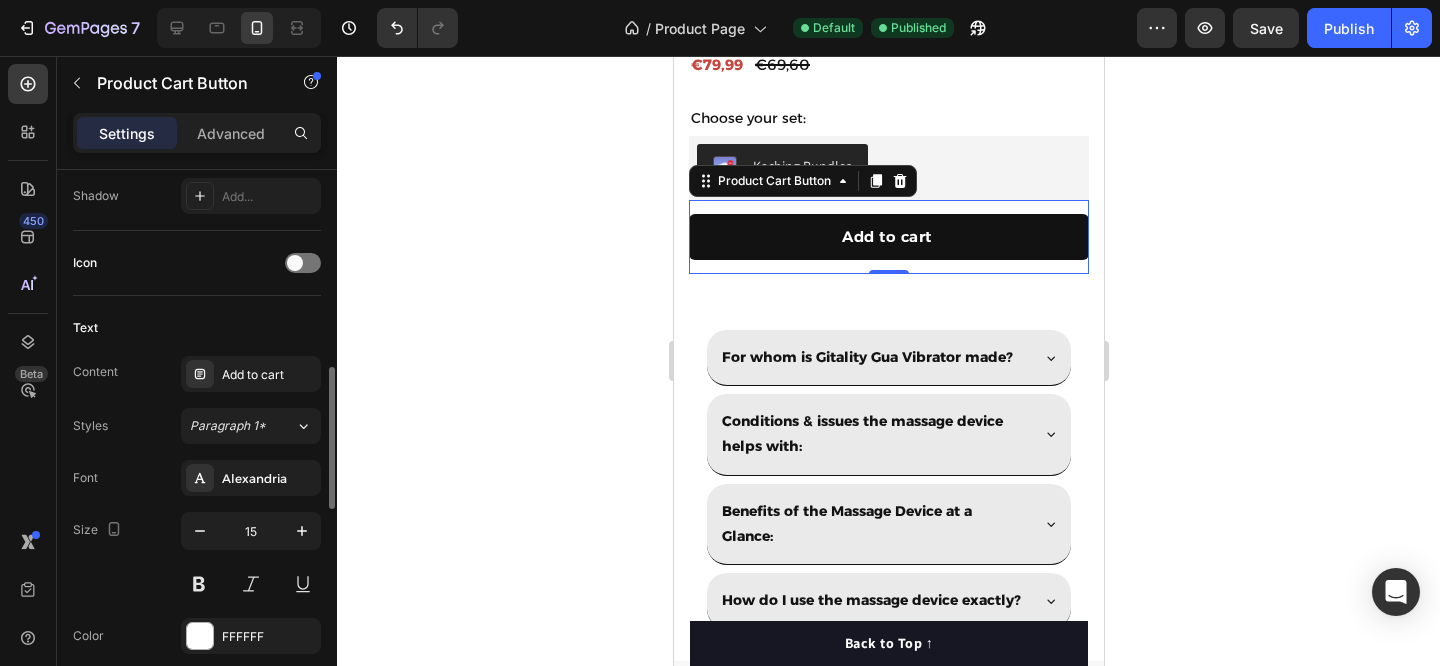 scroll, scrollTop: 773, scrollLeft: 0, axis: vertical 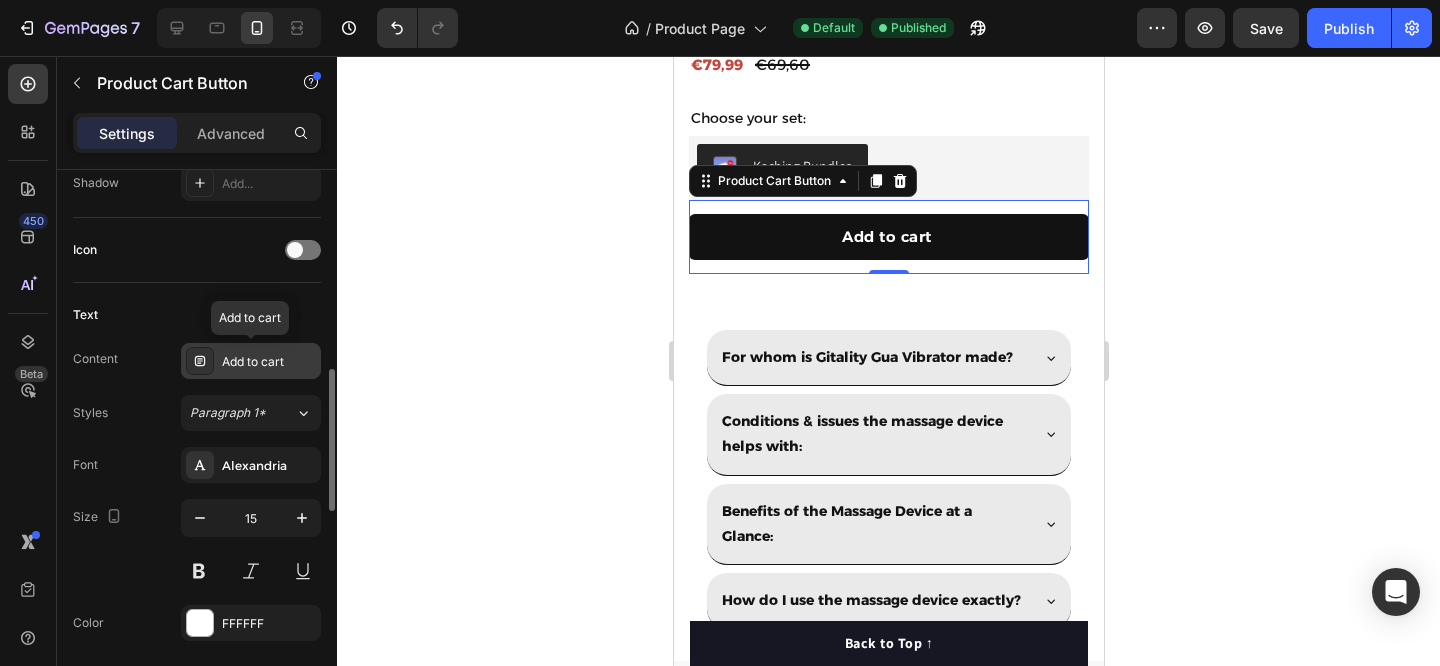 click on "Add to cart" at bounding box center (269, 362) 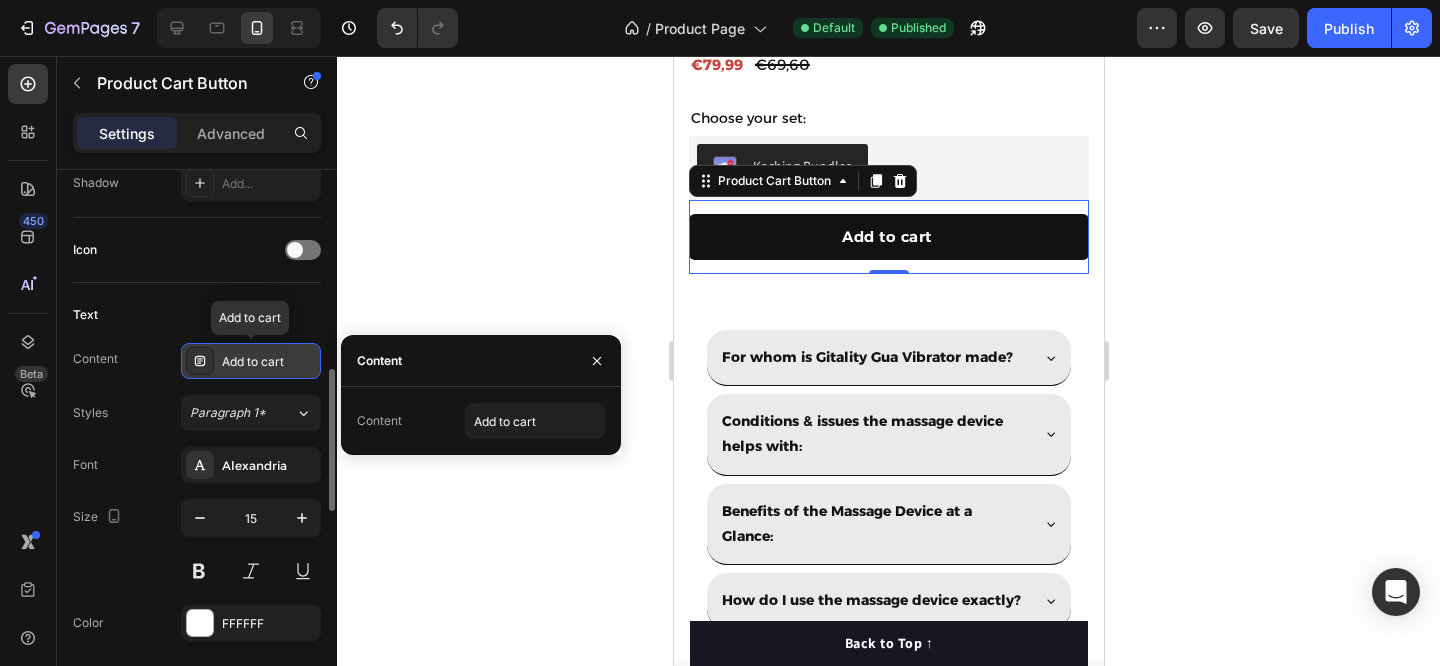 click on "Add to cart" at bounding box center (251, 361) 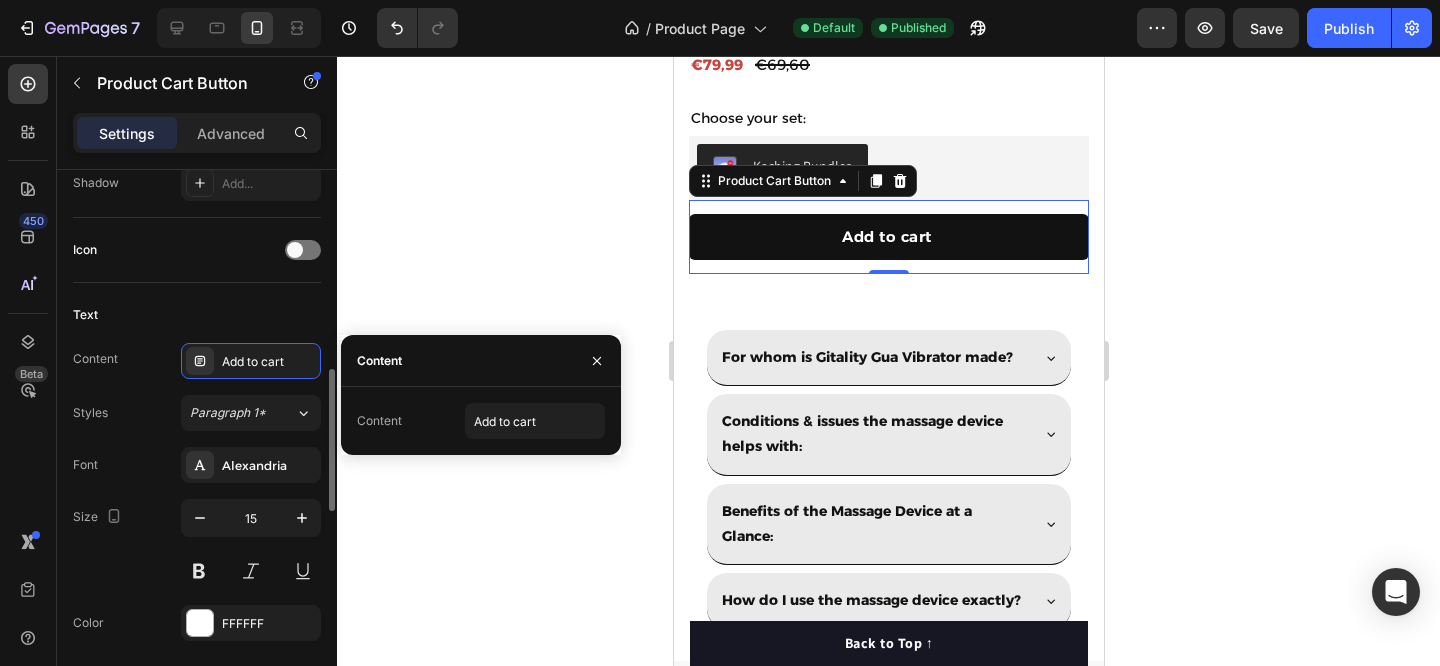 click on "Text" at bounding box center (197, 315) 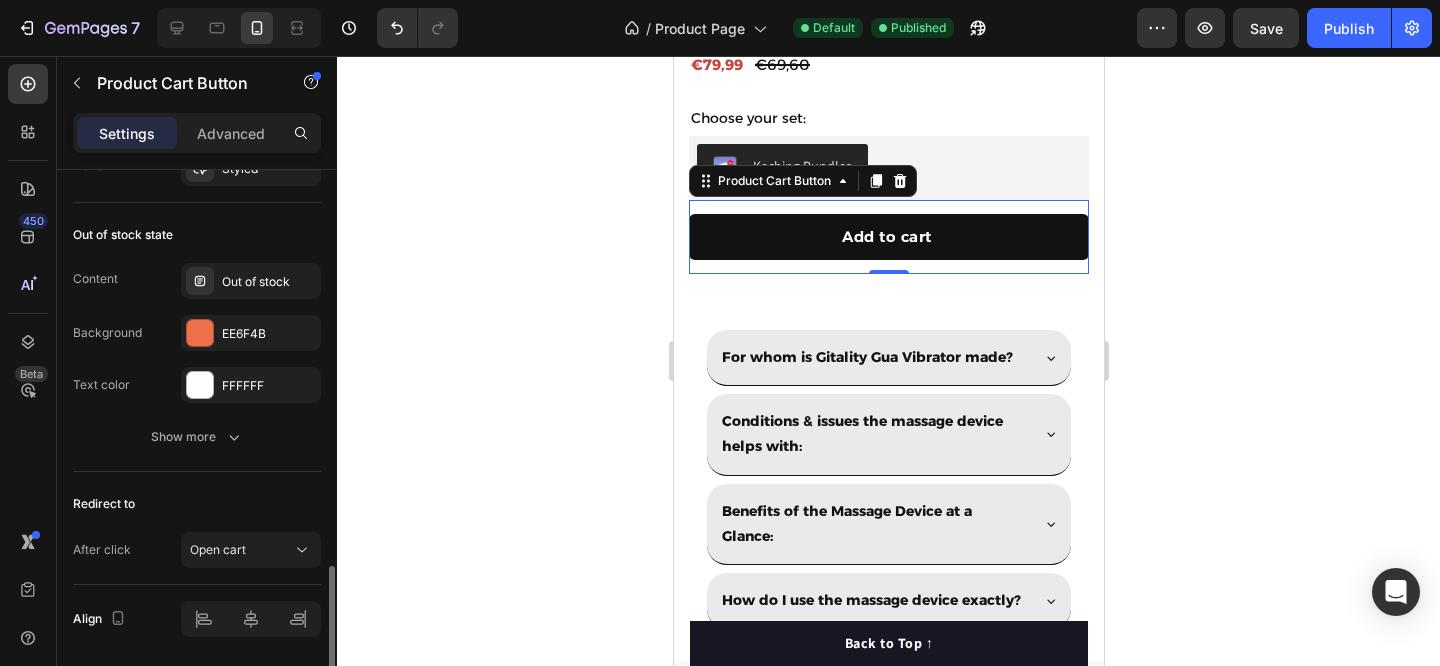 scroll, scrollTop: 1529, scrollLeft: 0, axis: vertical 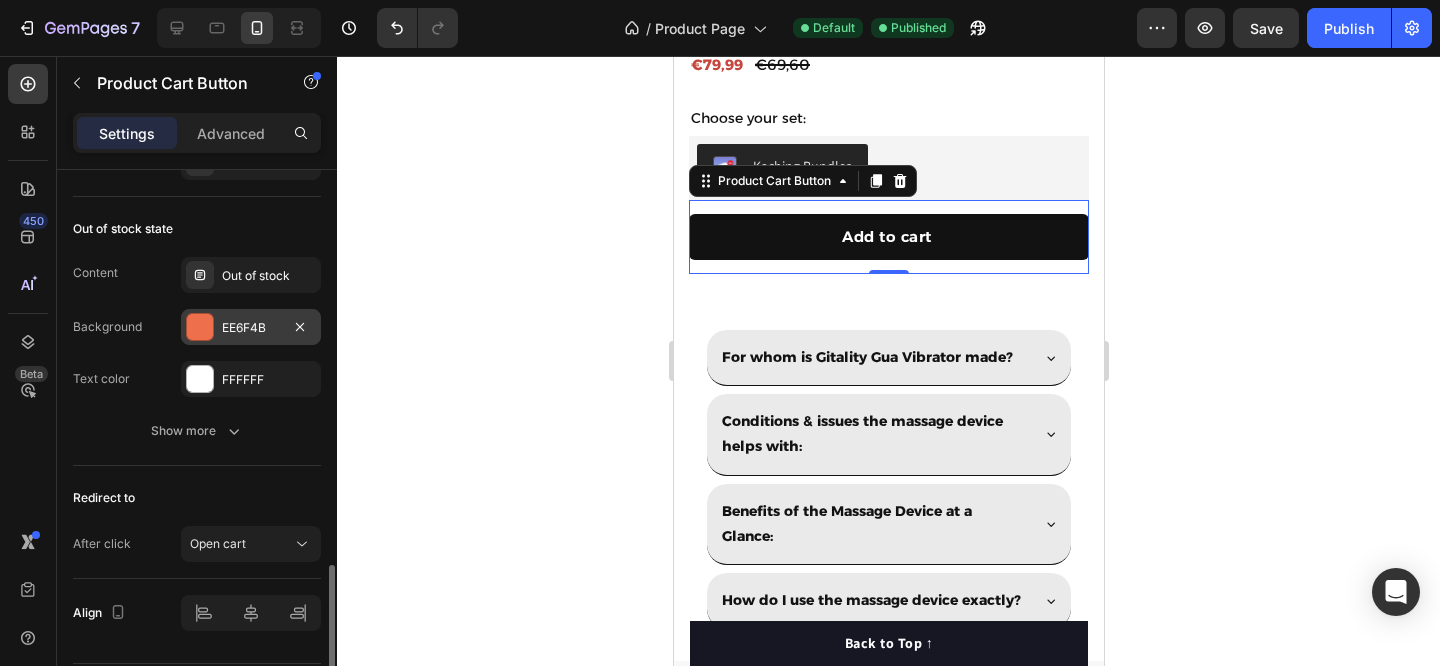 click on "EE6F4B" at bounding box center (251, 328) 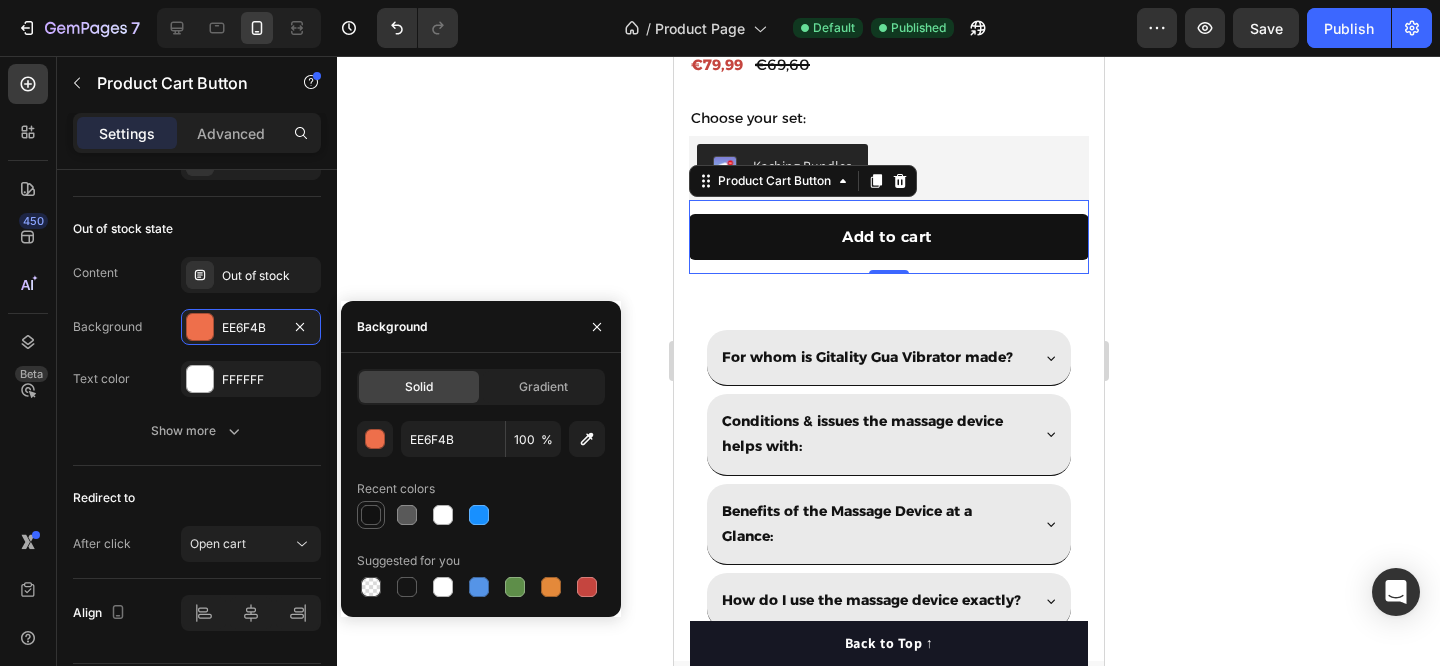 click at bounding box center (371, 515) 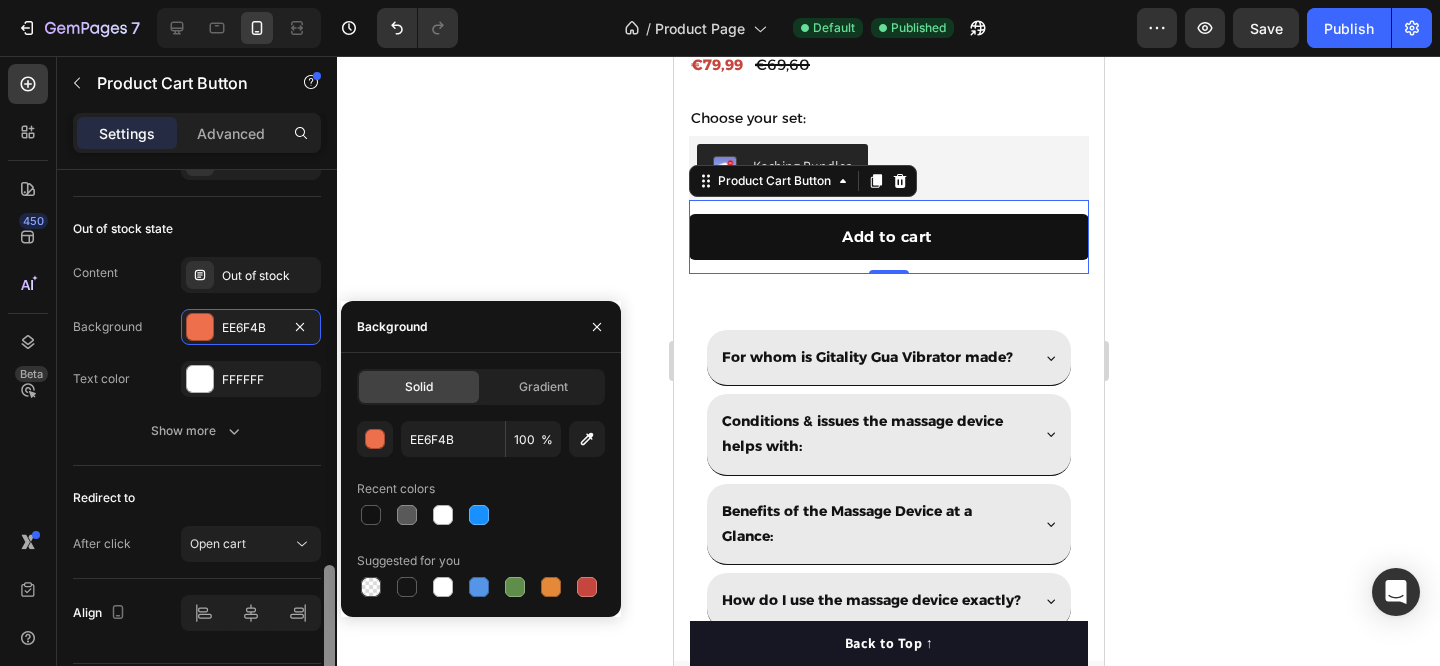 type on "121212" 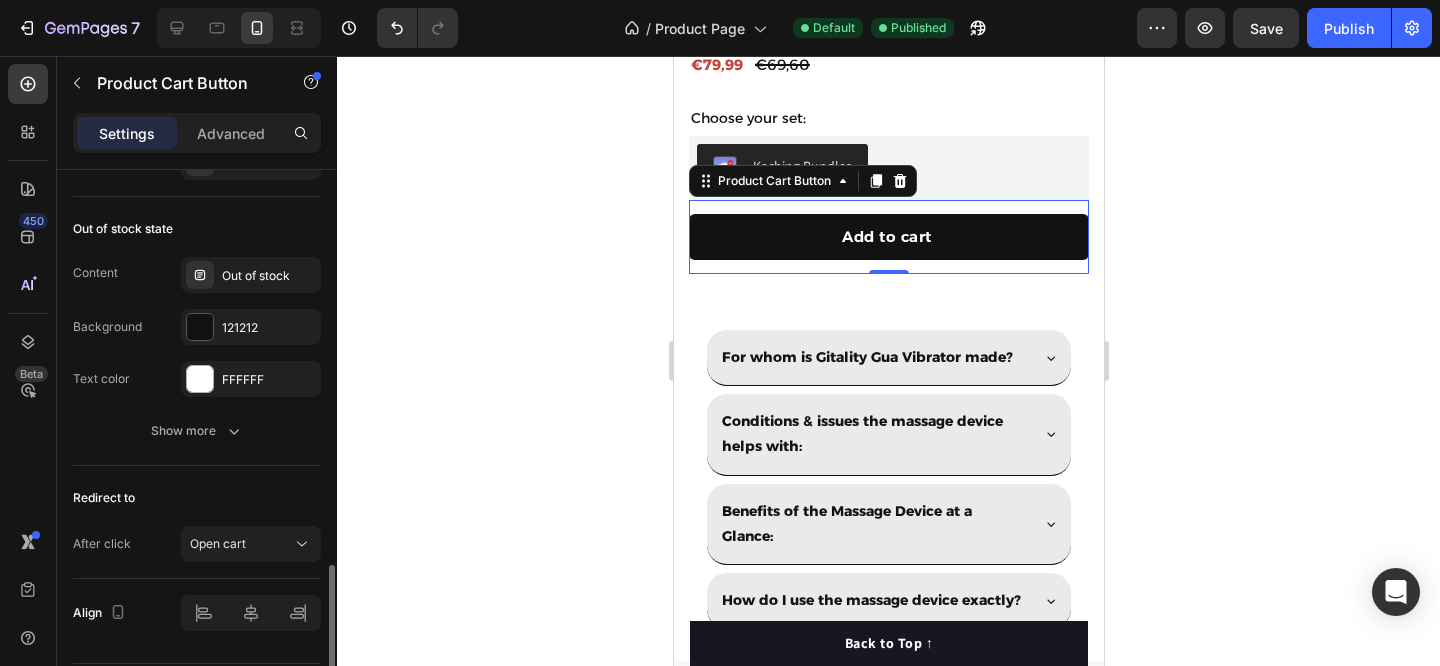 click on "Redirect to" at bounding box center [197, 498] 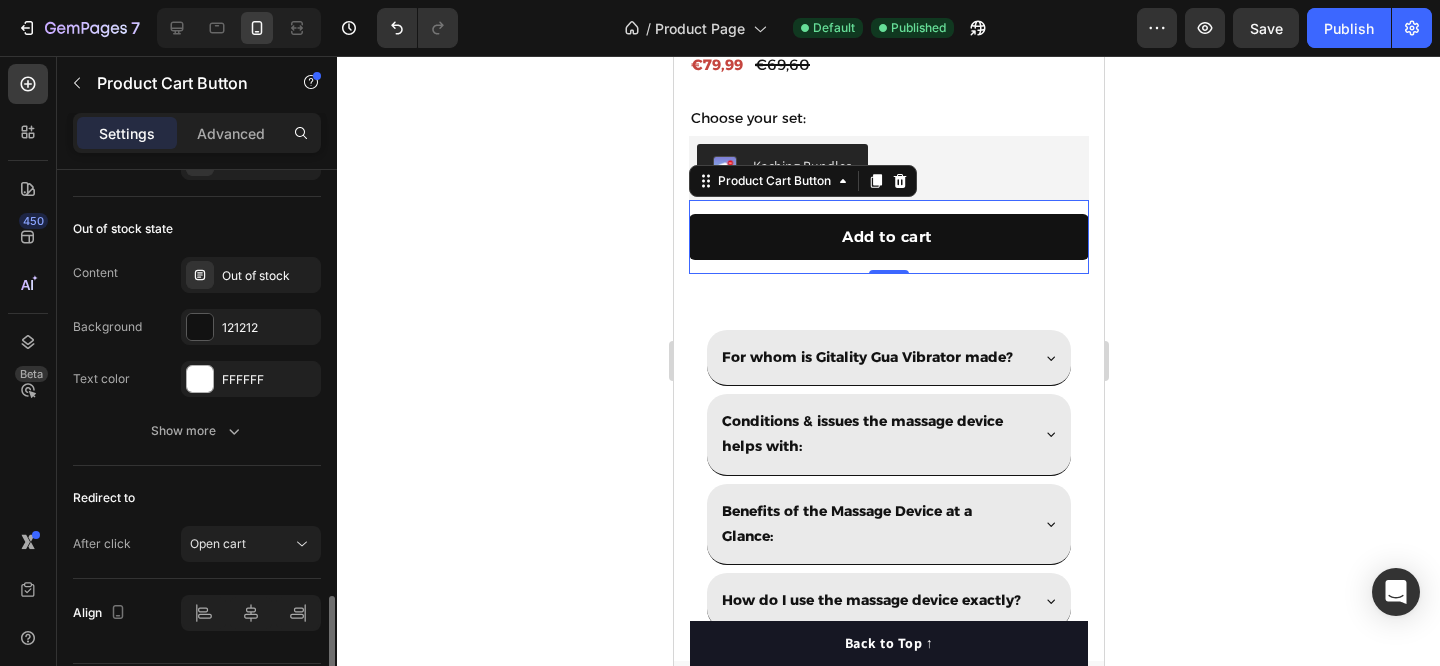 scroll, scrollTop: 1590, scrollLeft: 0, axis: vertical 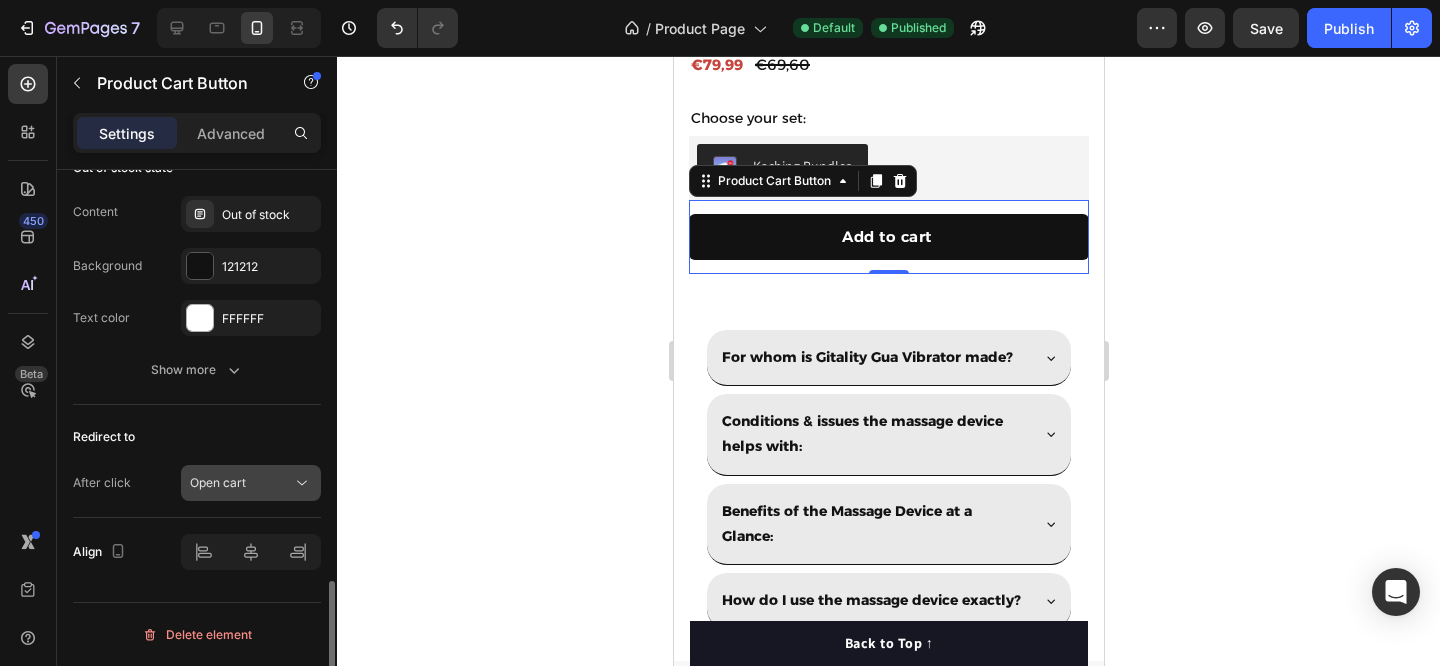 click on "Open cart" at bounding box center [241, 483] 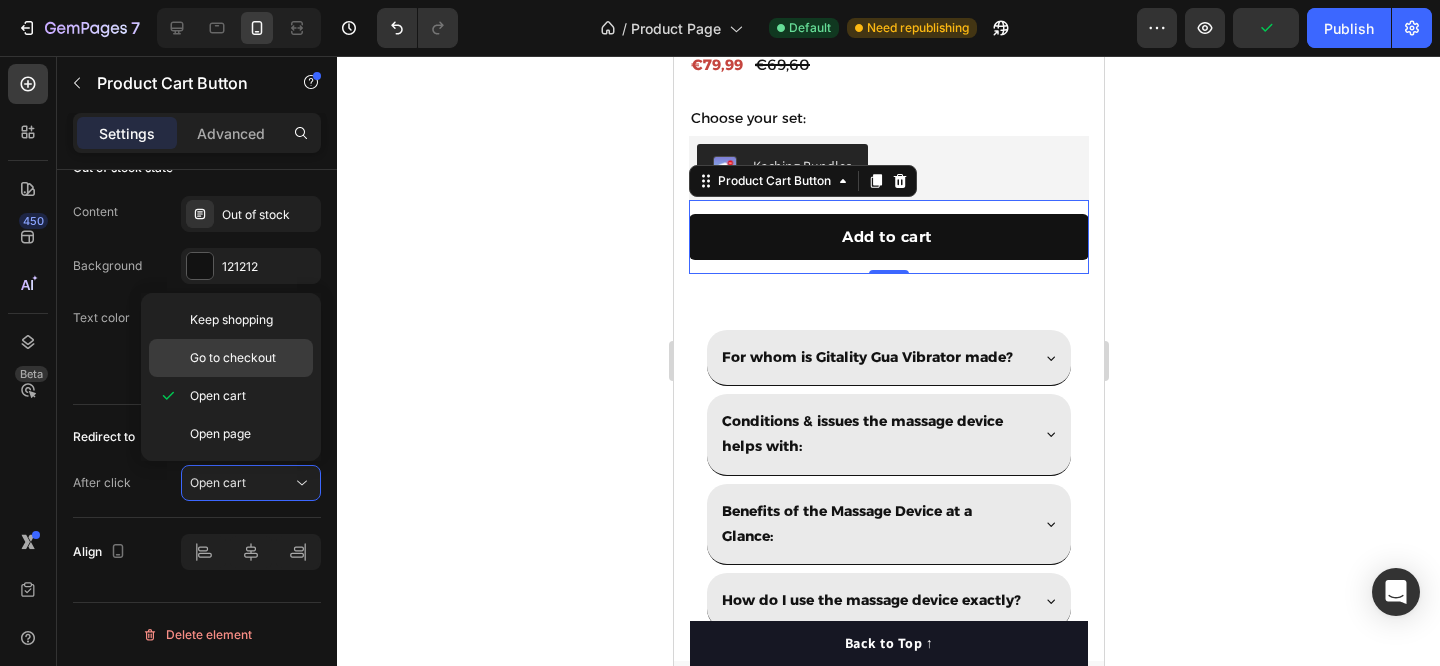 click on "Go to checkout" at bounding box center [233, 358] 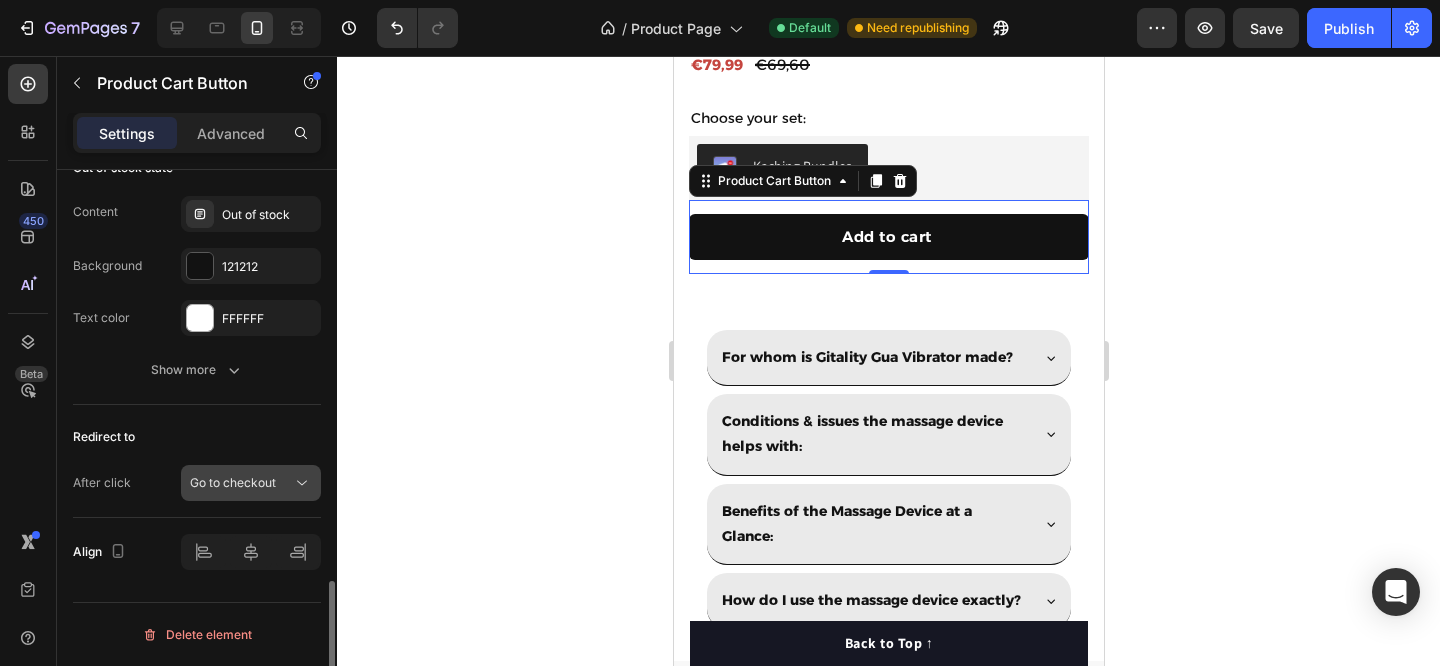 click on "Go to checkout" at bounding box center [241, 483] 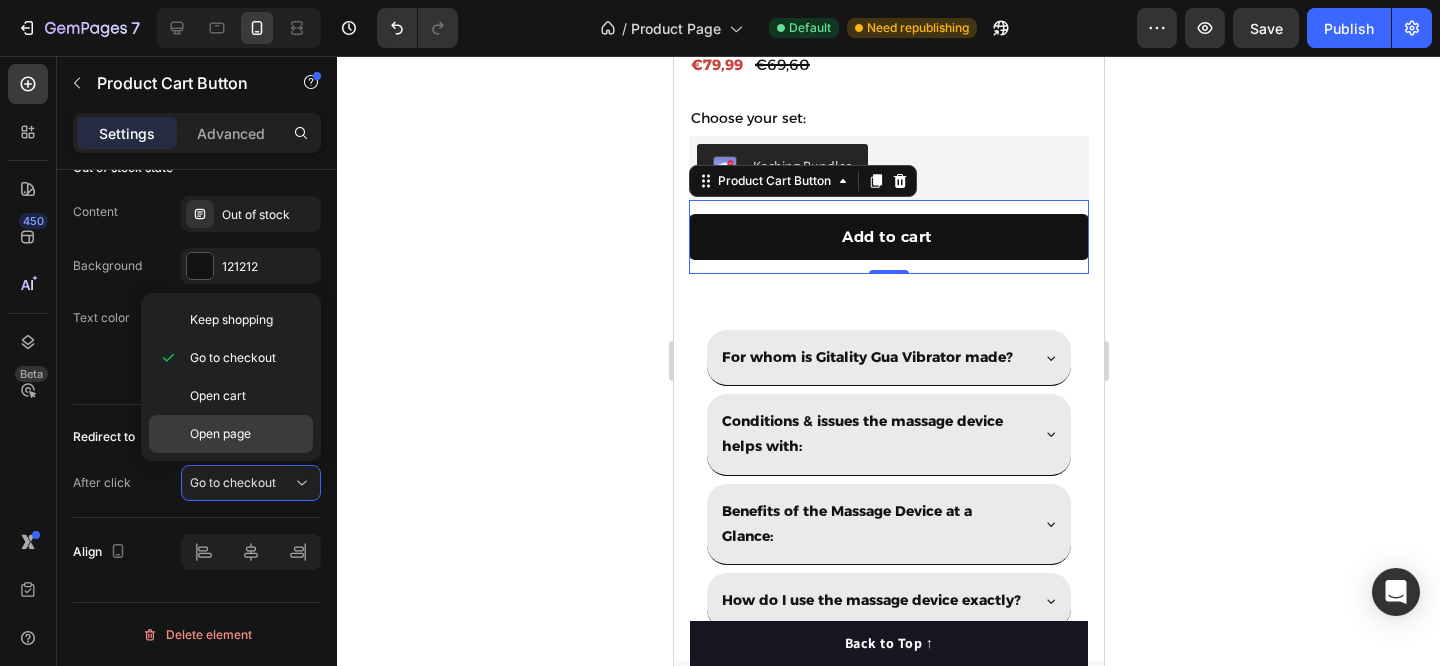 click on "Open page" at bounding box center (247, 434) 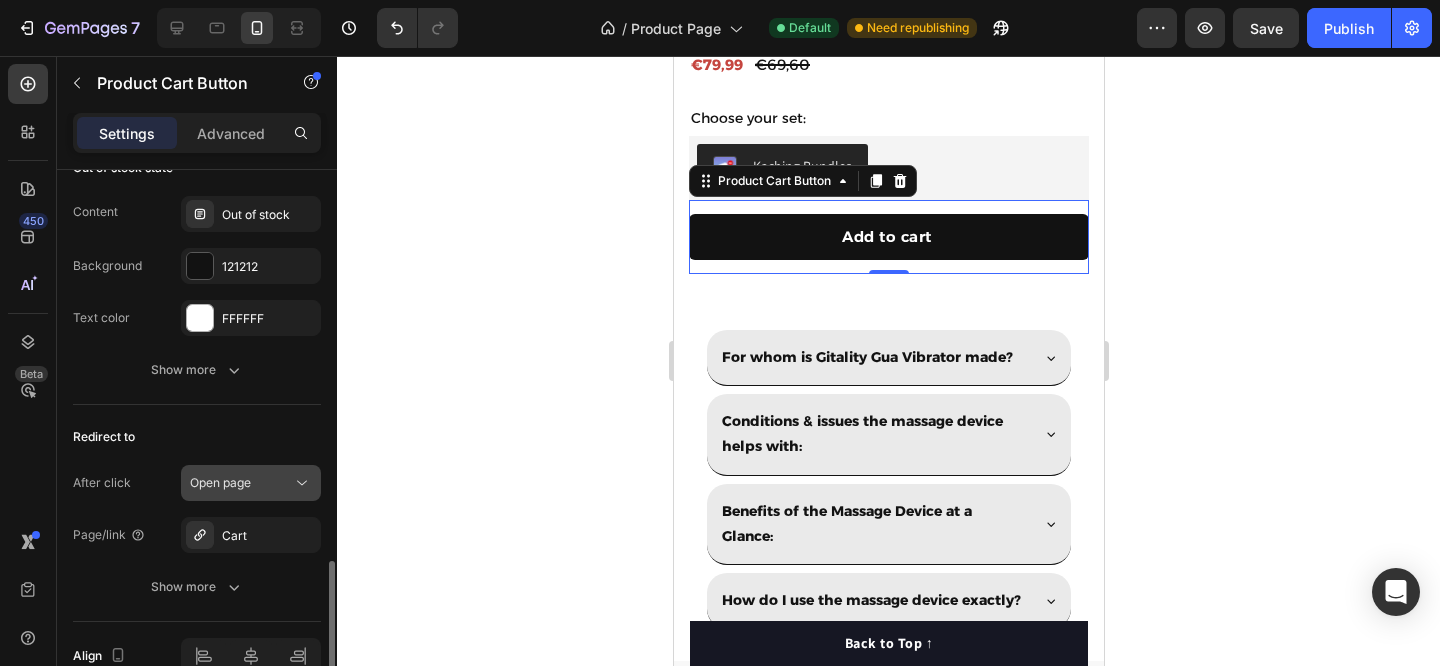 click on "Open page" at bounding box center (251, 483) 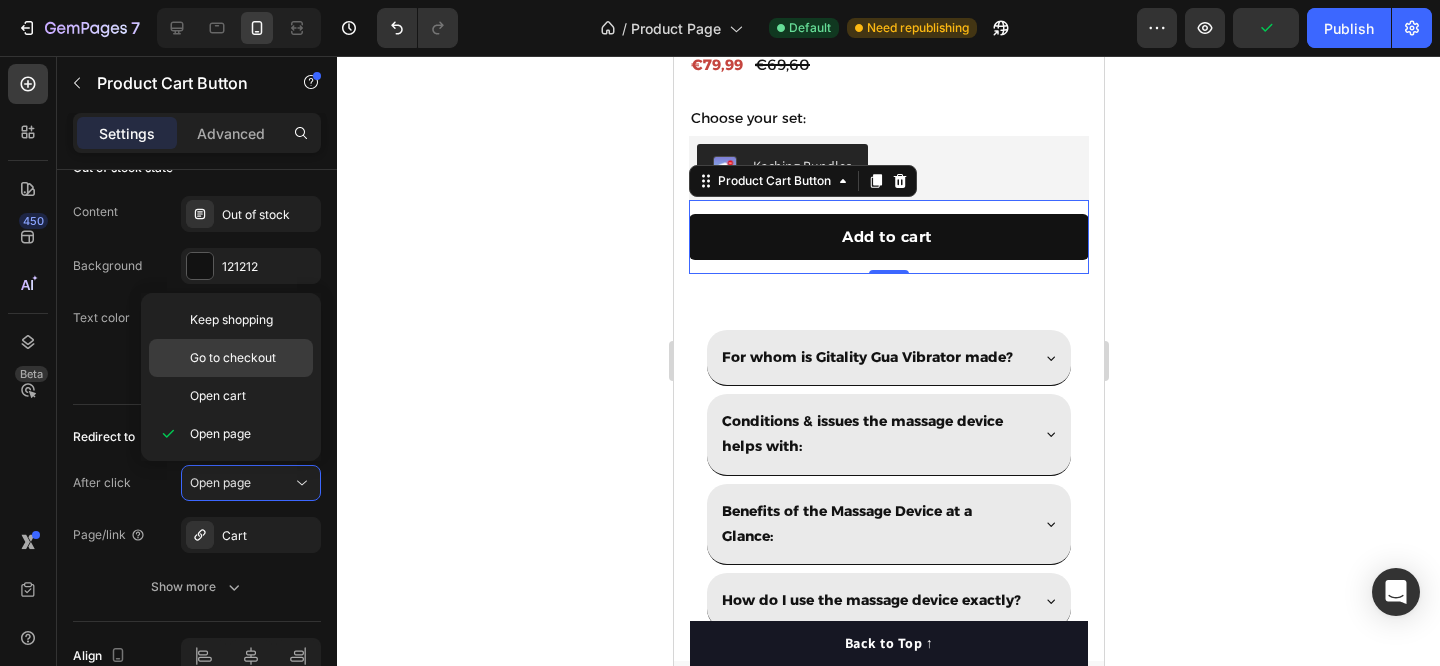 click on "Go to checkout" at bounding box center [247, 358] 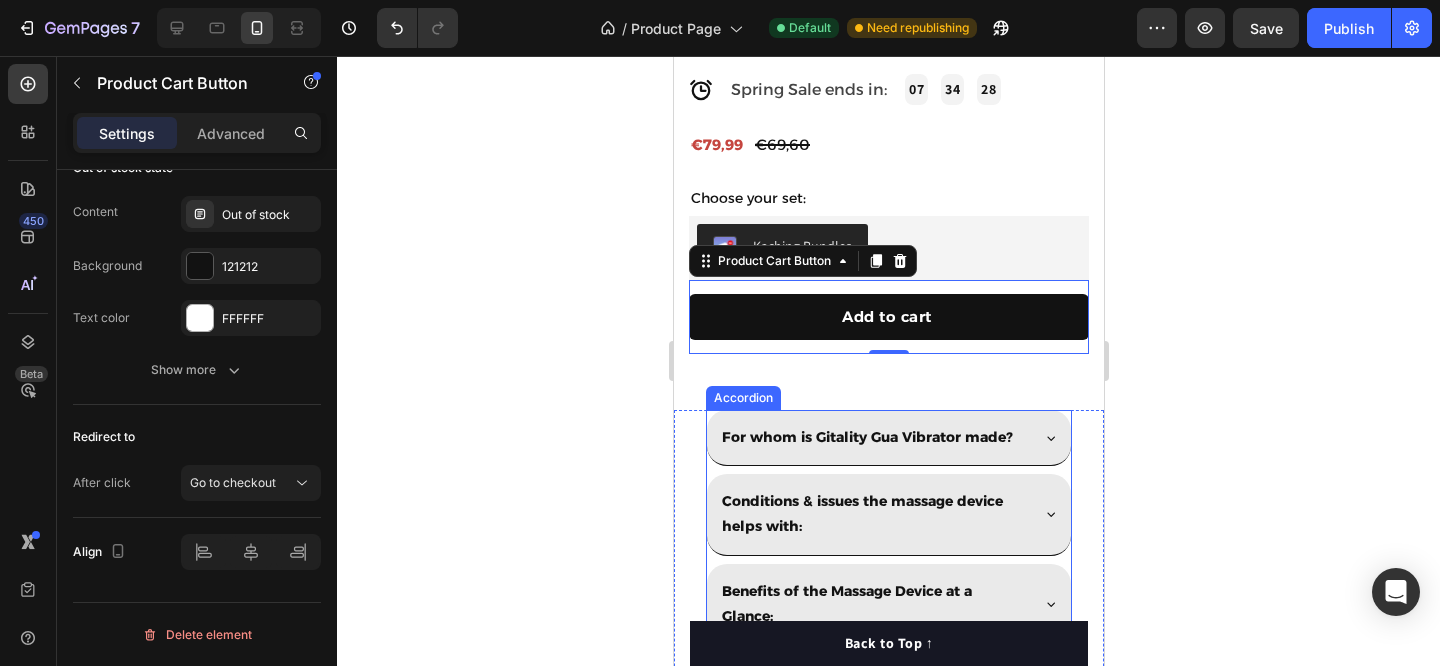 scroll, scrollTop: 851, scrollLeft: 0, axis: vertical 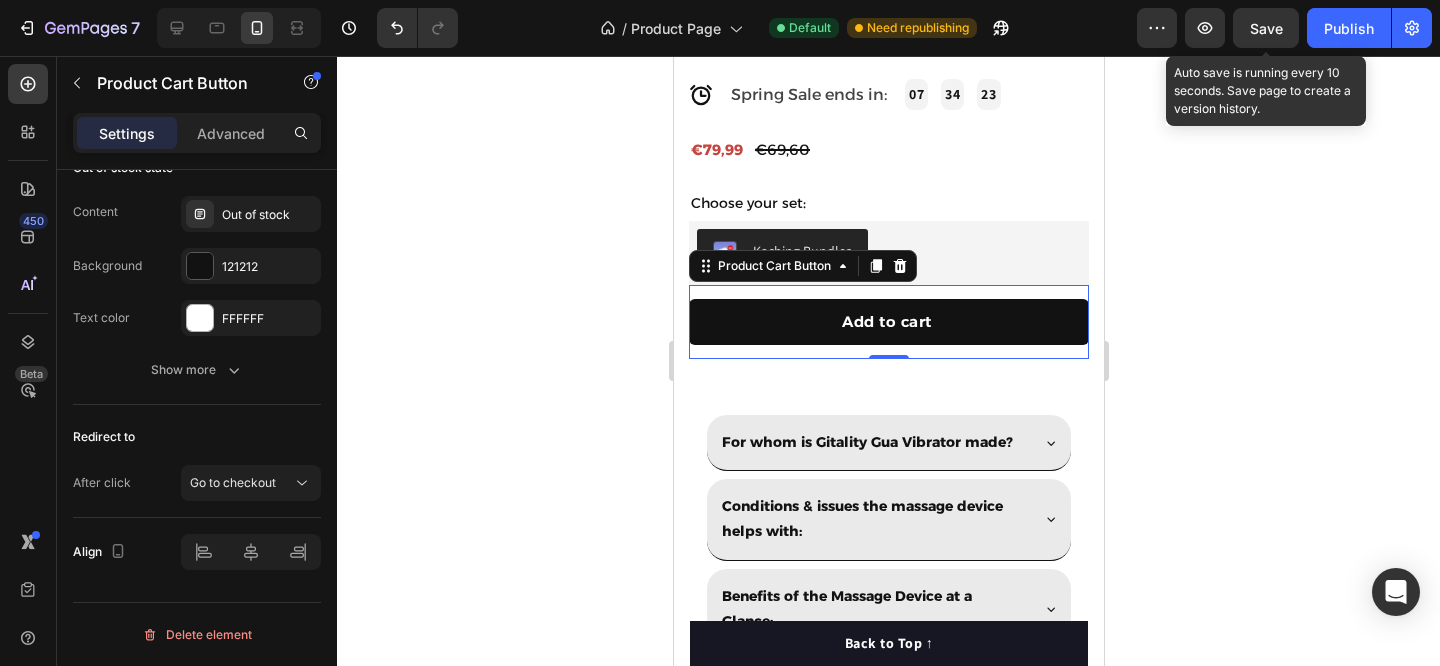 click on "Save" at bounding box center (1266, 28) 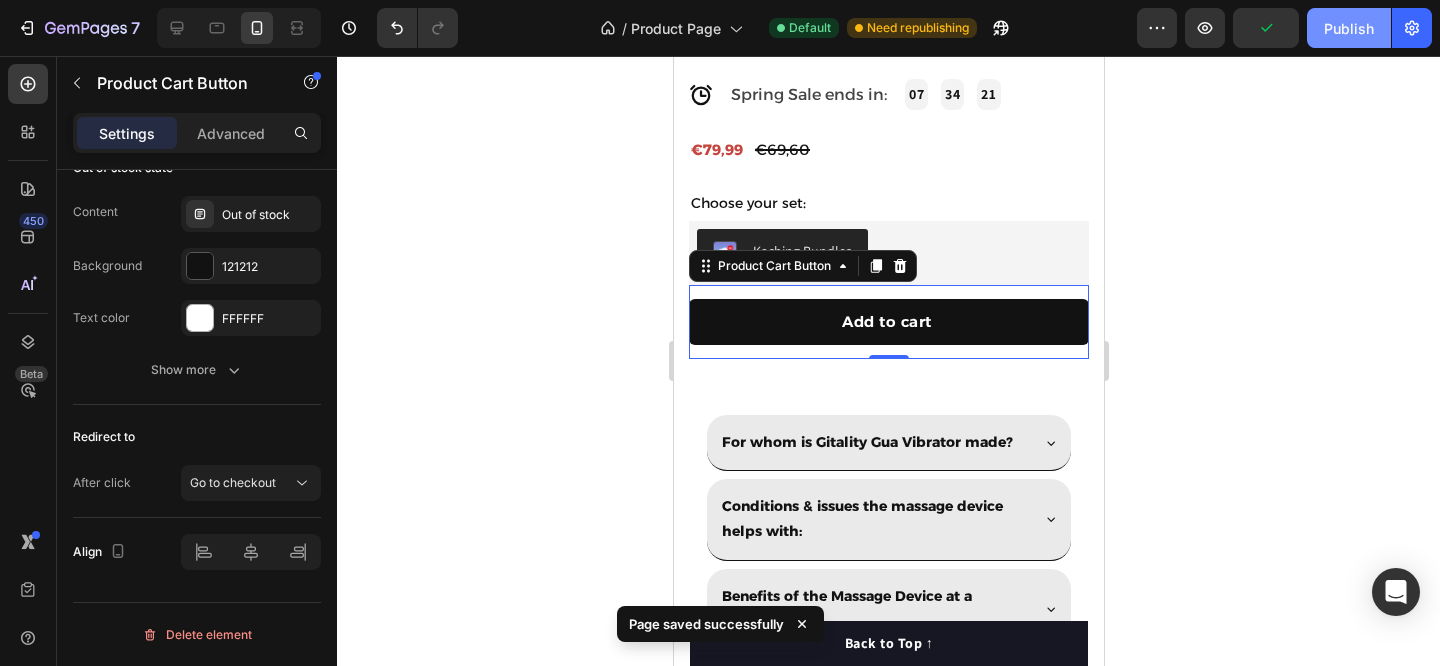 click on "Publish" at bounding box center [1349, 28] 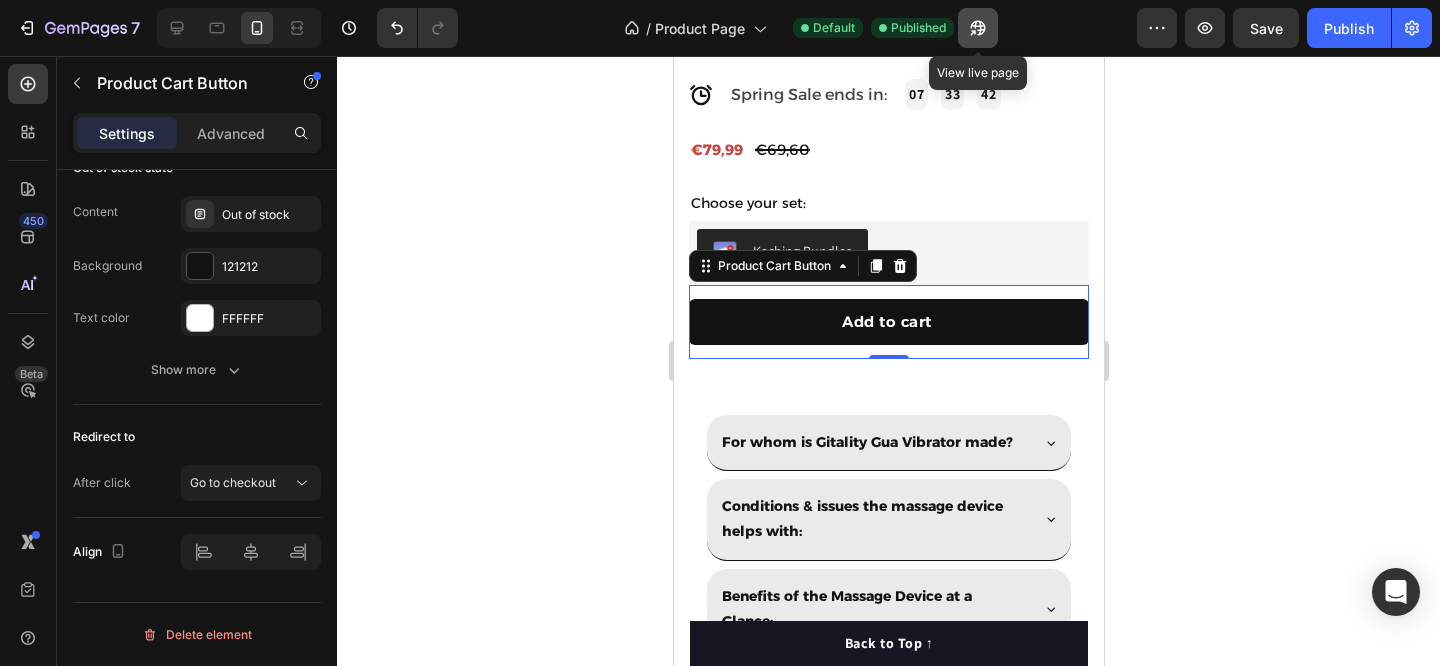 click 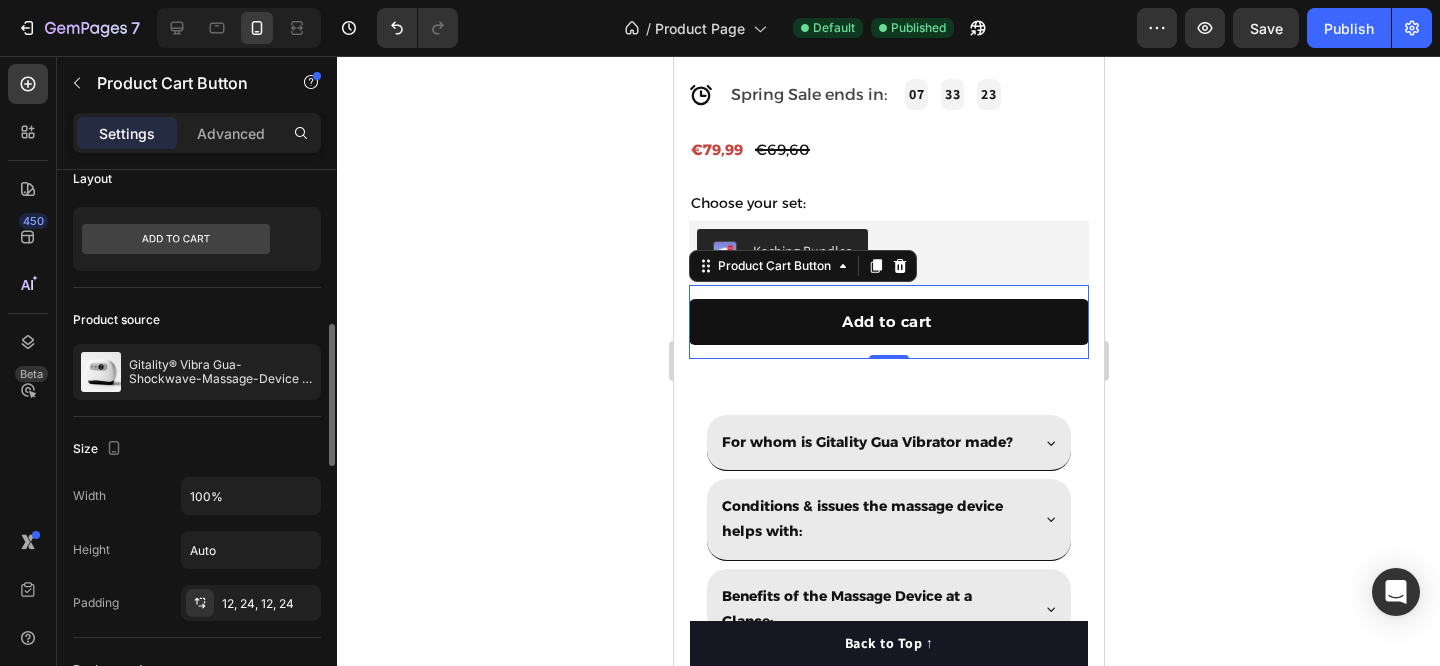 scroll, scrollTop: 0, scrollLeft: 0, axis: both 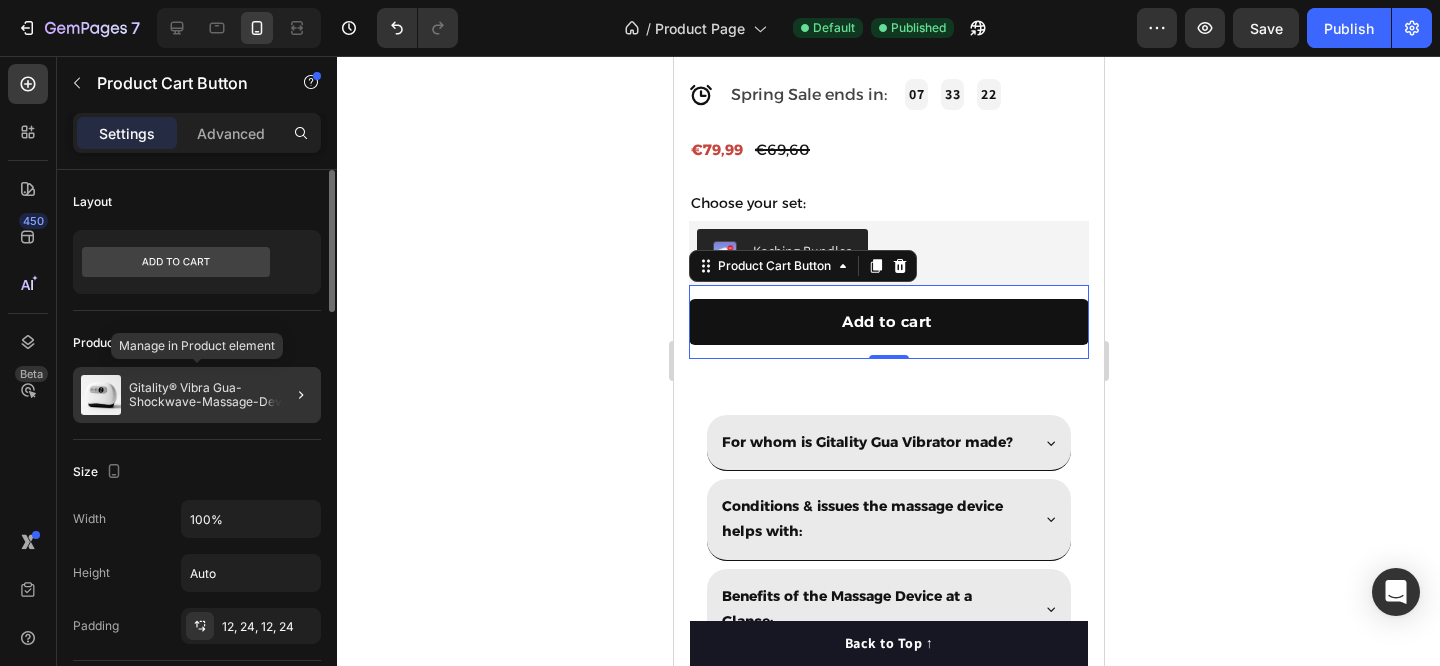 click on "[BRAND] Vibra Gua-Shockwave-Massage-Device  - Your Companion for Pain Relief at [LOCATION] and on the Go." at bounding box center (221, 395) 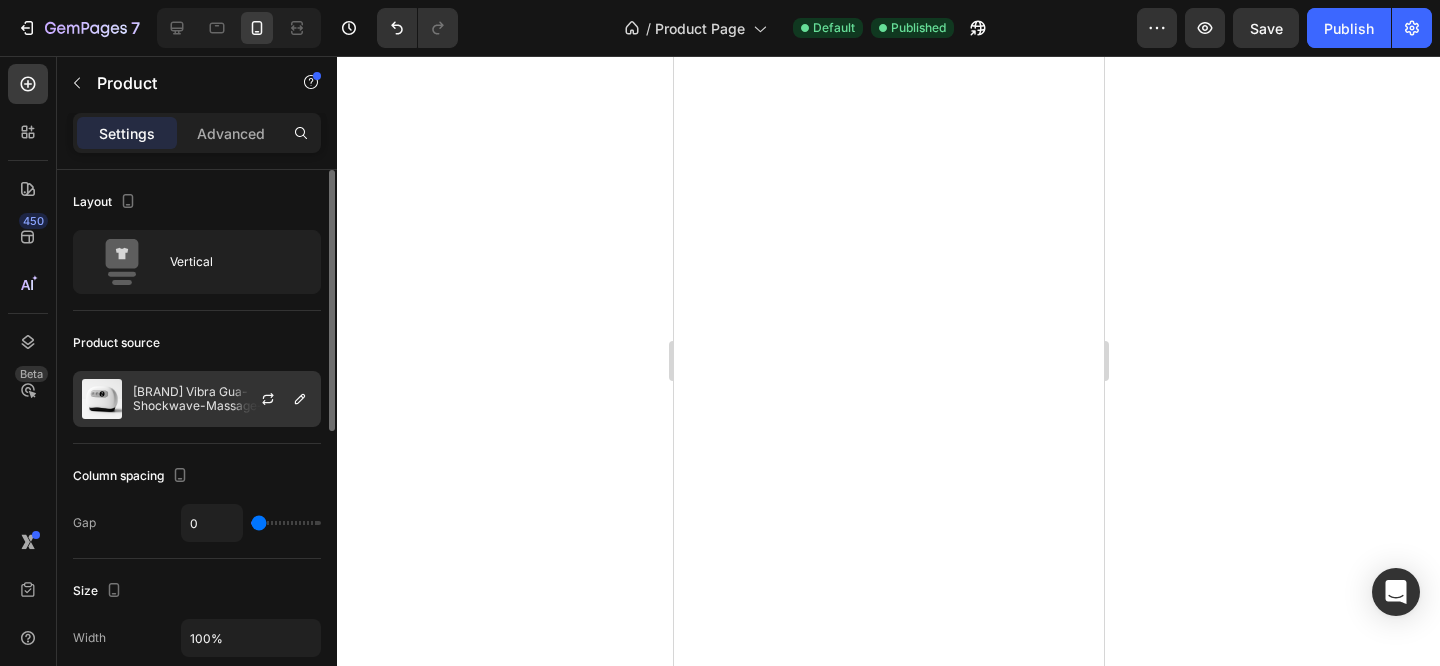 scroll, scrollTop: 0, scrollLeft: 0, axis: both 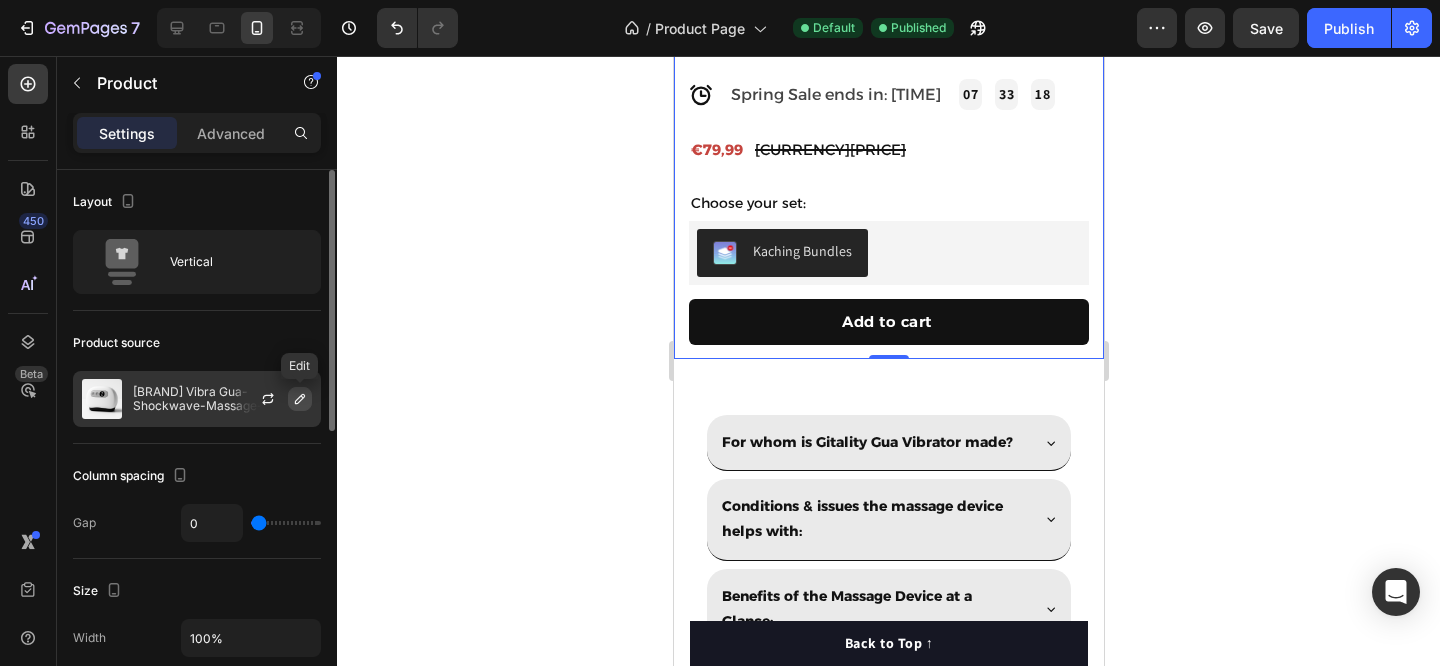 click 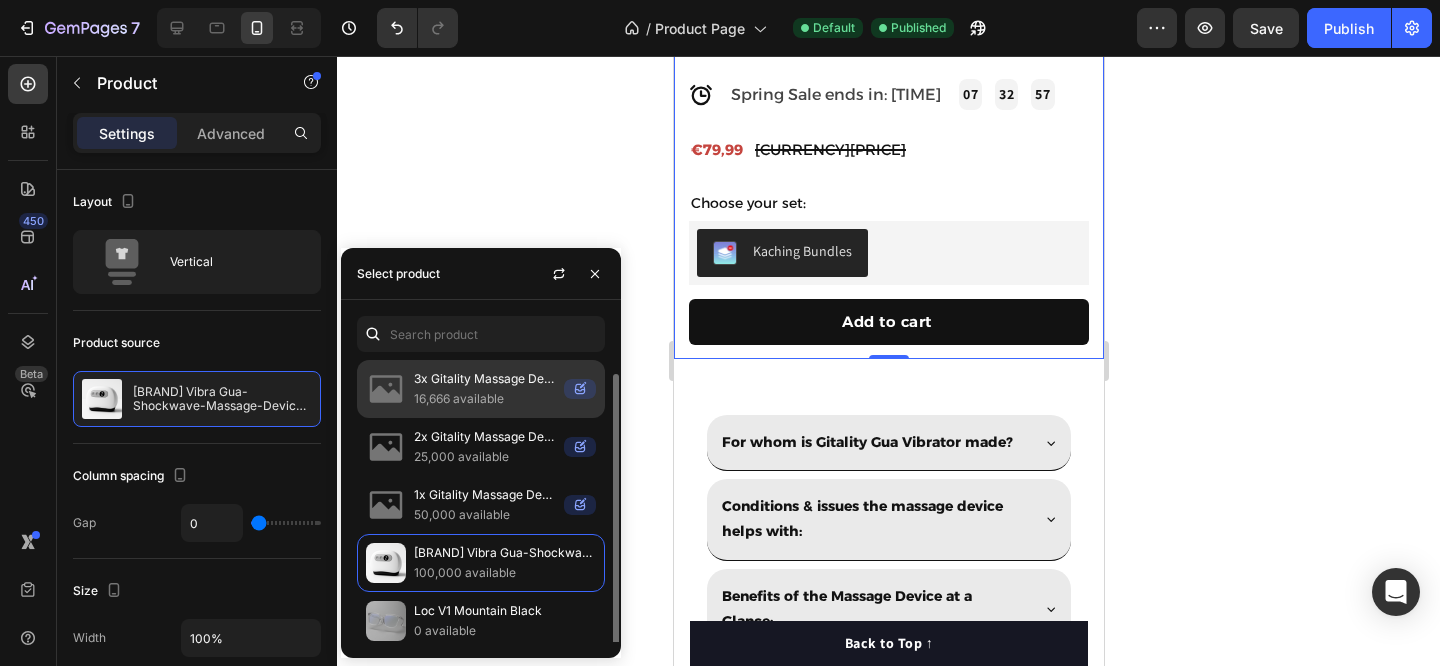 scroll, scrollTop: 8, scrollLeft: 0, axis: vertical 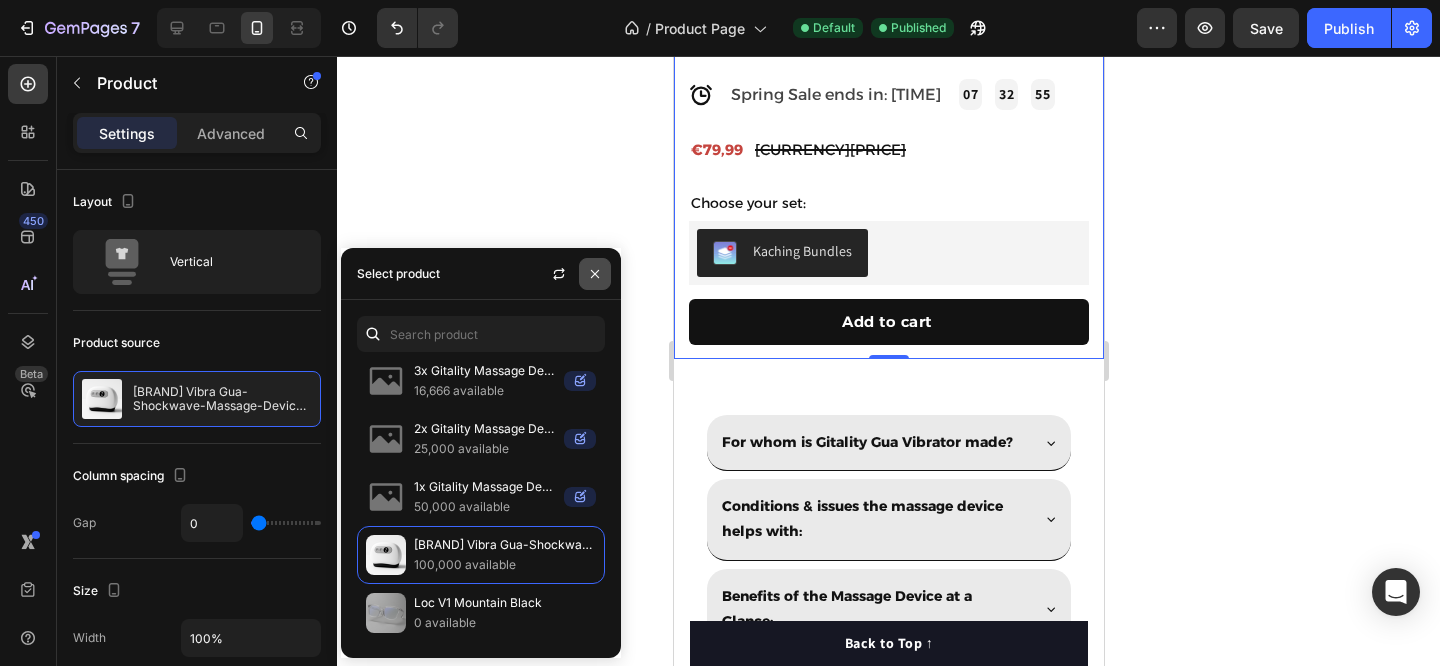 click 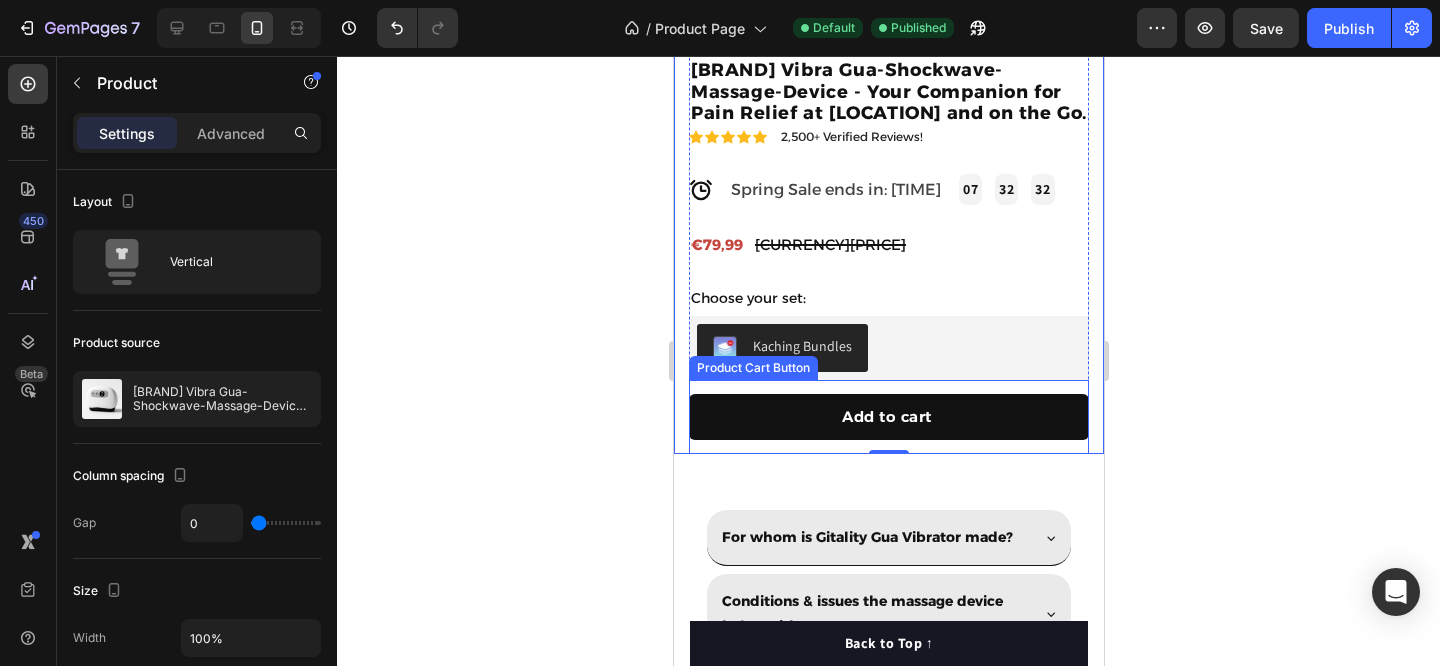 scroll, scrollTop: 754, scrollLeft: 0, axis: vertical 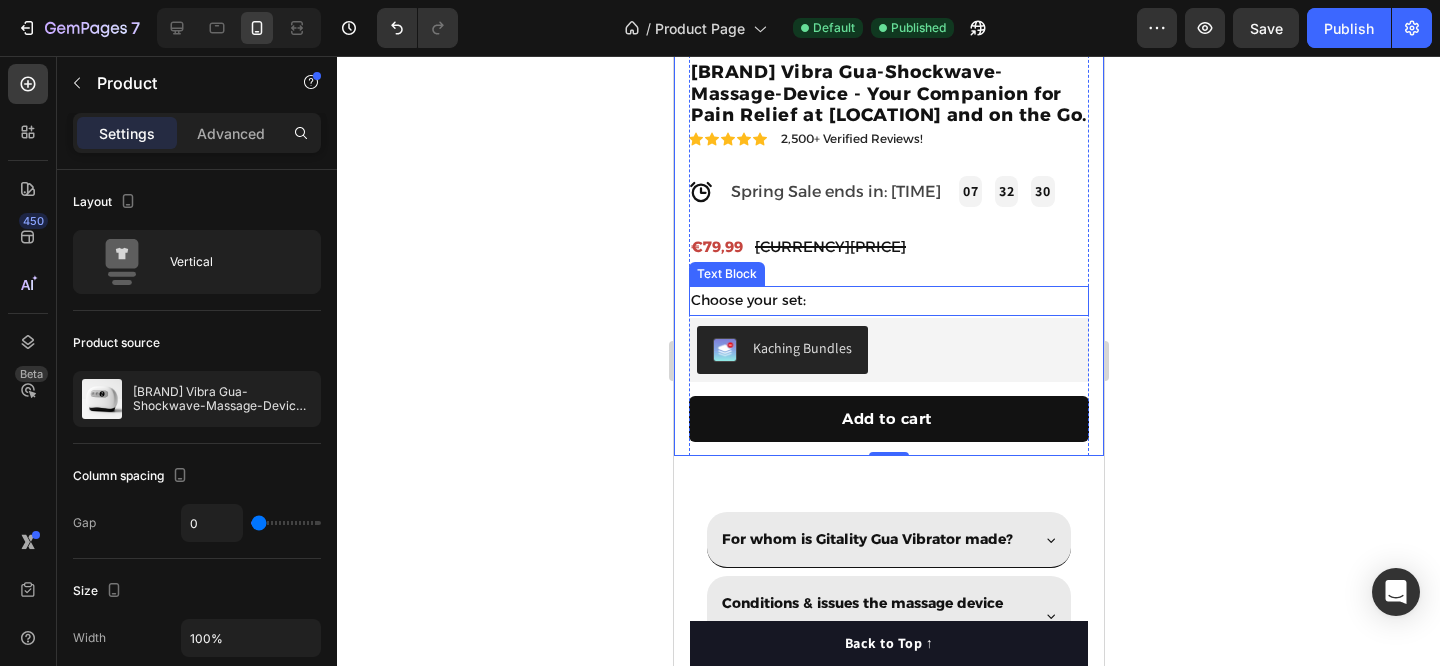 click on "Choose your set:" at bounding box center [888, 300] 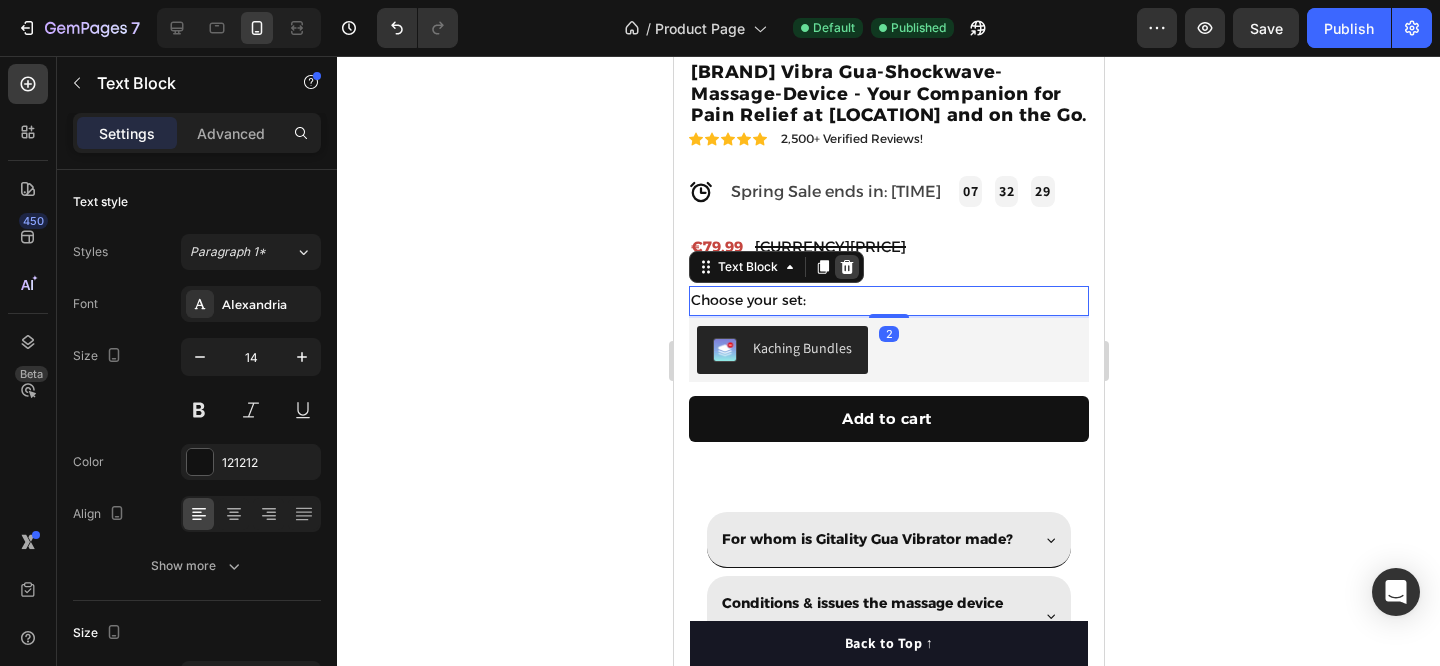 click 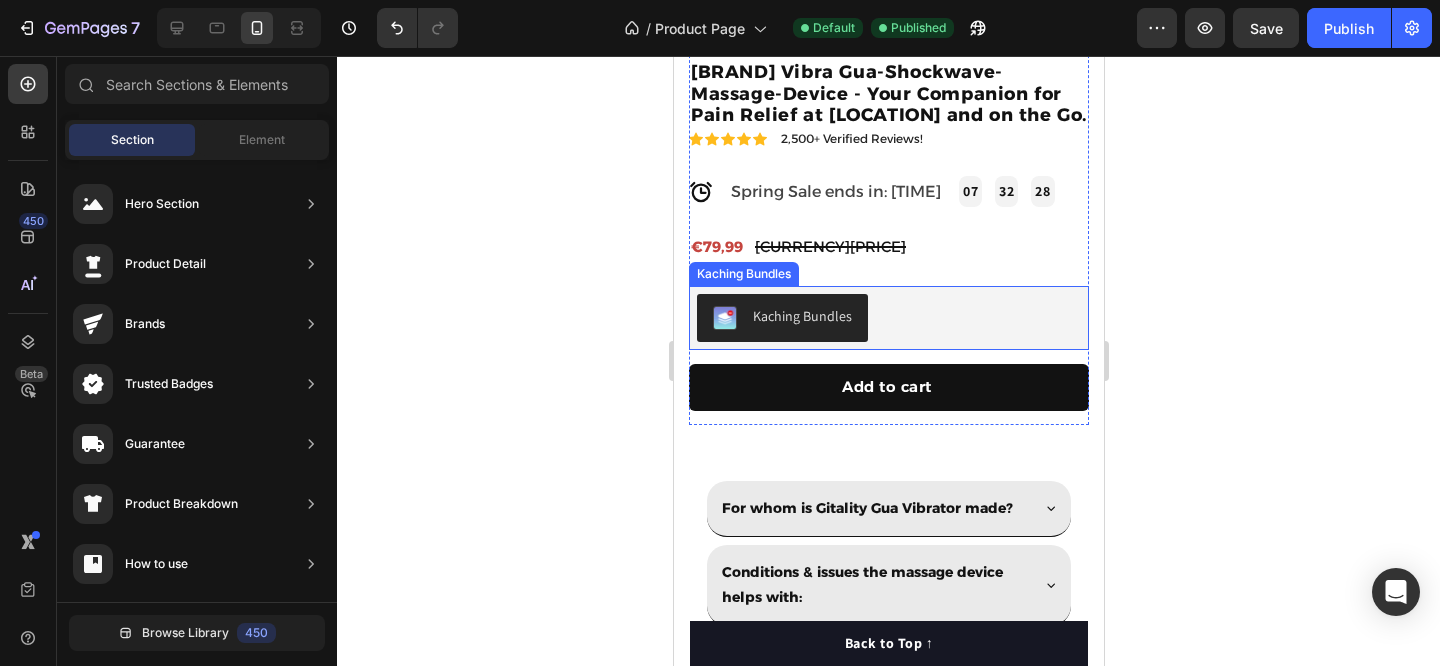 click on "Kaching Bundles" at bounding box center [888, 318] 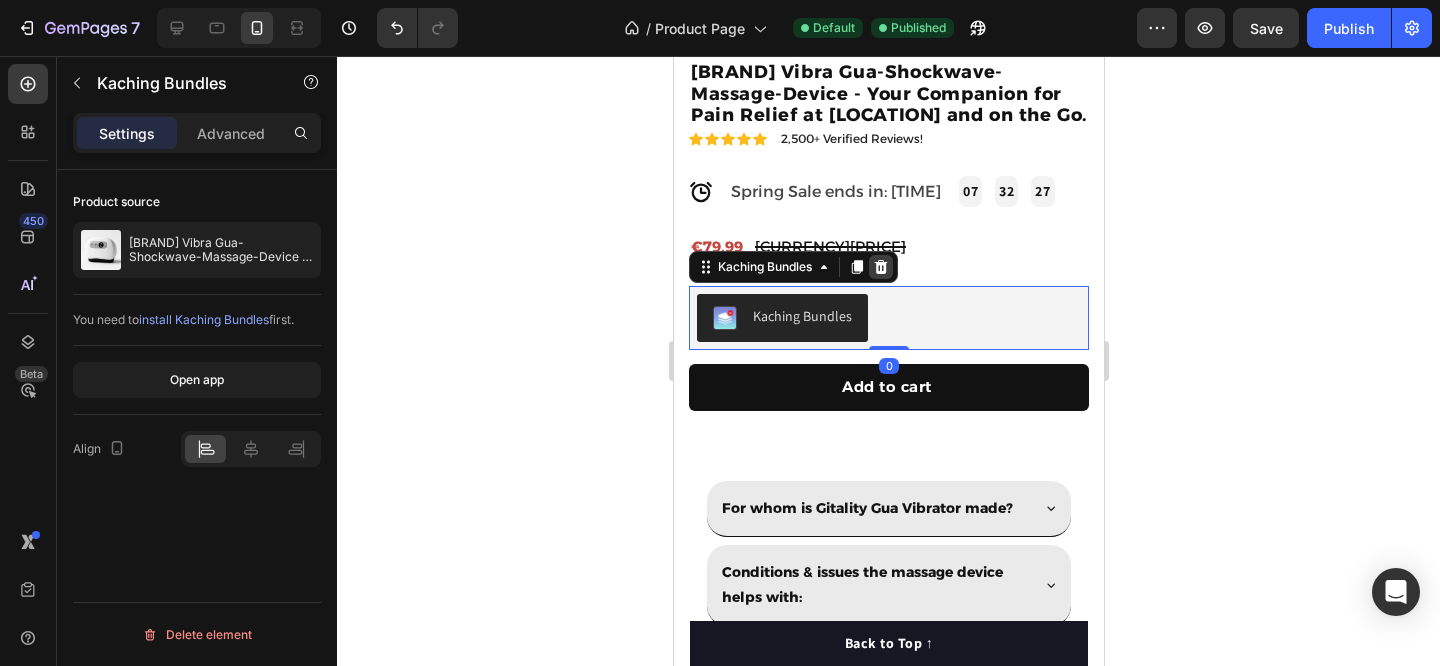 click 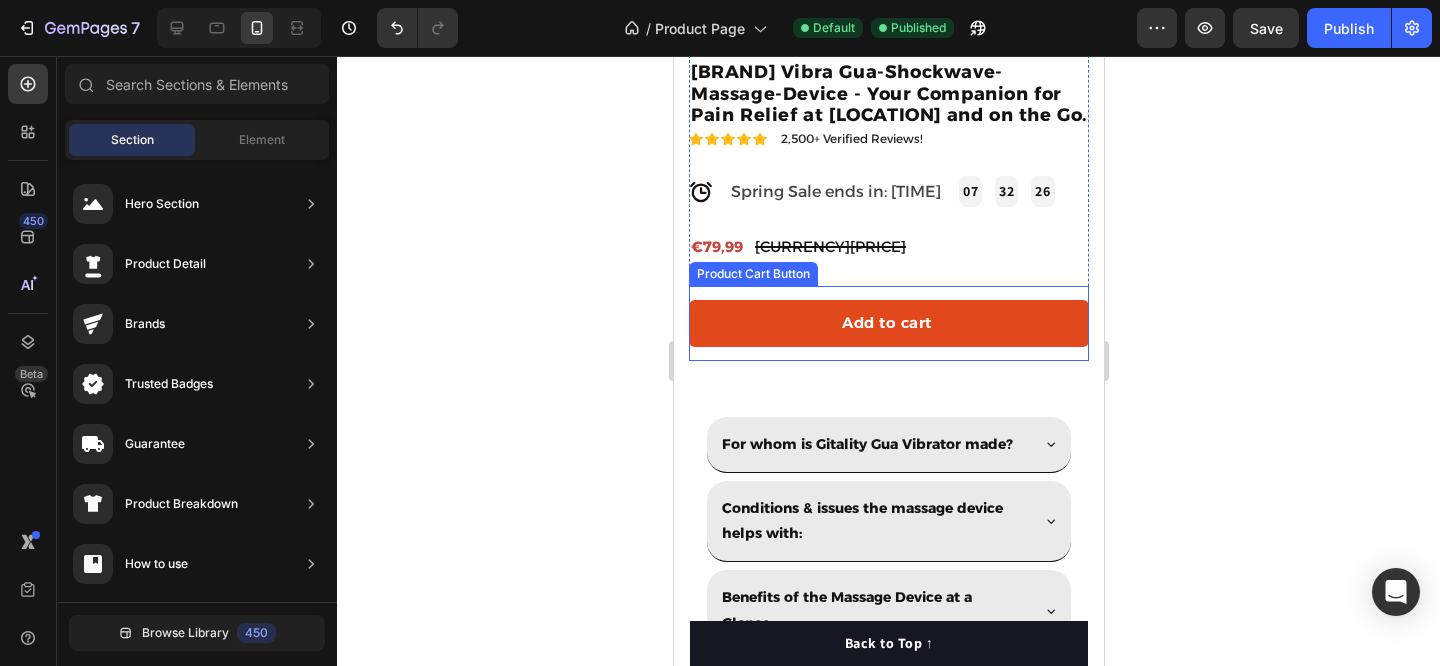 click on "Add to cart" at bounding box center [888, 323] 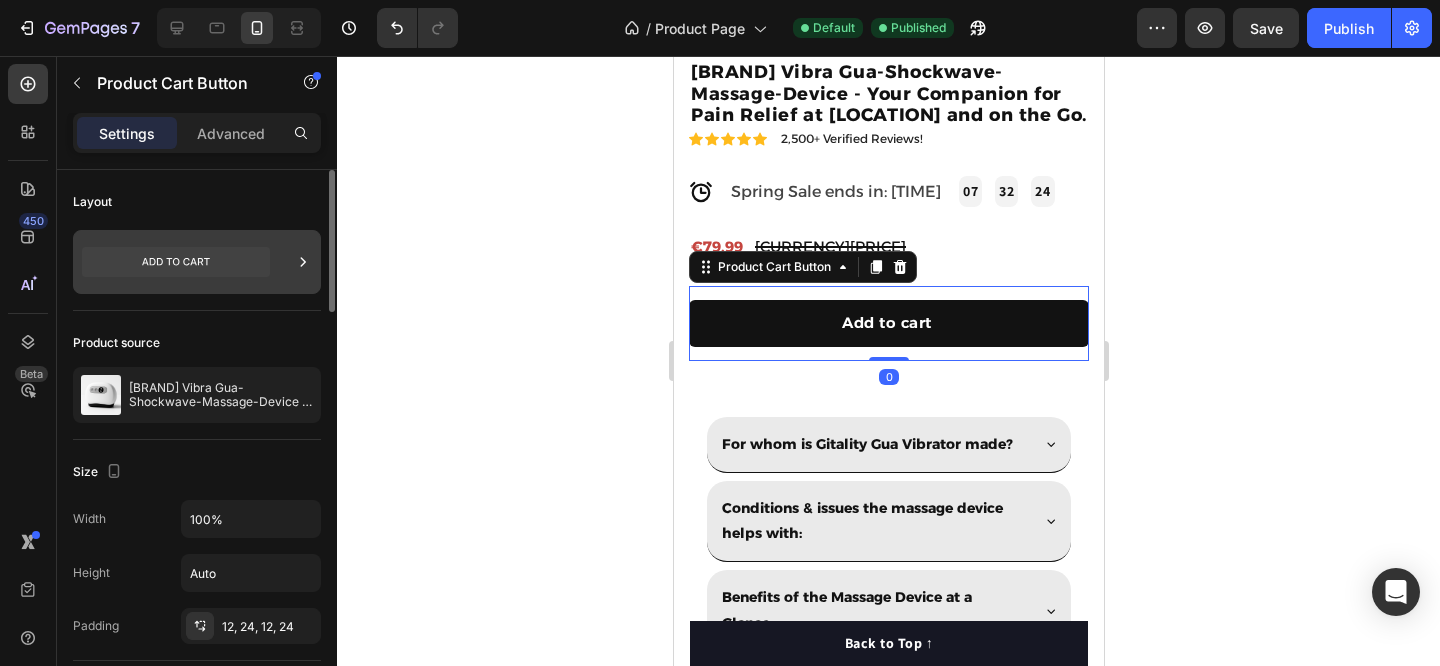 click at bounding box center [197, 262] 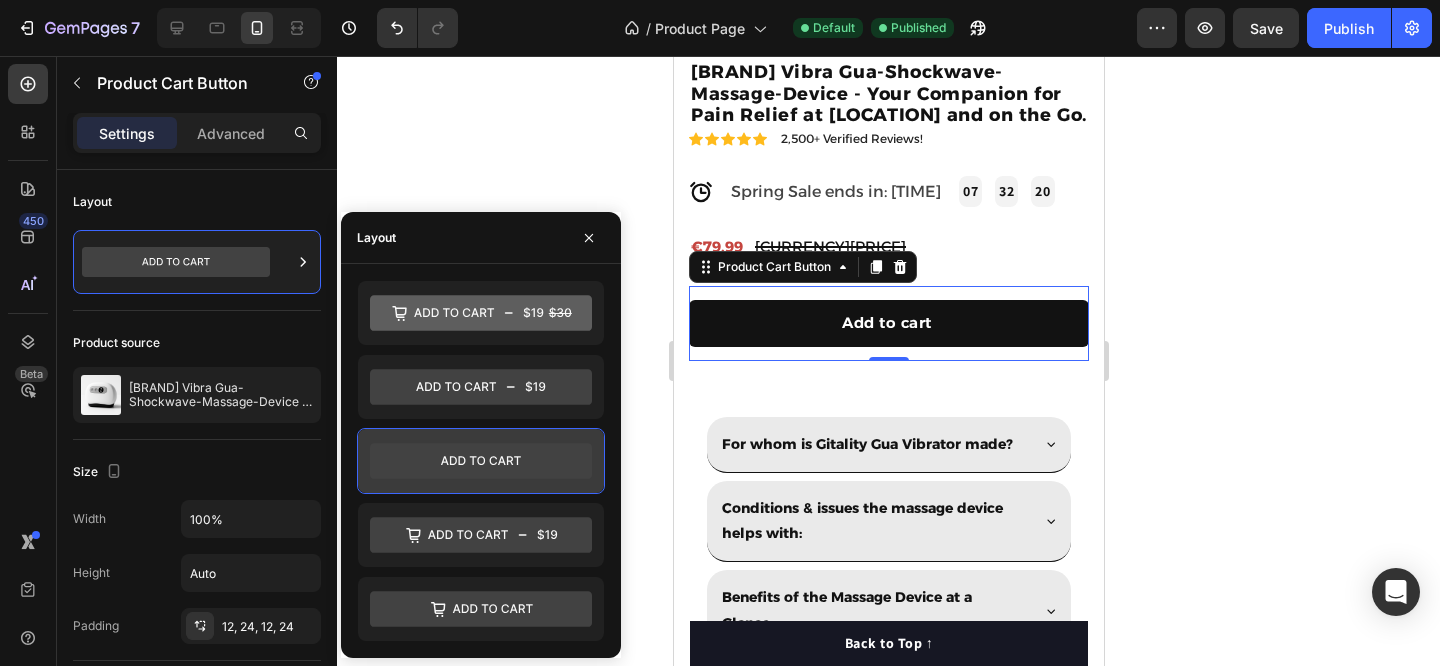 click 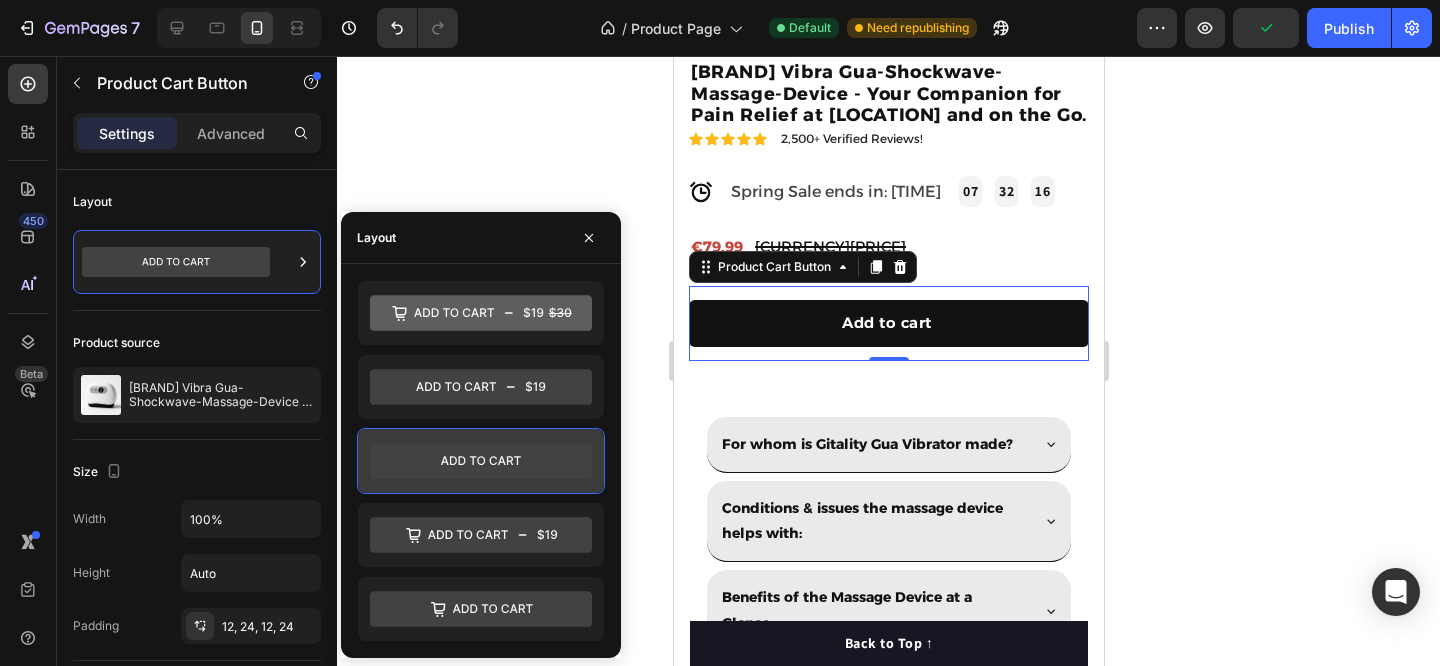 click 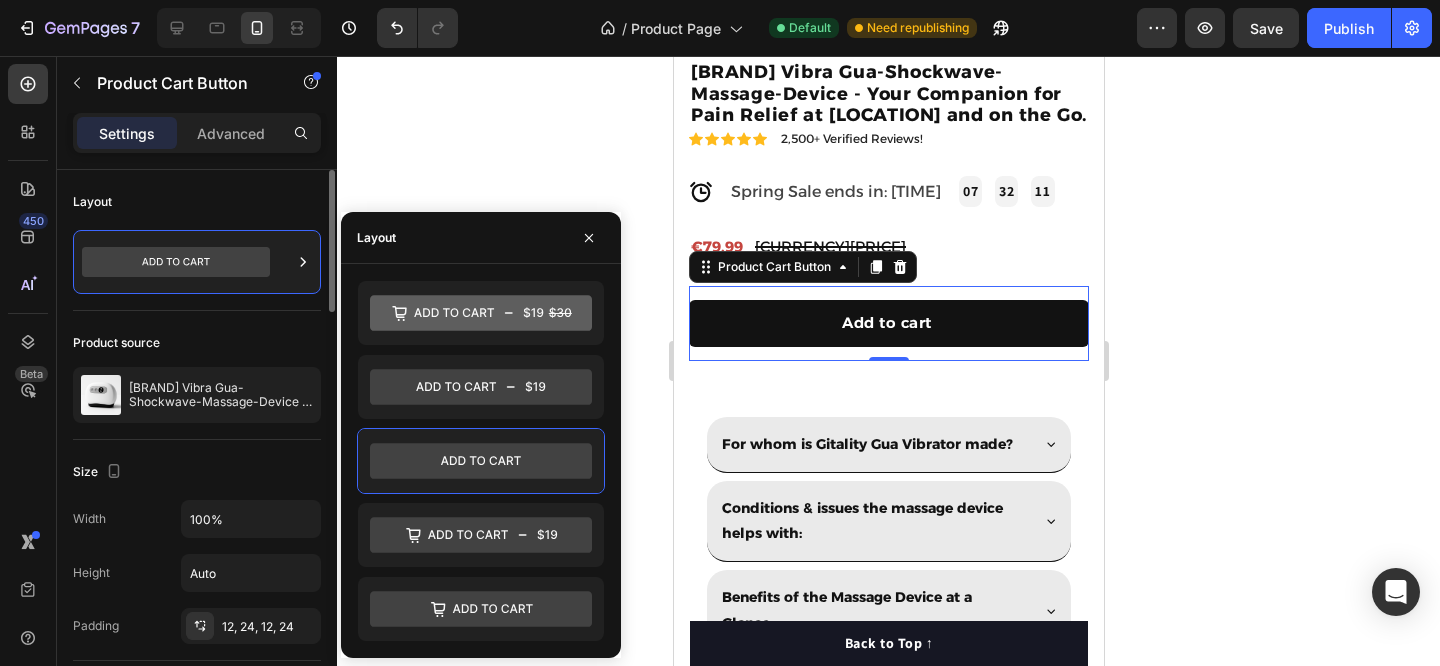 click on "Layout" at bounding box center (197, 202) 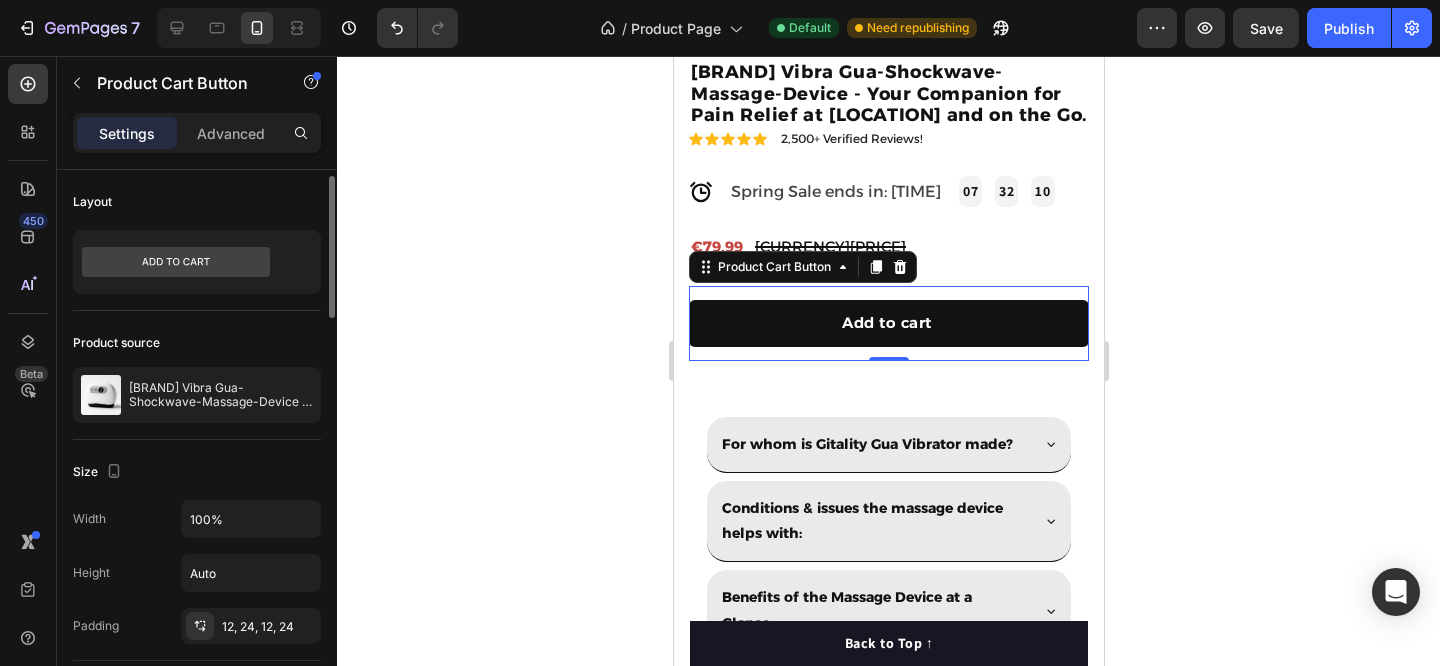 scroll, scrollTop: 32, scrollLeft: 0, axis: vertical 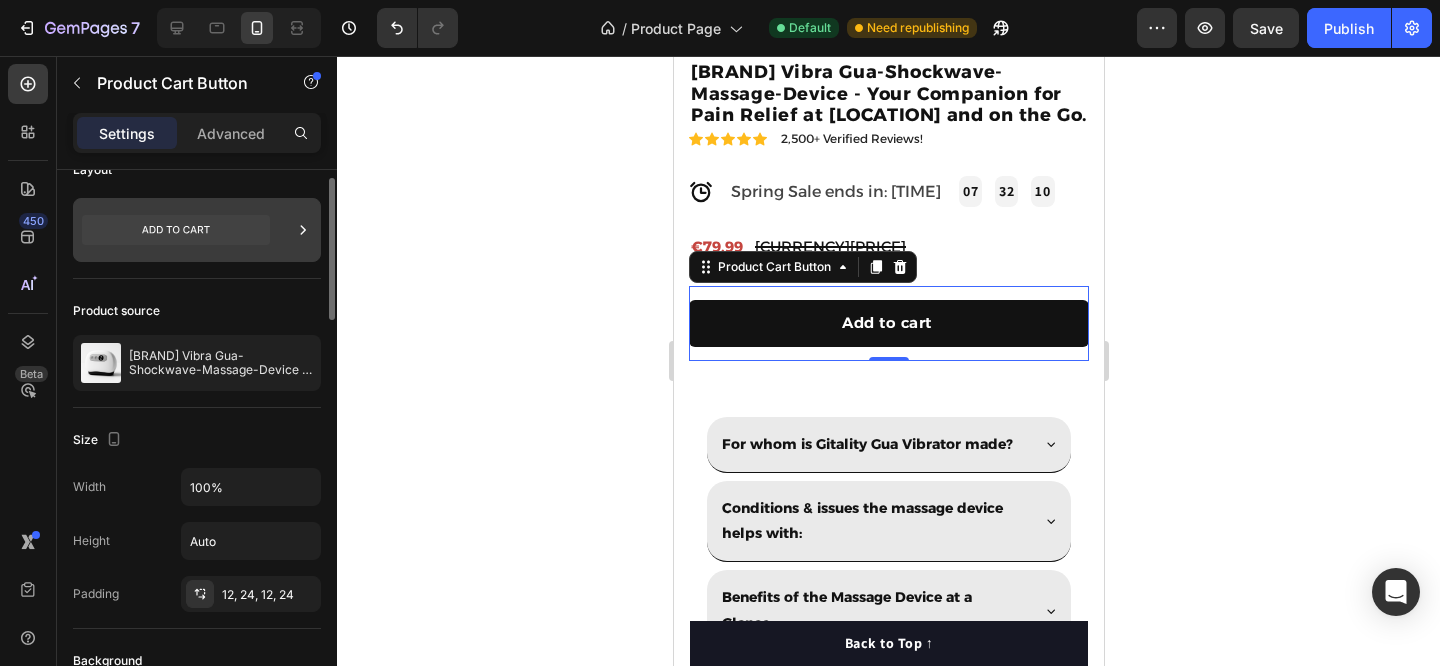 click at bounding box center (197, 230) 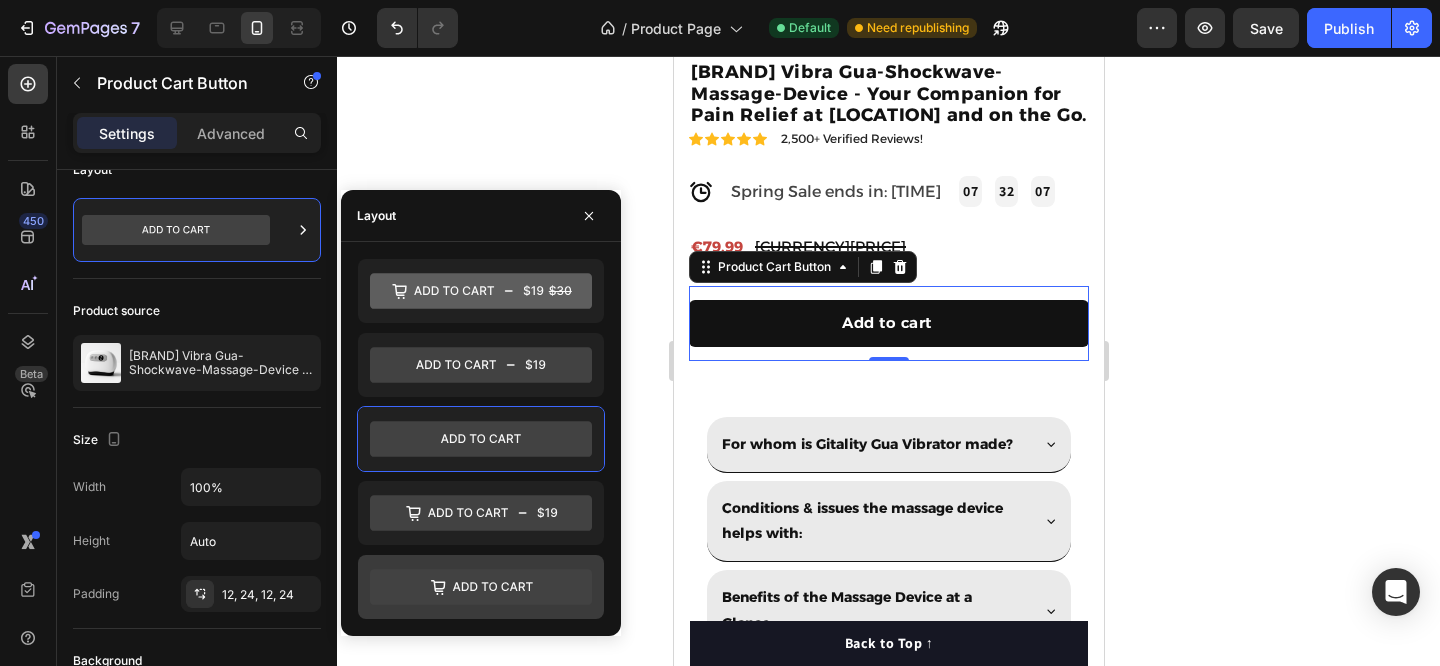 click 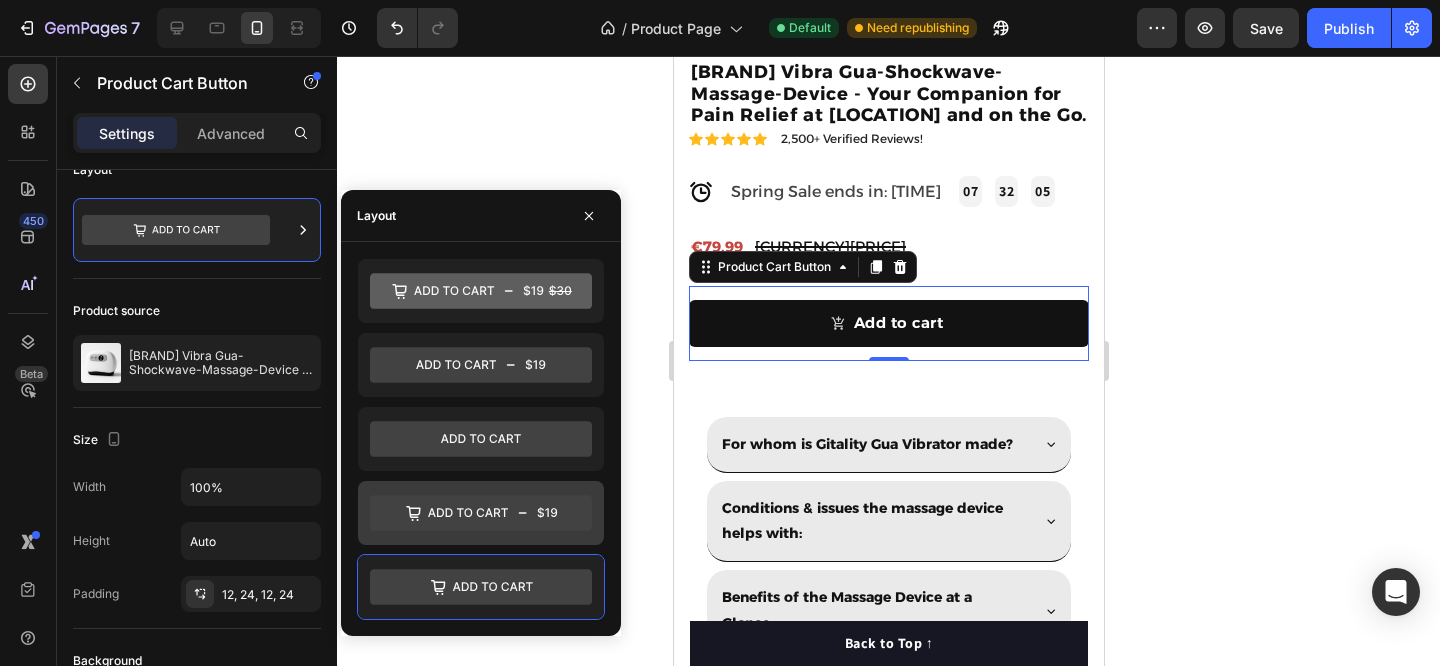 click 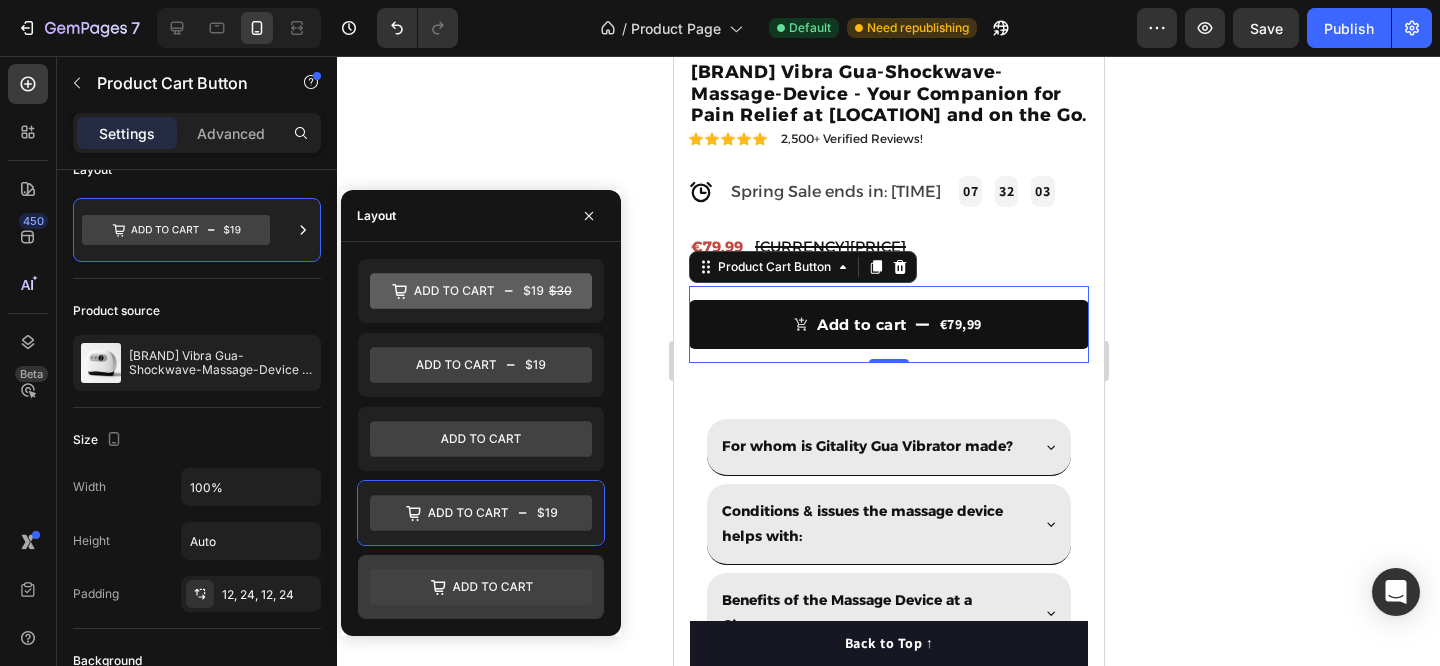 click 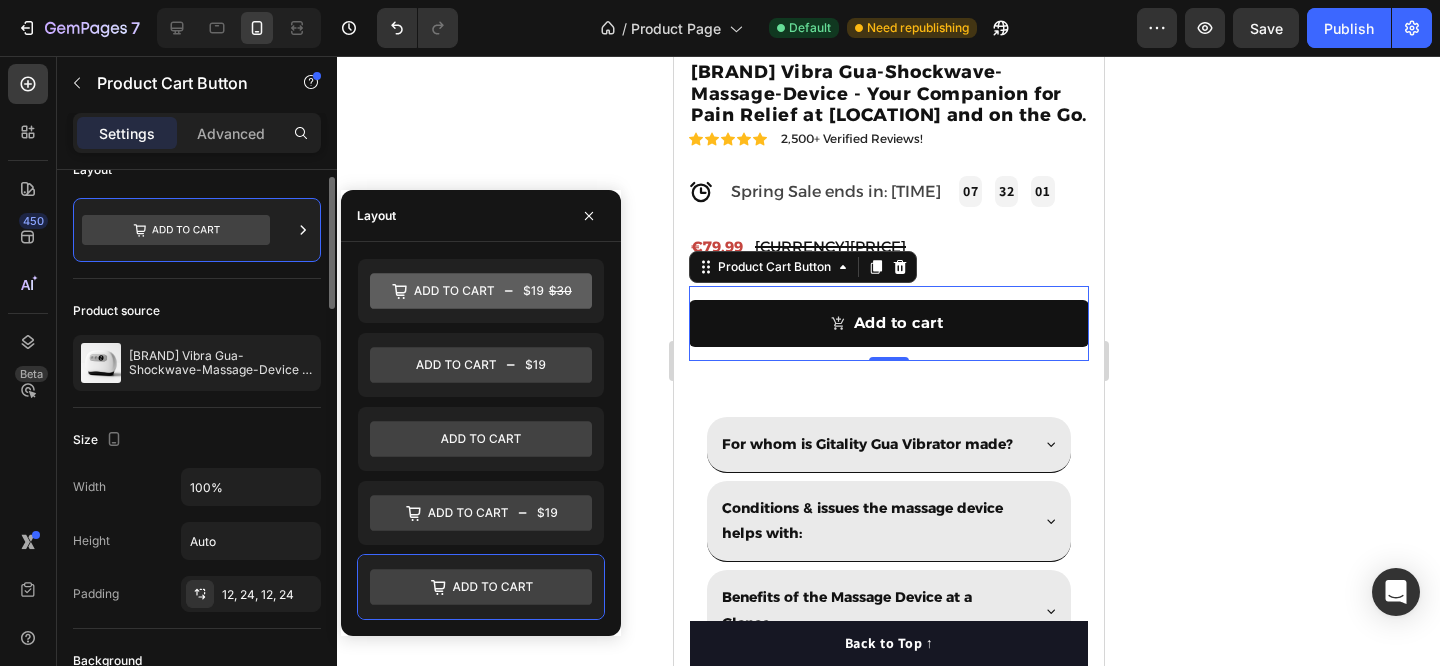 click on "Size" at bounding box center [197, 440] 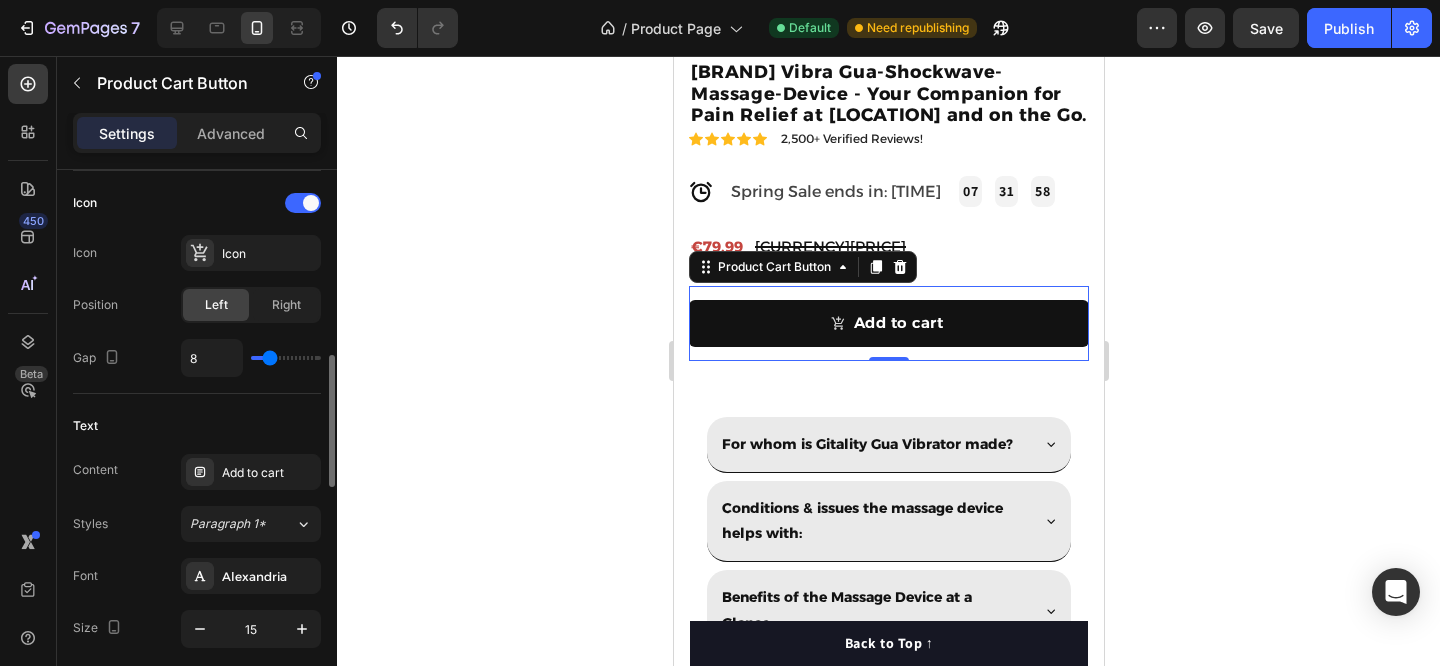 scroll, scrollTop: 822, scrollLeft: 0, axis: vertical 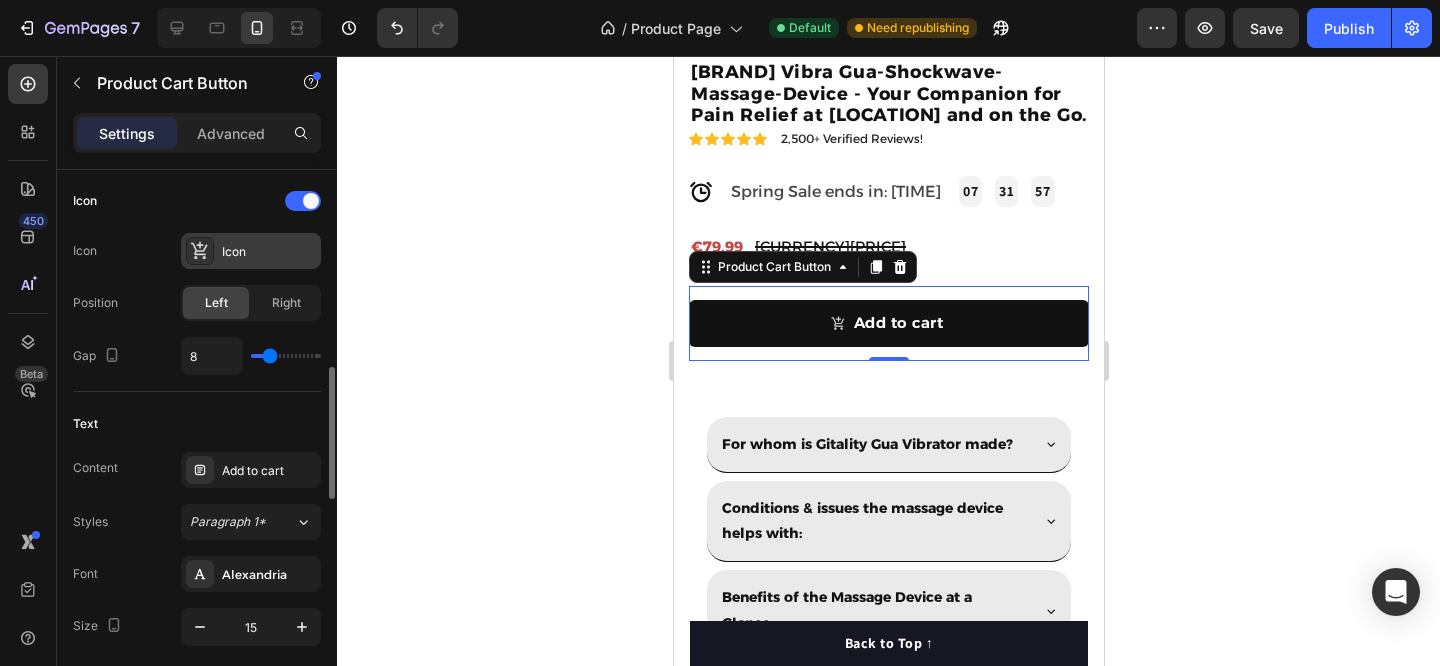click on "Icon" at bounding box center [269, 252] 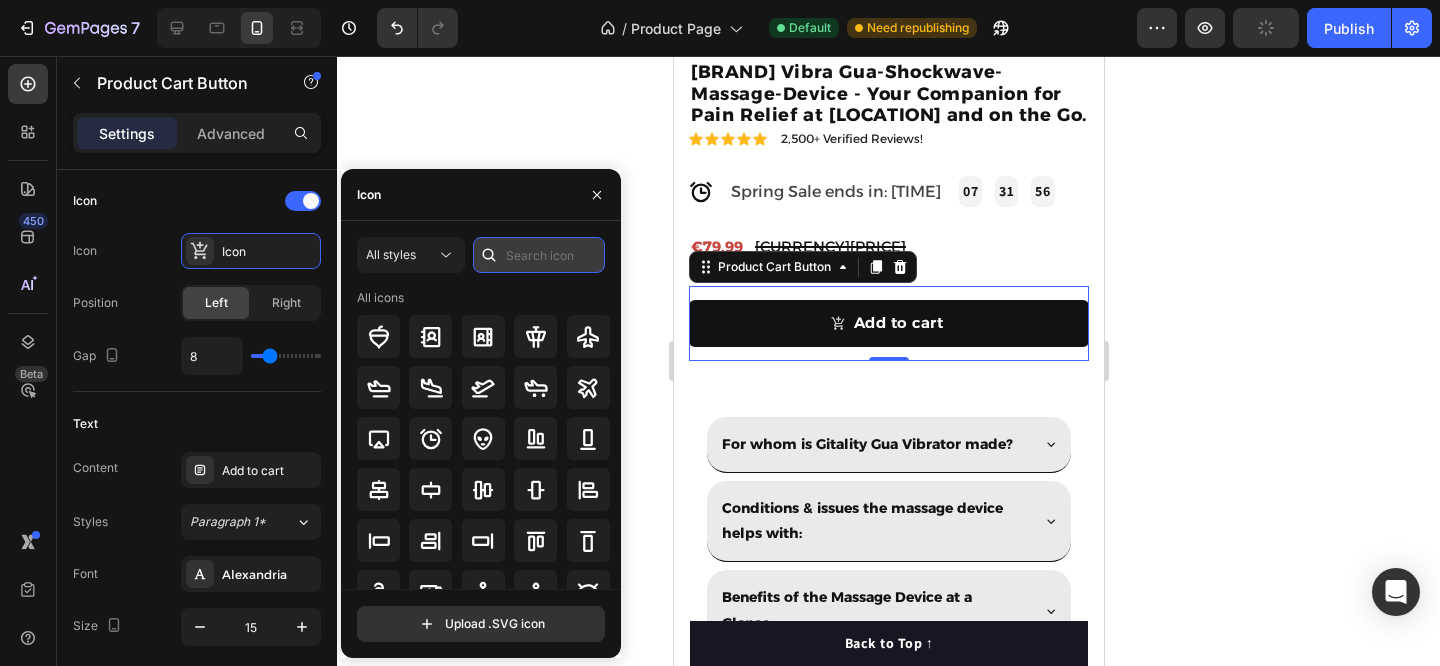 click at bounding box center (539, 255) 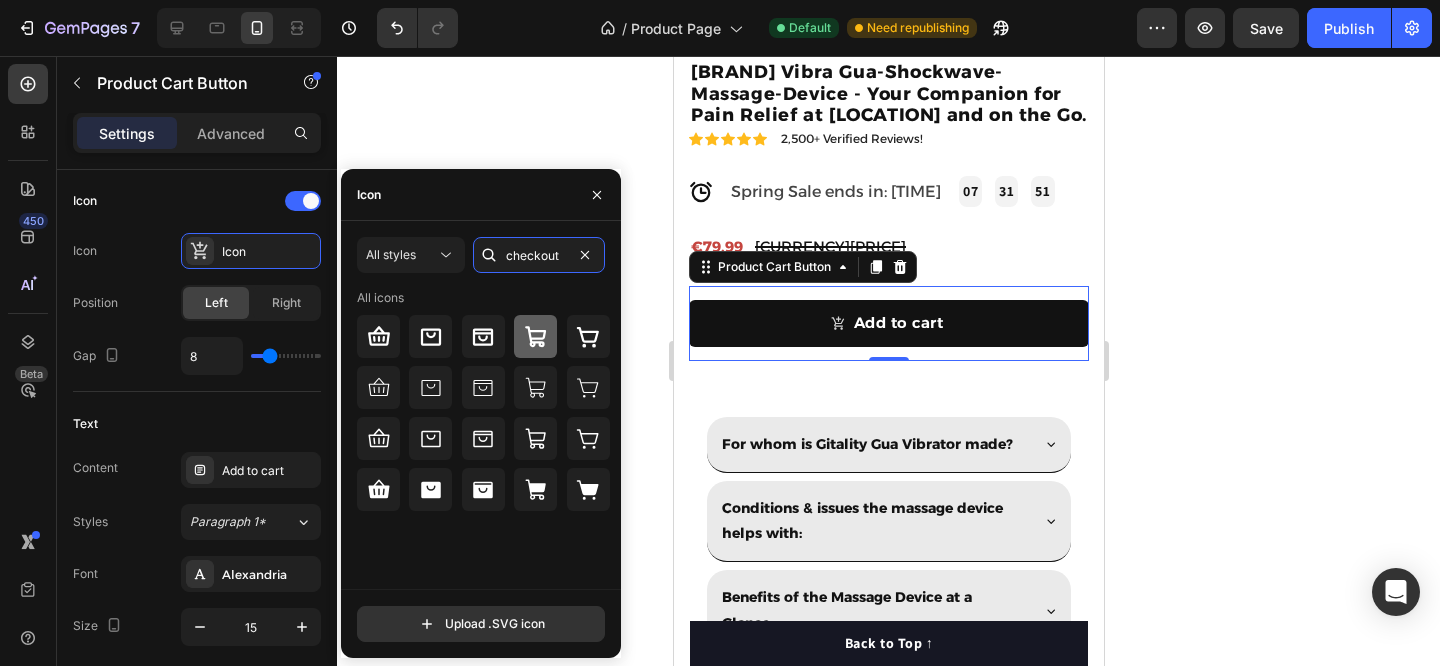 type on "checkout" 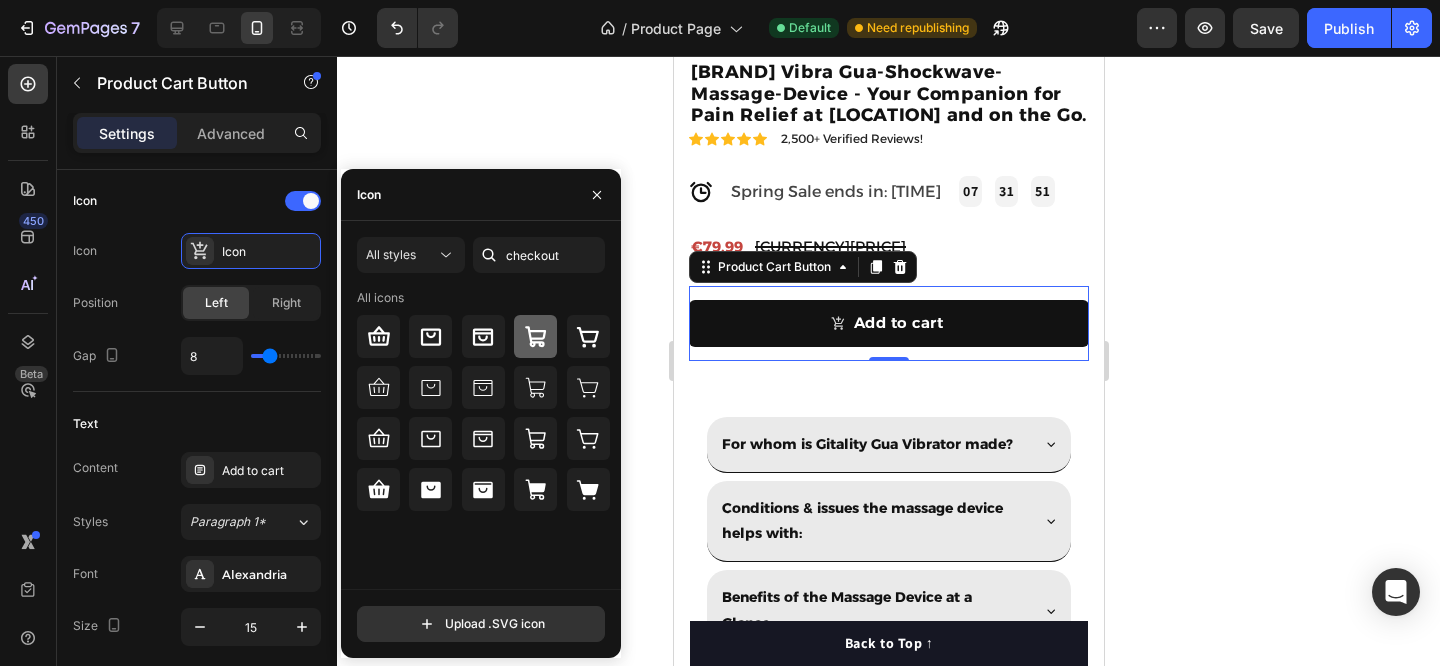 click 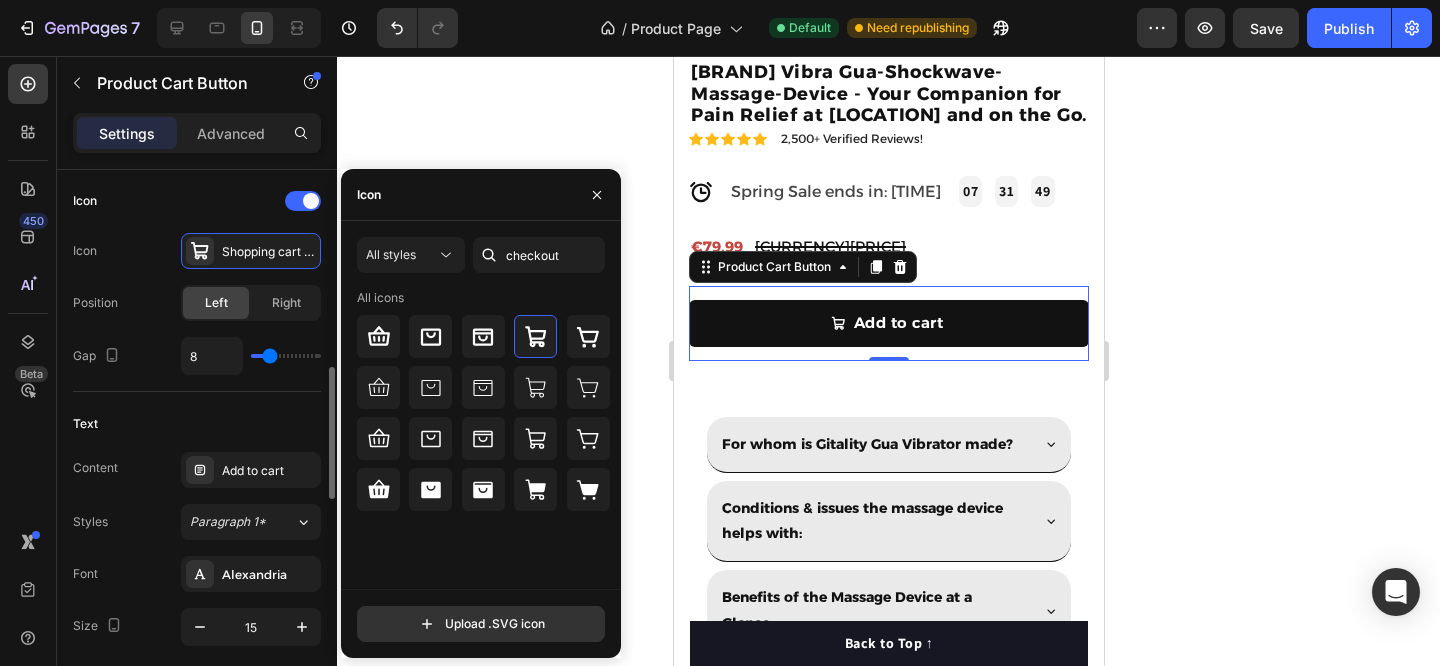 click on "Icon Icon
Shopping cart bold Position Left Right Gap 8" 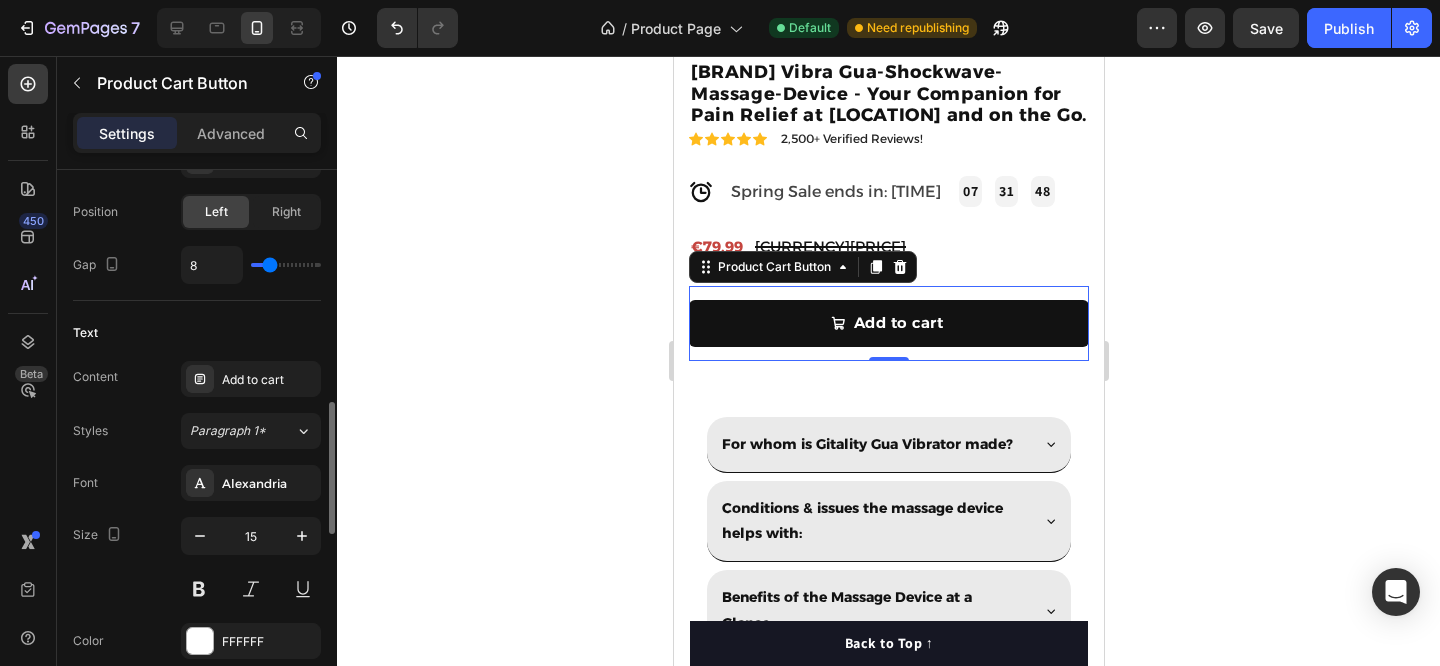 scroll, scrollTop: 923, scrollLeft: 0, axis: vertical 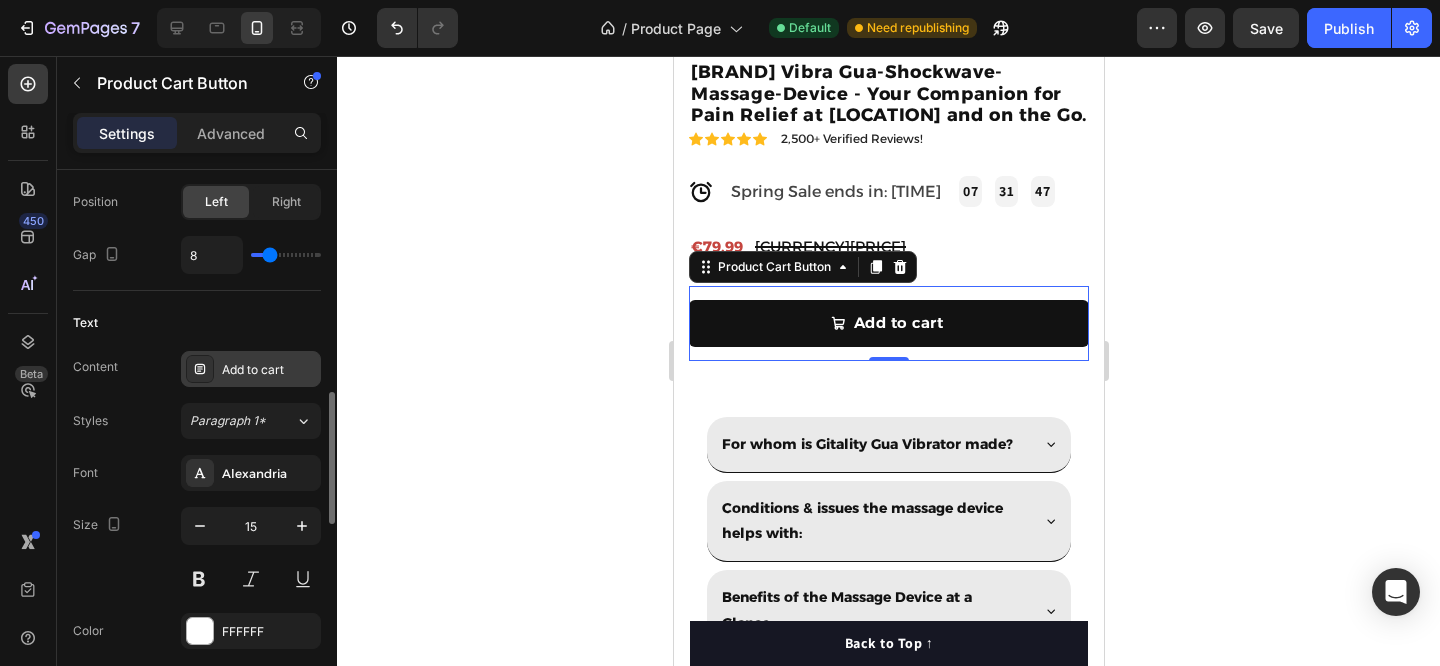 click on "Add to cart" at bounding box center [269, 370] 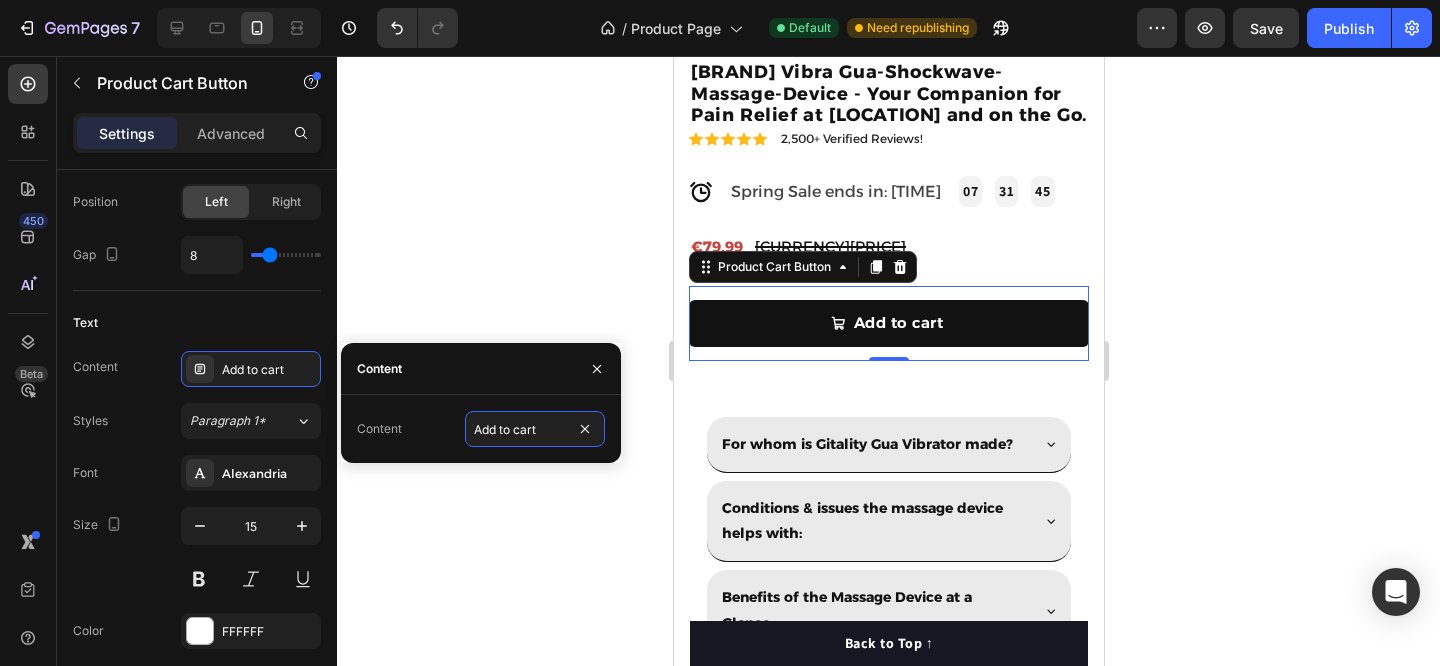 drag, startPoint x: 558, startPoint y: 436, endPoint x: 445, endPoint y: 435, distance: 113.004425 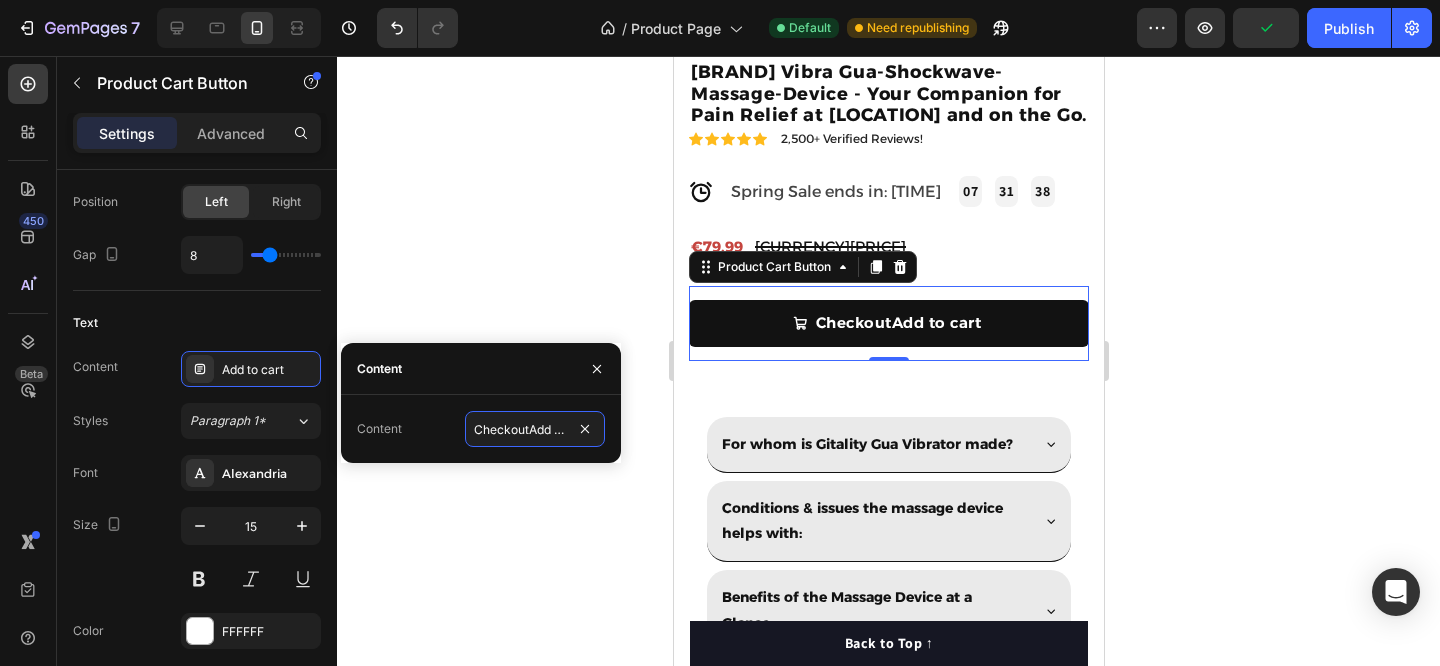 scroll, scrollTop: 0, scrollLeft: 27, axis: horizontal 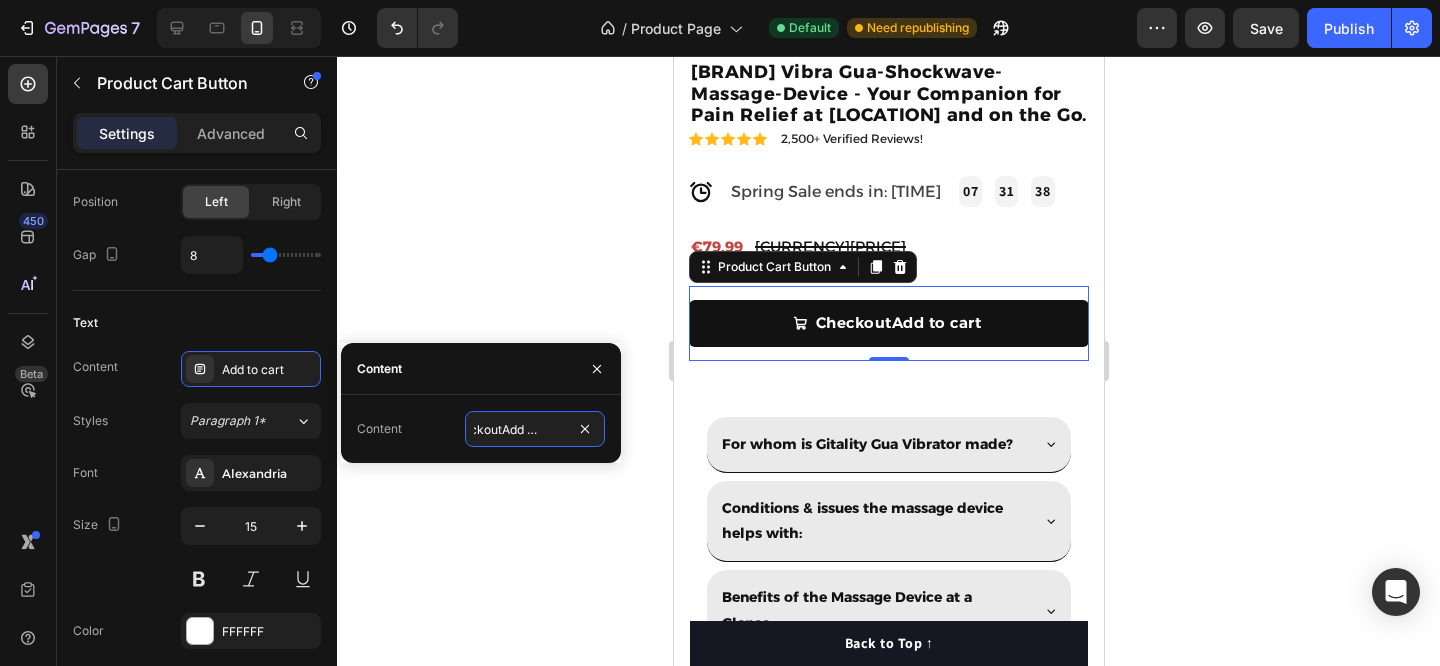 drag, startPoint x: 530, startPoint y: 432, endPoint x: 640, endPoint y: 434, distance: 110.01818 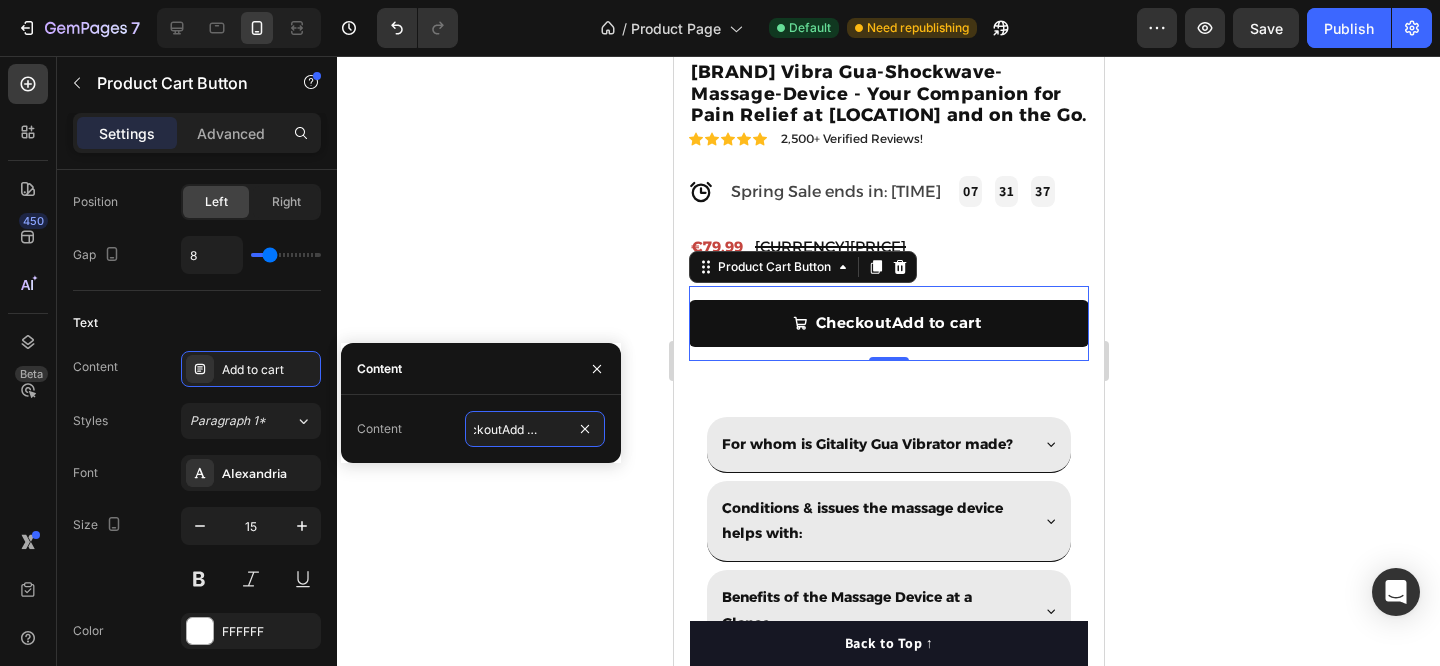type on "Checkout" 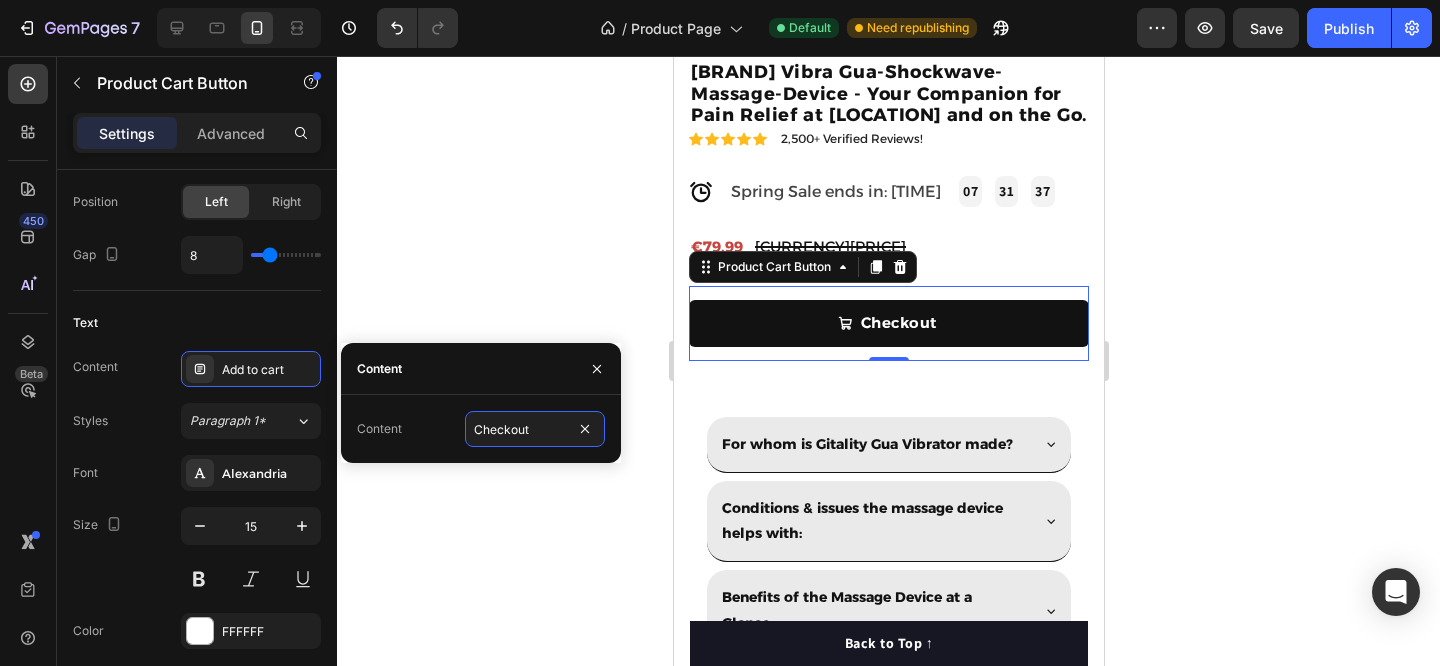 scroll, scrollTop: 0, scrollLeft: 0, axis: both 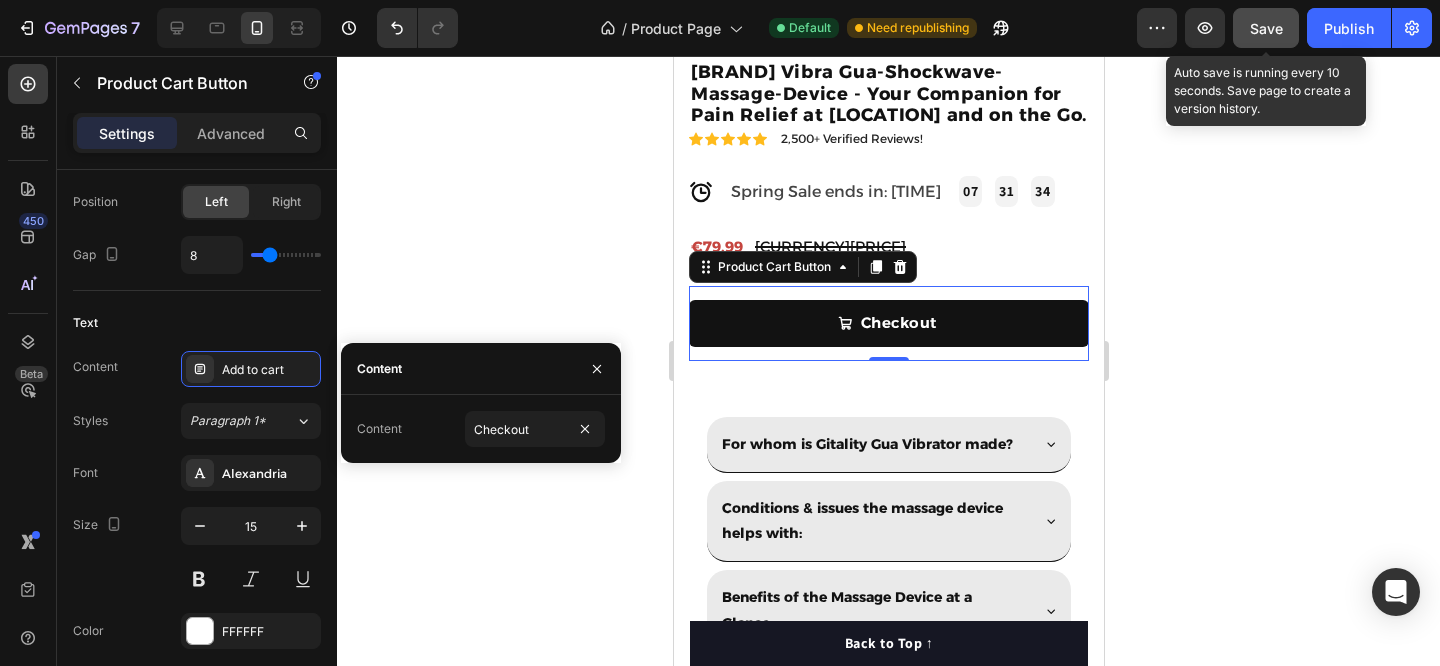 click on "Save" at bounding box center (1266, 28) 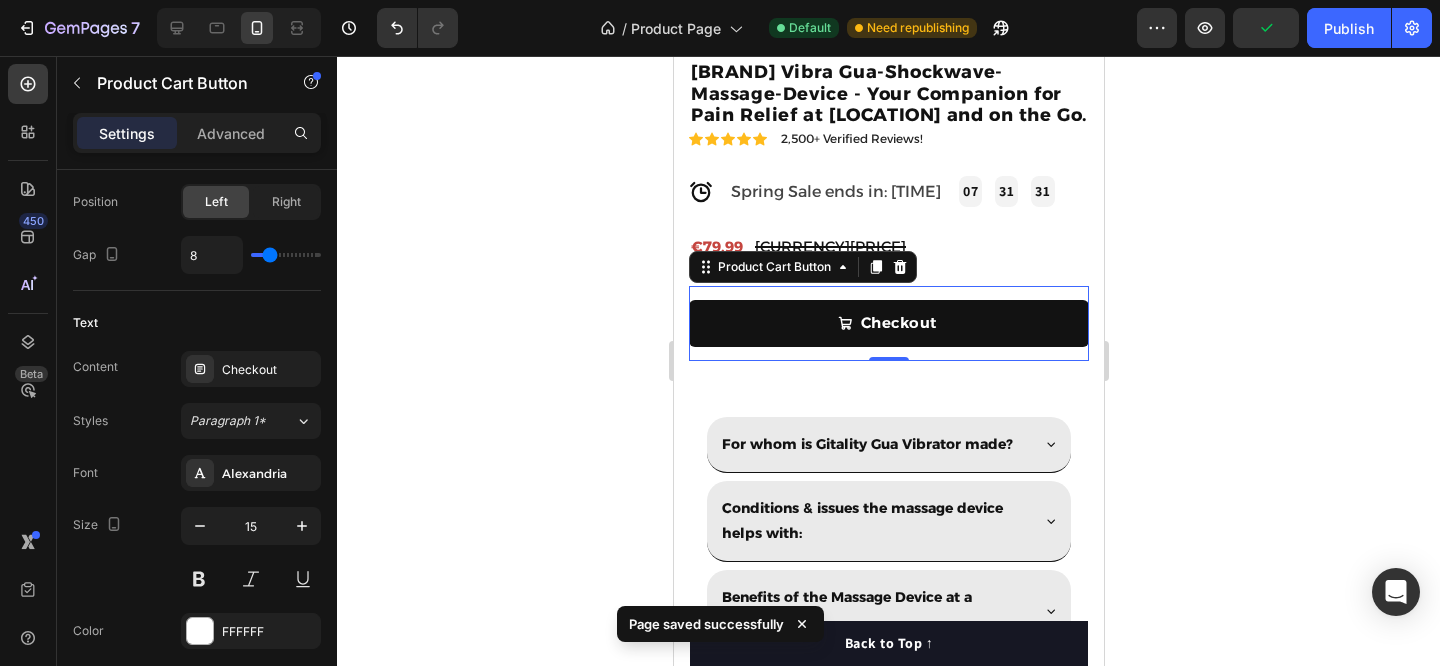 click 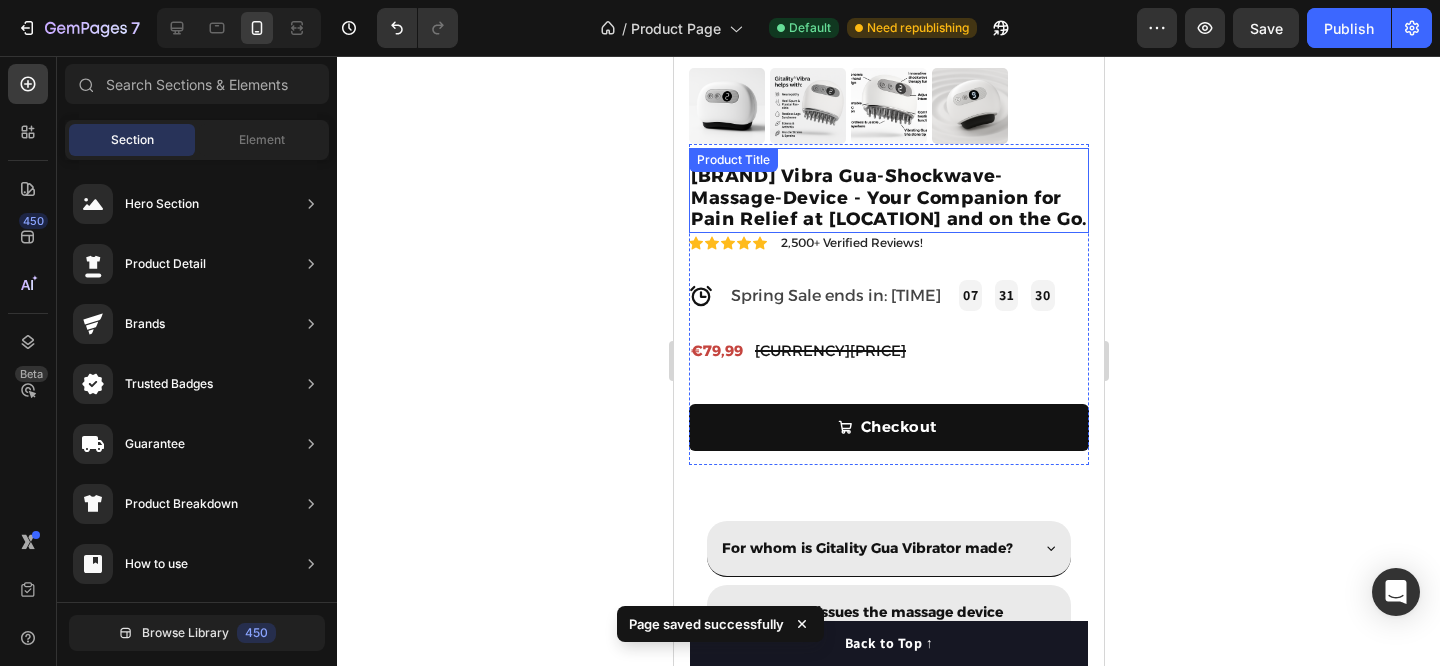 scroll, scrollTop: 516, scrollLeft: 0, axis: vertical 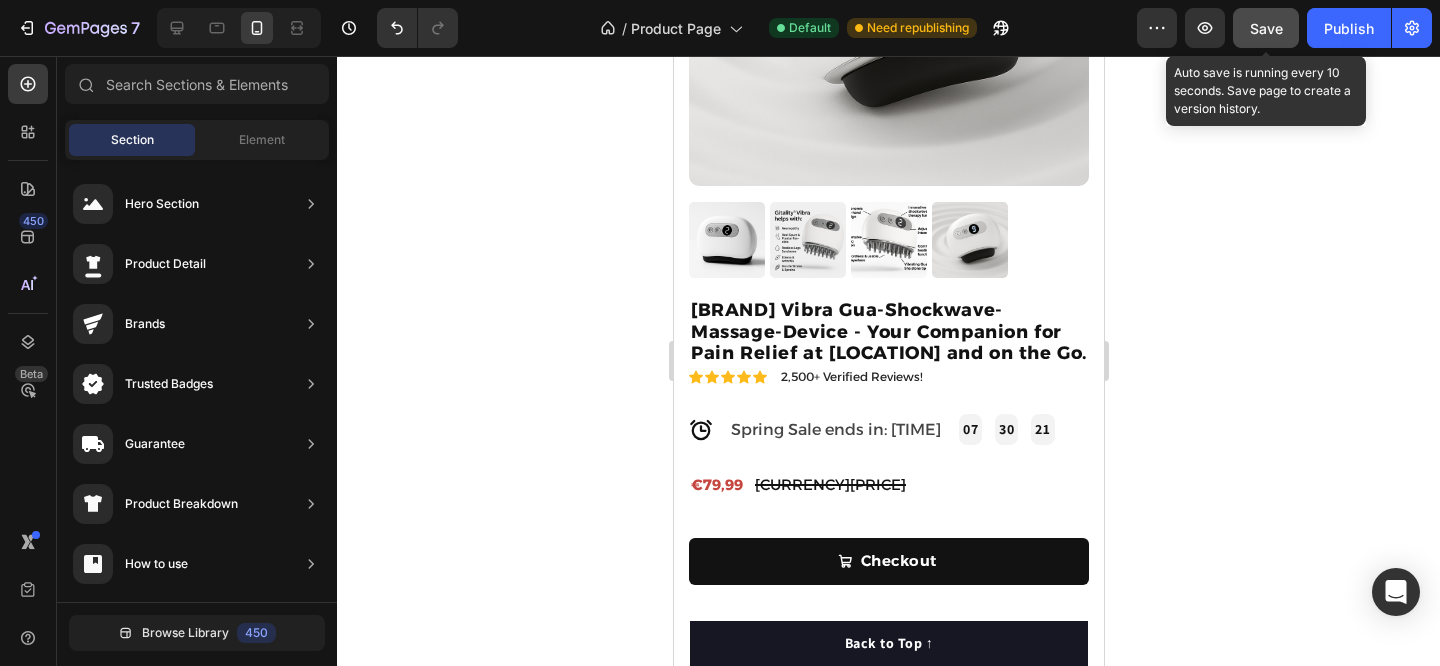 click on "Save" at bounding box center (1266, 28) 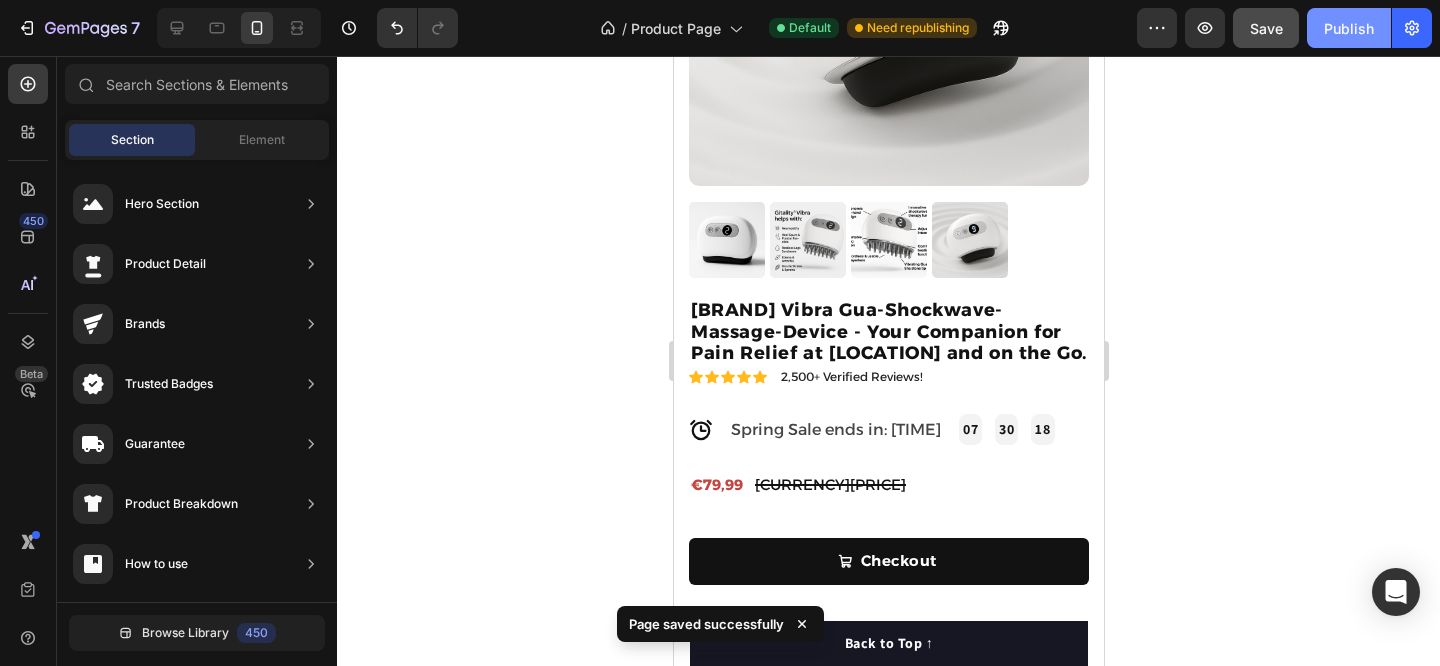click on "Publish" at bounding box center (1349, 28) 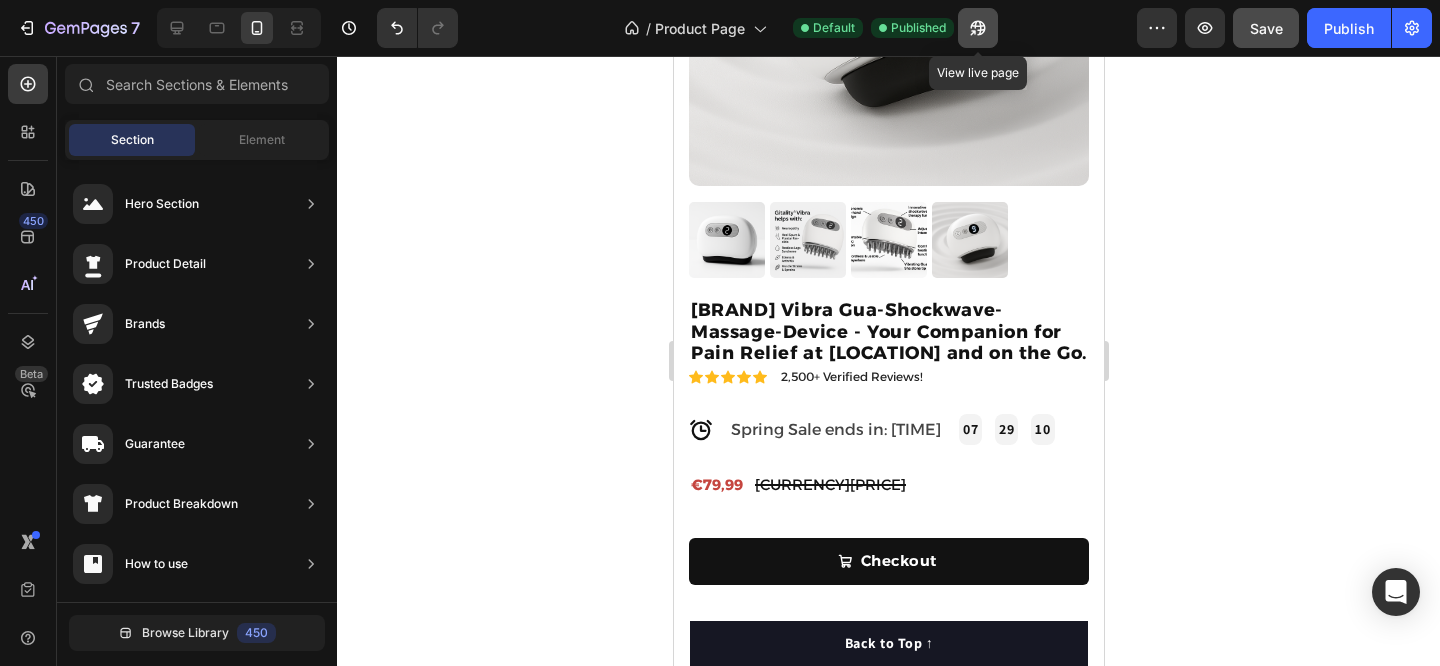 click 